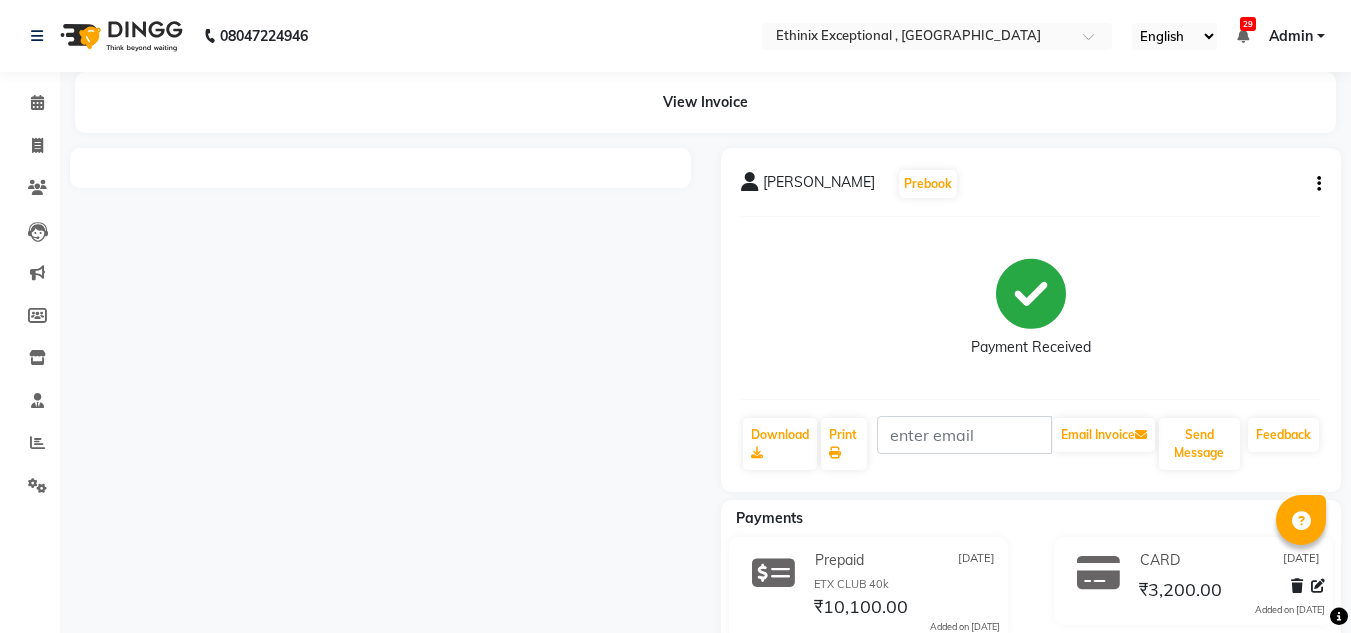 scroll, scrollTop: 62, scrollLeft: 0, axis: vertical 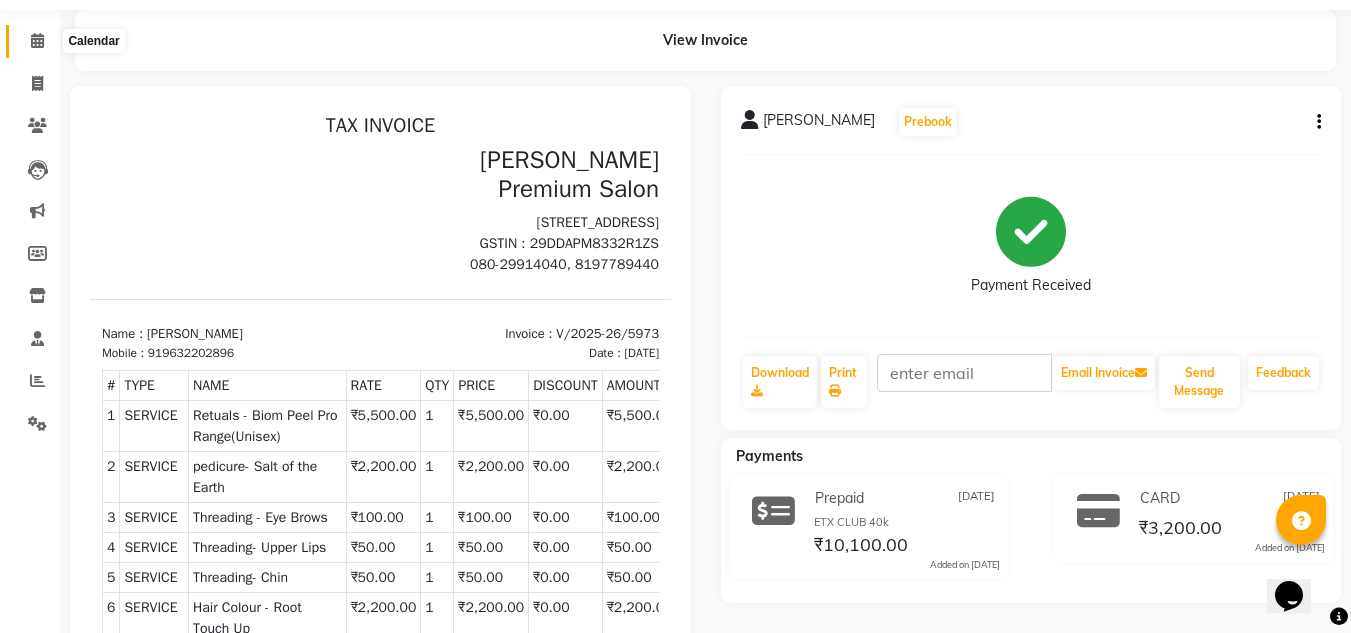 click 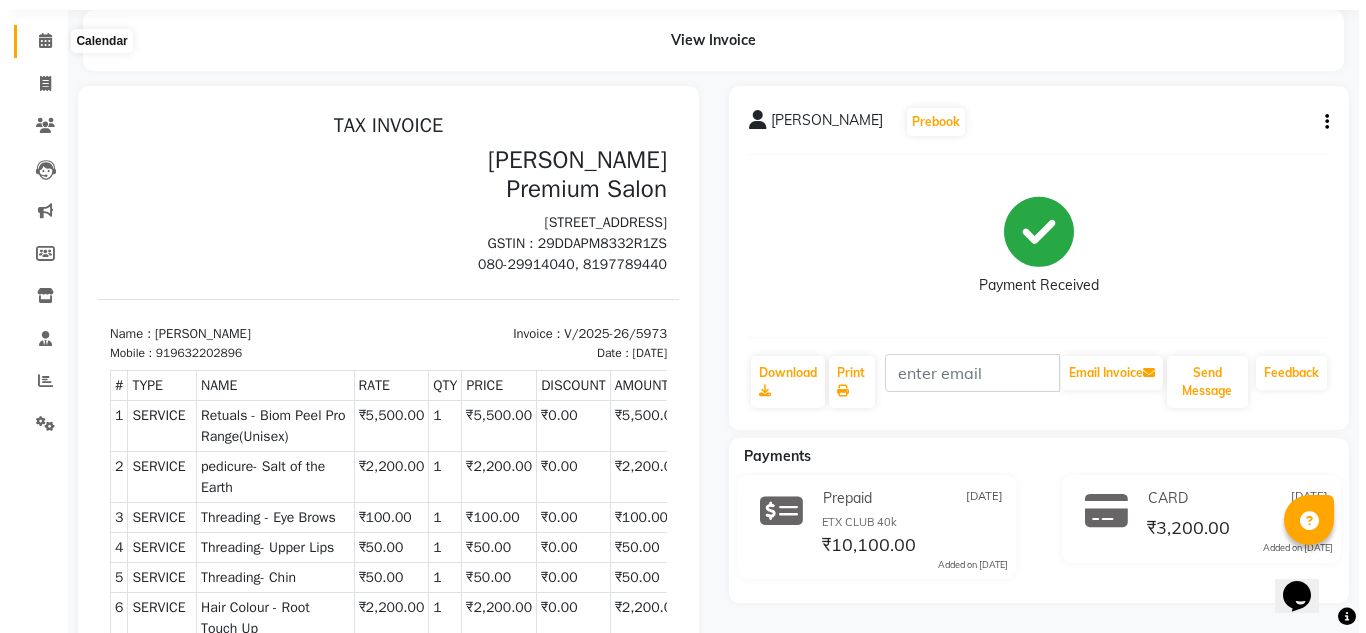 scroll, scrollTop: 0, scrollLeft: 0, axis: both 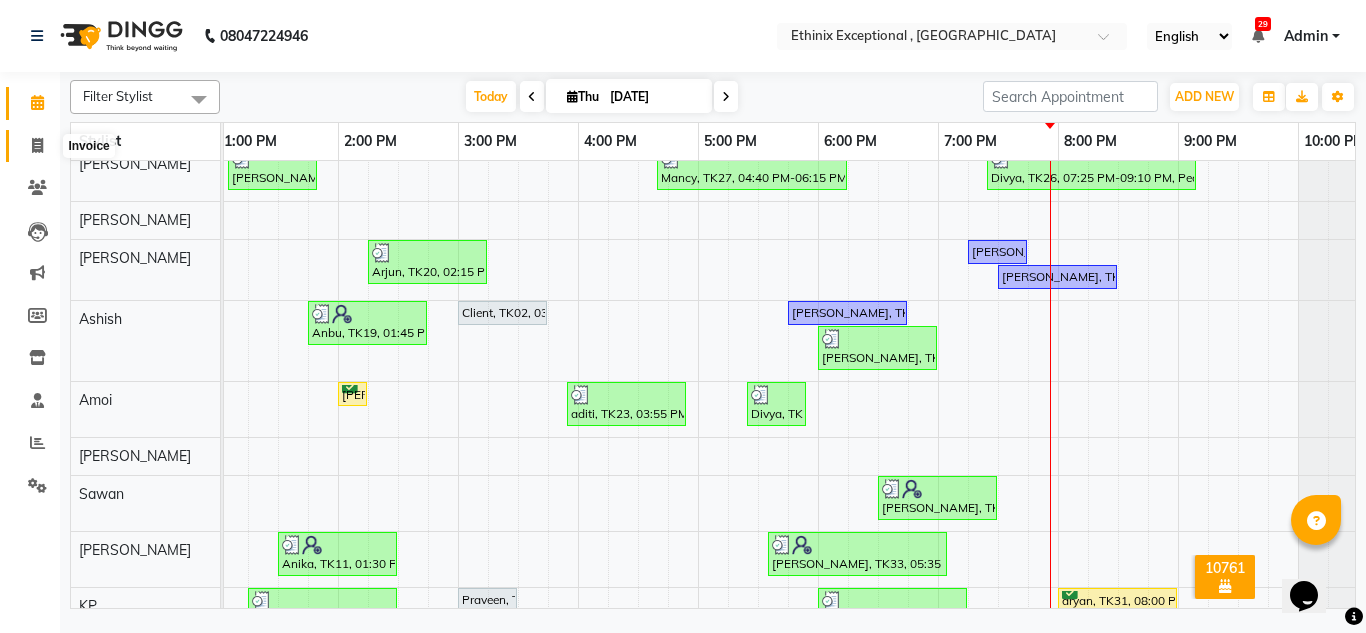 click 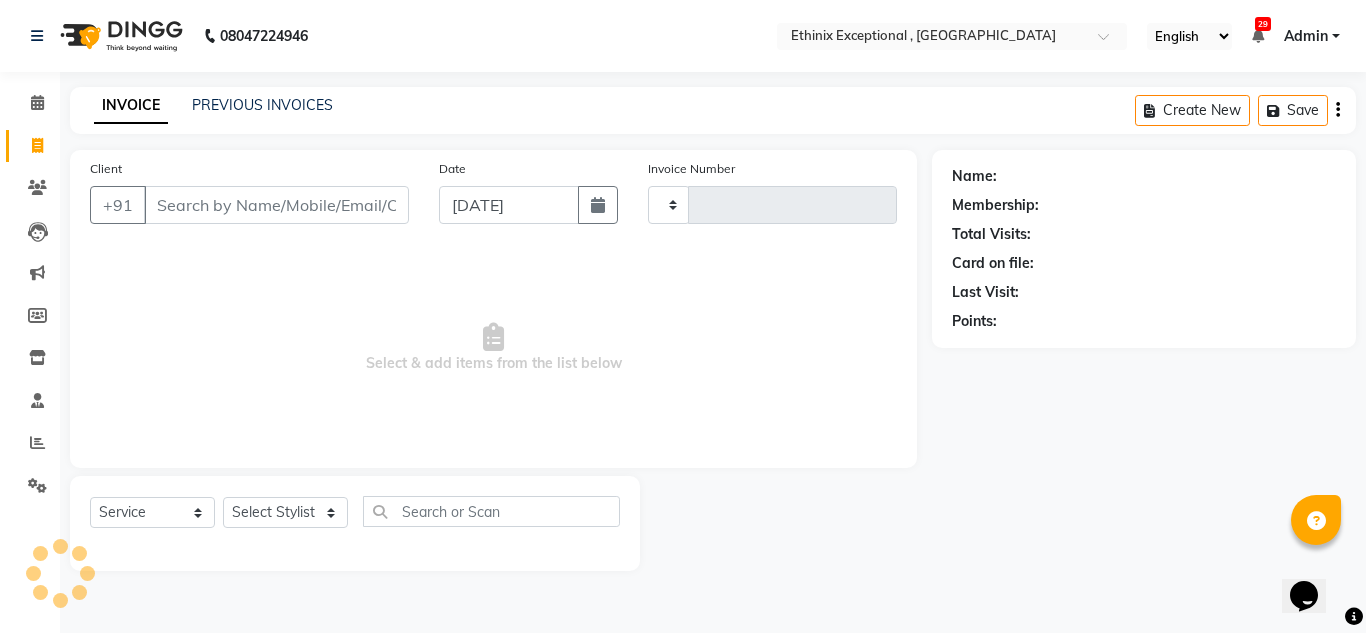 type on "5987" 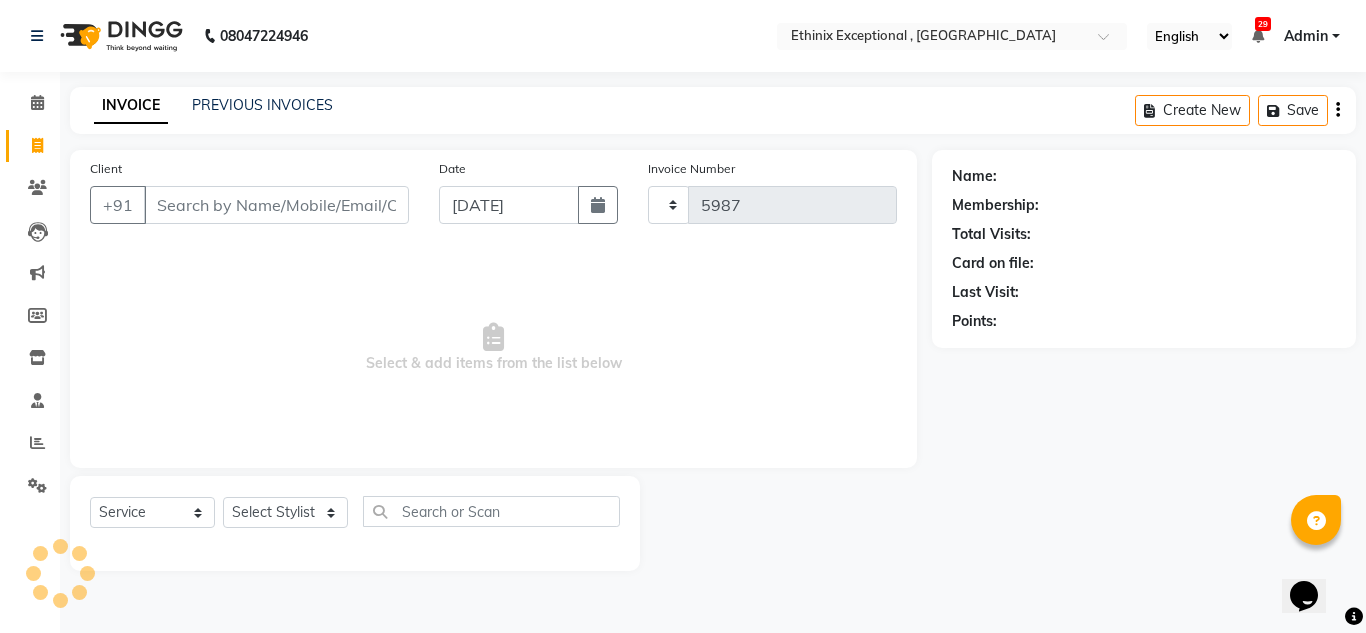 select on "3625" 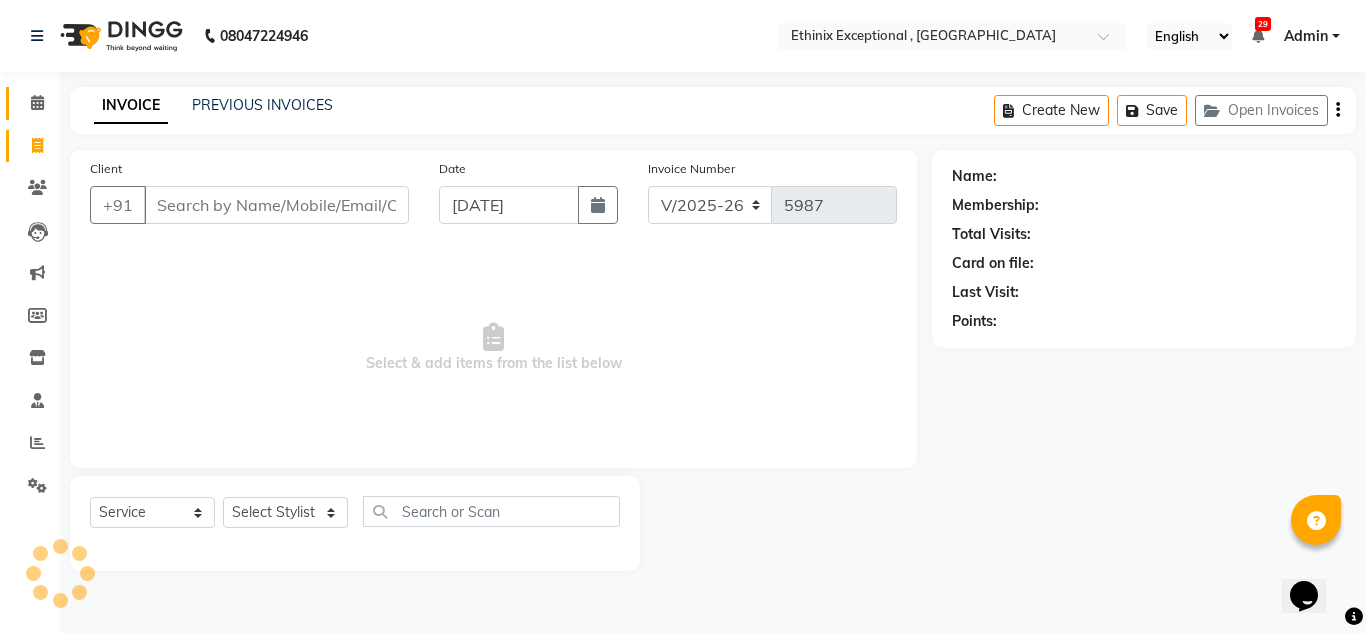 select on "product" 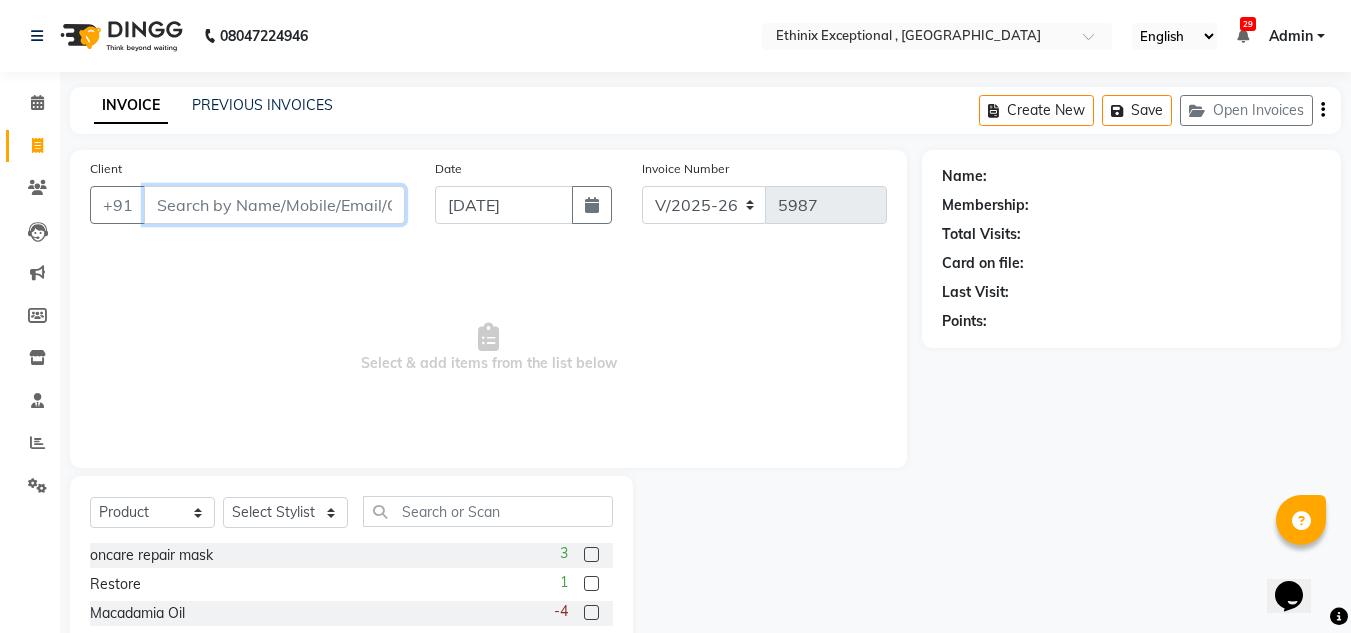 click on "Client" at bounding box center (274, 205) 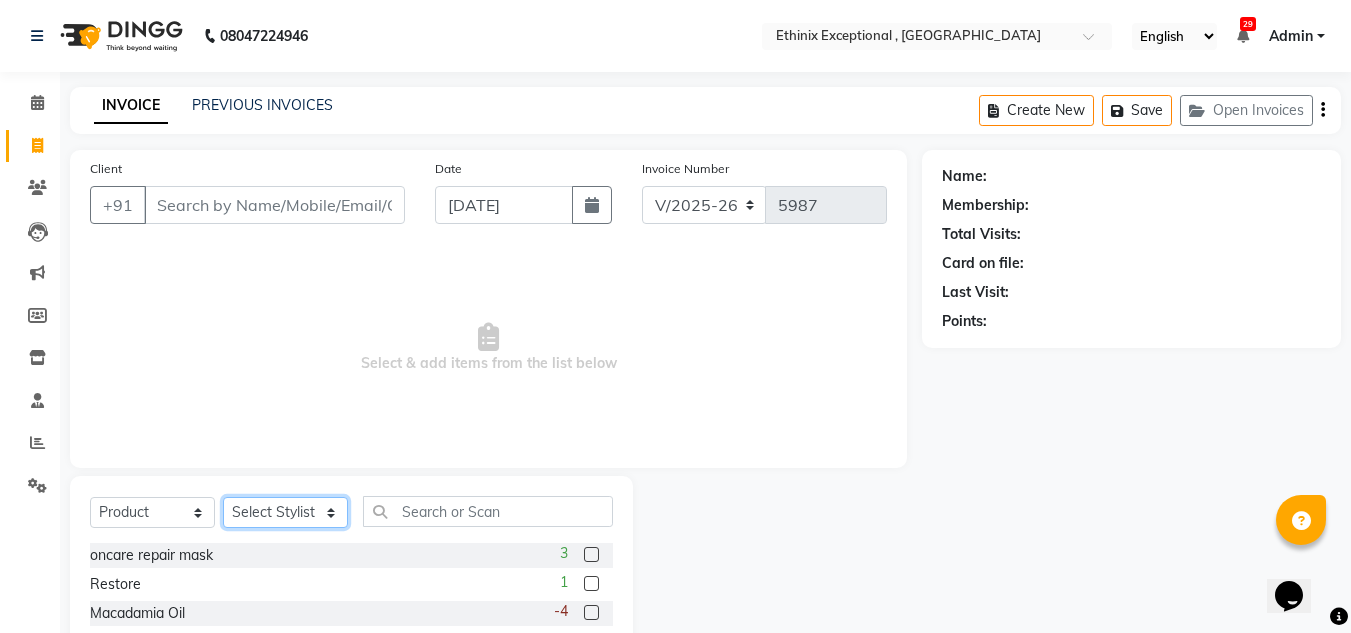 click on "Select Stylist Amoi Ashish [PERSON_NAME] [PERSON_NAME] [PERSON_NAME]  [PERSON_NAME] [PERSON_NAME] [PERSON_NAME] [PERSON_NAME] [PERSON_NAME] Rahul [PERSON_NAME] [PERSON_NAME] [PERSON_NAME] [PERSON_NAME] [PERSON_NAME]" 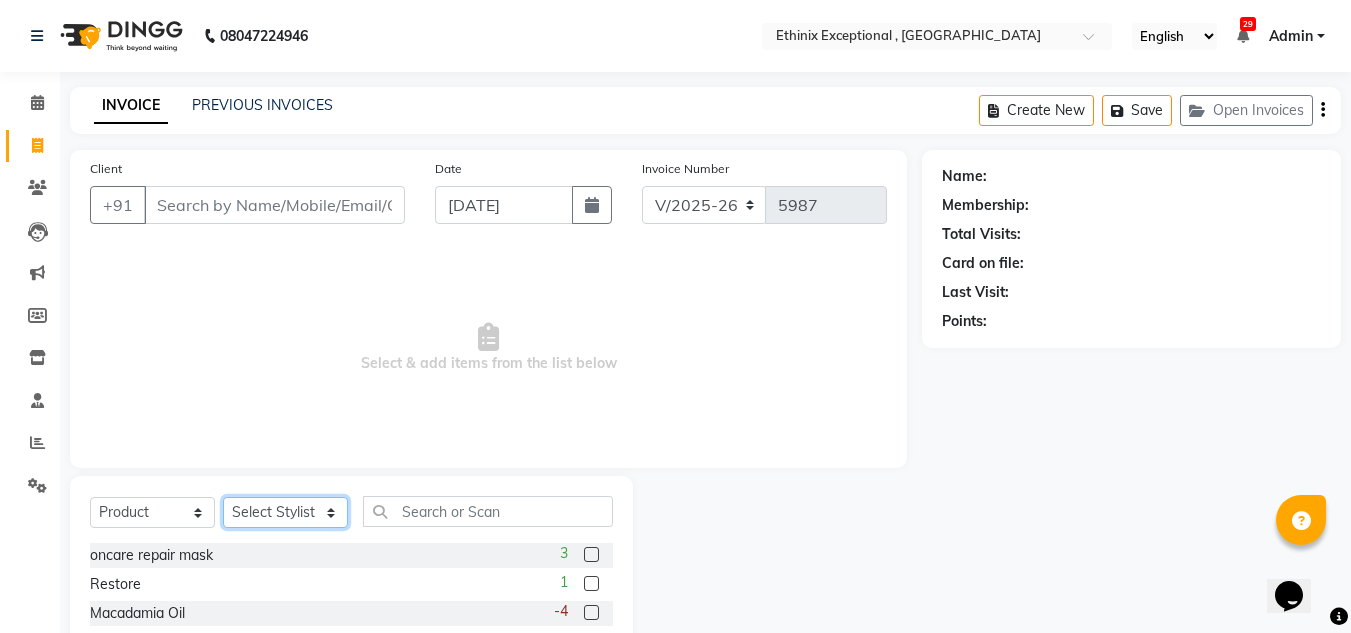 click on "Select Stylist Amoi Ashish [PERSON_NAME] [PERSON_NAME] [PERSON_NAME]  [PERSON_NAME] [PERSON_NAME] [PERSON_NAME] [PERSON_NAME] [PERSON_NAME] Rahul [PERSON_NAME] [PERSON_NAME] [PERSON_NAME] [PERSON_NAME] [PERSON_NAME]" 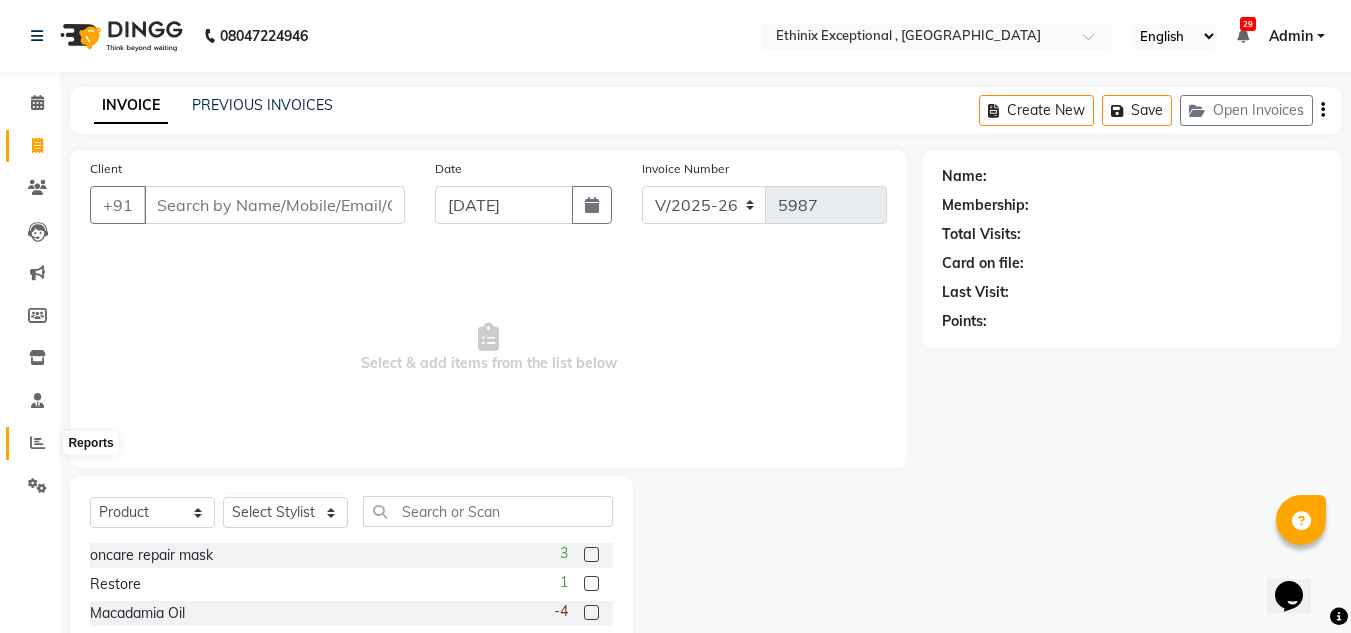 click 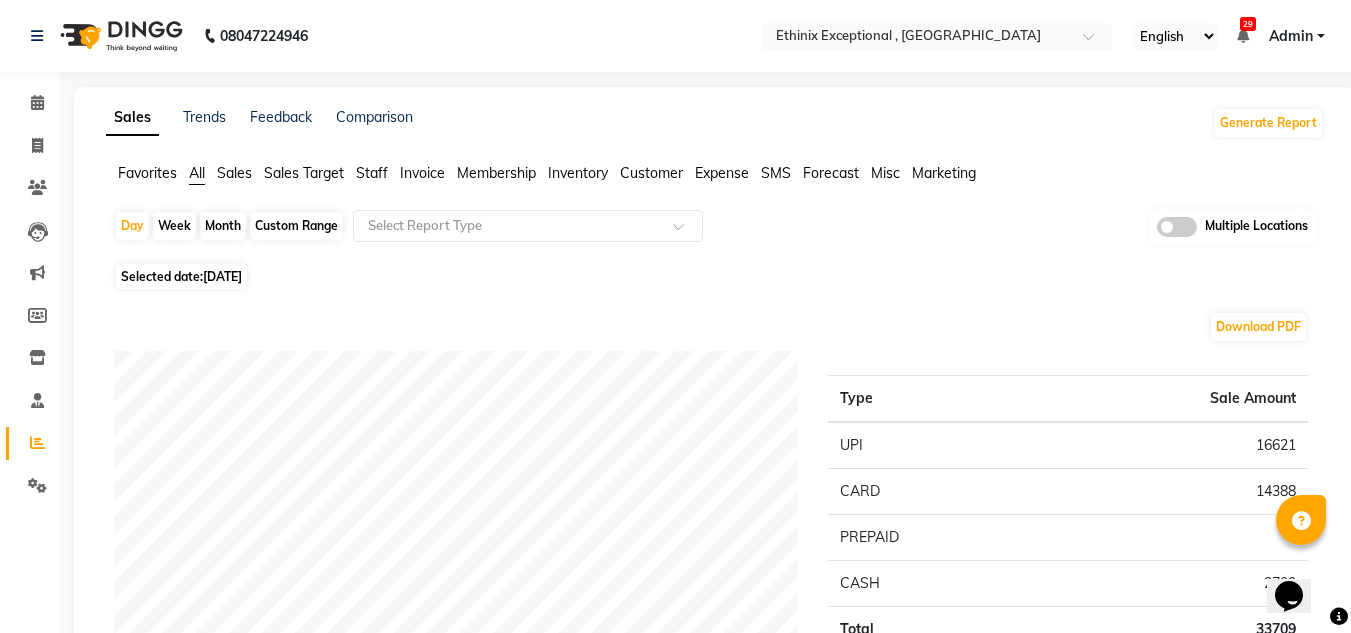 click on "Sales Trends Feedback Comparison Generate Report Favorites All Sales Sales Target Staff Invoice Membership Inventory Customer Expense SMS Forecast Misc Marketing  Day   Week   Month   Custom Range  Select Report Type Multiple Locations Selected date:  [DATE]  Download PDF Payment mode Type Sale Amount UPI 16621 CARD 14388 PREPAID 0 CASH 2700 Total 33709 Staff summary Type Sale Amount Dipa 11328 [PERSON_NAME] 3426 Pari 11363 Shahzad 5400 [PERSON_NAME] 2946 [PERSON_NAME] 5641 Kp 2459 Prity 2360 Sawan 1768 Ashish 1531 Others 6531 Total 54753 Sales summary Type Sale Amount Gift card 0 Prepaid 0 Vouchers 0 Memberships 0 Packages 0 Tips 0 Services 44058 Products 10700 Fee 0 Total 54758 Expense by type Type Sale Amount Other 256 Incentive 200 Tips 187 Total 643 Service by category Type Sale Amount Rituals 14720 Haircut 11097 Hair Colour 5265 Pedicure 4200 Waxing 2655 3tenx hair spa  1200 Threading  1192 Express Washes 1178 Manicure 1000 Nail Extension 800 Others 750 Total 44057 Service sales Type Sale Amount 5500 4720 4675 4500" 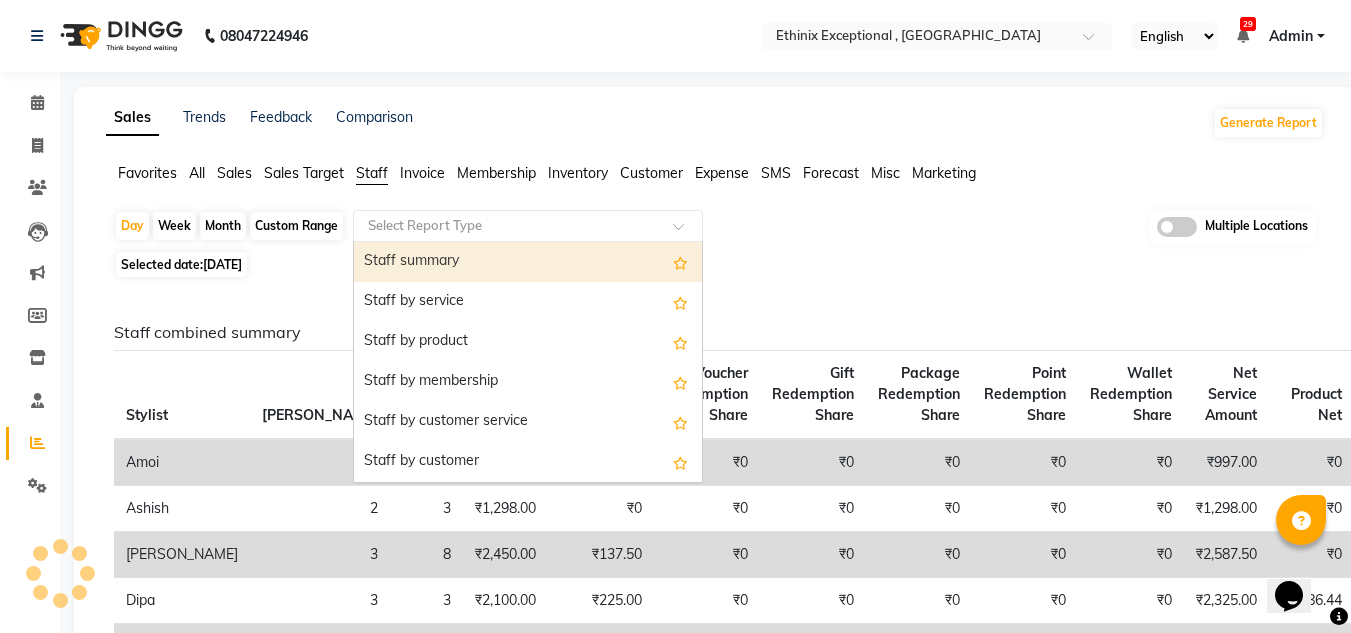 click 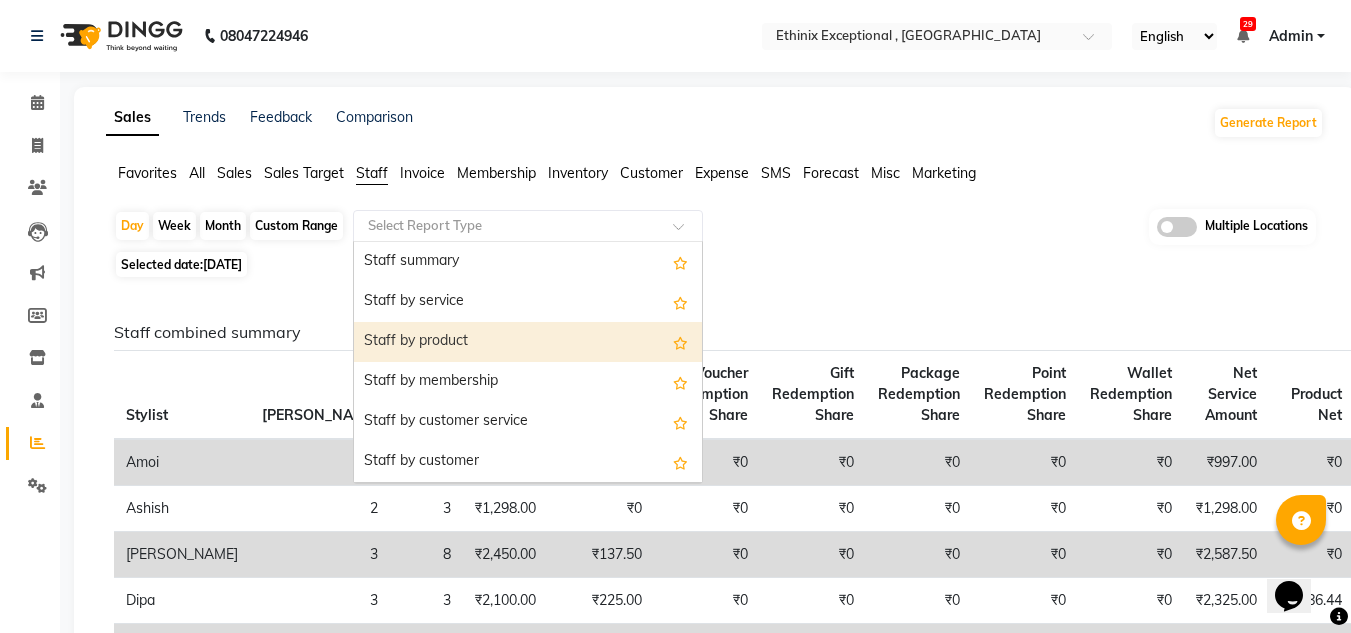 click on "Staff by product" at bounding box center (528, 342) 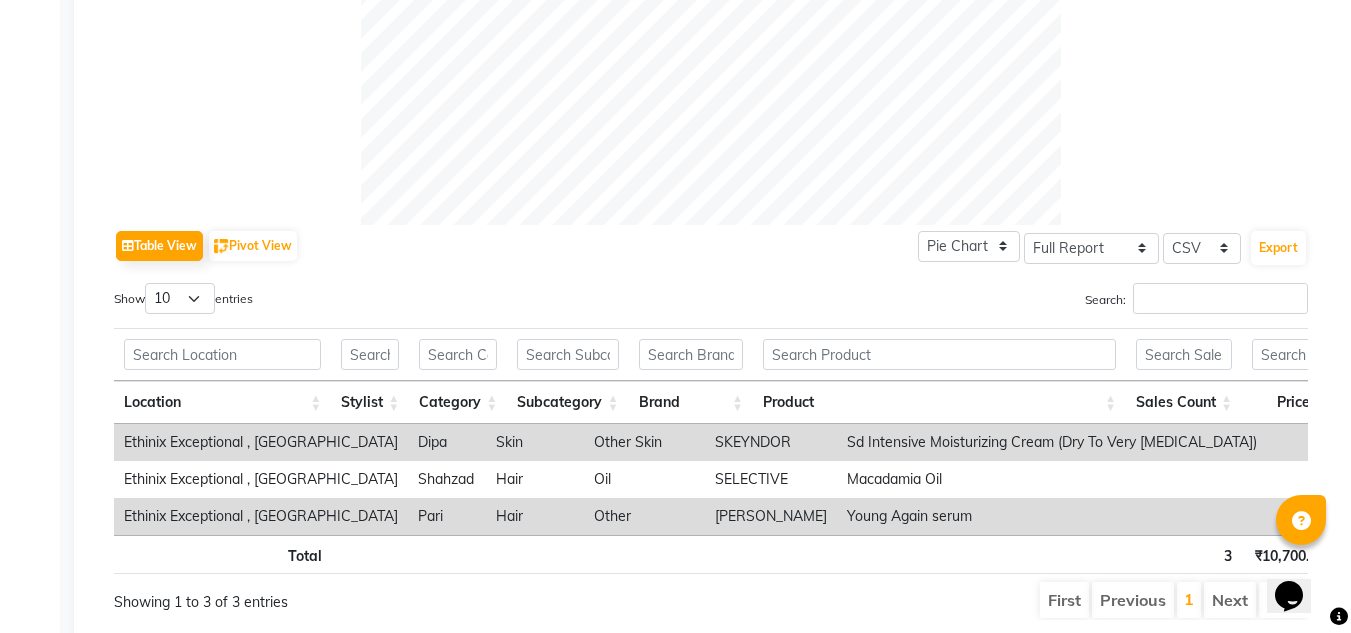 scroll, scrollTop: 801, scrollLeft: 0, axis: vertical 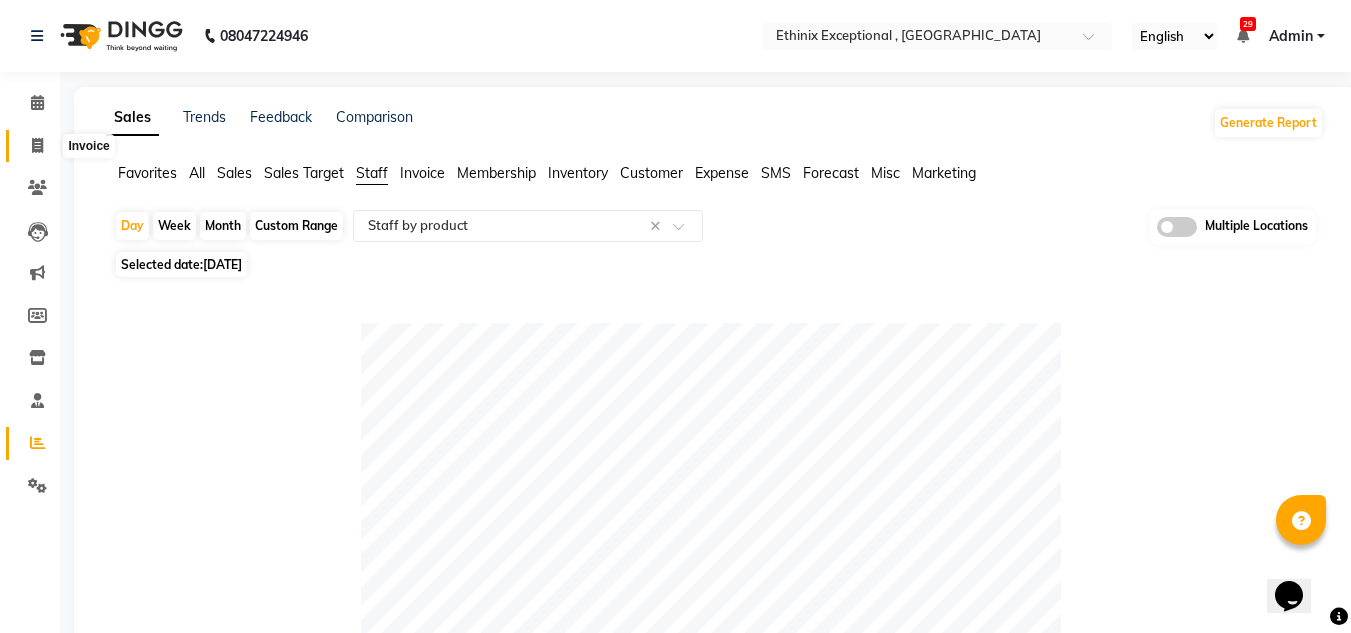 click 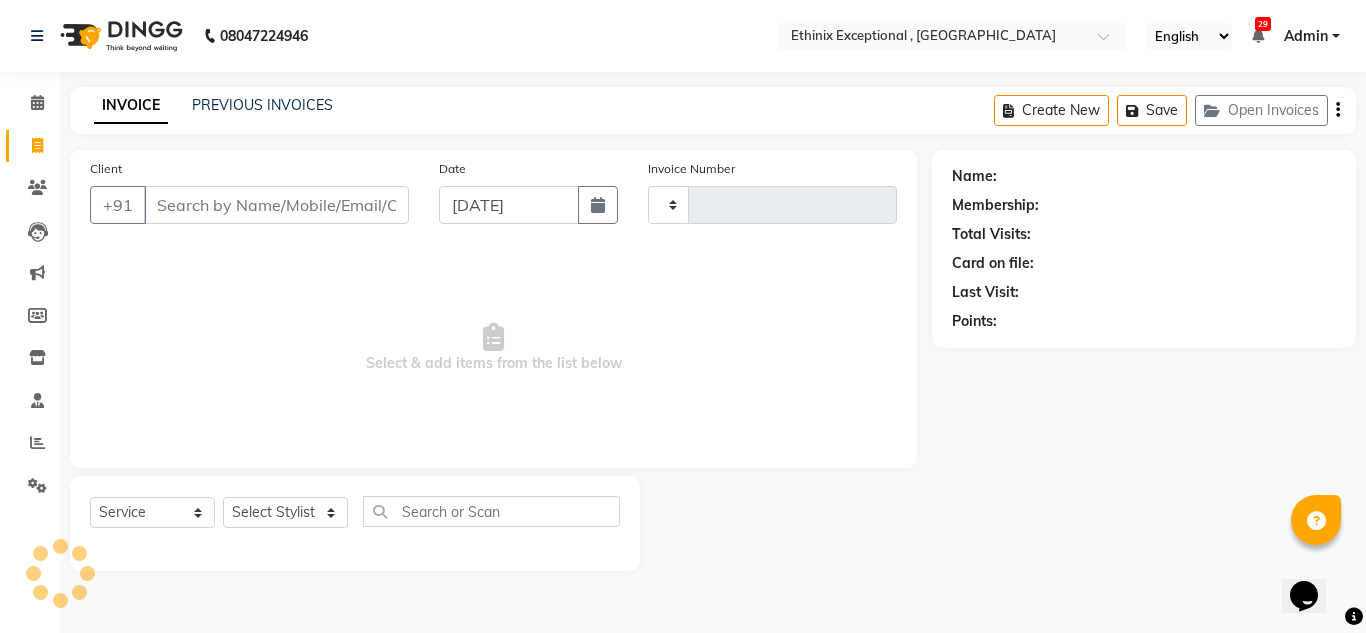 type on "5987" 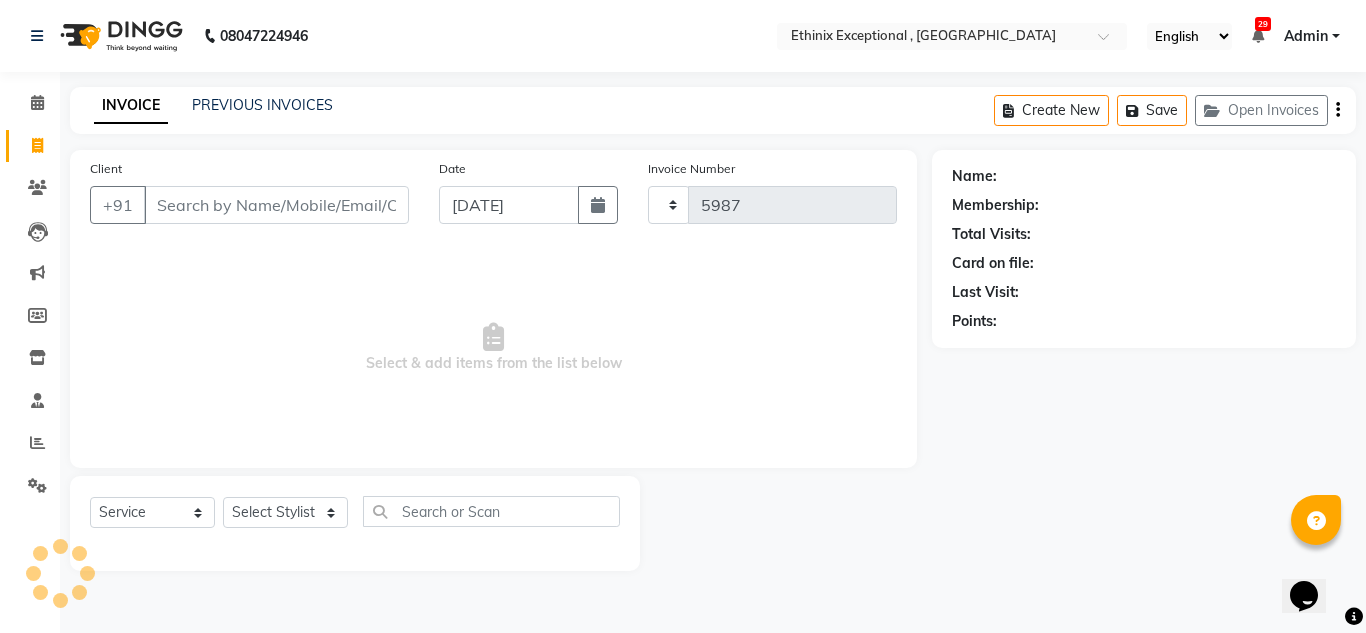 select on "3625" 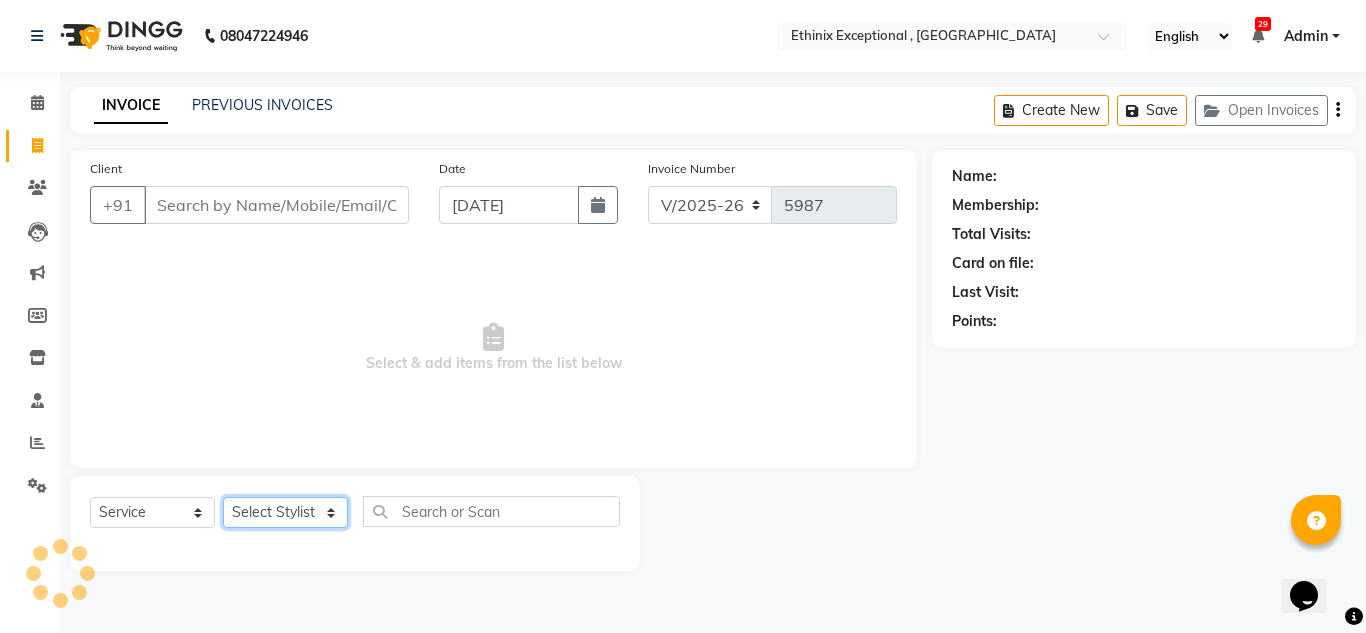 click on "Select Stylist" 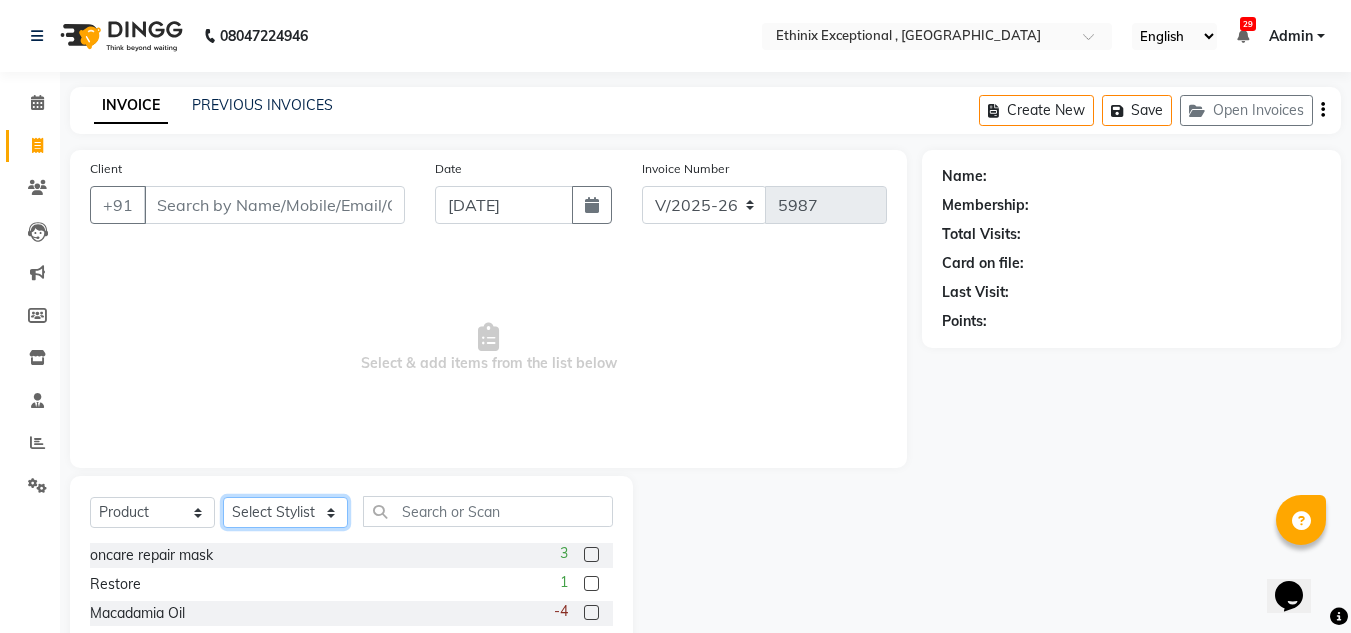 select on "75721" 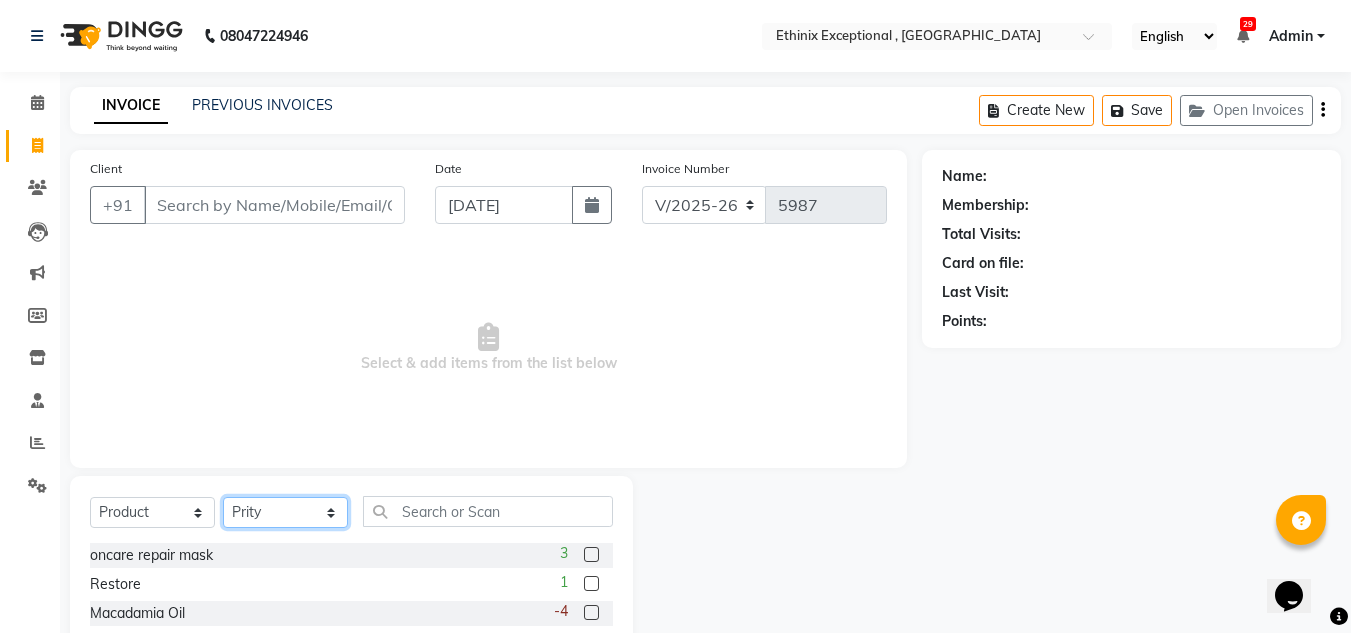 click on "Select Stylist Amoi Ashish [PERSON_NAME] [PERSON_NAME] [PERSON_NAME]  [PERSON_NAME] [PERSON_NAME] [PERSON_NAME] [PERSON_NAME] [PERSON_NAME] Rahul [PERSON_NAME] [PERSON_NAME] [PERSON_NAME] [PERSON_NAME] [PERSON_NAME]" 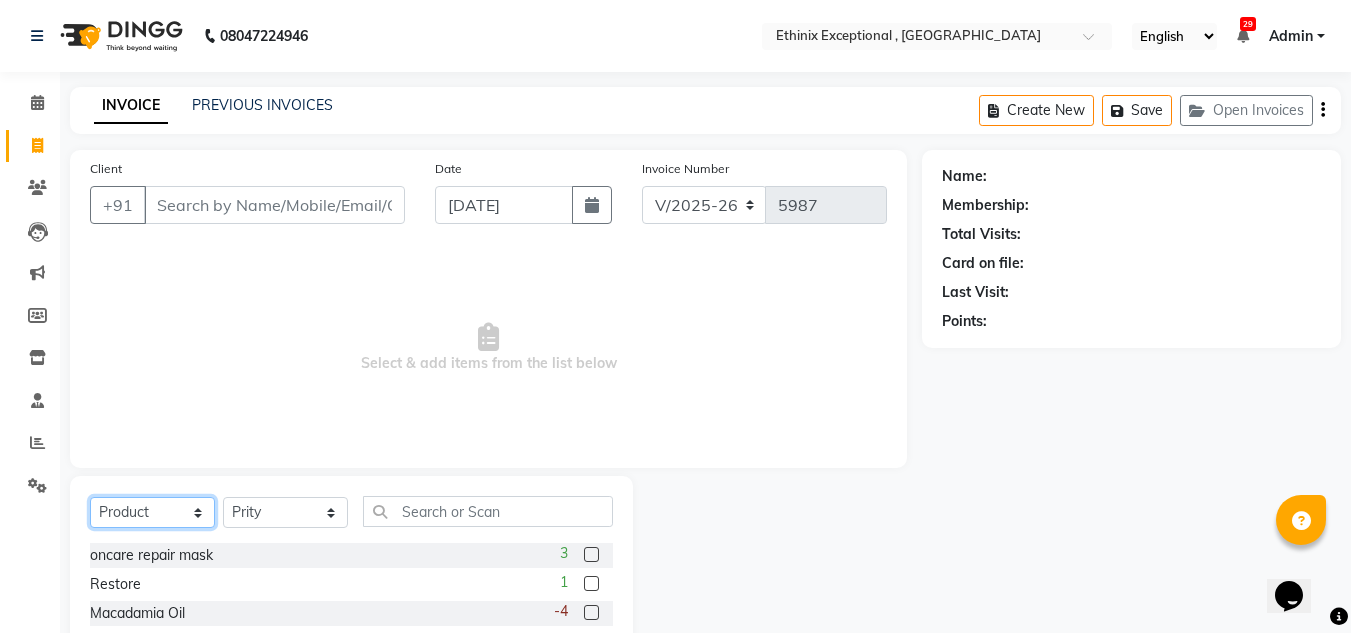 click on "Select  Service  Product  Membership  Package Voucher Prepaid Gift Card" 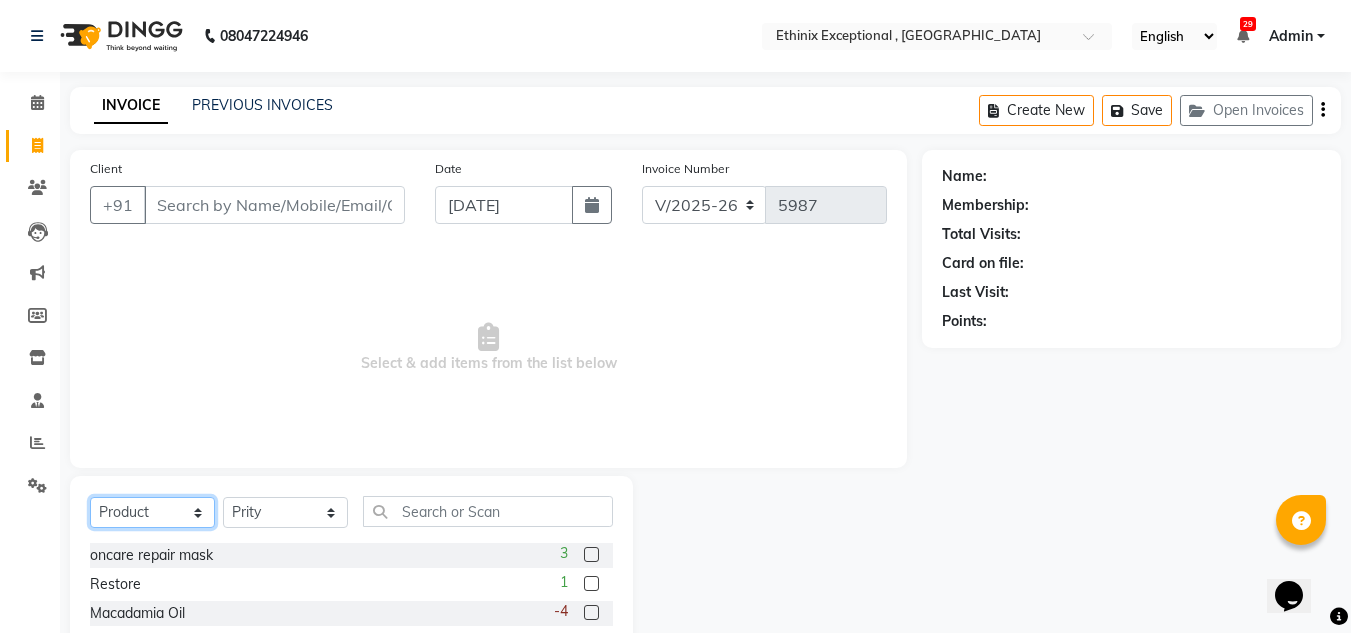 select on "service" 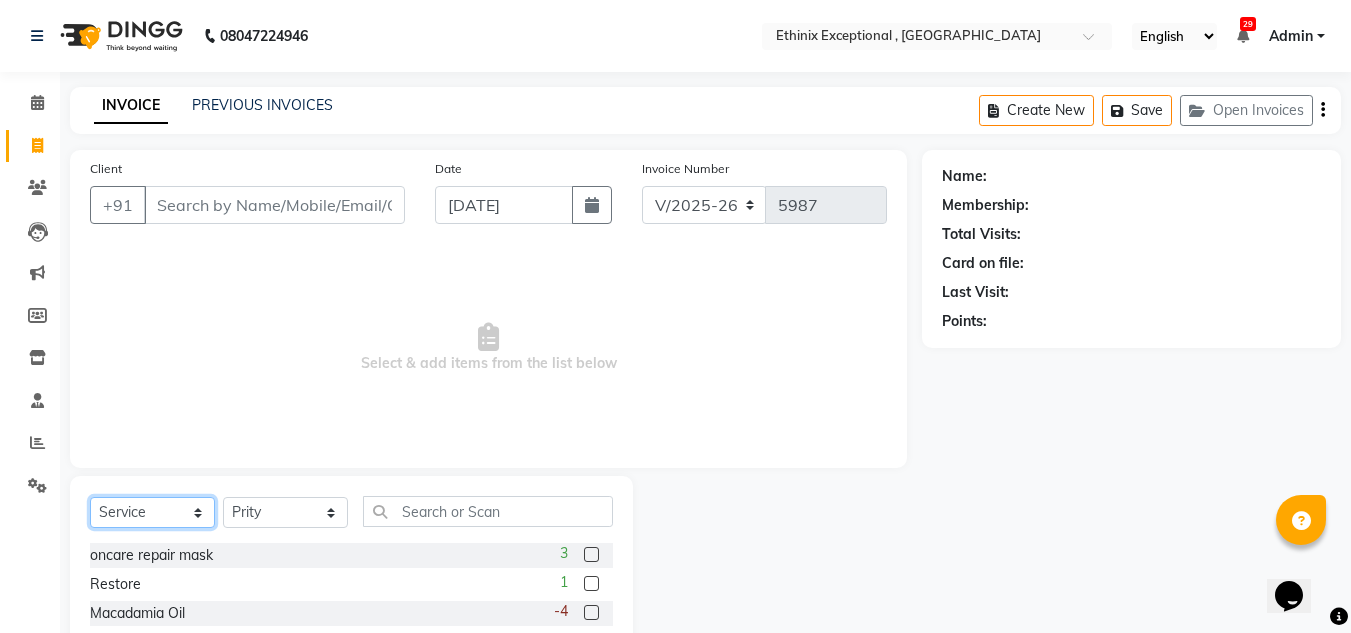 click on "Select  Service  Product  Membership  Package Voucher Prepaid Gift Card" 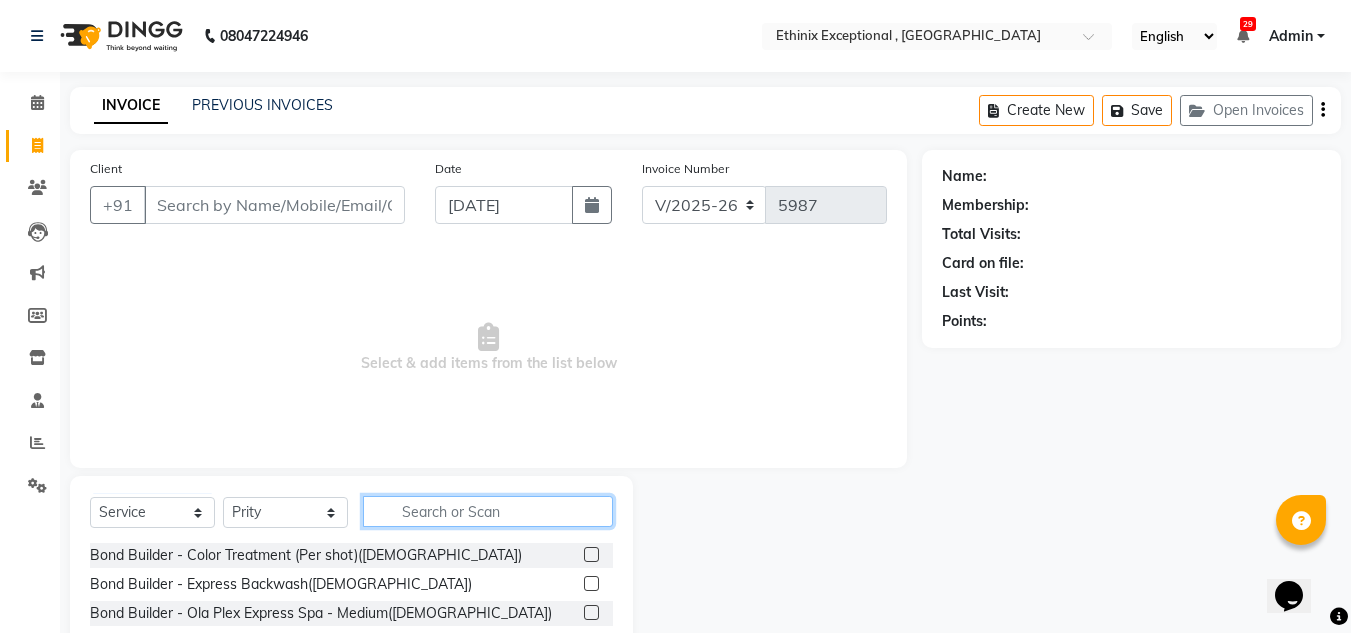 click 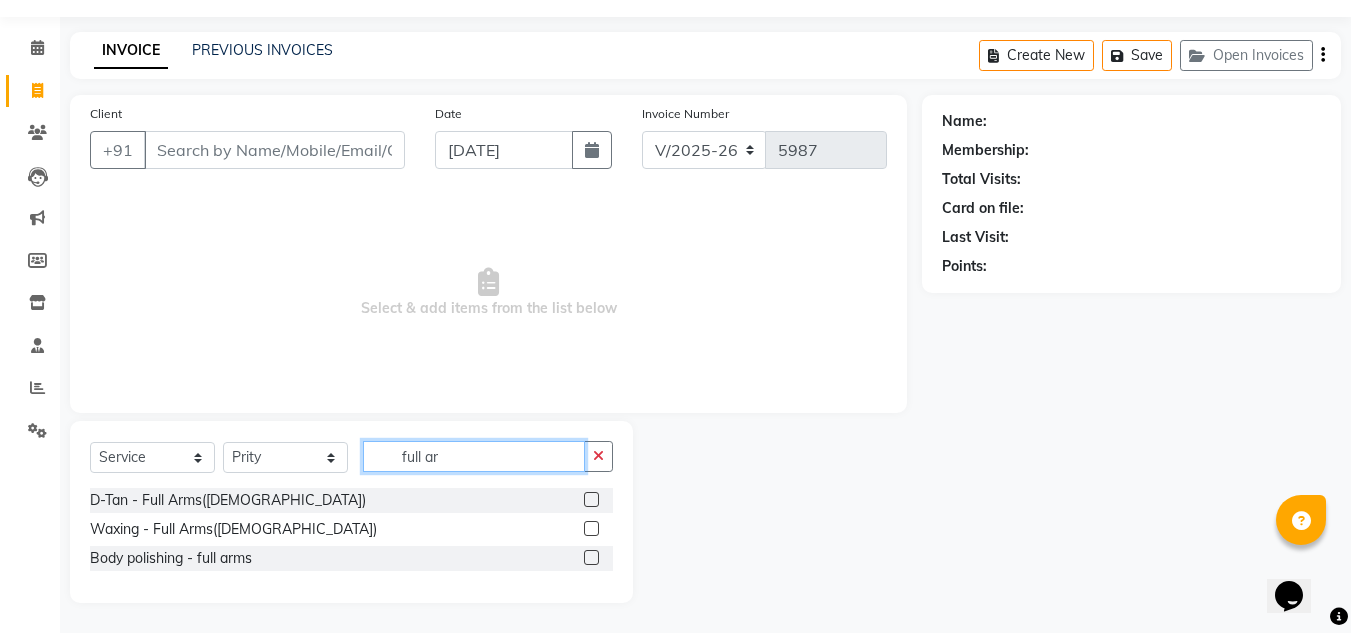 scroll, scrollTop: 55, scrollLeft: 0, axis: vertical 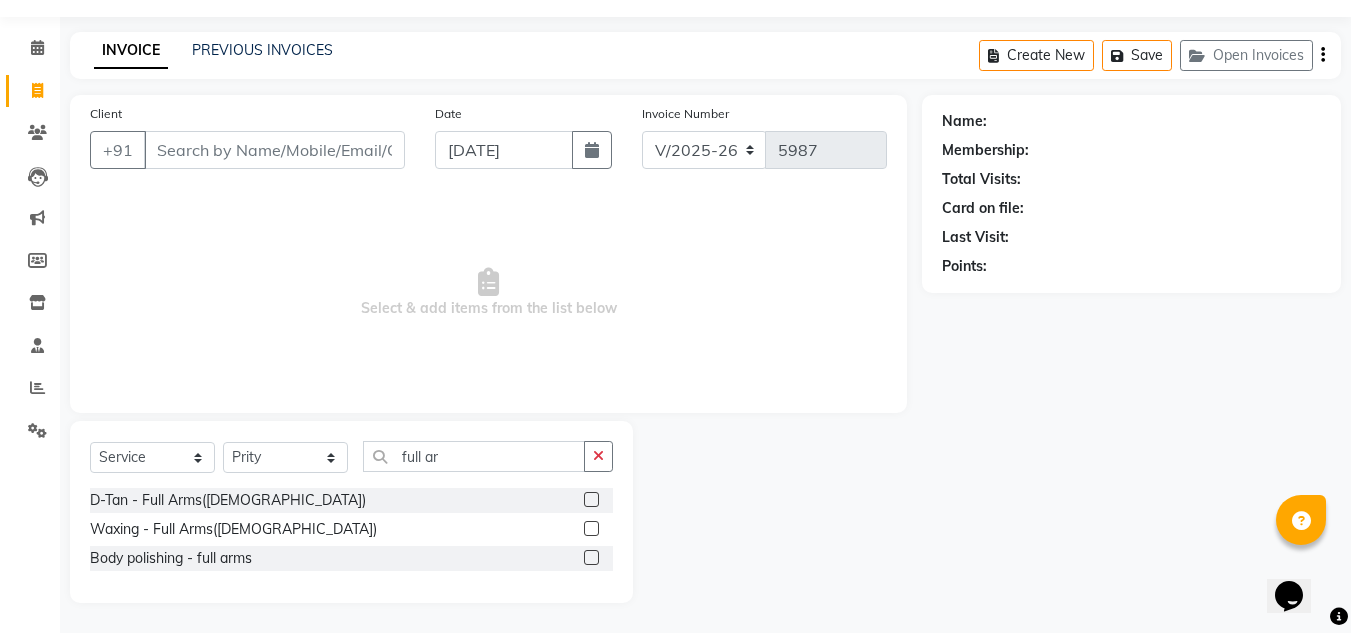 click 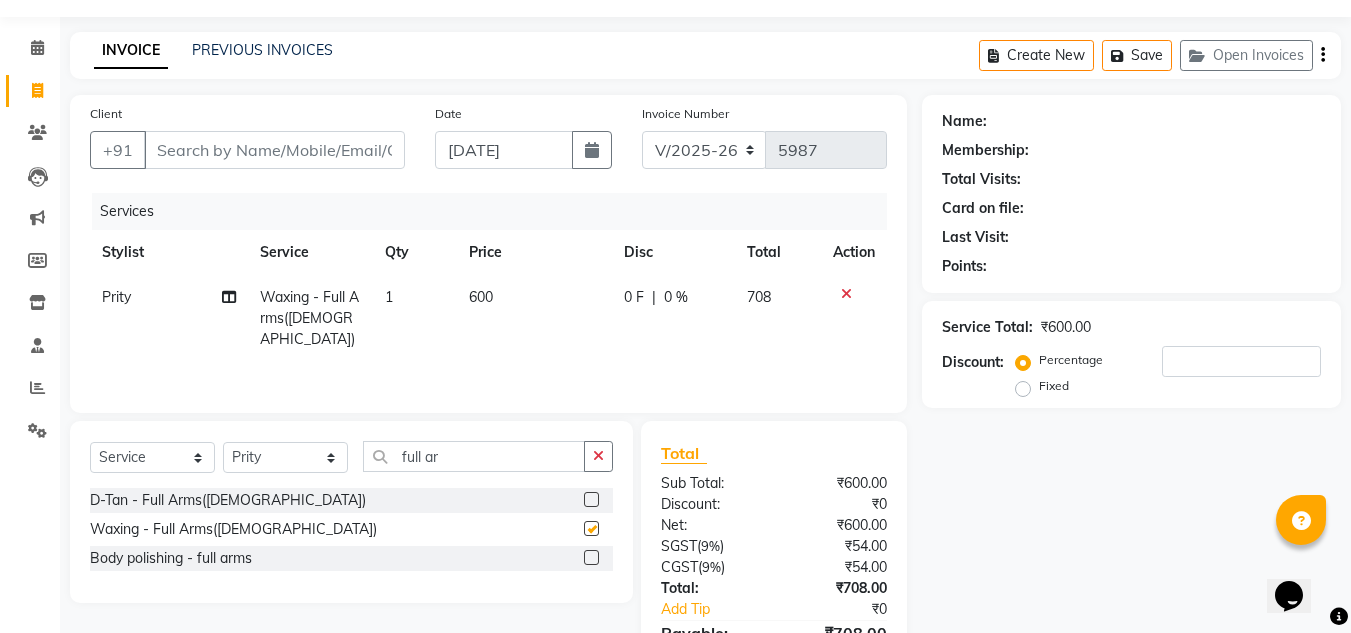 checkbox on "false" 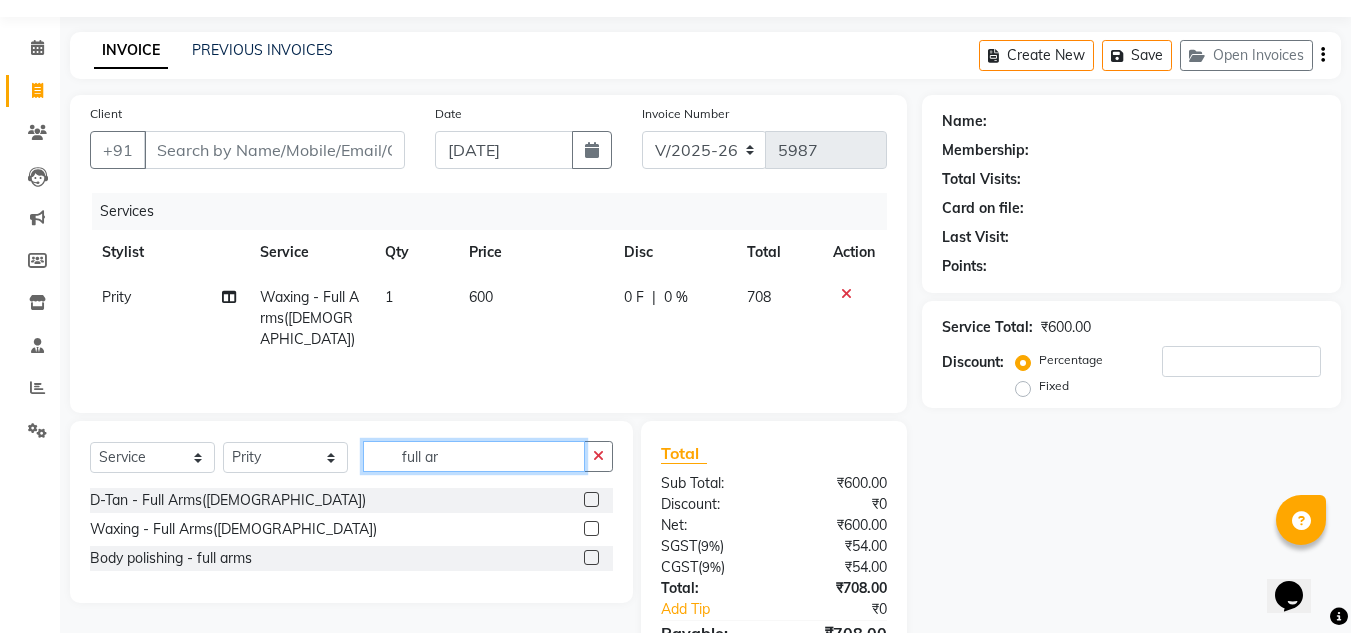 click on "full ar" 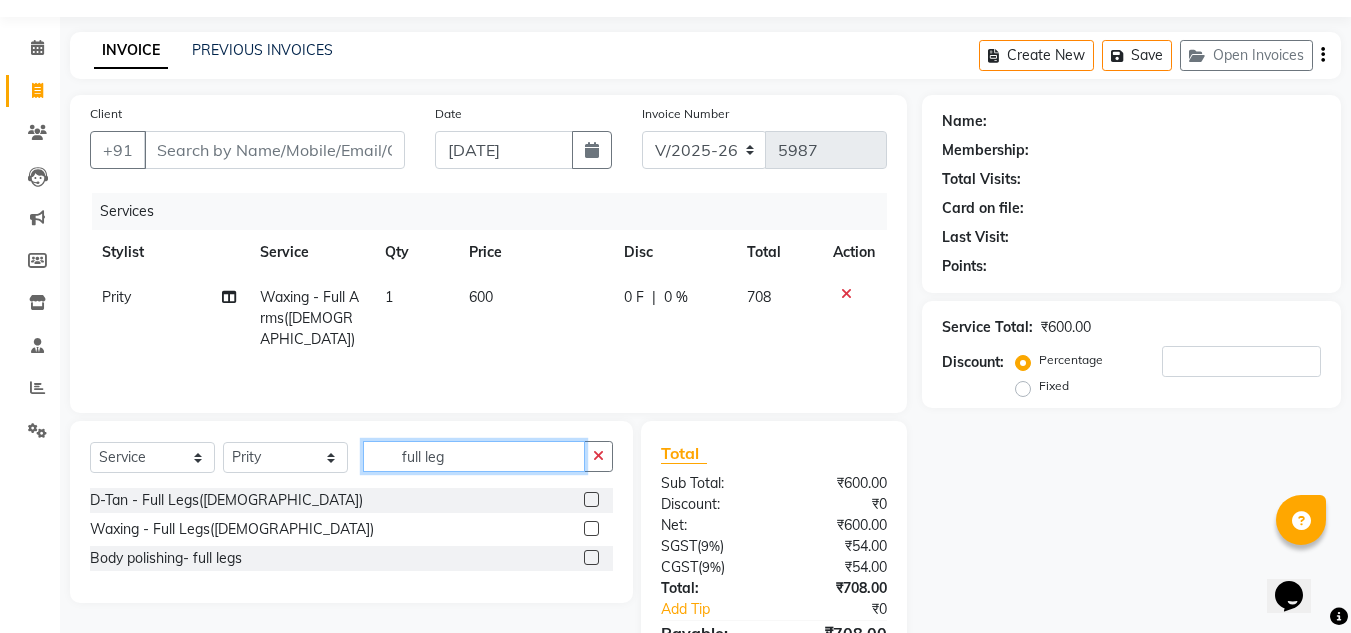 type on "full leg" 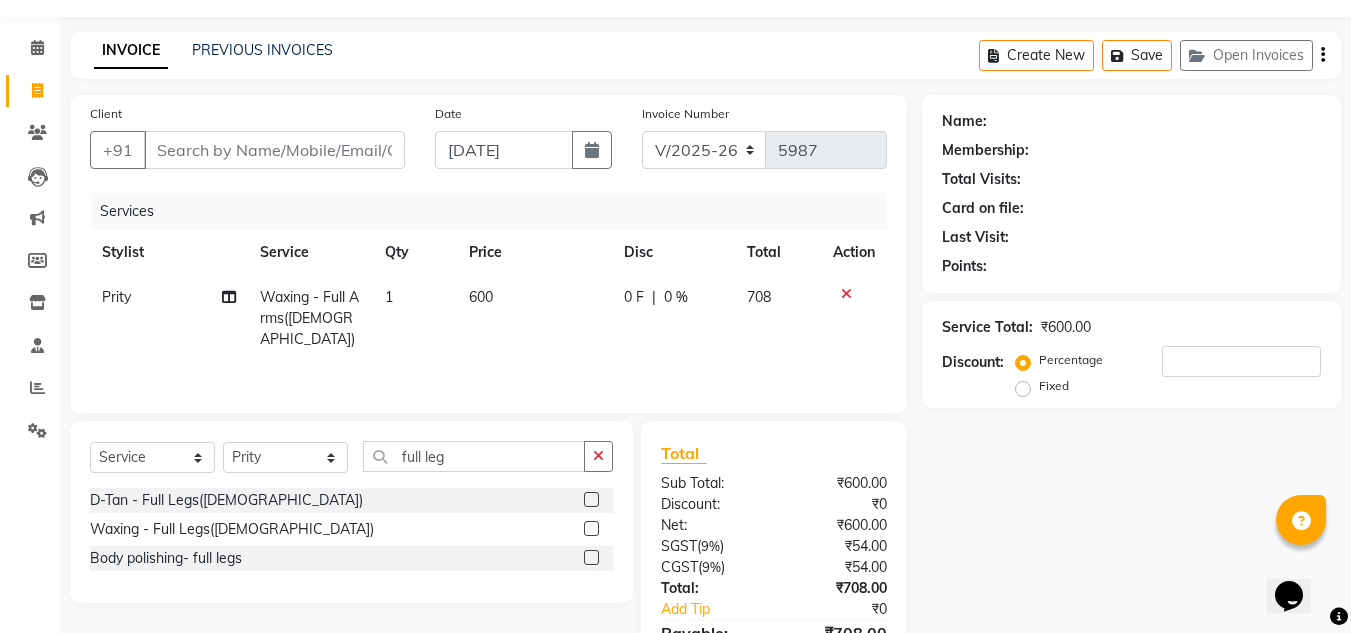 click 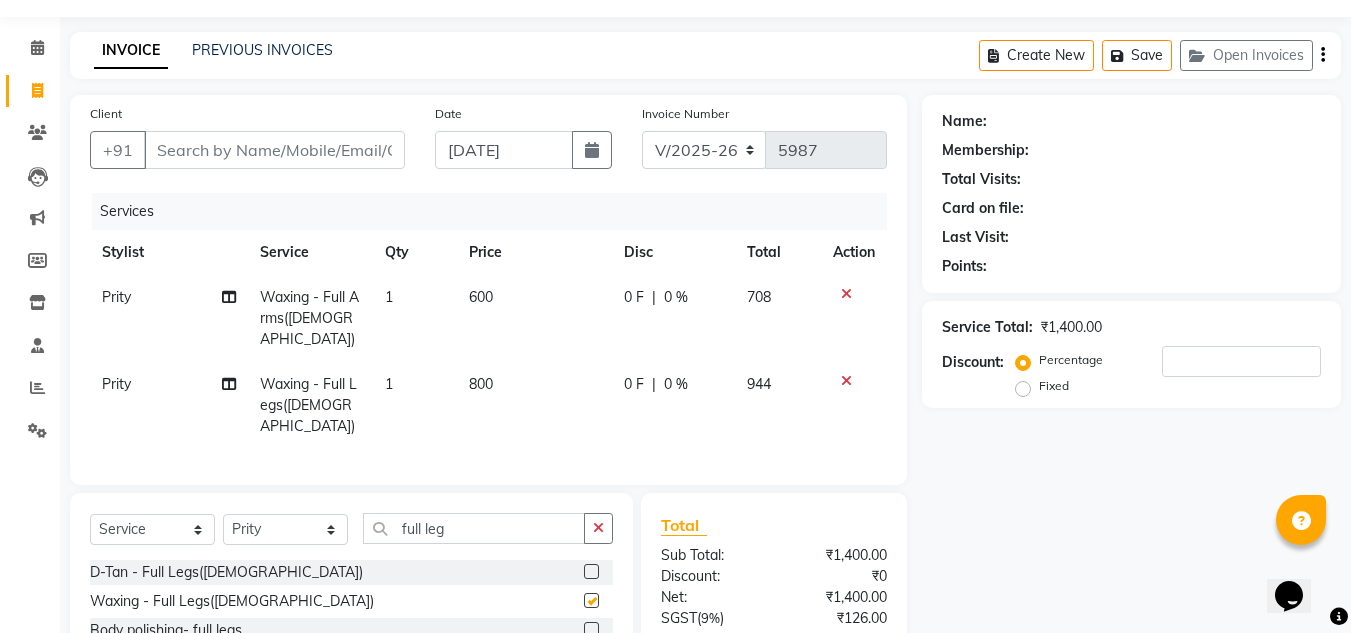 checkbox on "false" 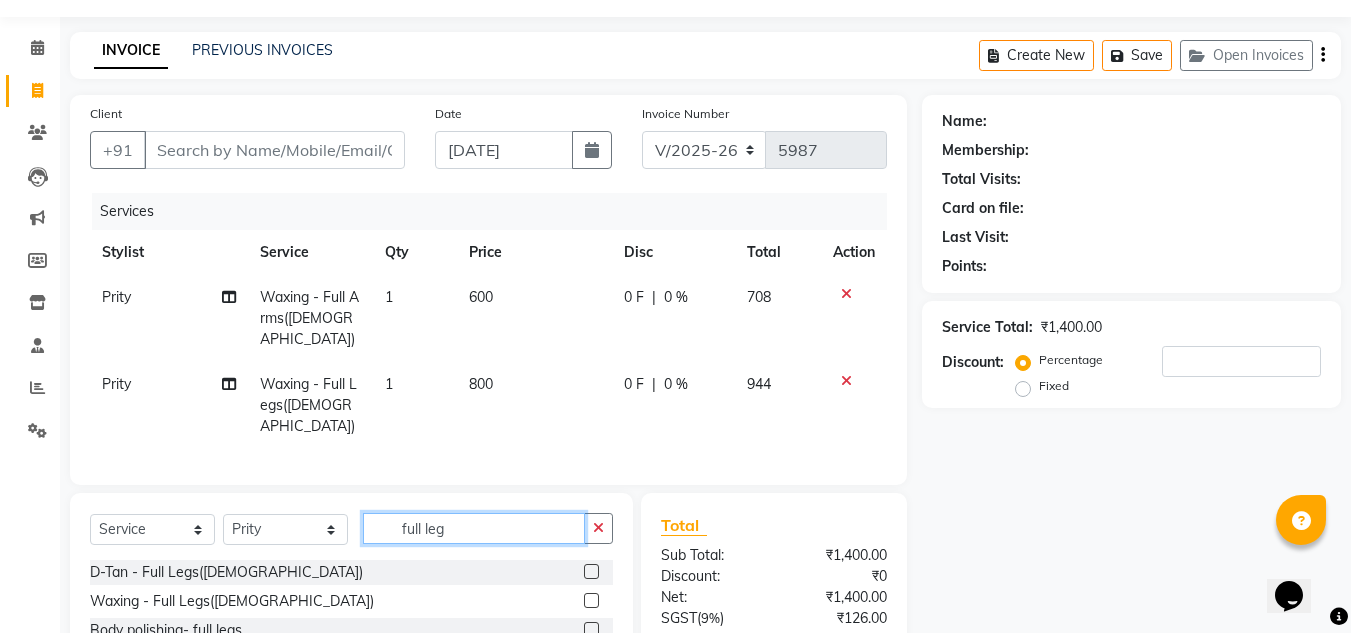 click on "full leg" 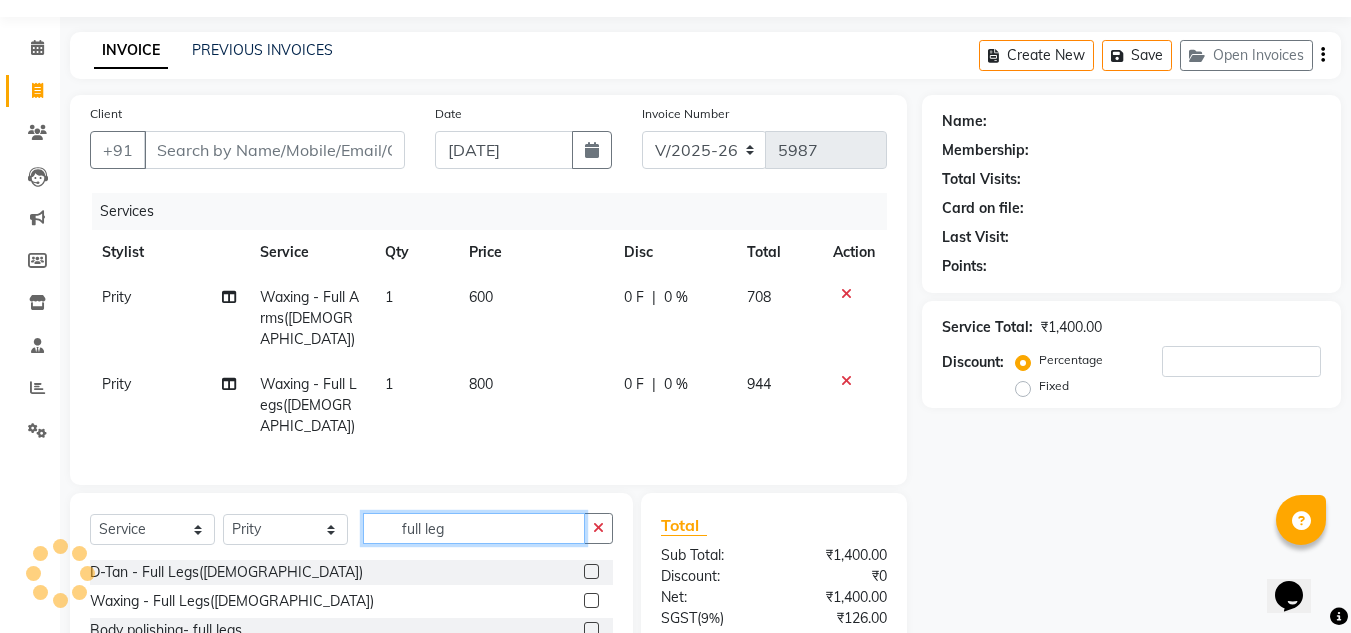 click on "full leg" 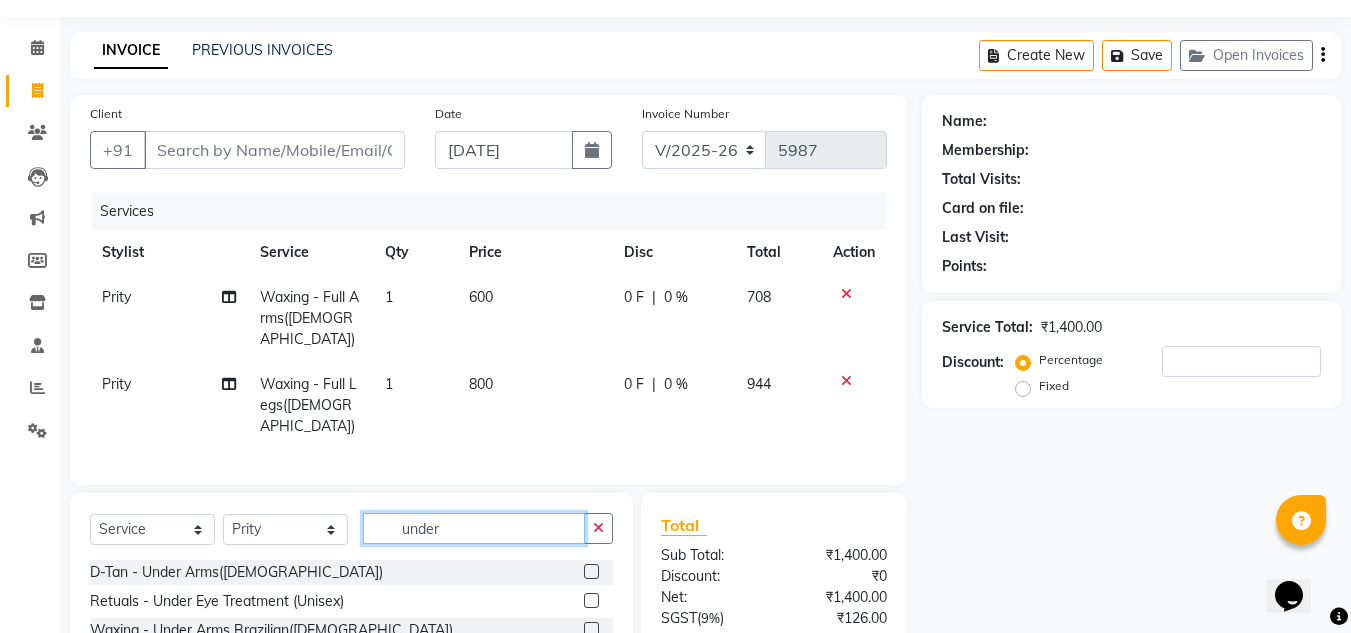 type on "under" 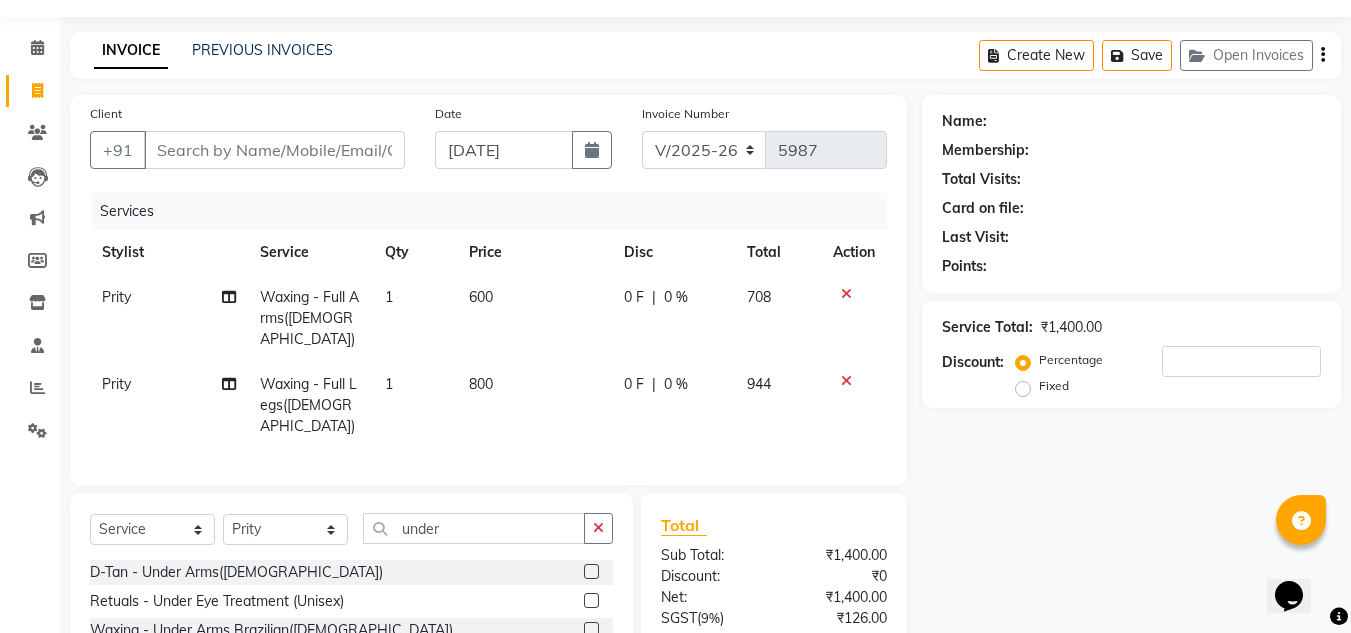 click 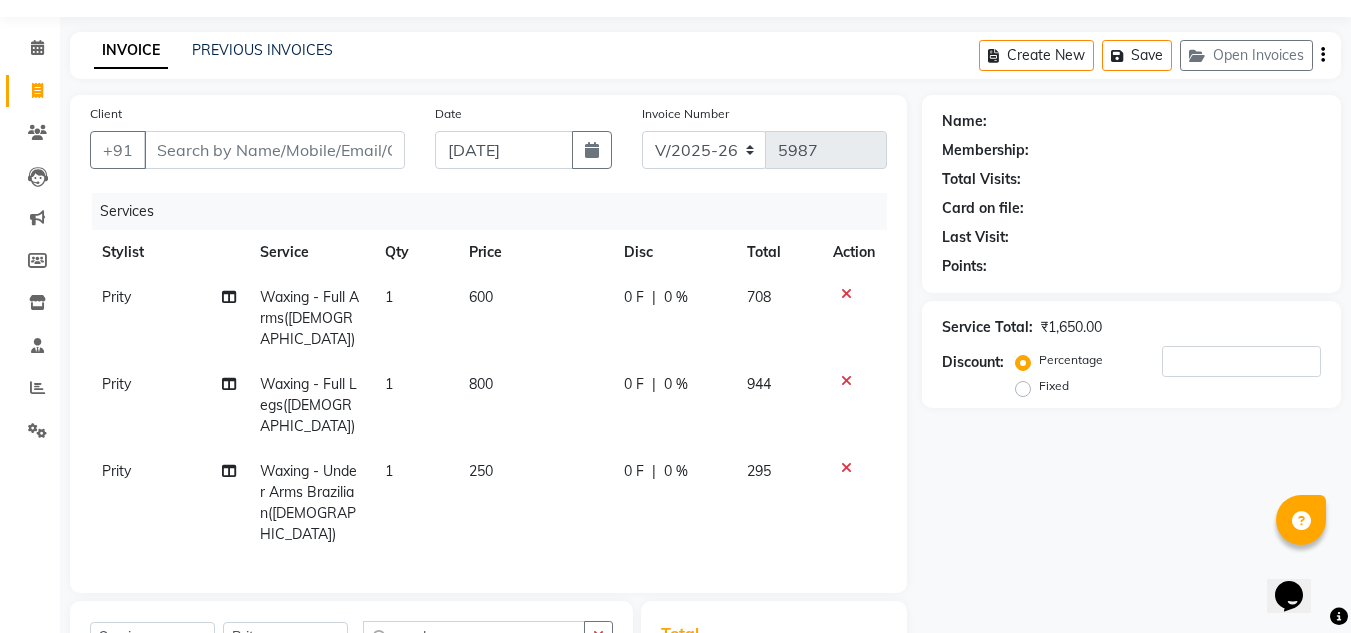 scroll, scrollTop: 299, scrollLeft: 0, axis: vertical 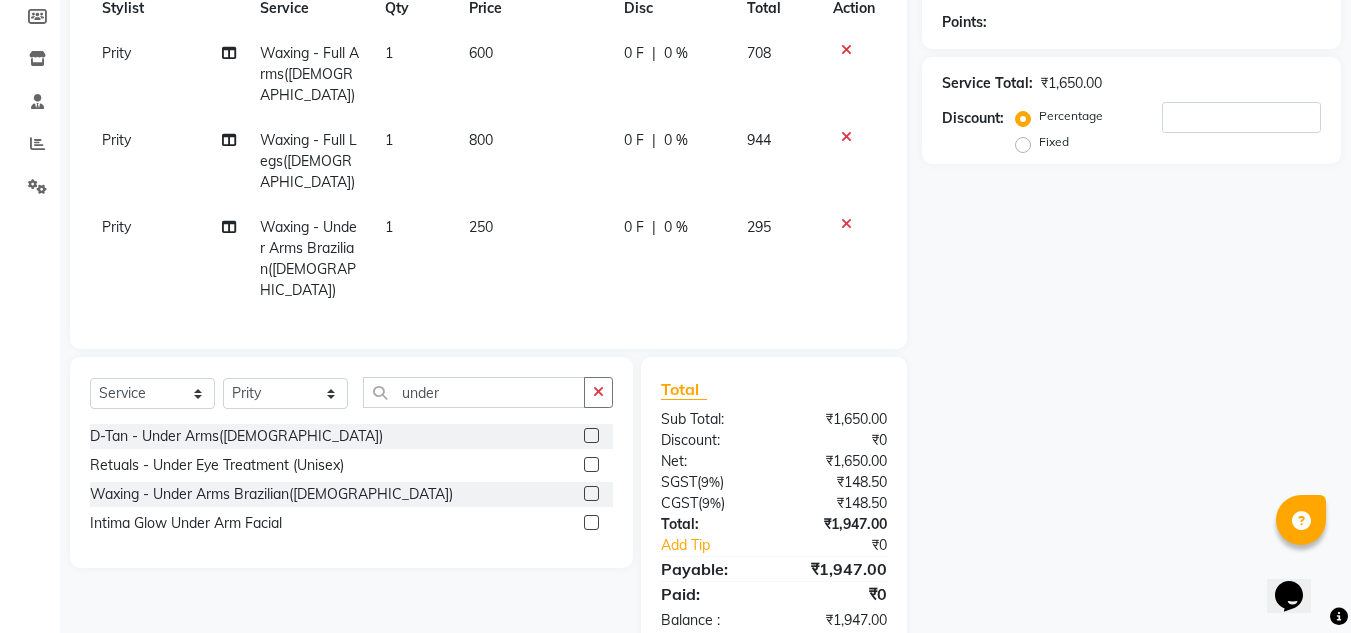 checkbox on "false" 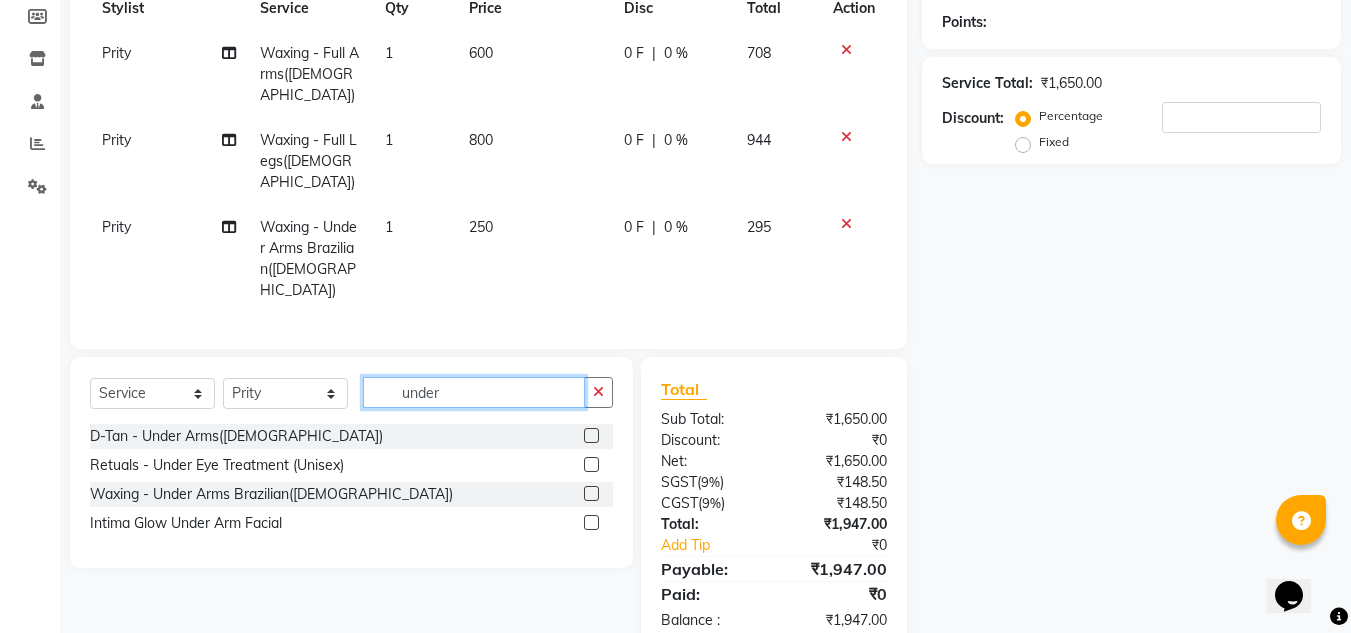 click on "under" 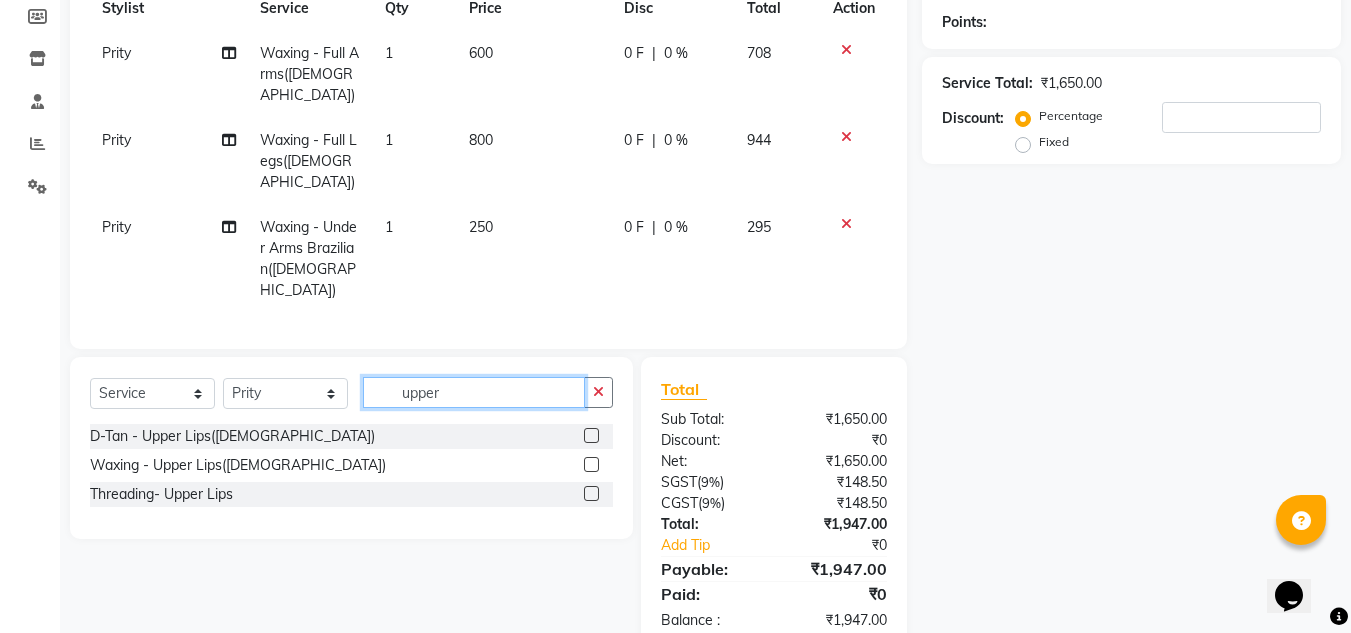 type on "upper" 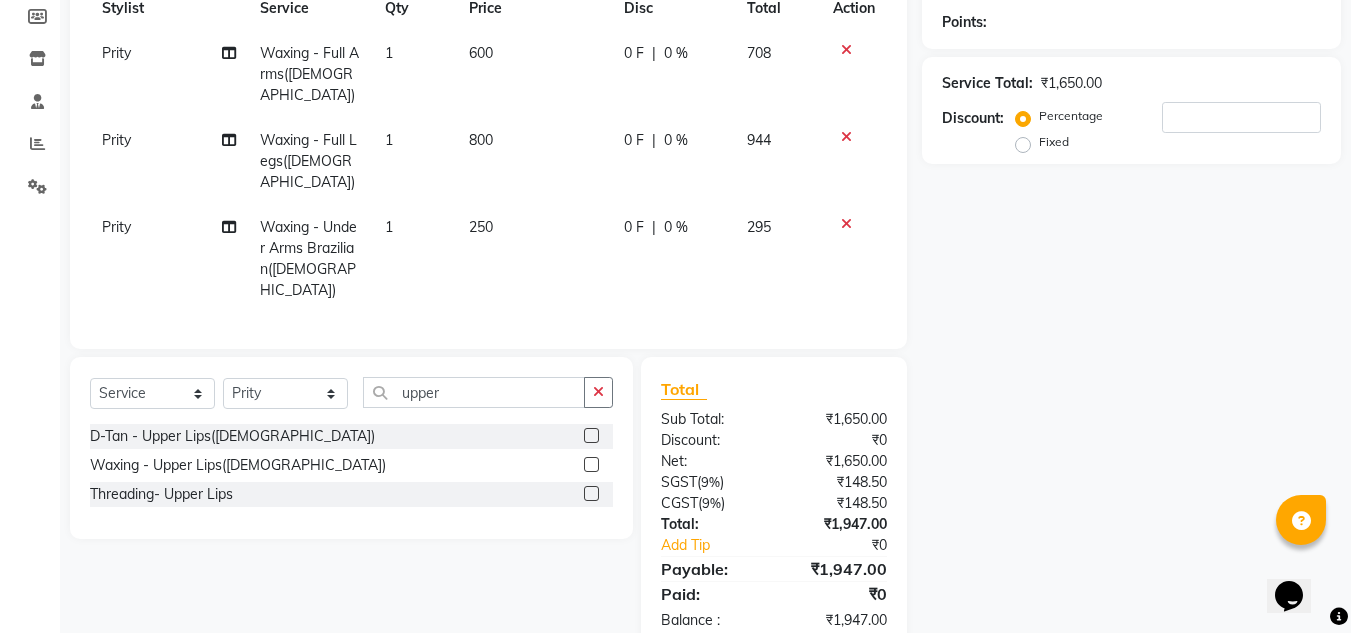 click 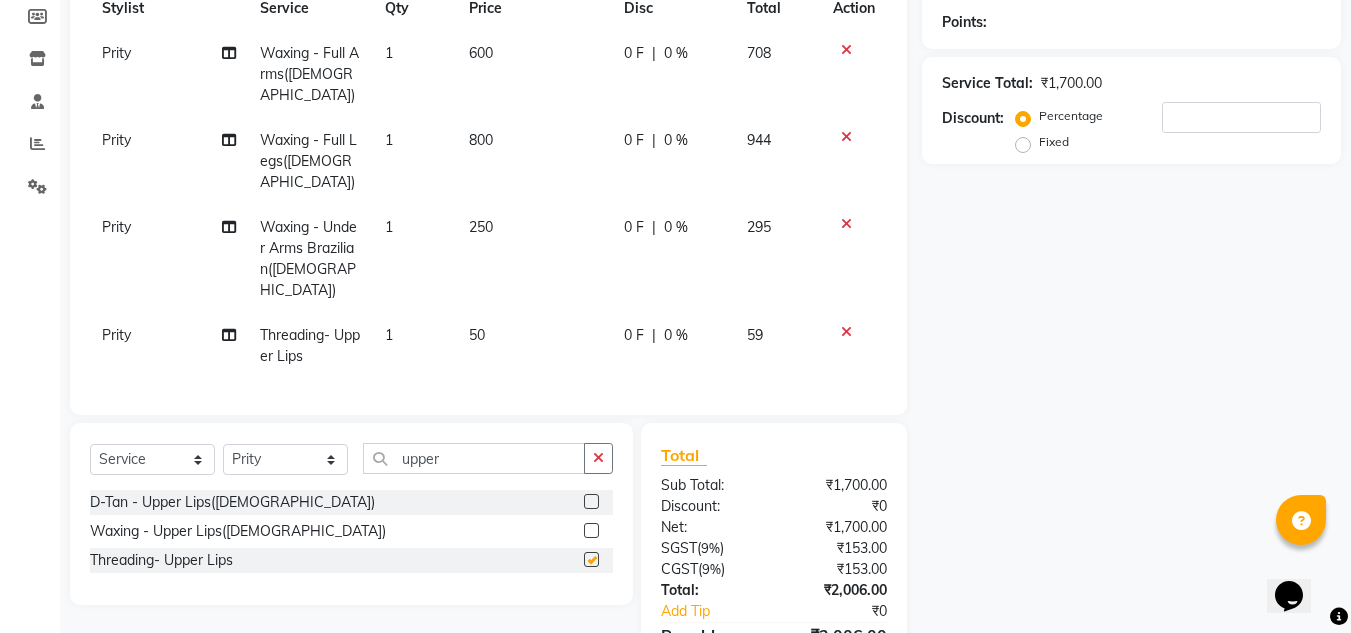 checkbox on "false" 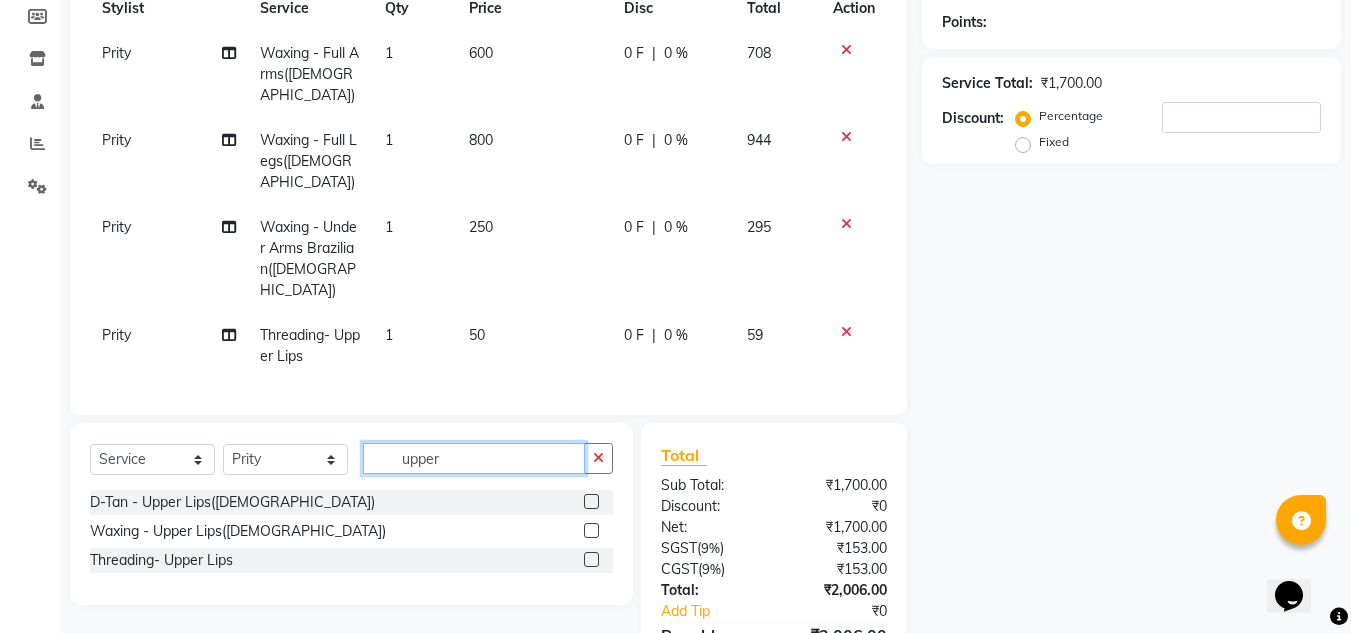 click on "upper" 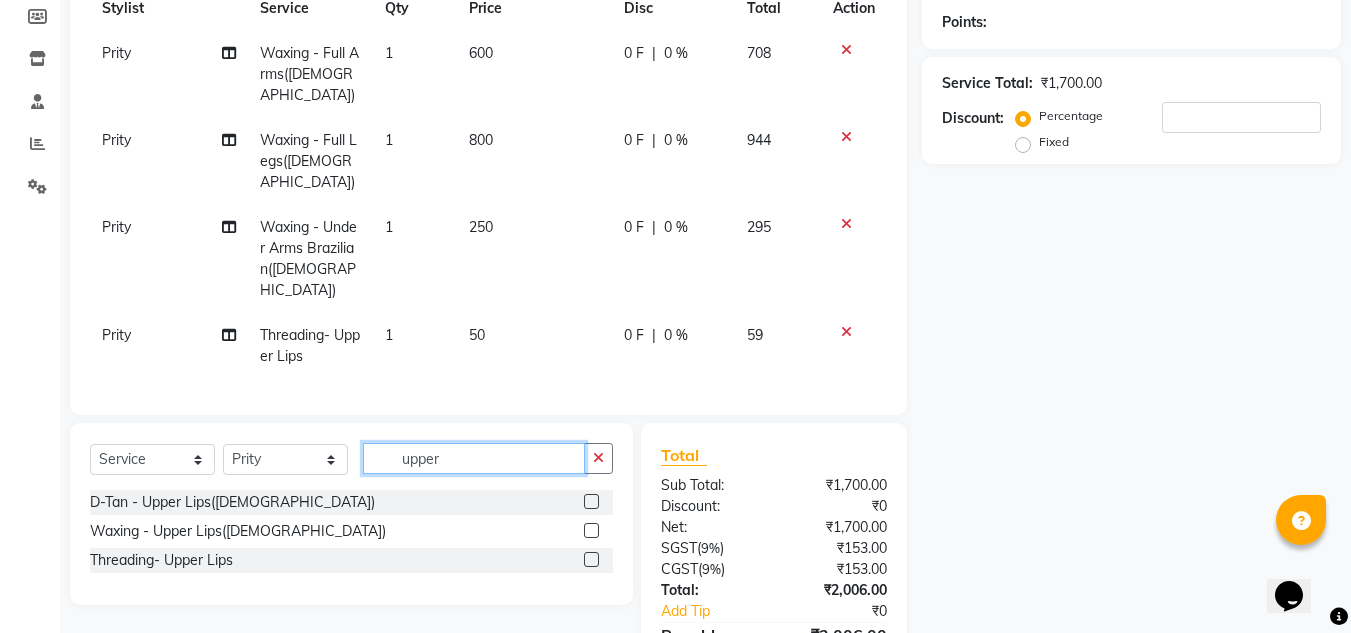 click on "upper" 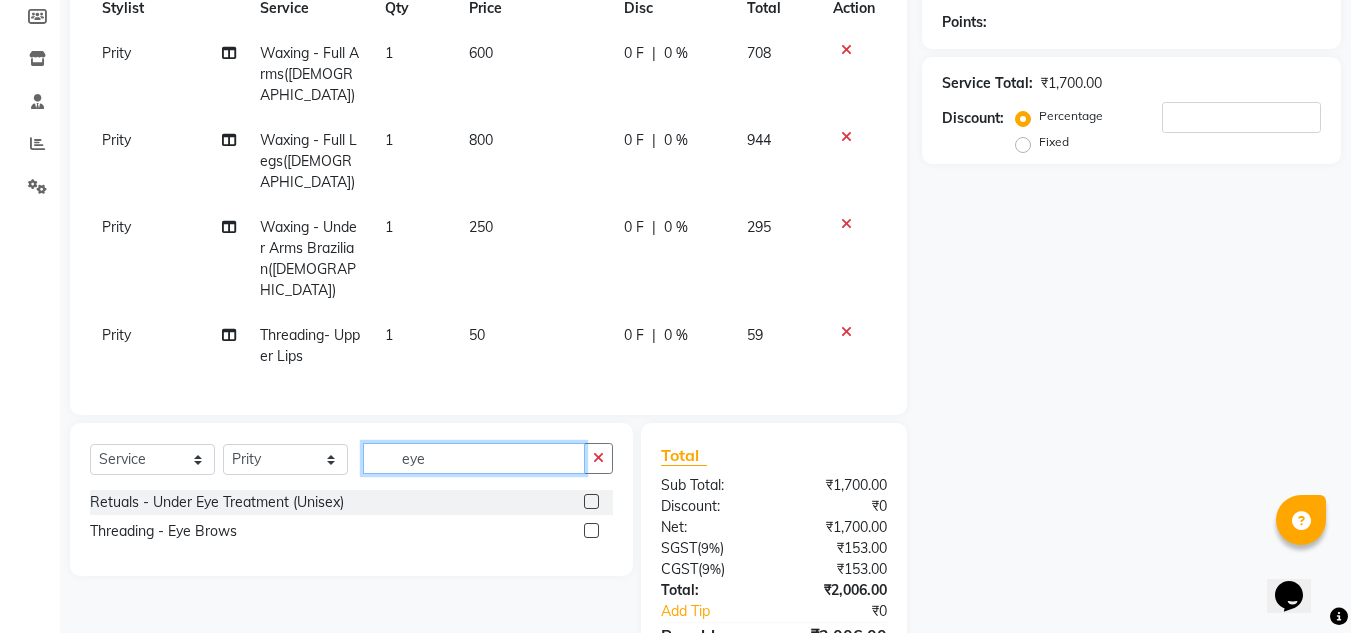 type on "eye" 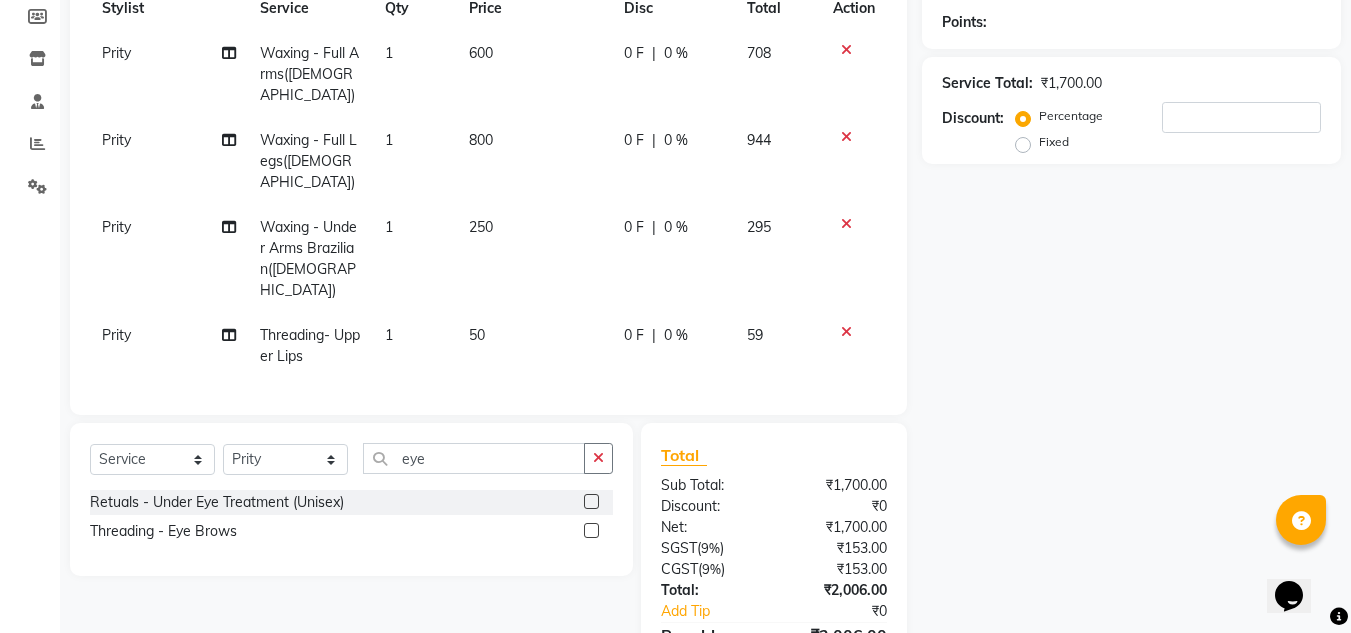 click 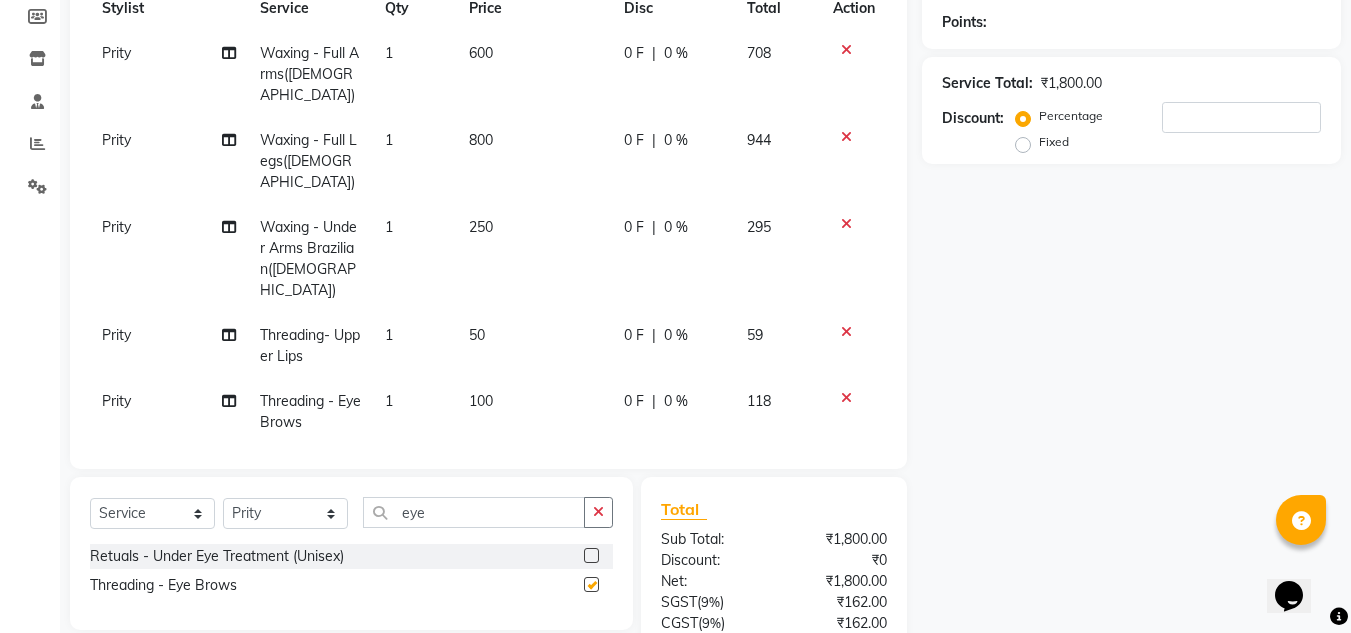 checkbox on "false" 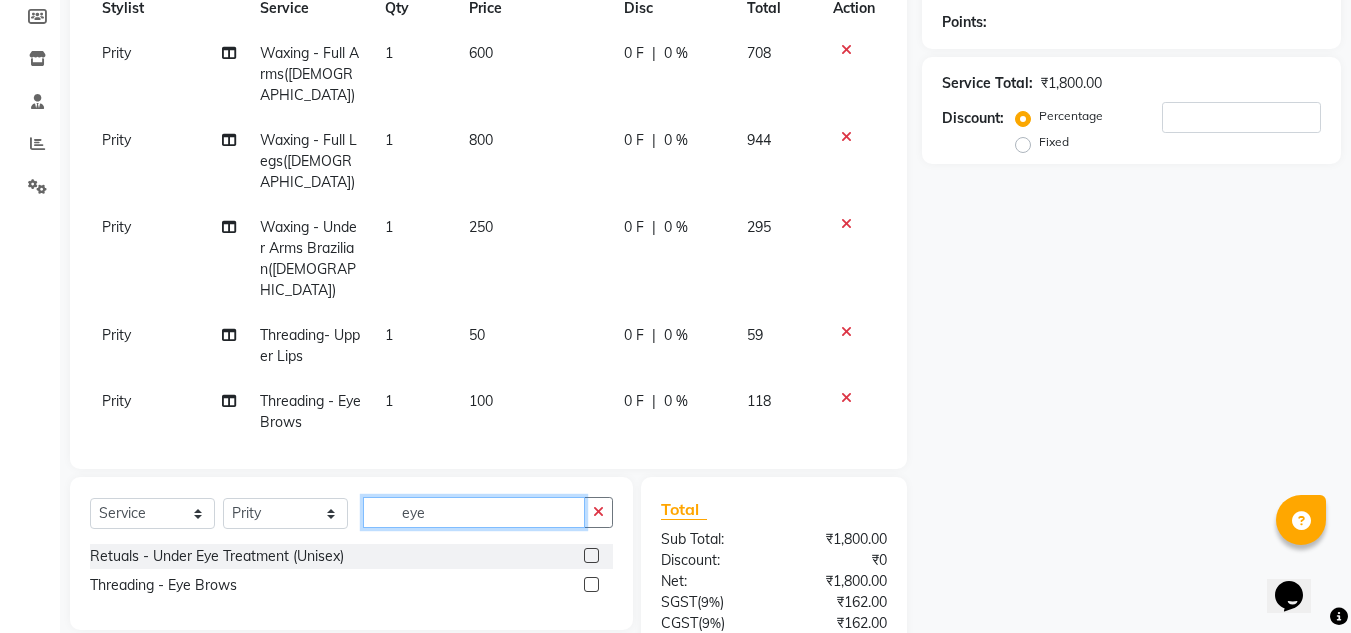 click on "eye" 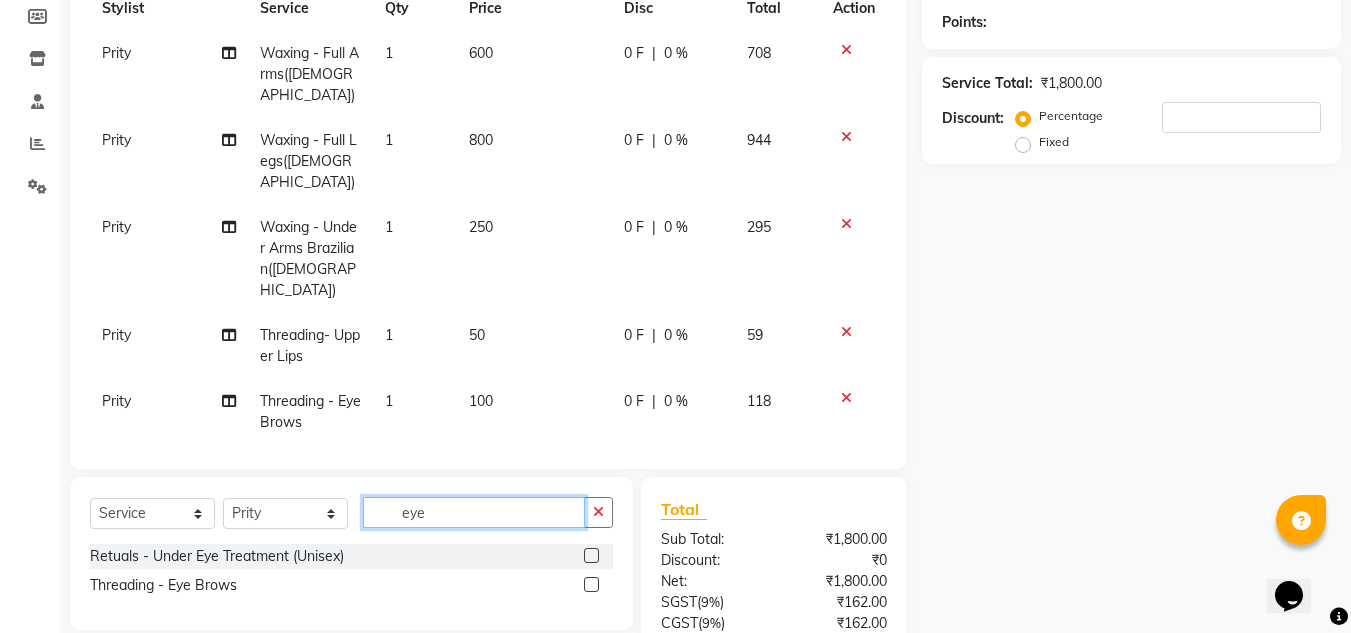 click on "eye" 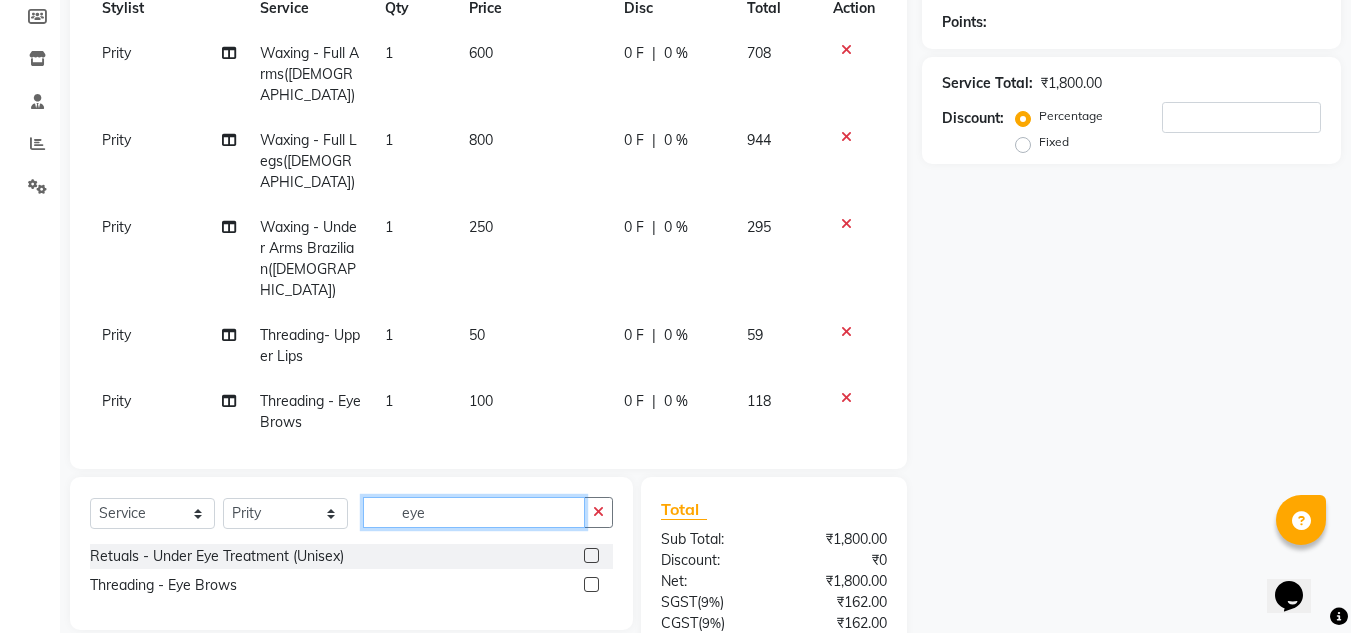 click on "eye" 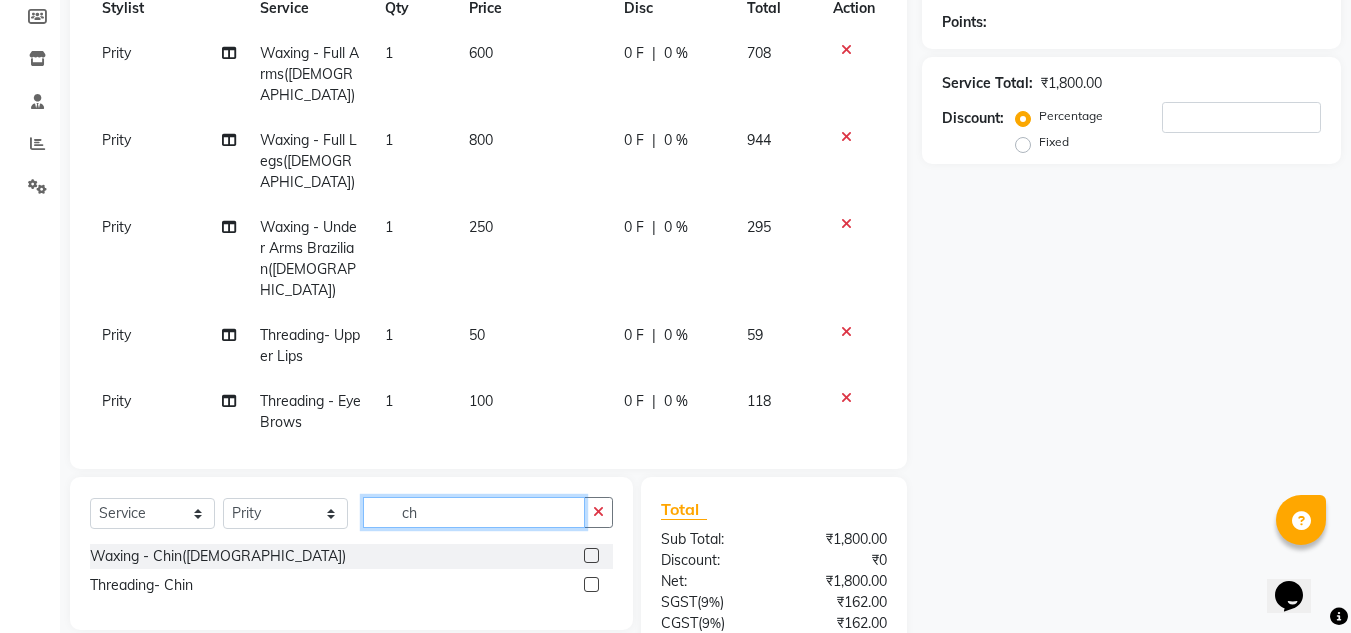 type on "c" 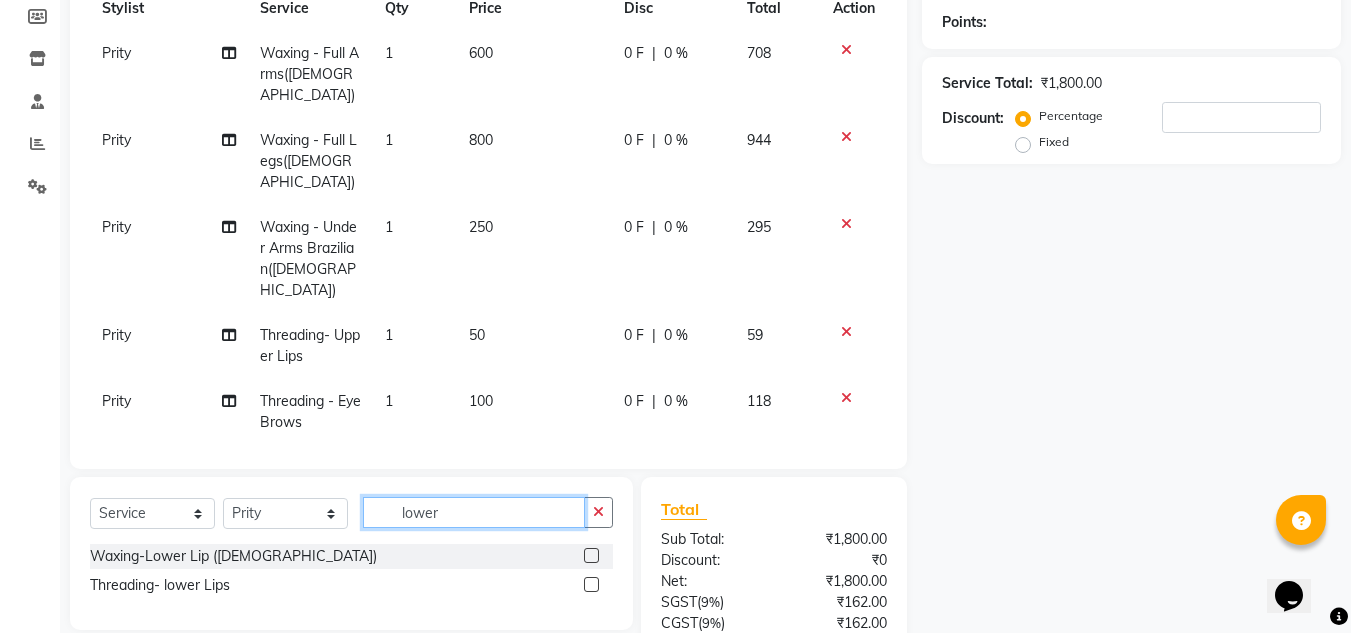 type on "lower" 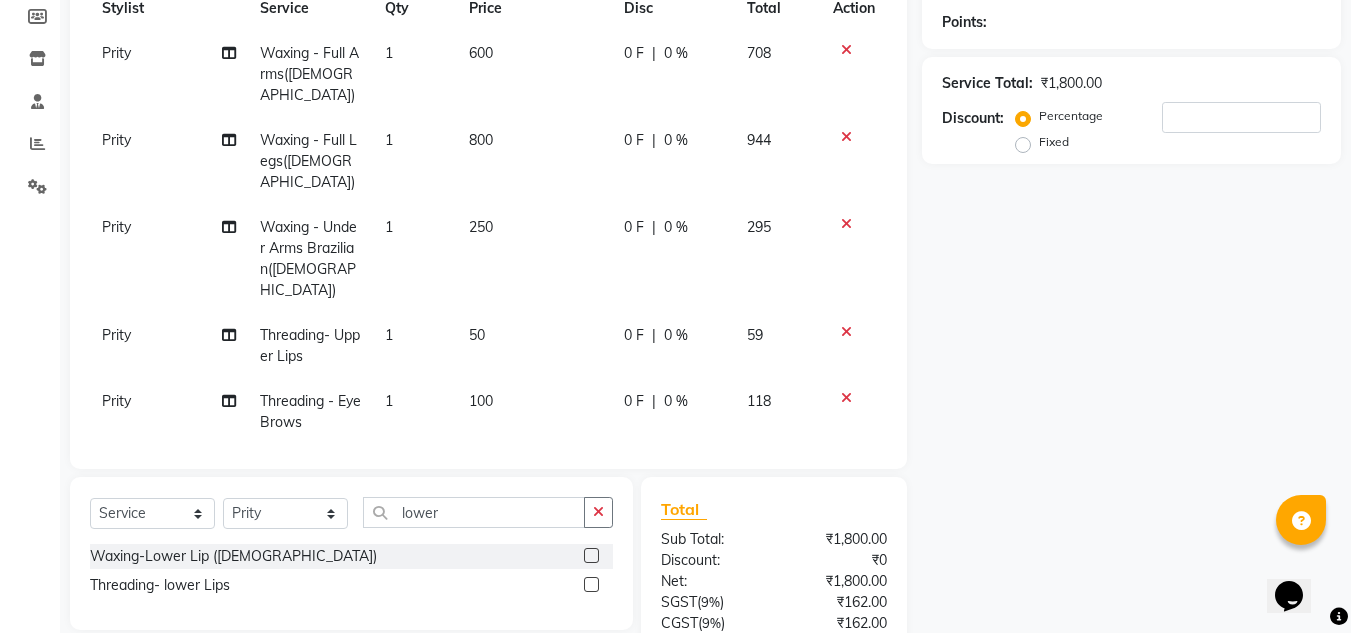 click 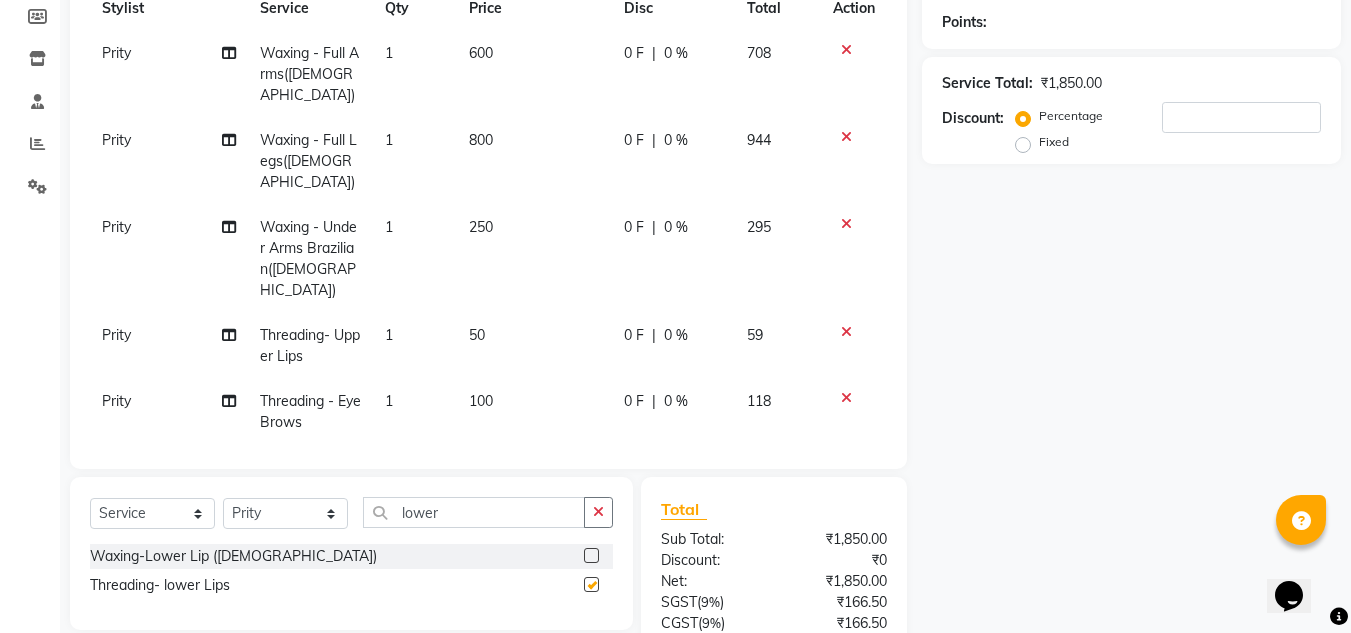 checkbox on "false" 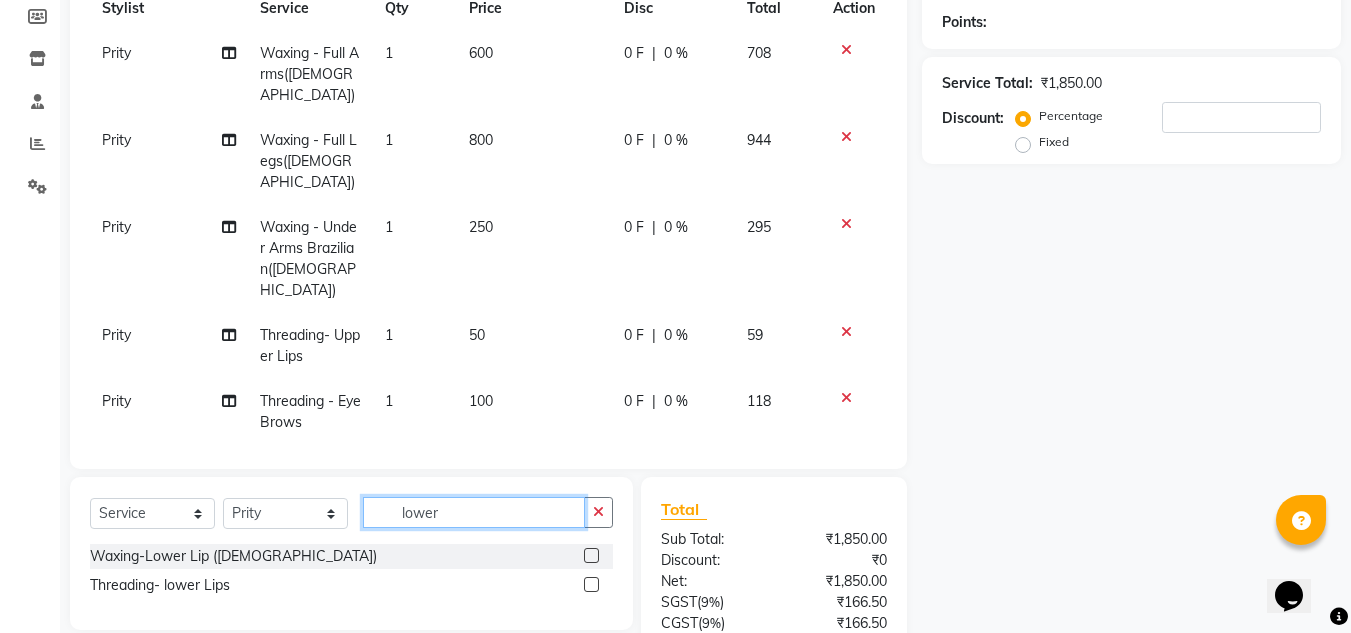 click on "lower" 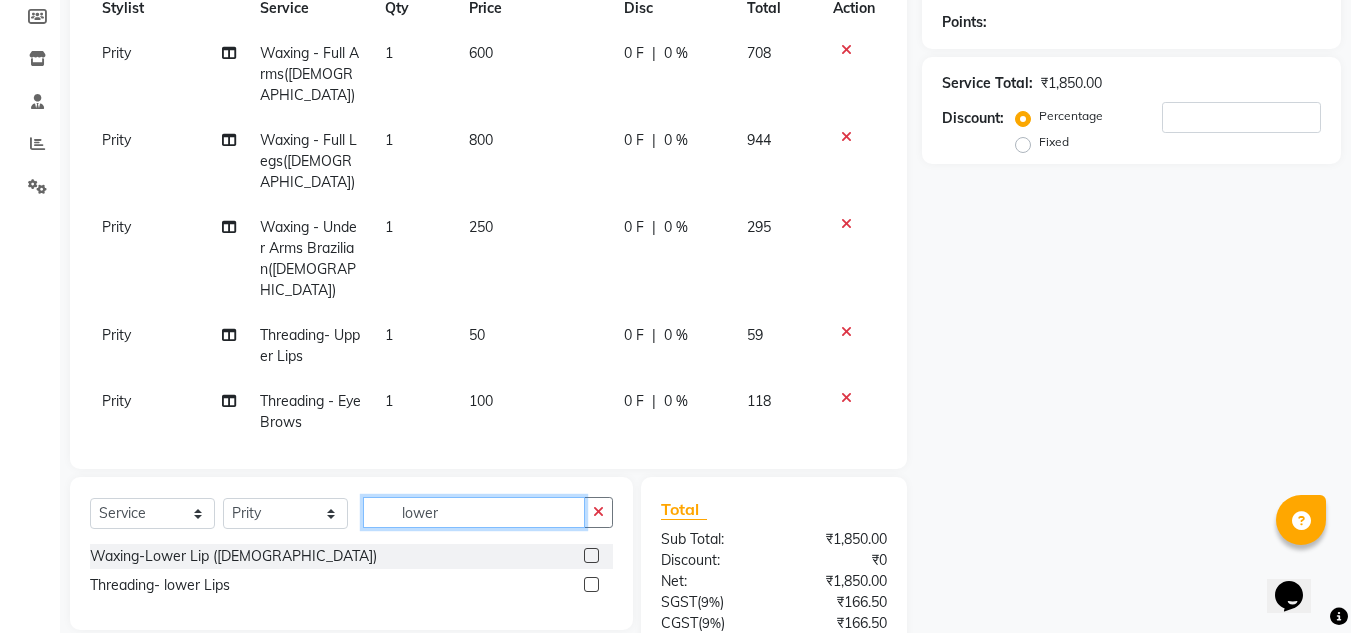 click on "lower" 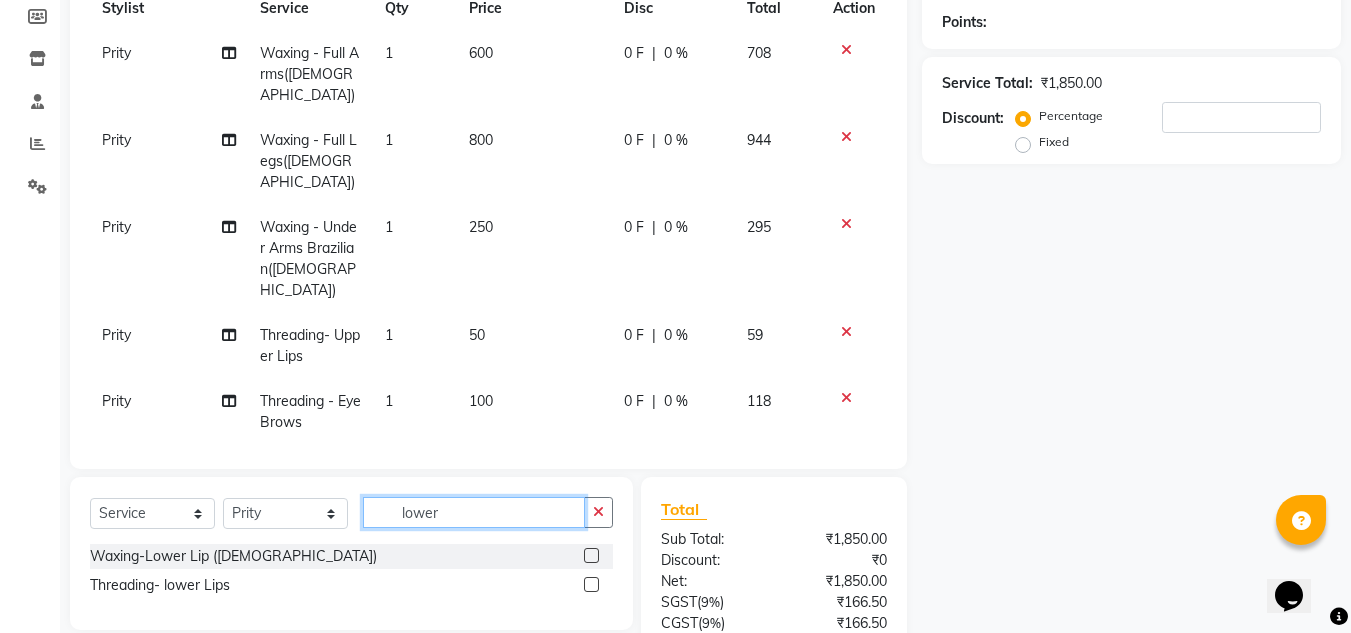 click on "lower" 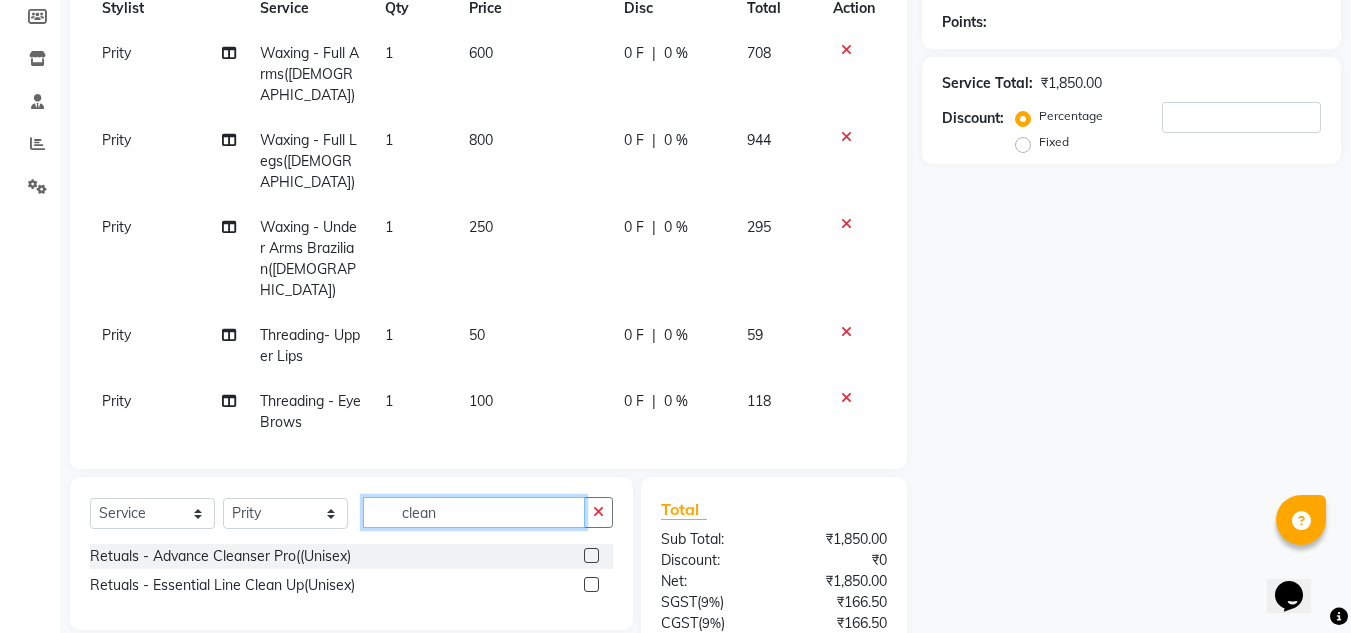 scroll, scrollTop: 467, scrollLeft: 0, axis: vertical 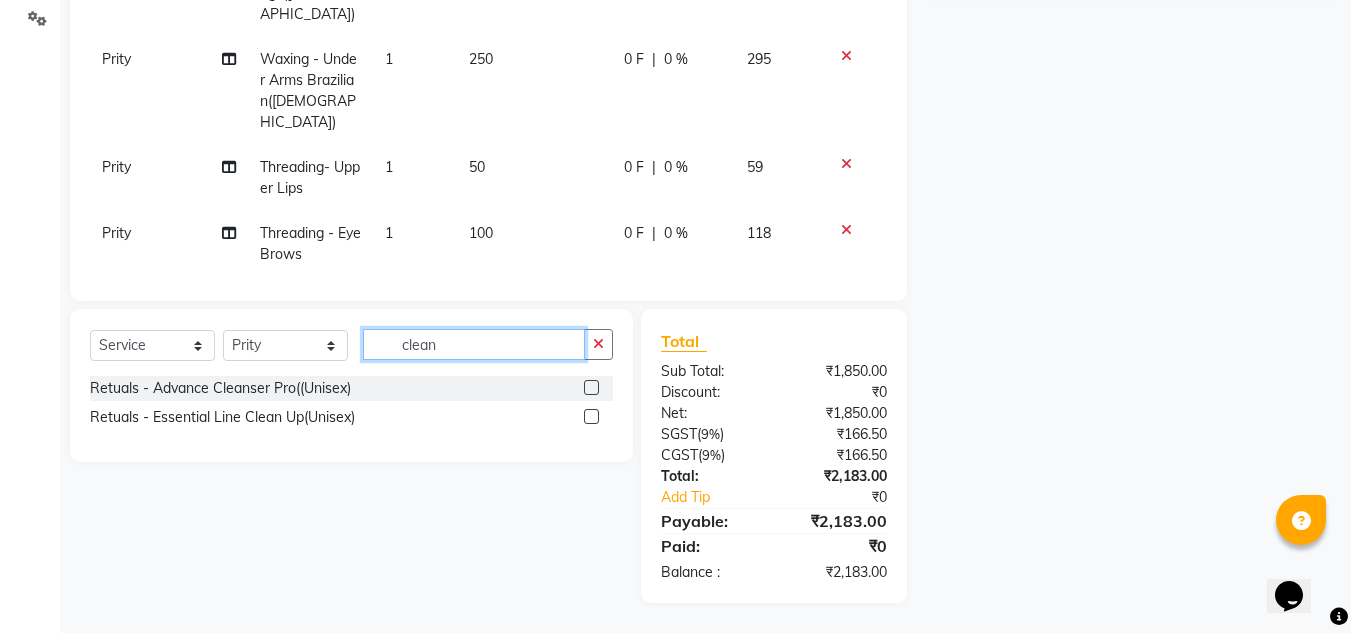 type on "clean" 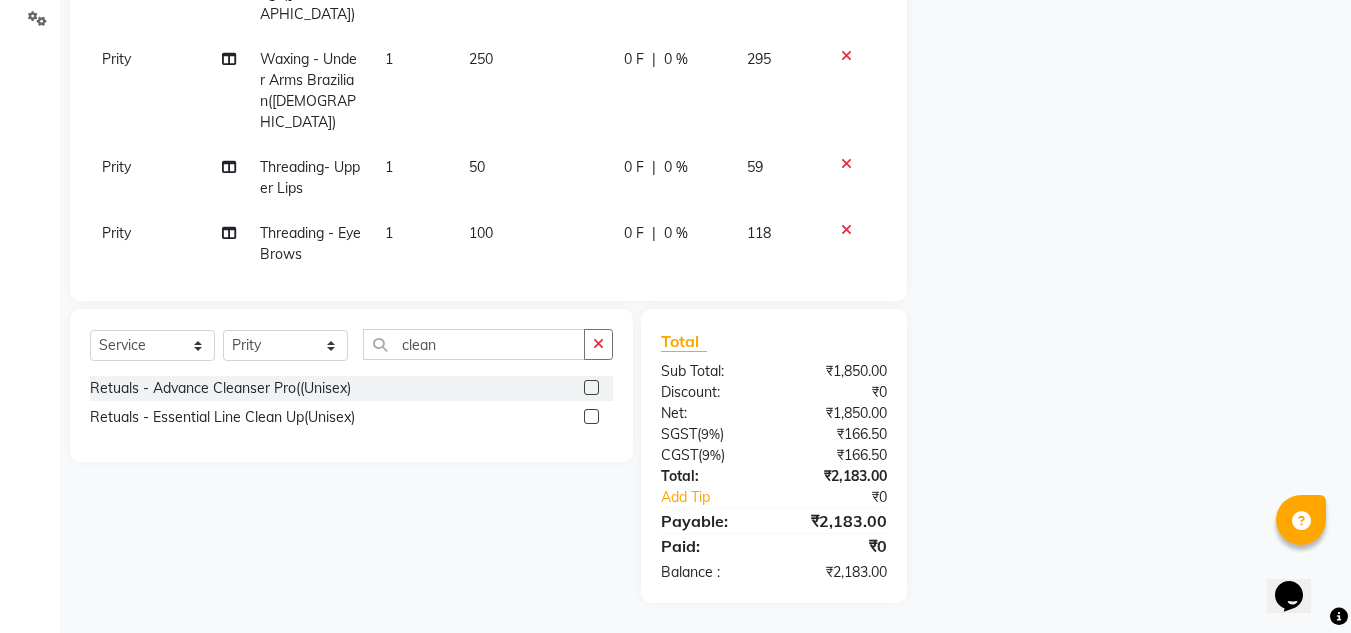 click 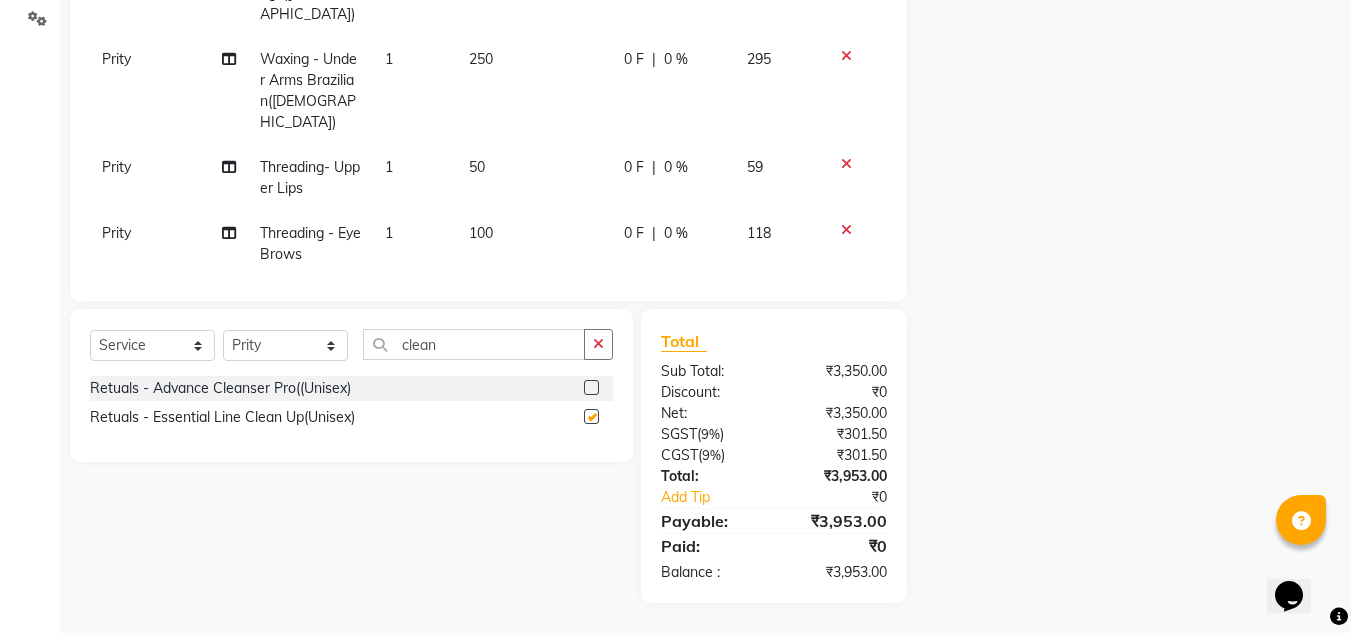 checkbox on "false" 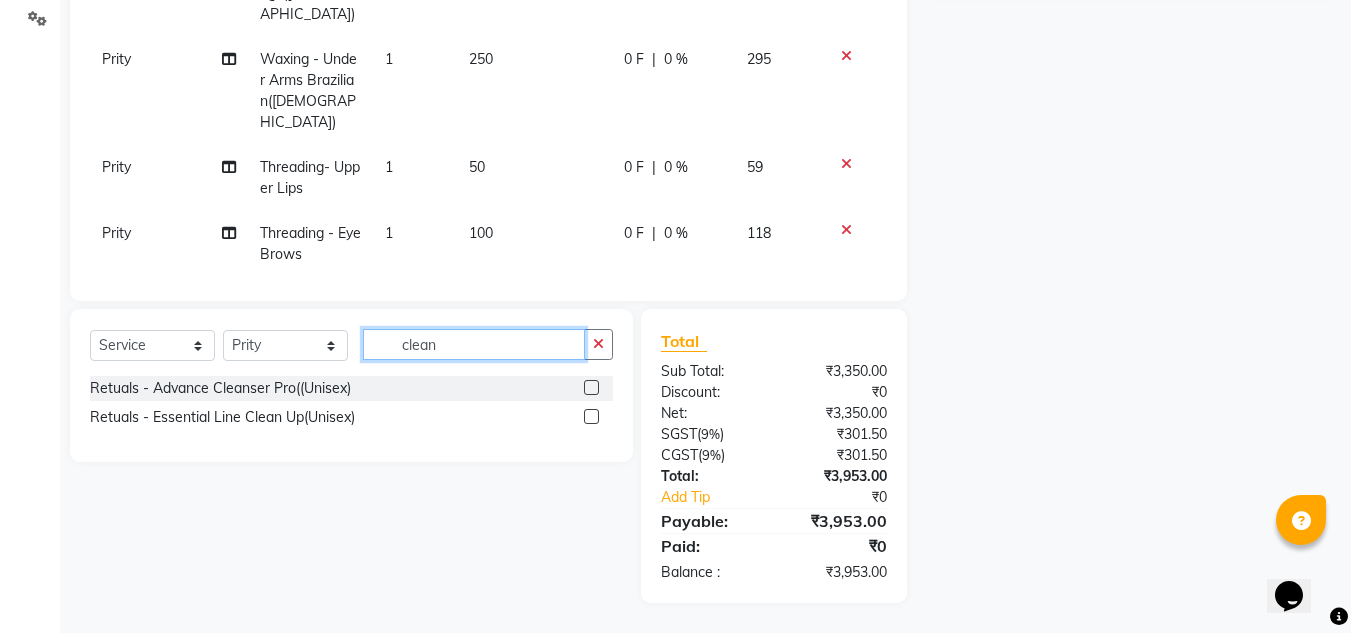 click on "clean" 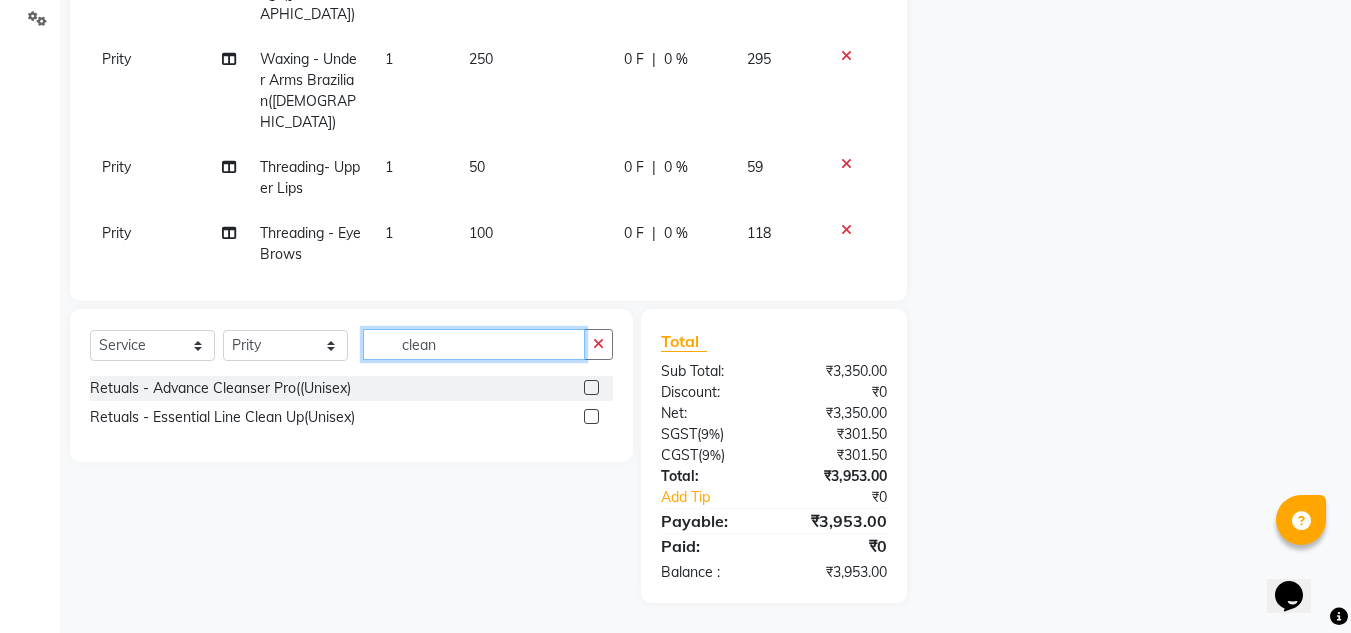 click on "clean" 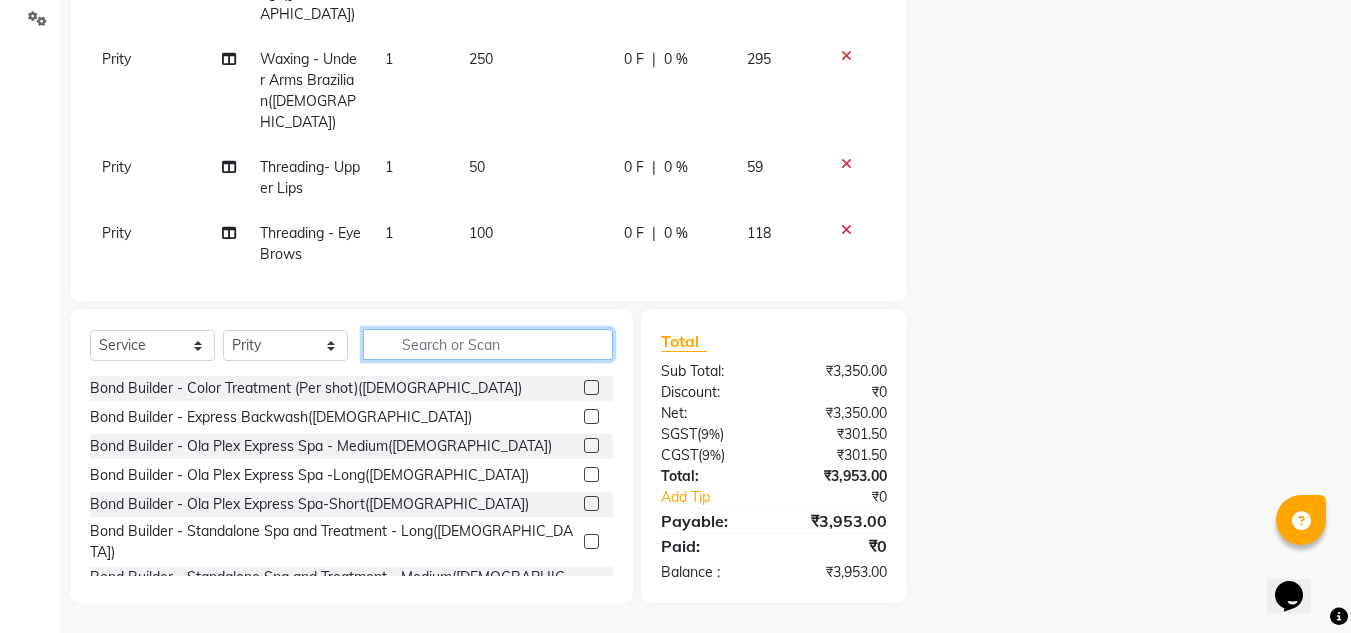scroll, scrollTop: 117, scrollLeft: 0, axis: vertical 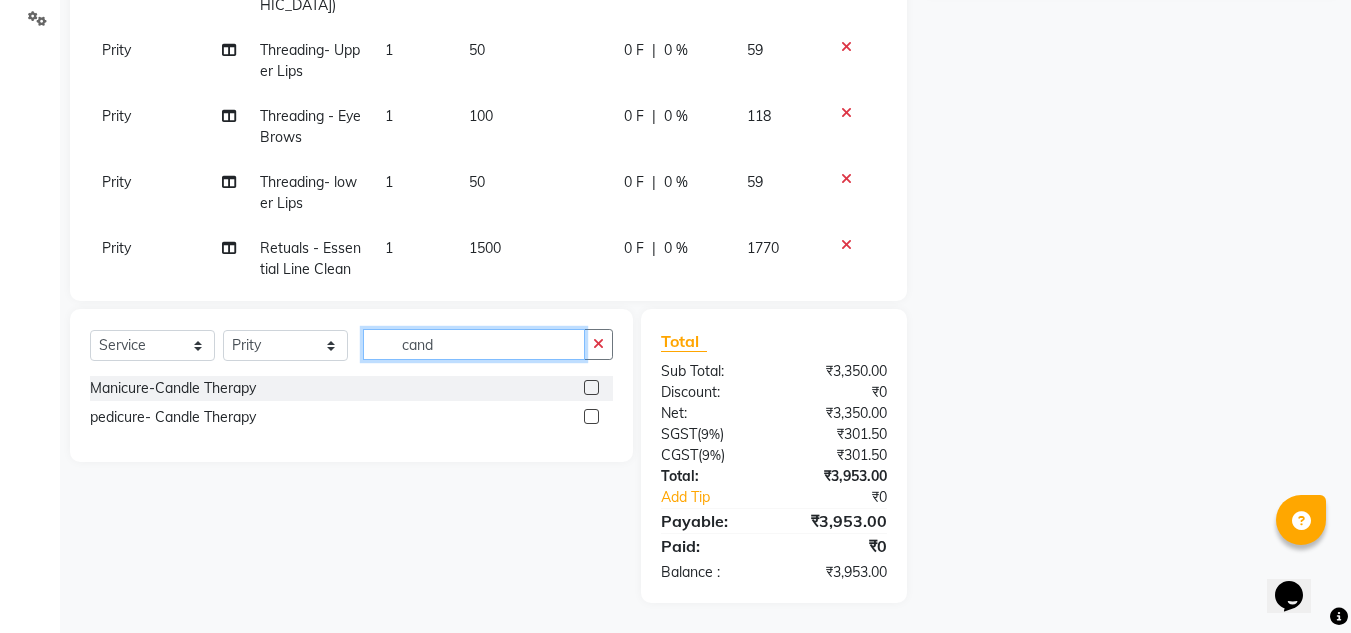 type on "cand" 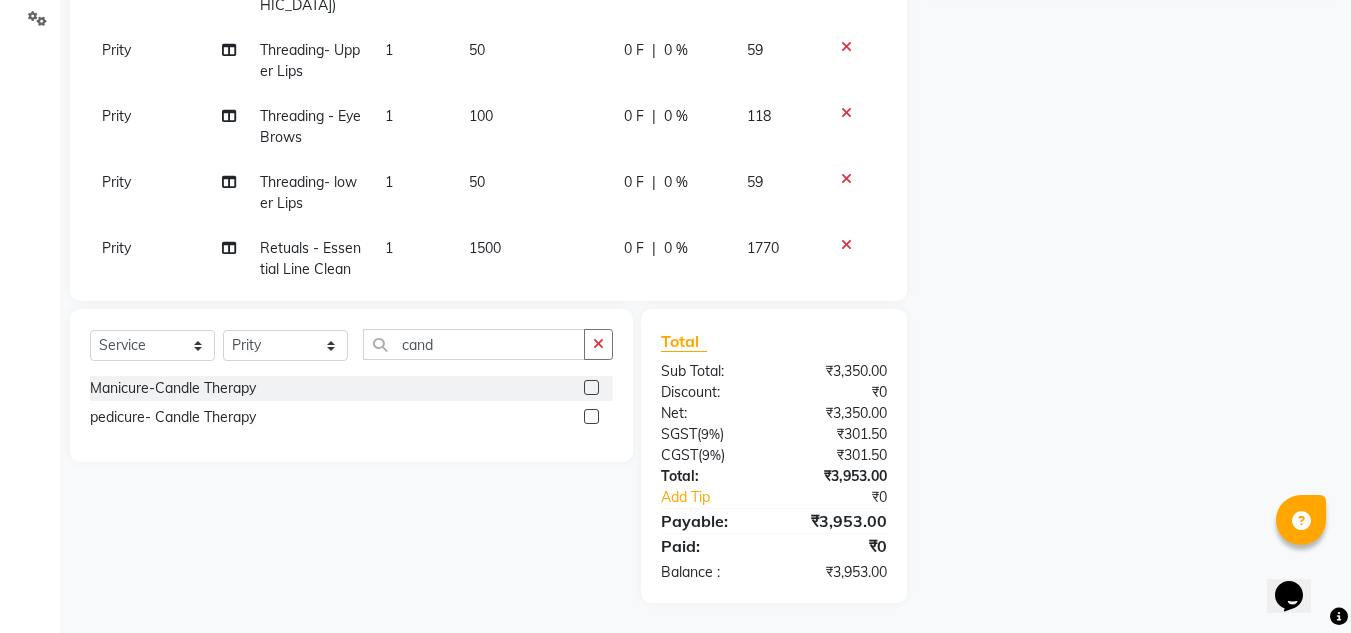 click 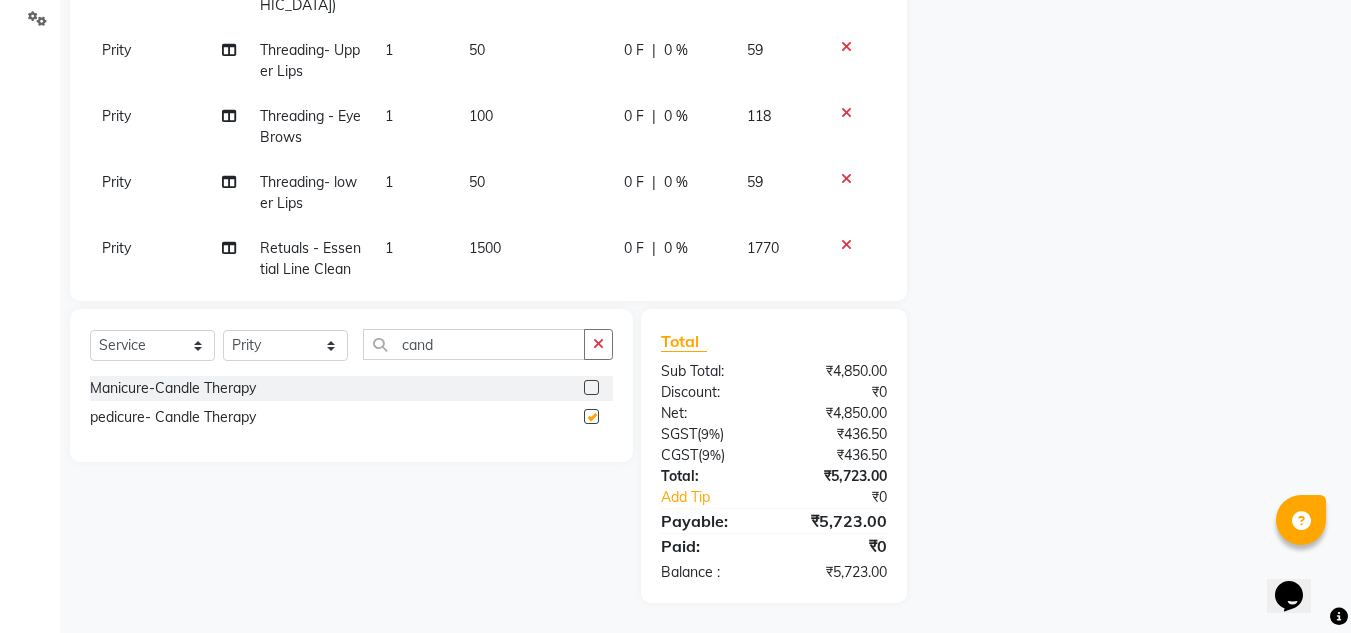 checkbox on "false" 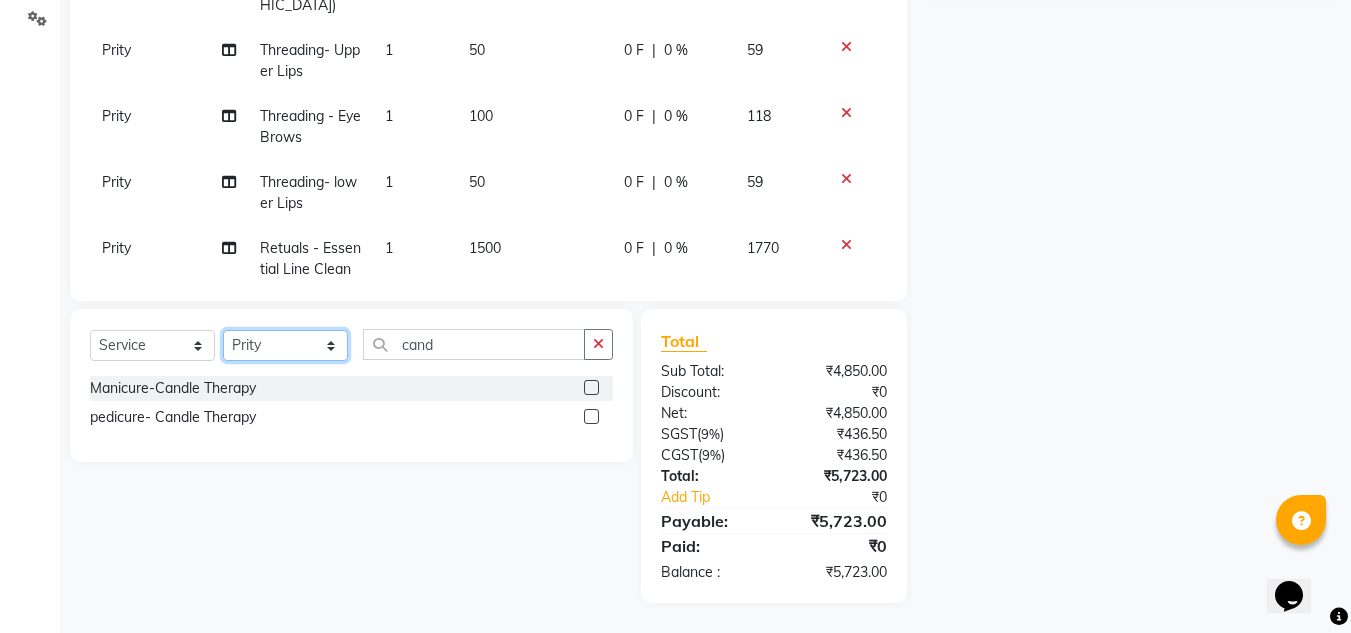 click on "Select Stylist Amoi Ashish [PERSON_NAME] [PERSON_NAME] [PERSON_NAME]  [PERSON_NAME] [PERSON_NAME] [PERSON_NAME] [PERSON_NAME] [PERSON_NAME] Rahul [PERSON_NAME] [PERSON_NAME] [PERSON_NAME] [PERSON_NAME] [PERSON_NAME]" 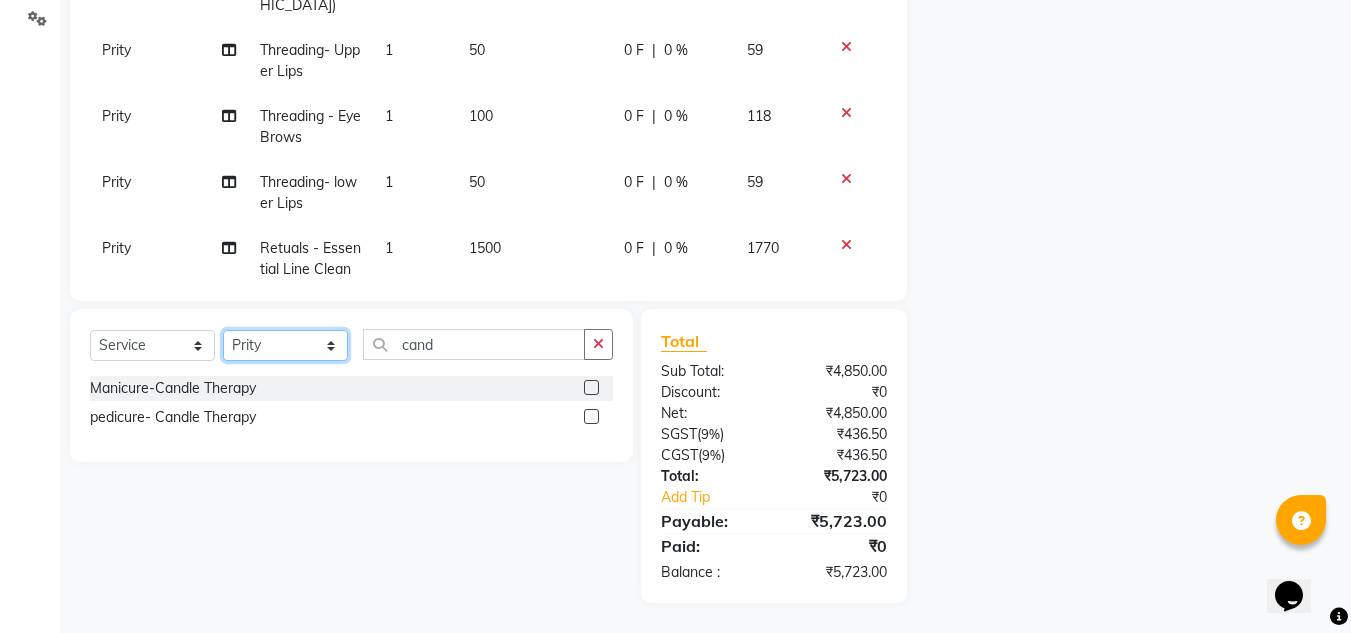select on "66652" 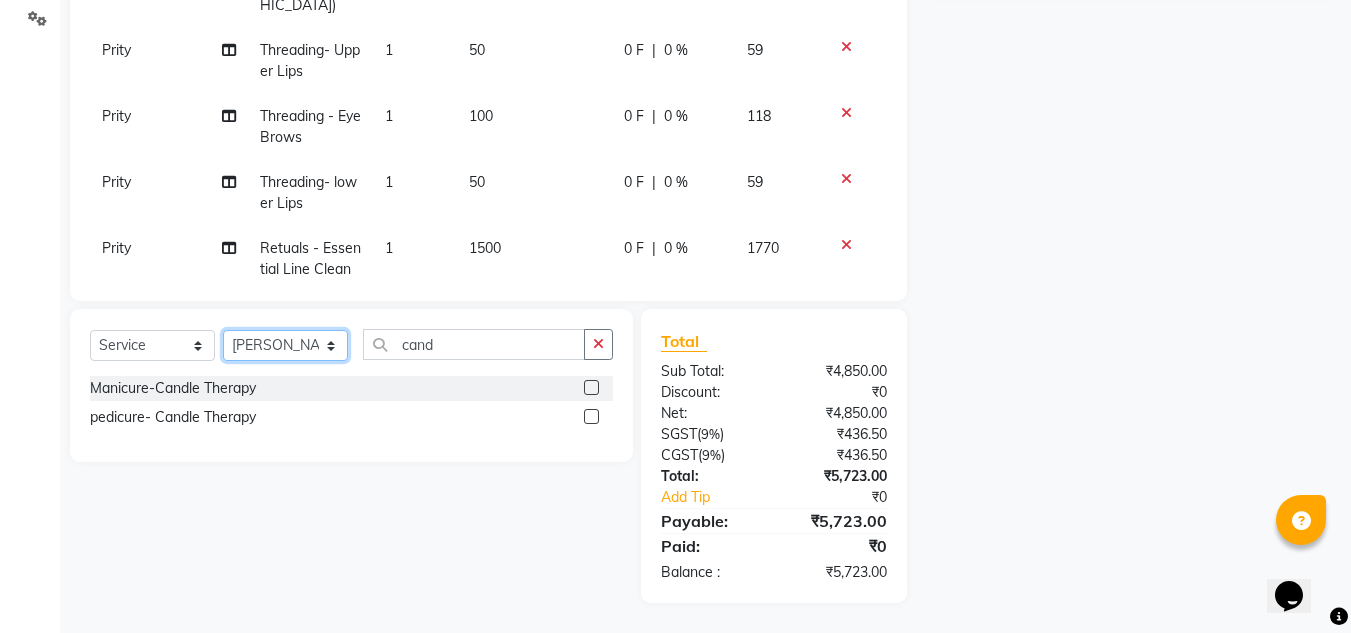click on "Select Stylist Amoi Ashish [PERSON_NAME] [PERSON_NAME] [PERSON_NAME]  [PERSON_NAME] [PERSON_NAME] [PERSON_NAME] [PERSON_NAME] [PERSON_NAME] Rahul [PERSON_NAME] [PERSON_NAME] [PERSON_NAME] [PERSON_NAME] [PERSON_NAME]" 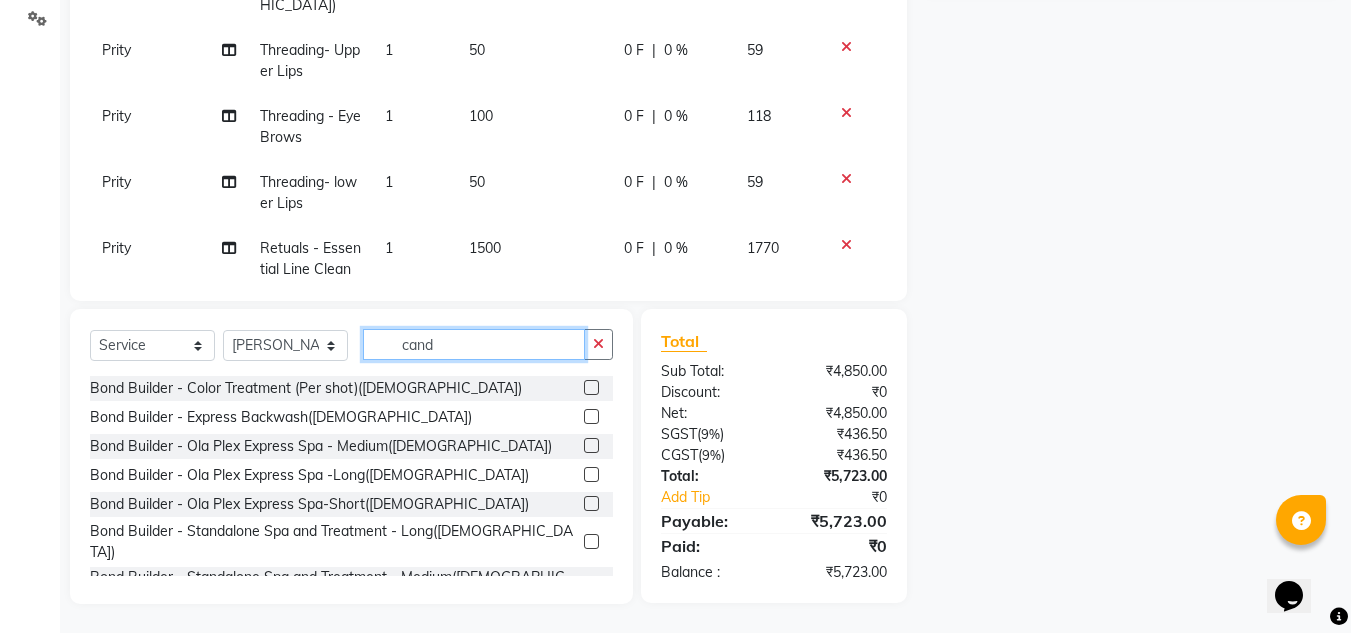 click on "cand" 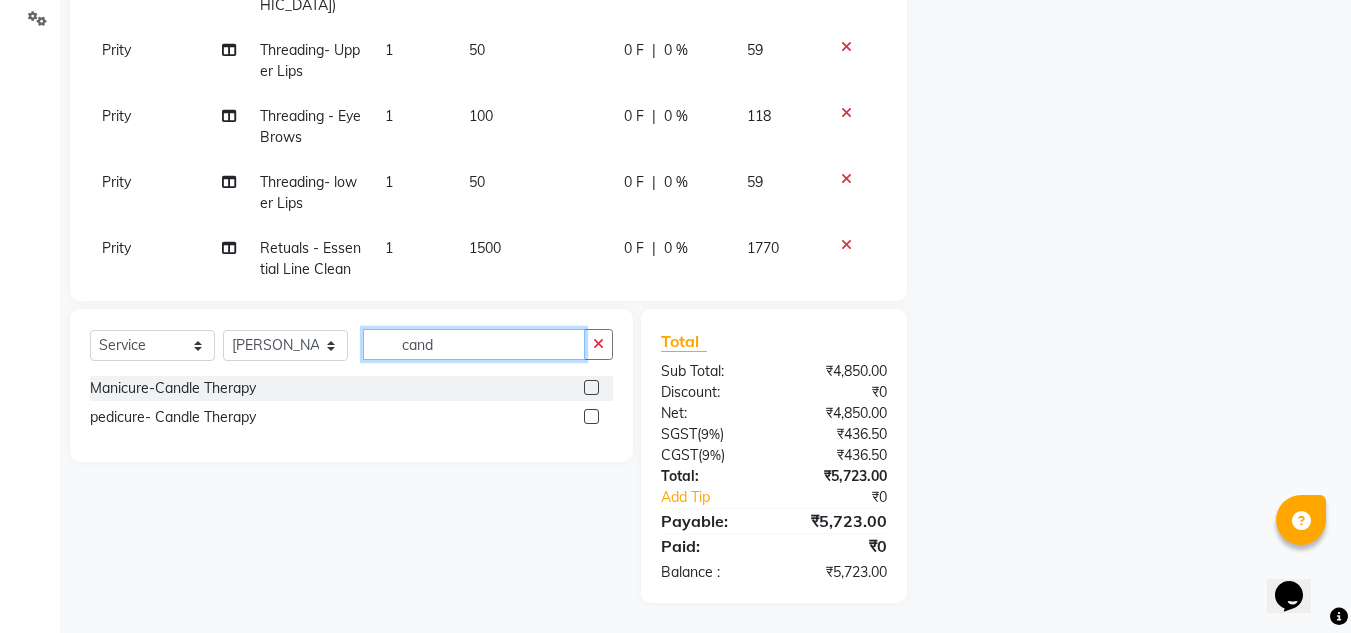 type on "cand" 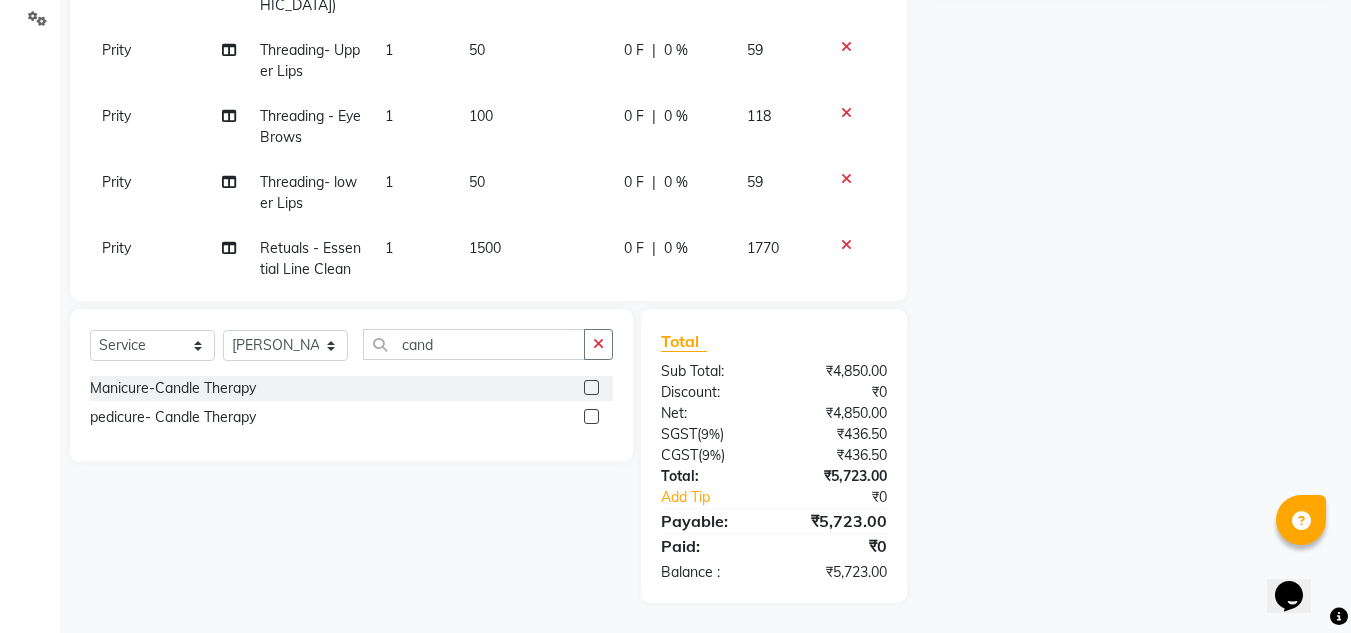 click 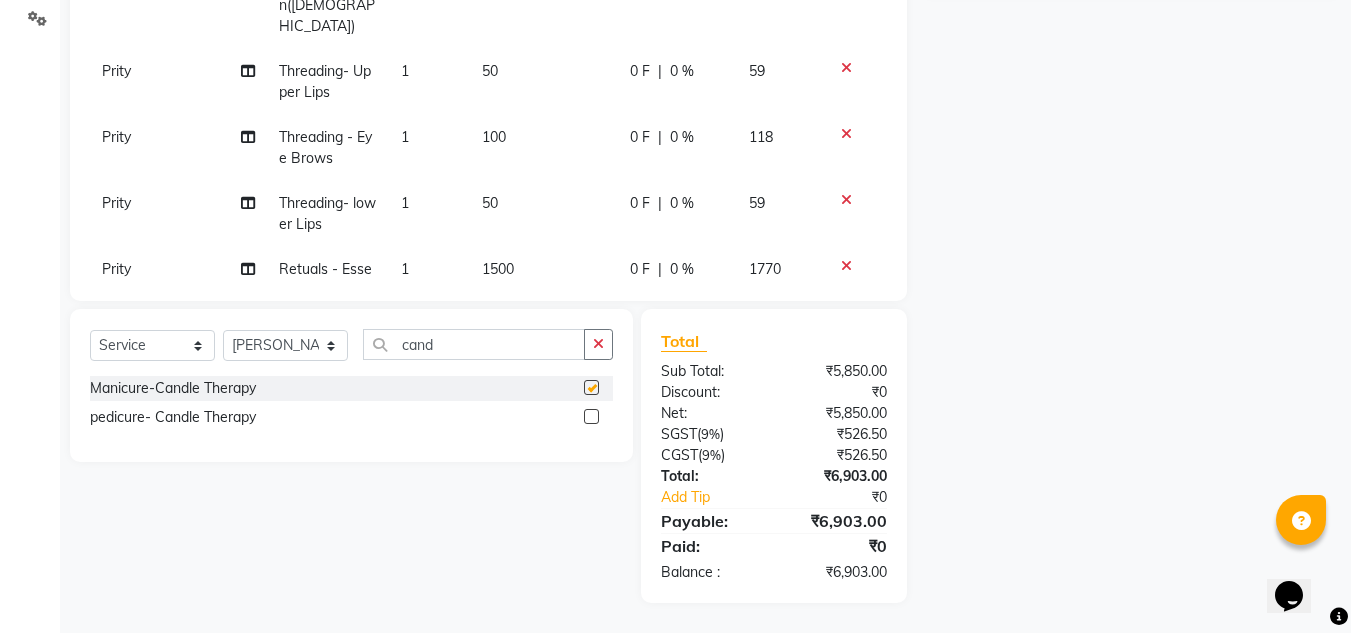 checkbox on "false" 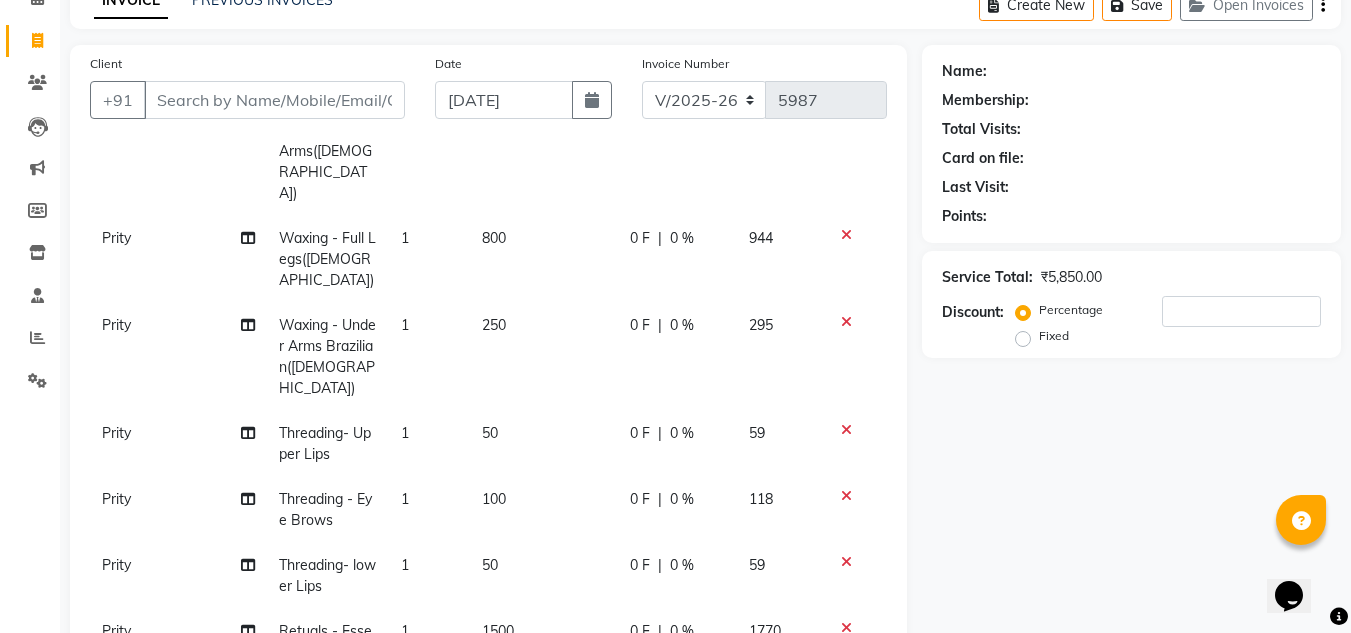scroll, scrollTop: 99, scrollLeft: 0, axis: vertical 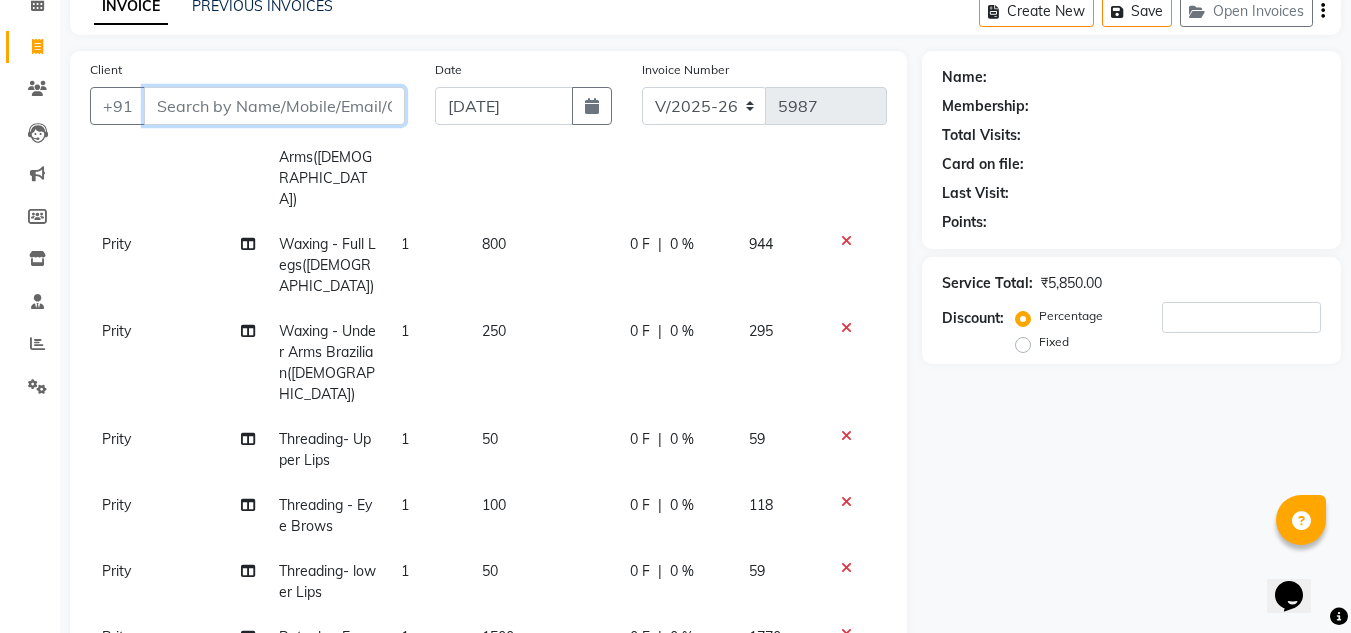 click on "Client" at bounding box center [274, 106] 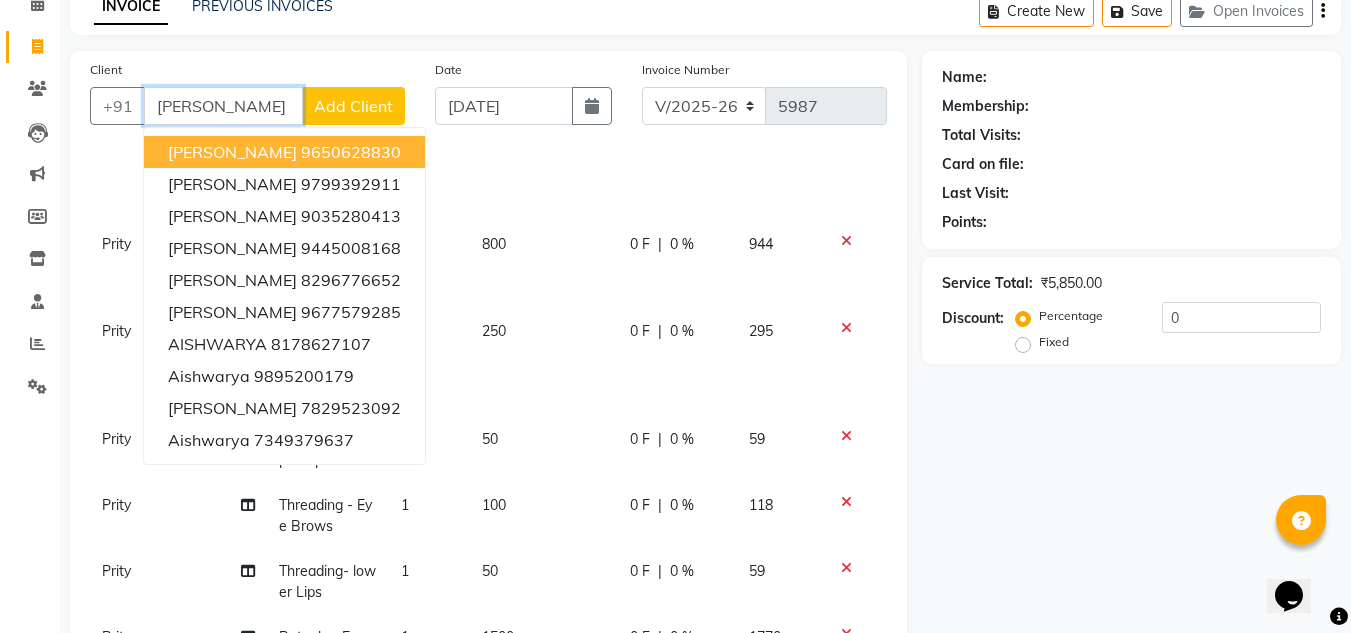 type on "aishwarya" 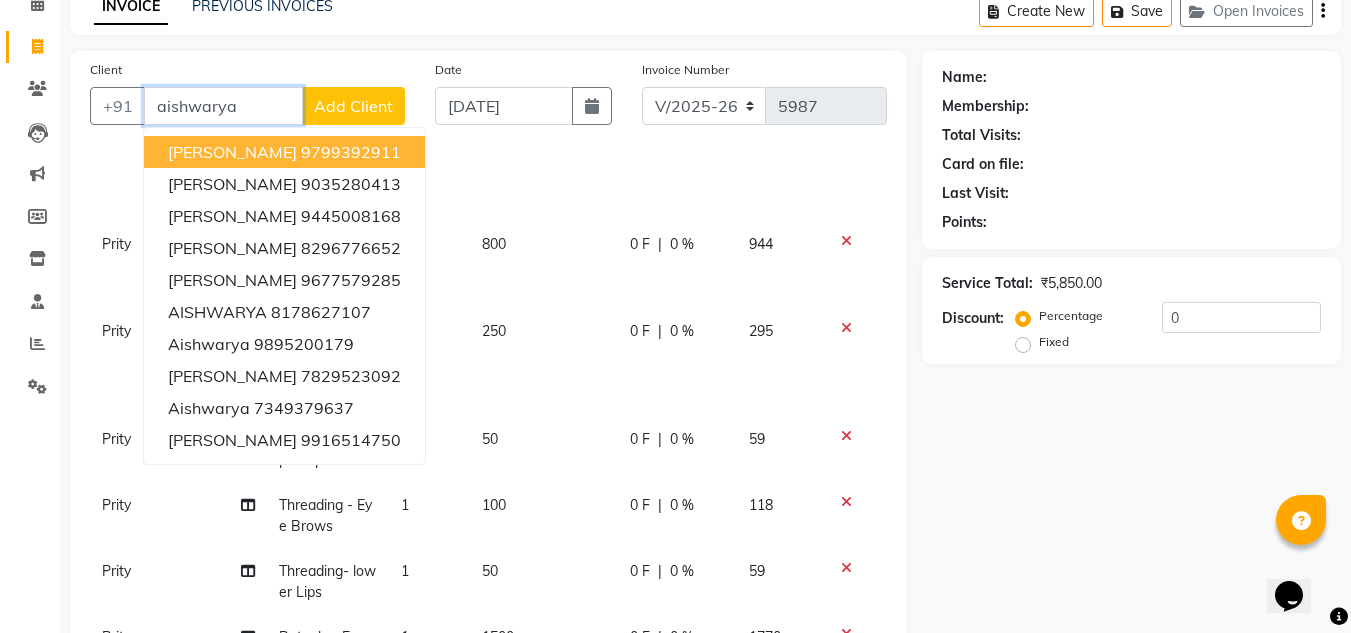click on "aishwarya" at bounding box center [223, 106] 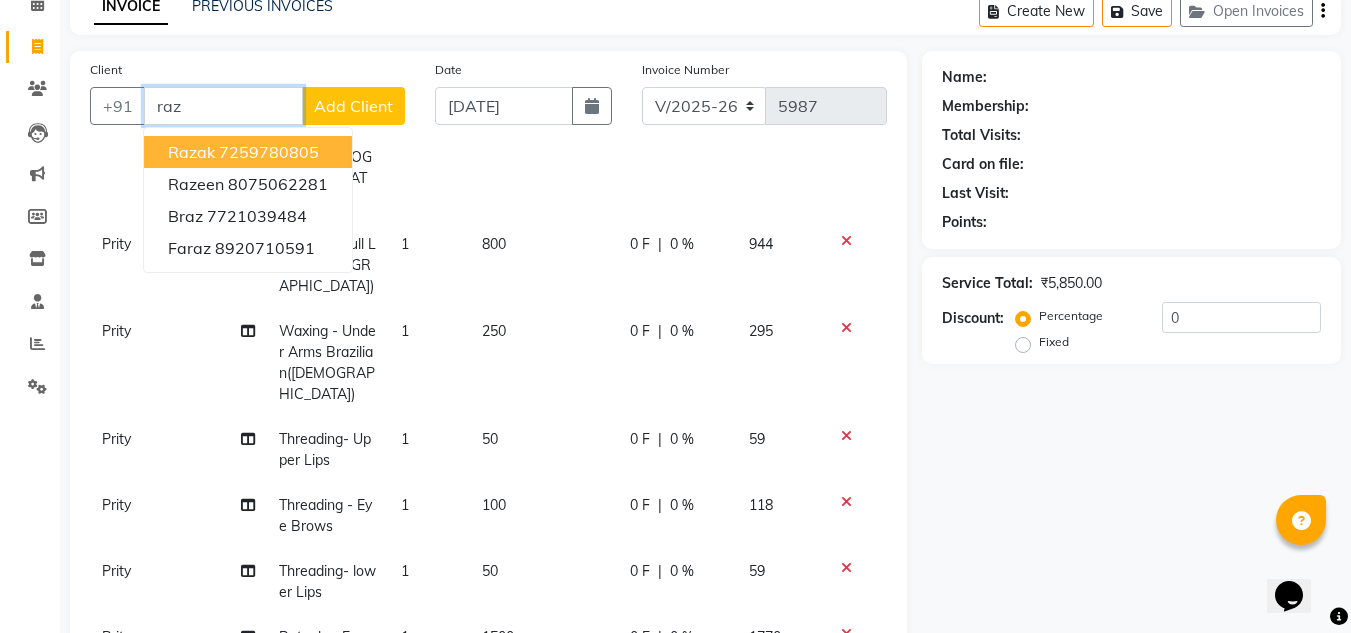 click on "7259780805" at bounding box center (269, 152) 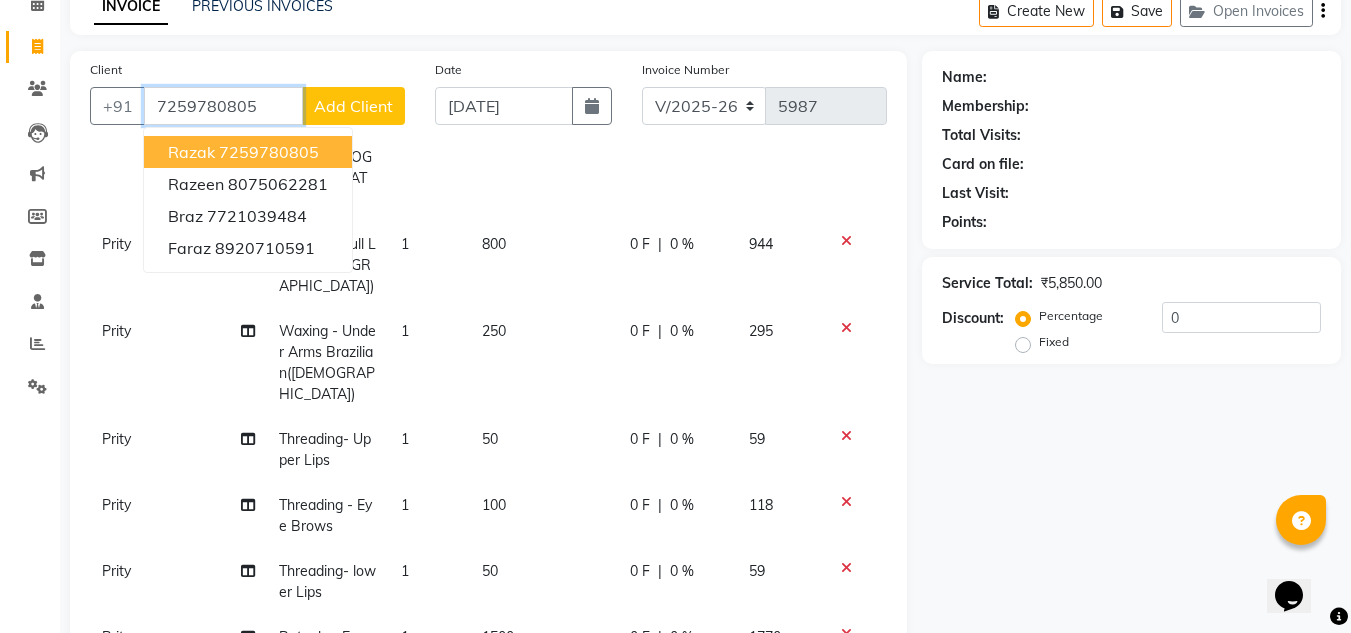 type on "7259780805" 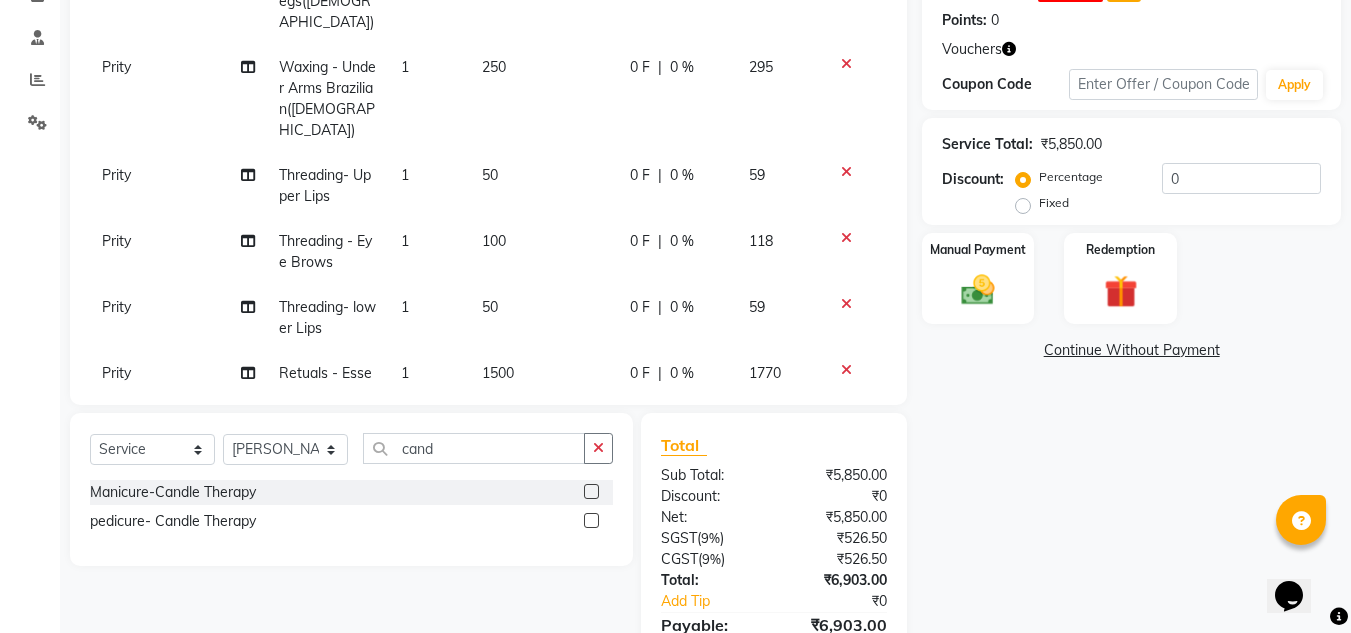 scroll, scrollTop: 365, scrollLeft: 0, axis: vertical 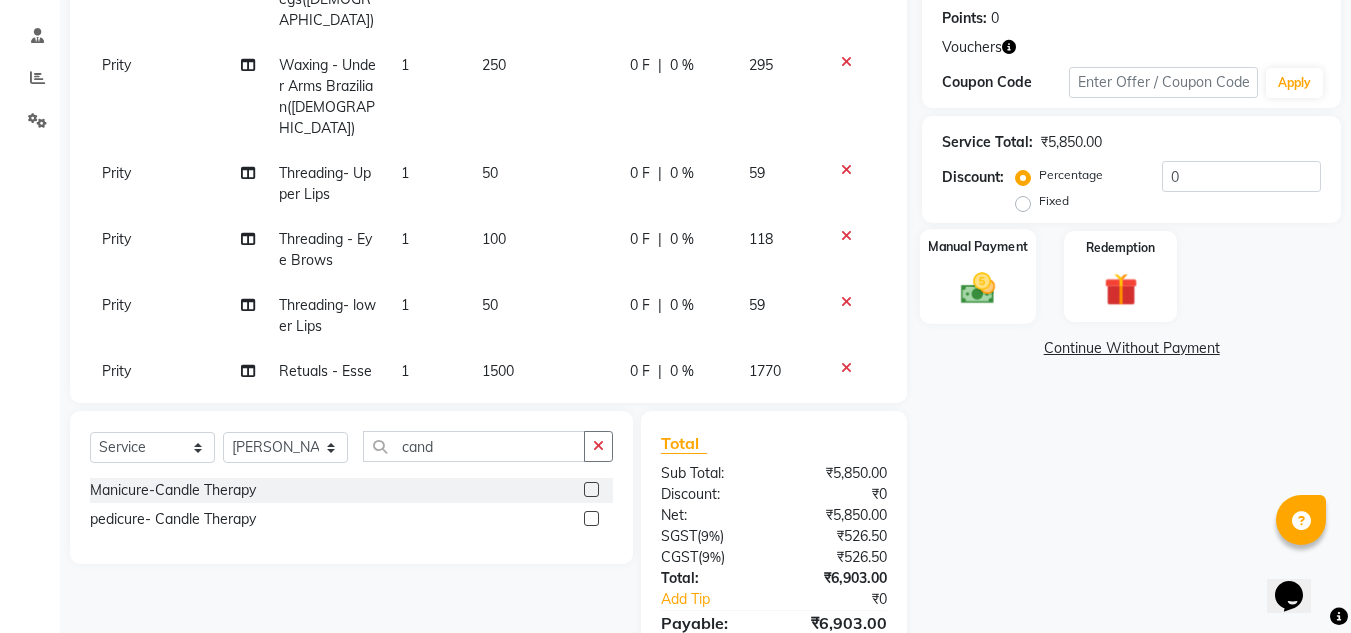 click on "Manual Payment" 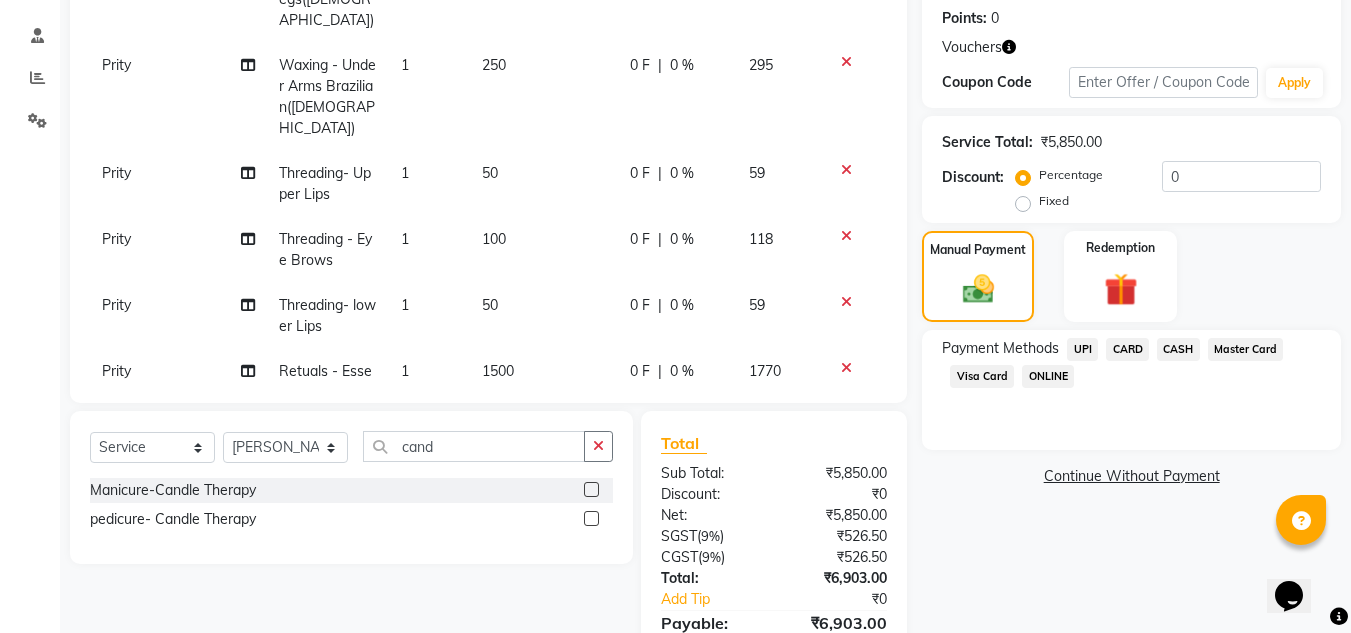 click on "UPI" 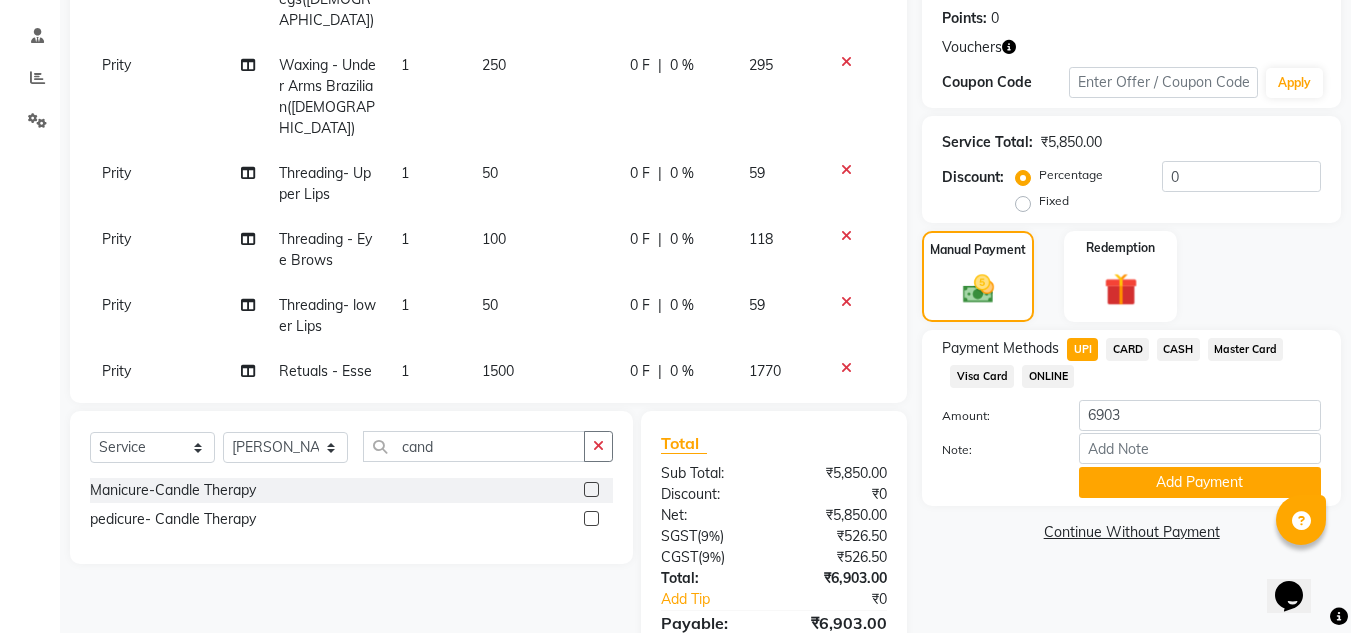click on "CARD" 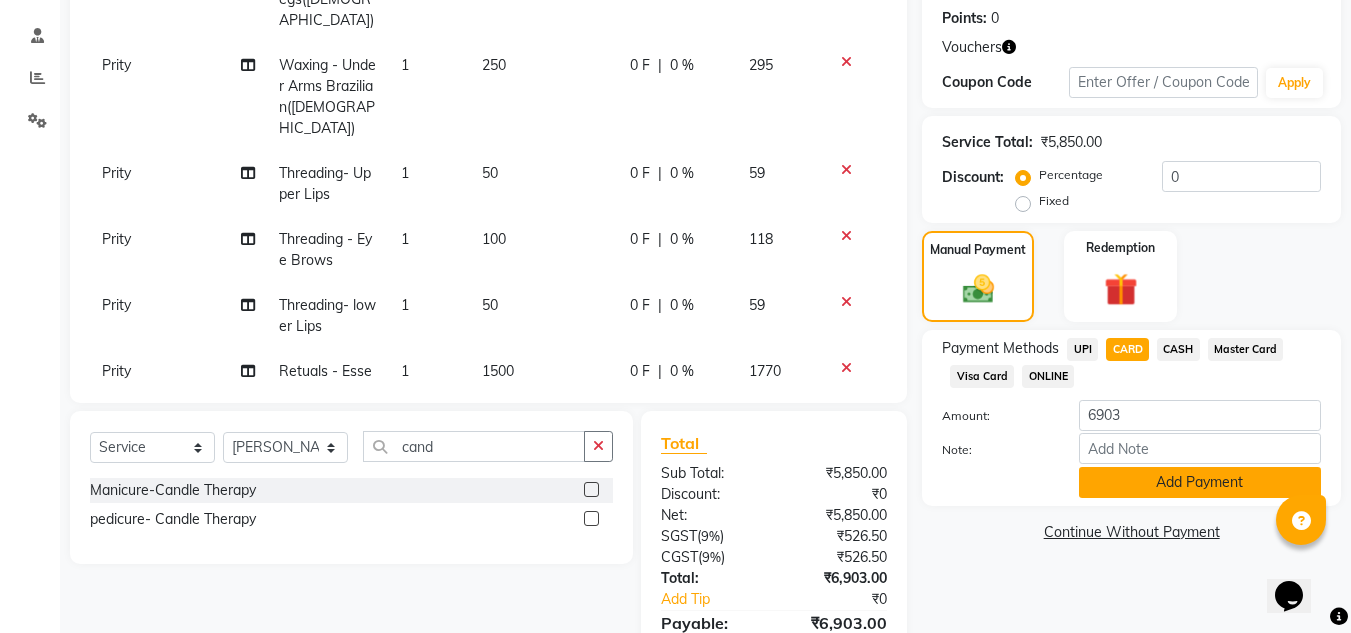 click on "Add Payment" 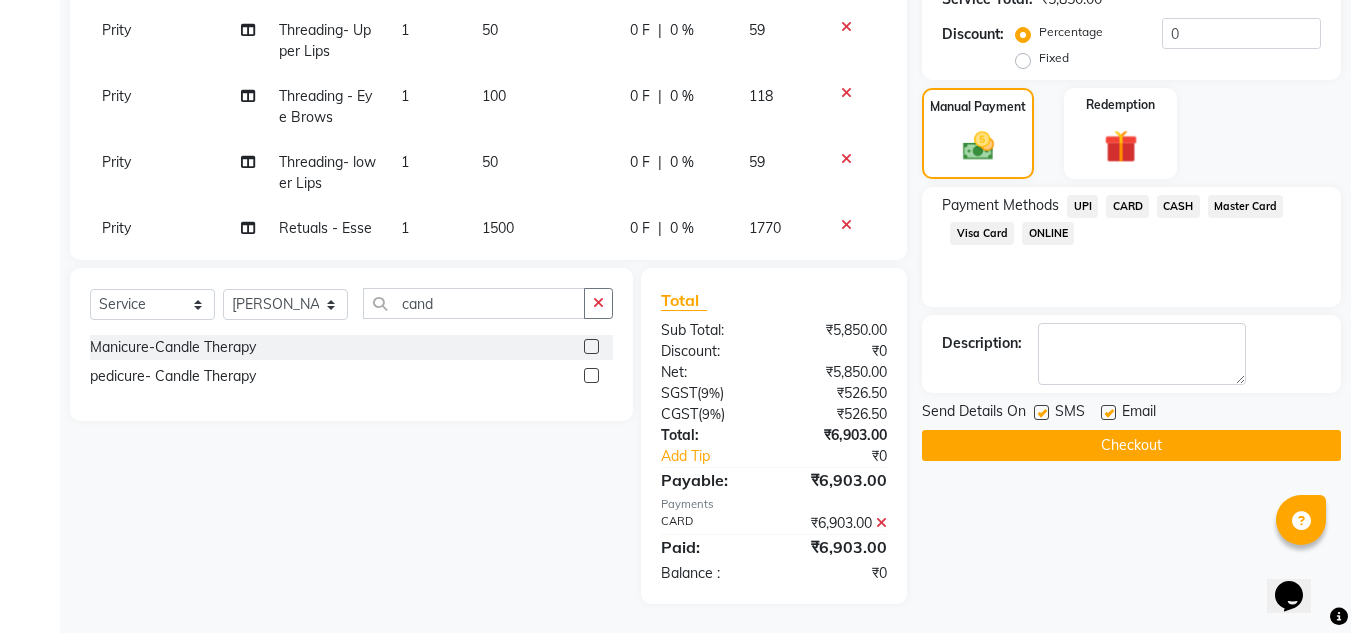 scroll, scrollTop: 509, scrollLeft: 0, axis: vertical 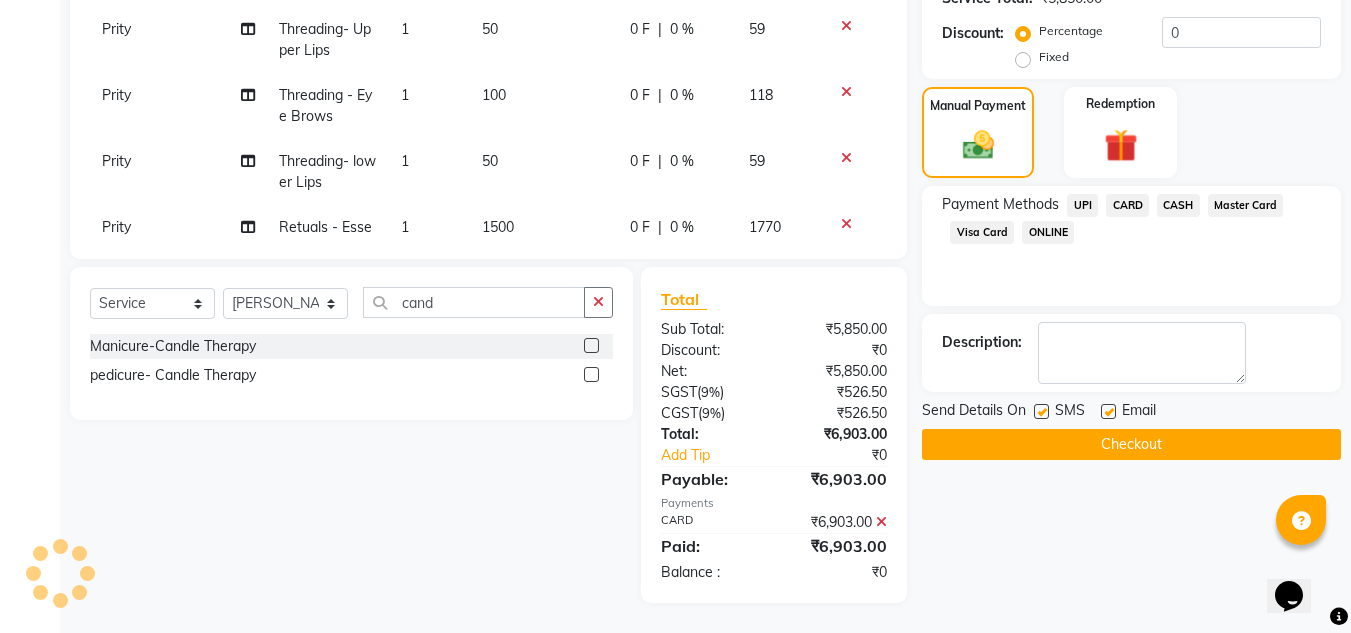 click 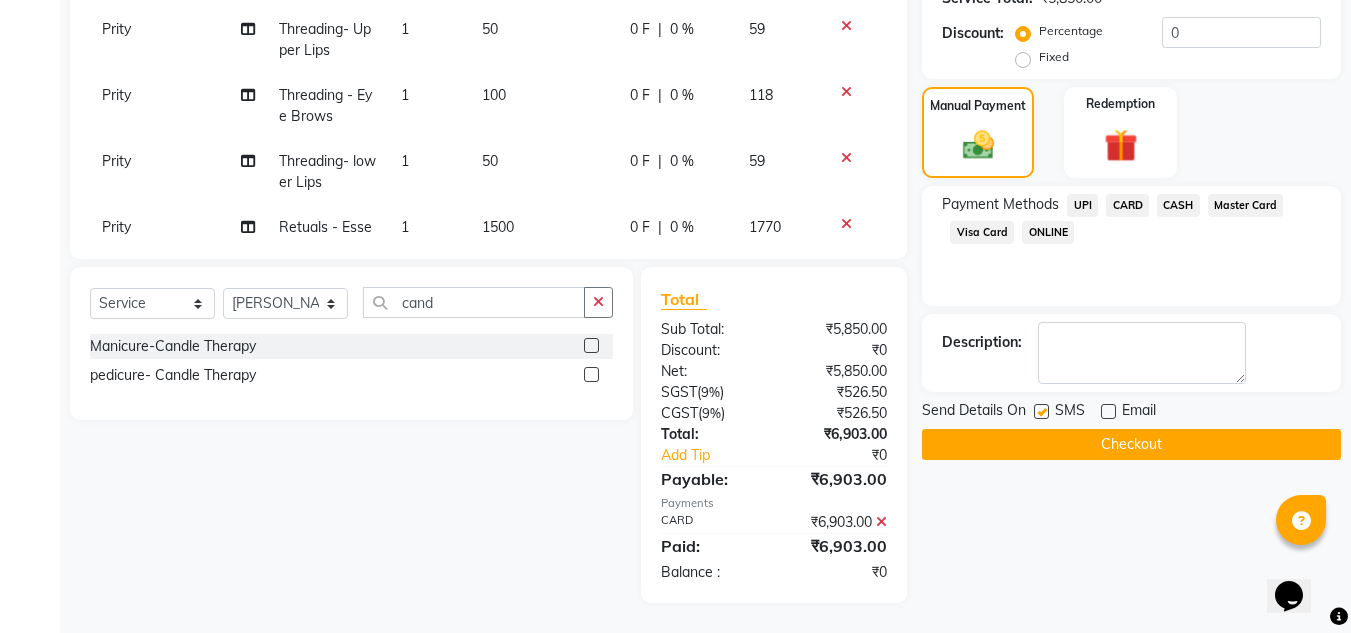click 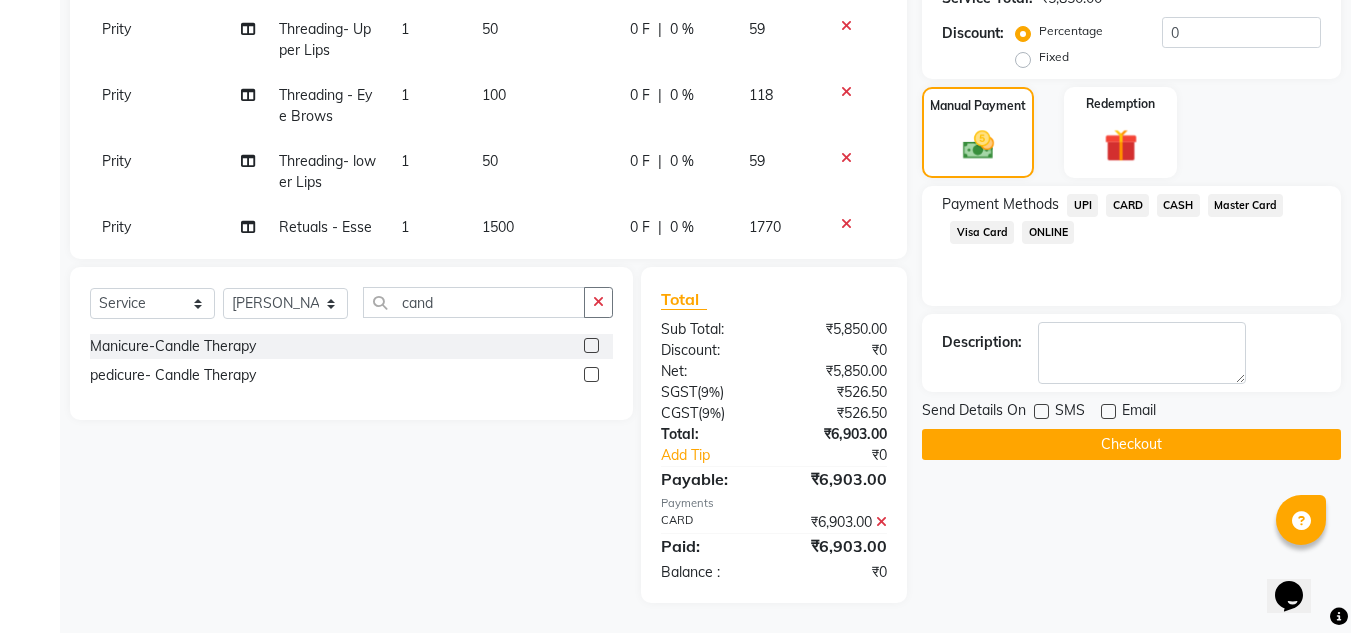 click on "Checkout" 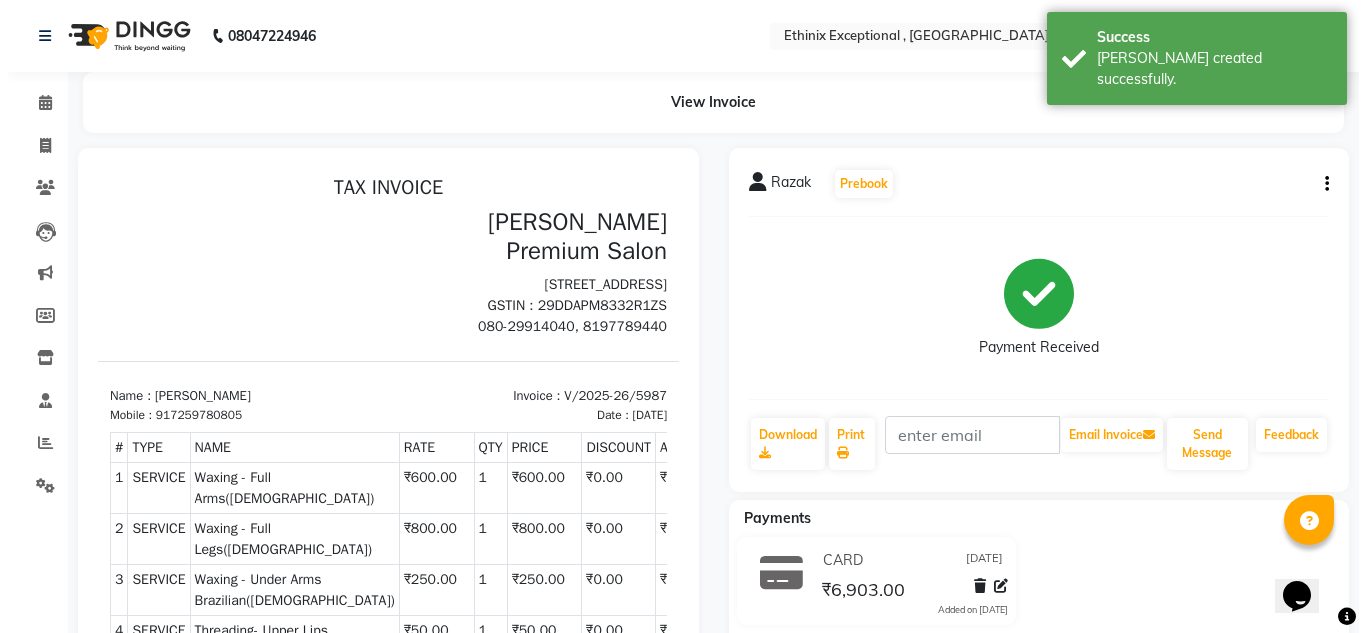 scroll, scrollTop: 0, scrollLeft: 0, axis: both 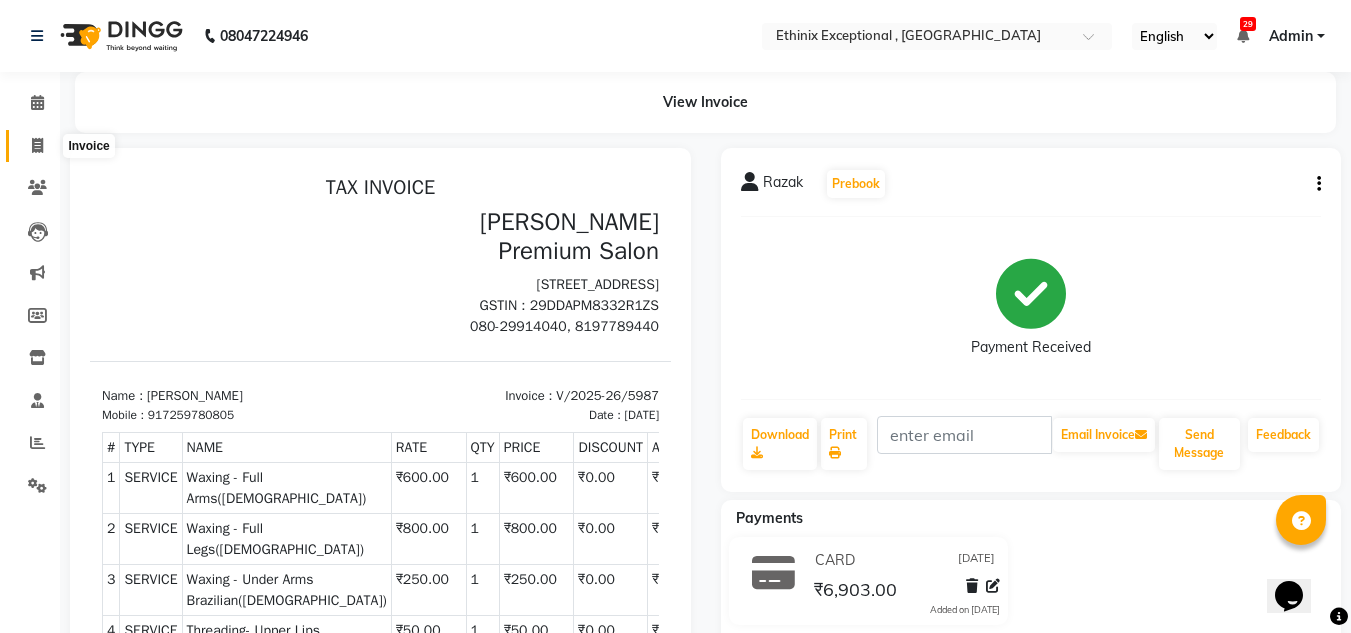 click 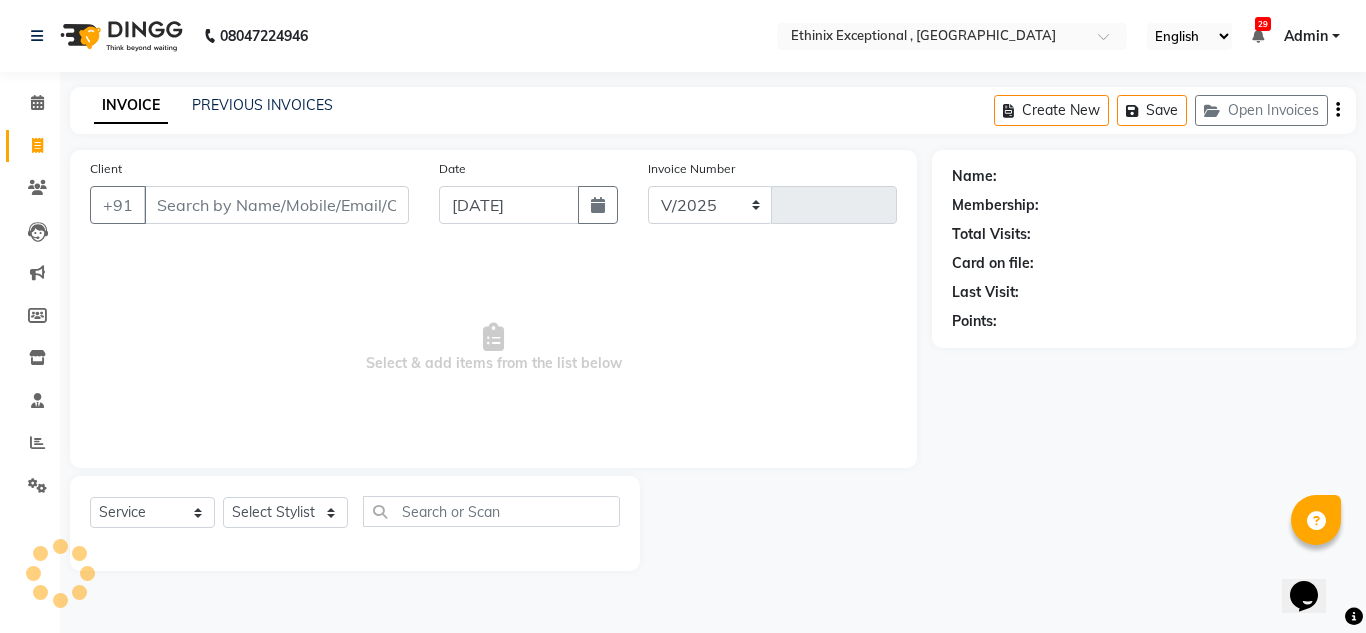 select on "3625" 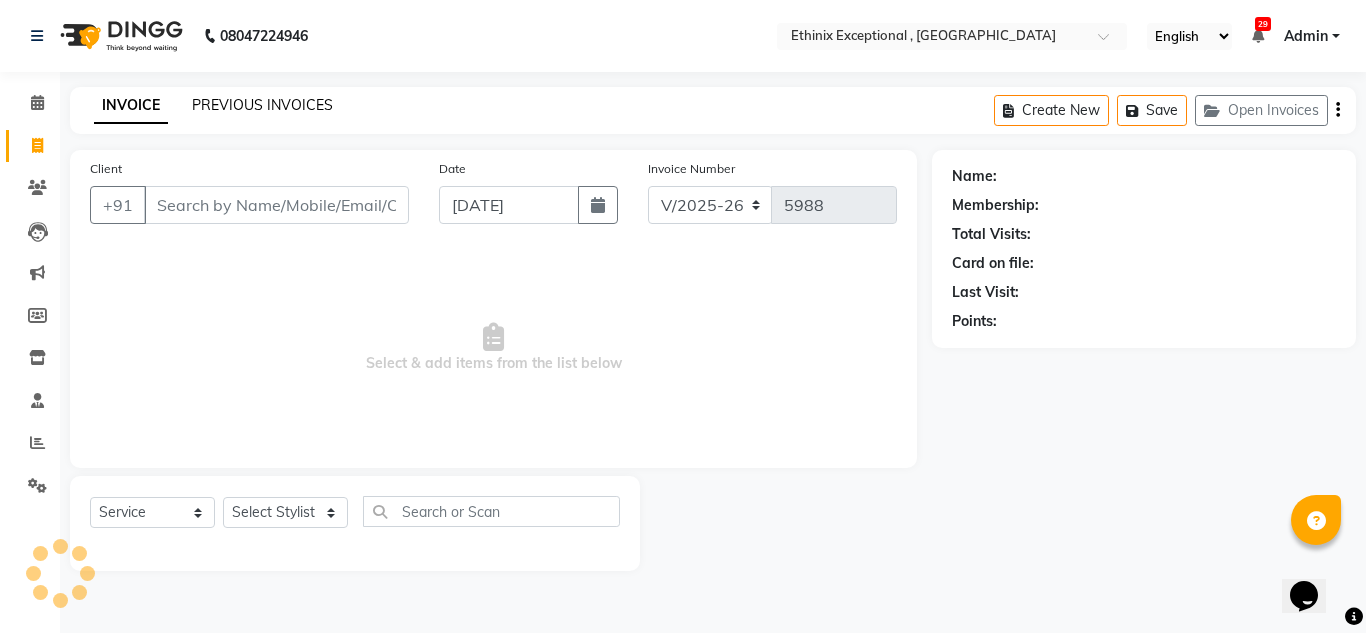 select on "product" 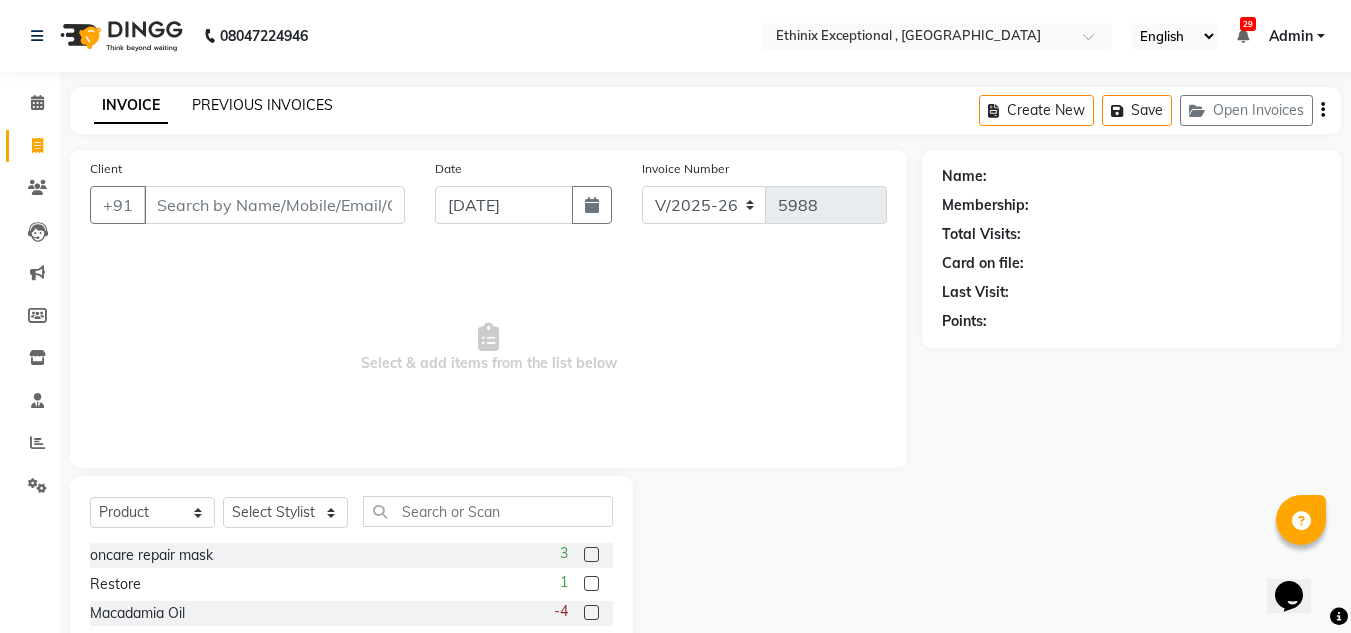 click on "PREVIOUS INVOICES" 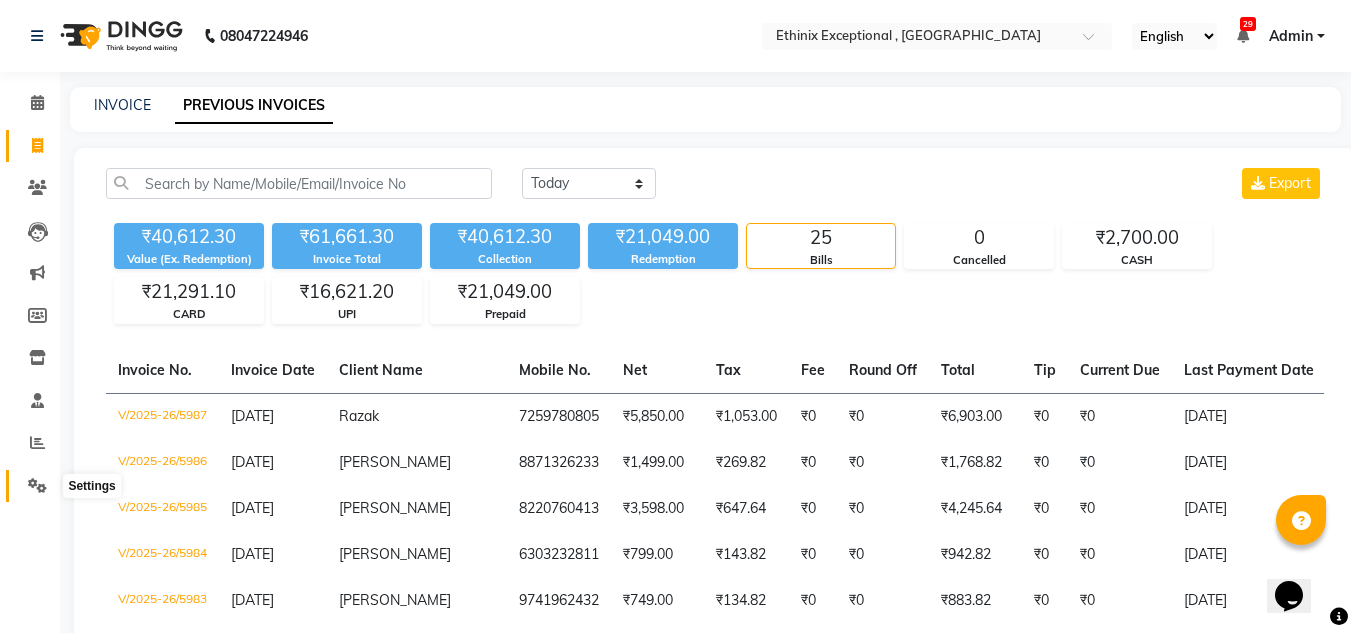 click 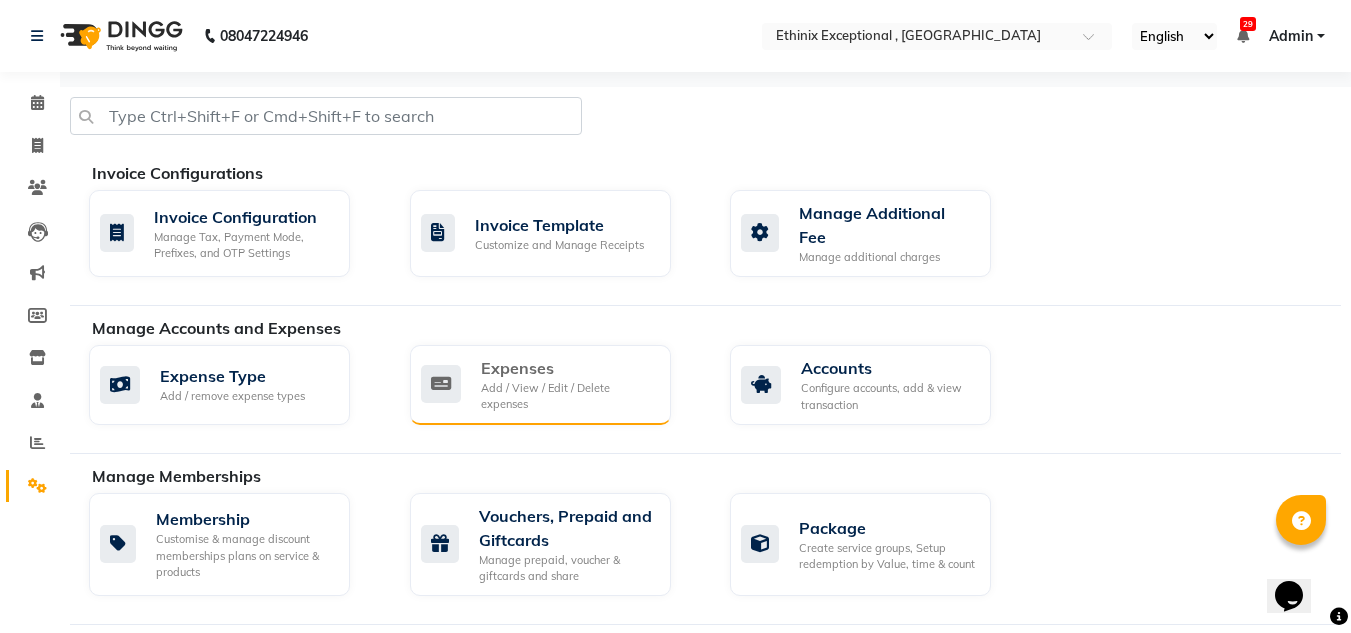 click on "Expenses" 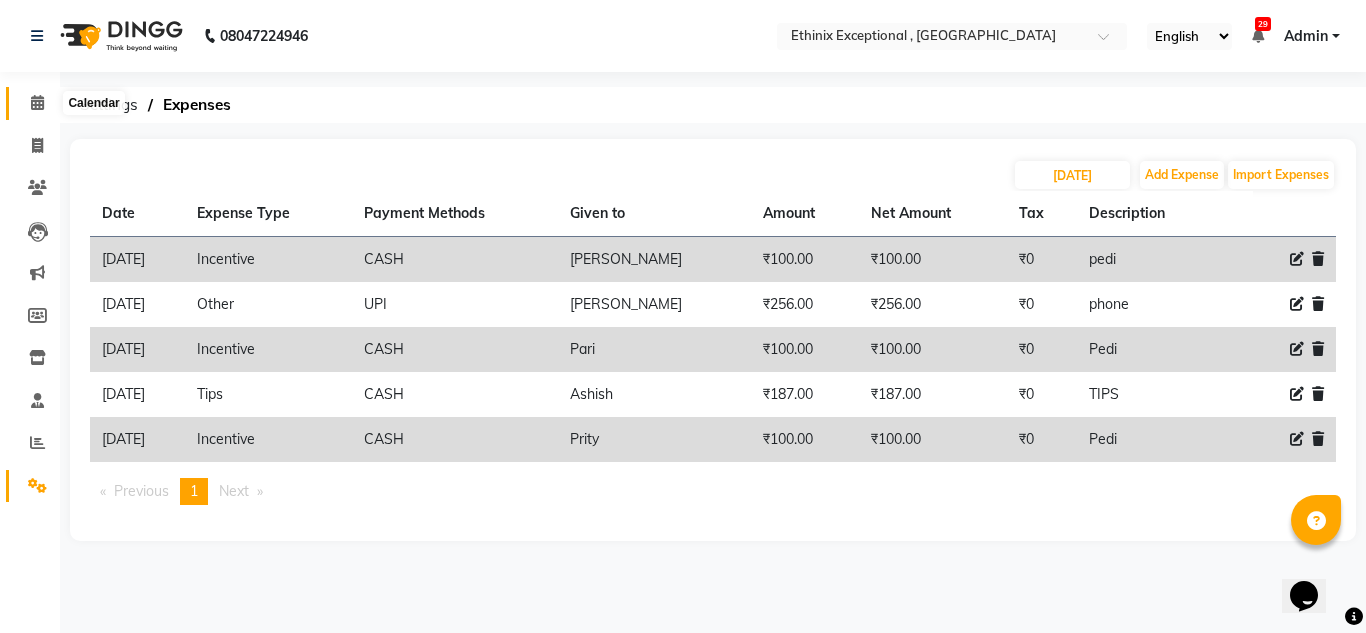 click 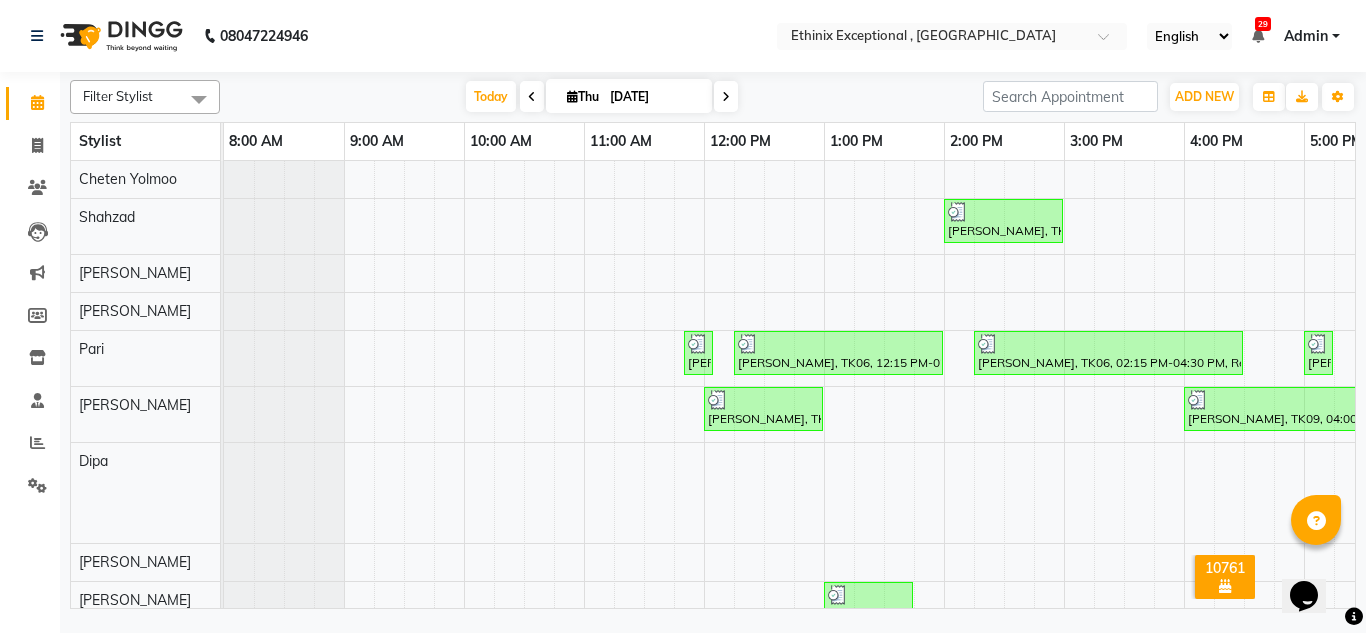 scroll, scrollTop: 129, scrollLeft: 0, axis: vertical 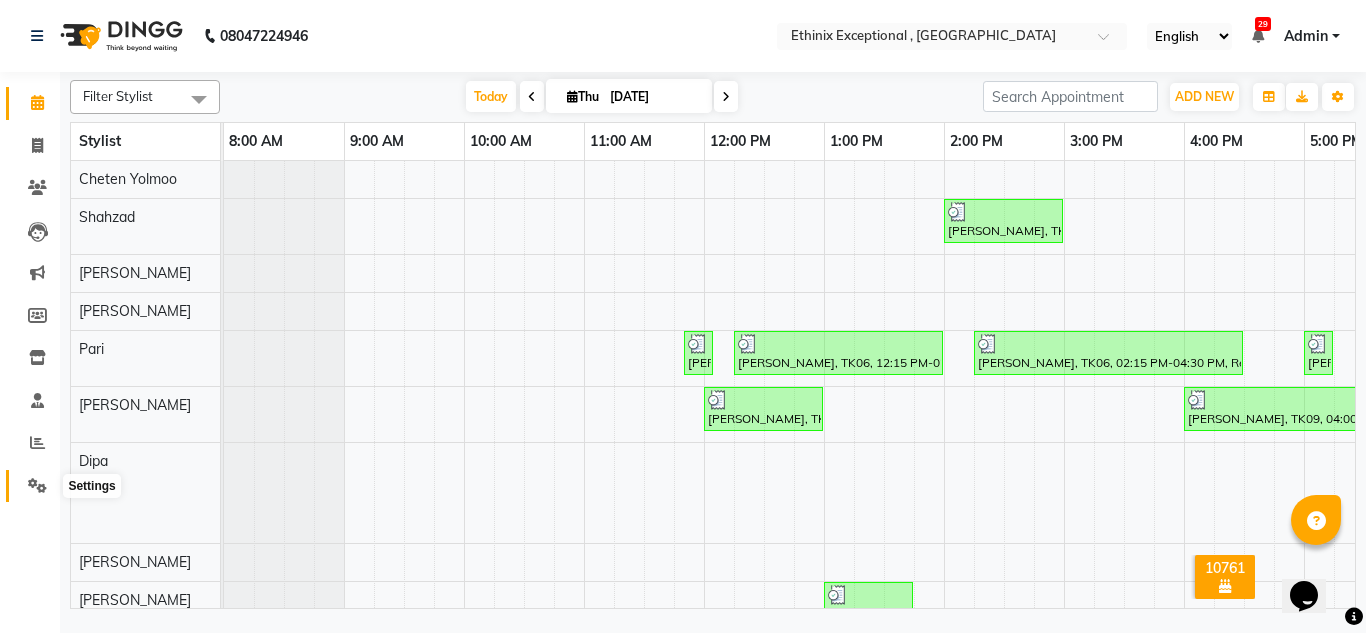 click 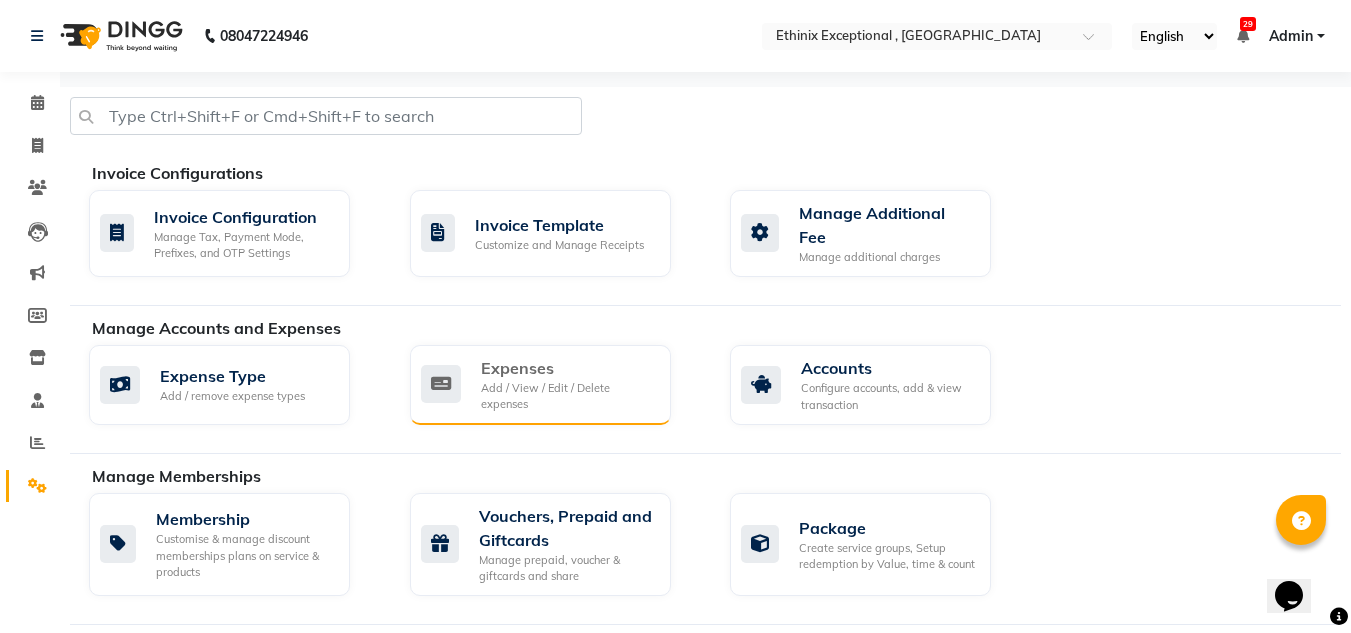 click on "Expenses Add / View / Edit / Delete expenses" 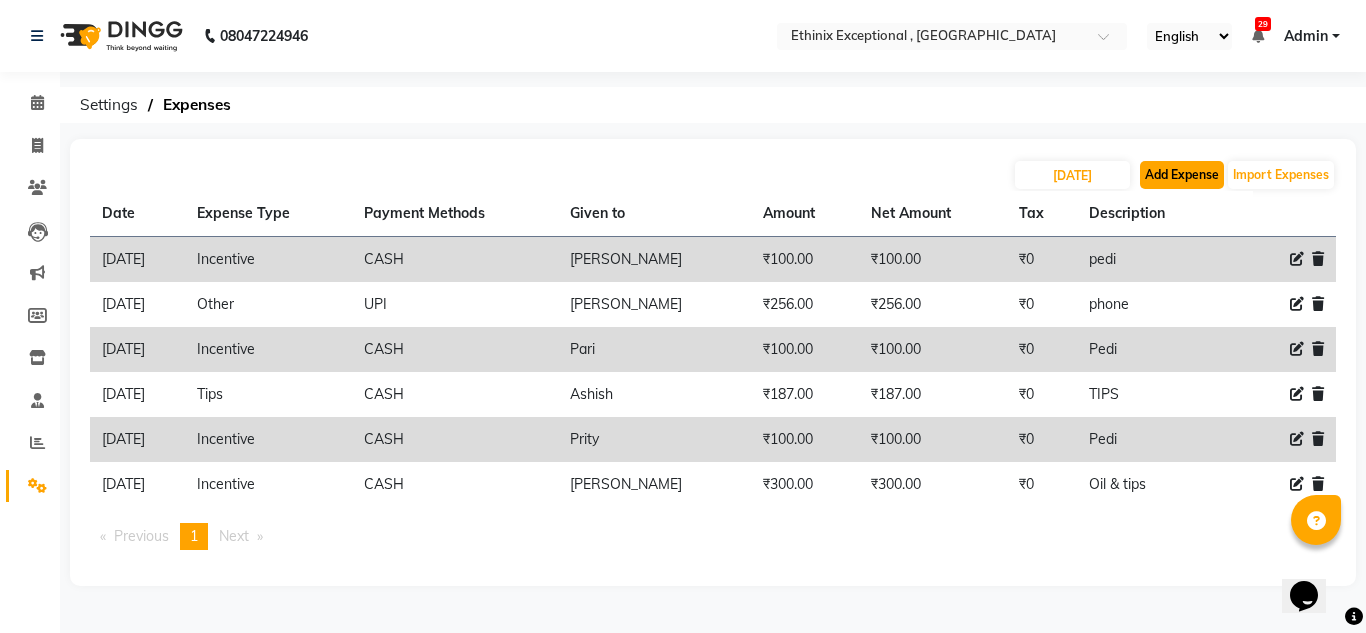 click on "Add Expense" 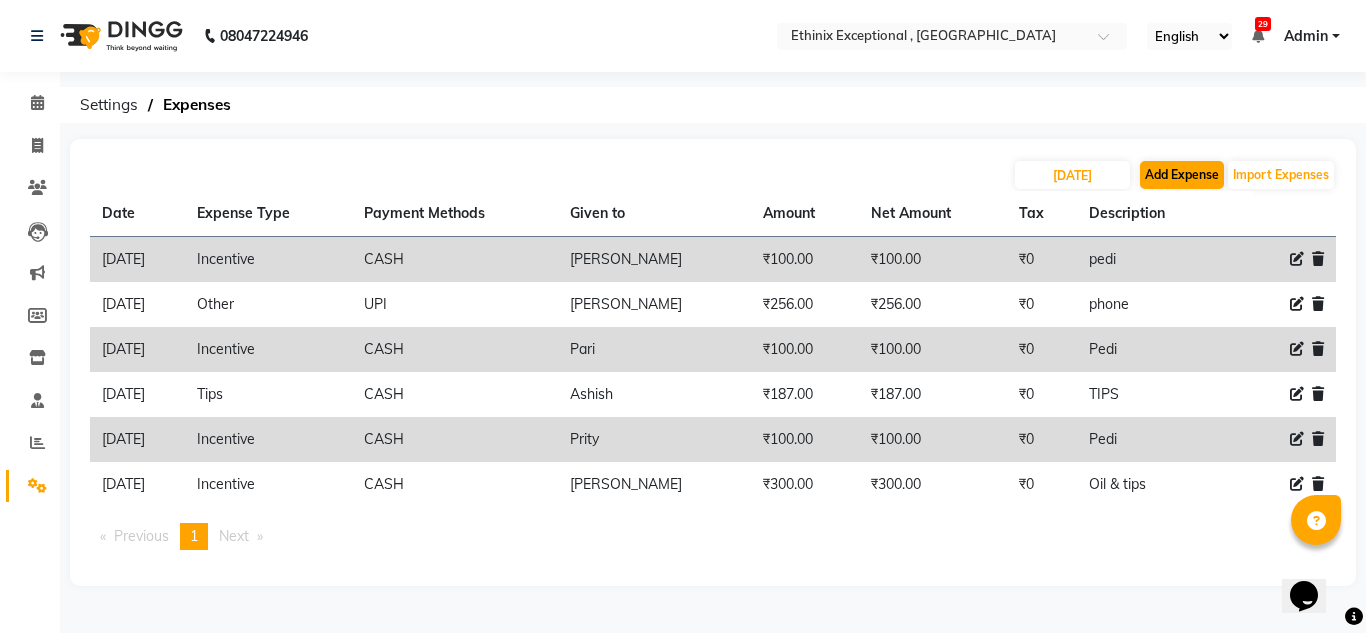 select on "1" 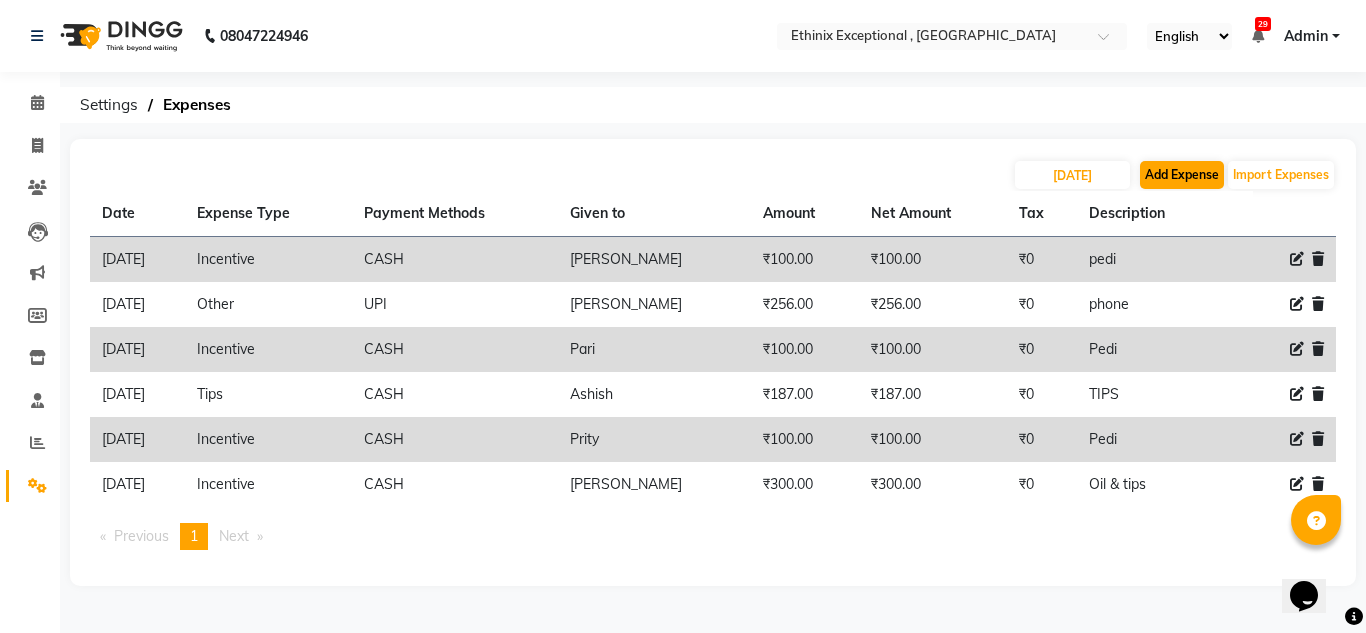 select on "2390" 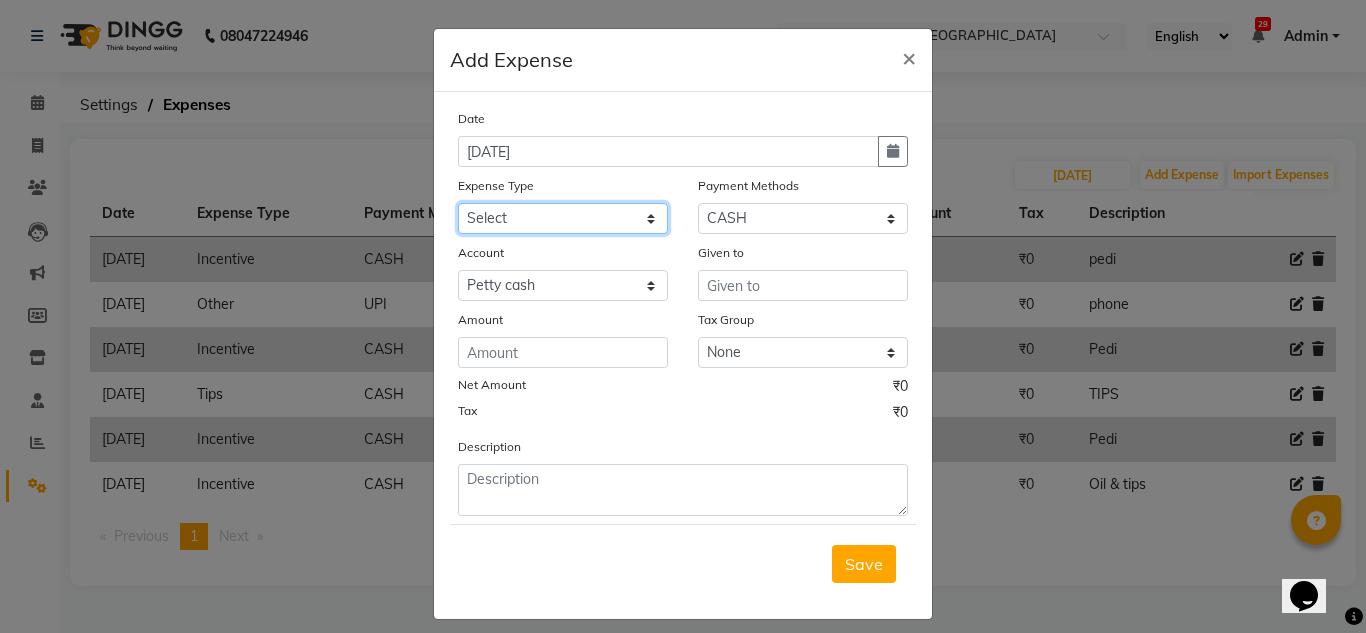 click on "Select Advance Salary Client Snacks Equipment Estate food Fuel Govt fee Incentive last month pending Maintenance Marketing MRA New Salon Other Pantry persnal aliyaka persnol Product Rent Salary Tax Tips" 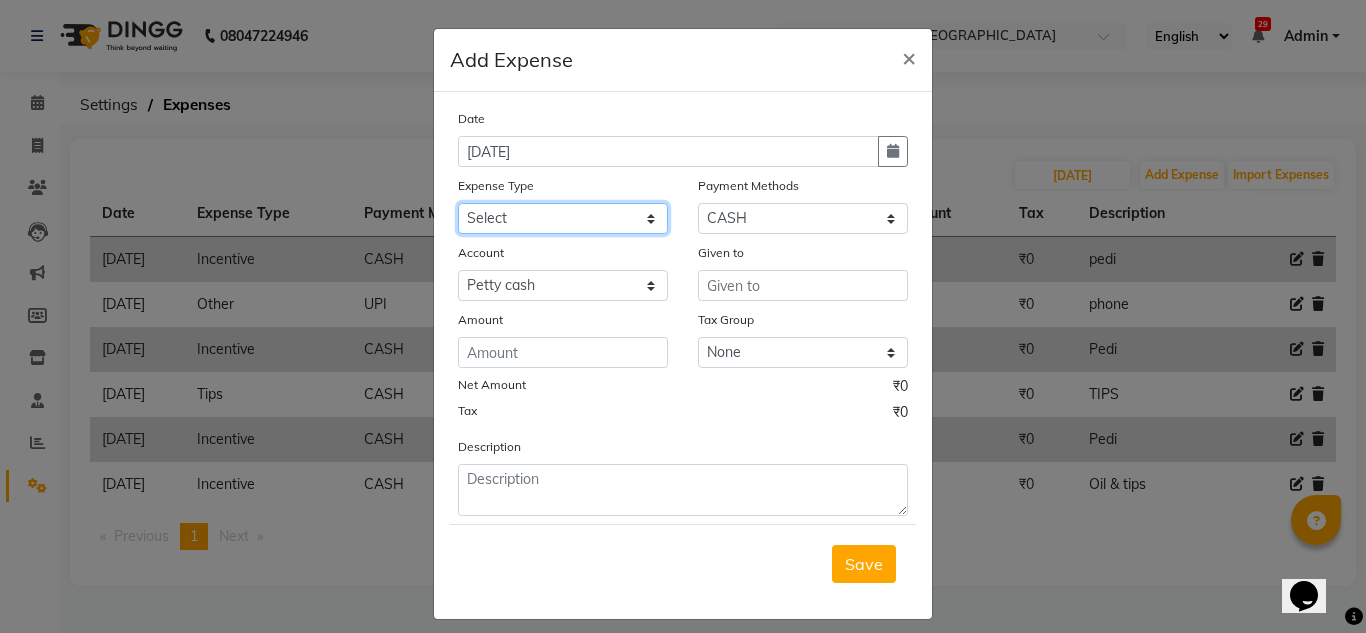select on "18871" 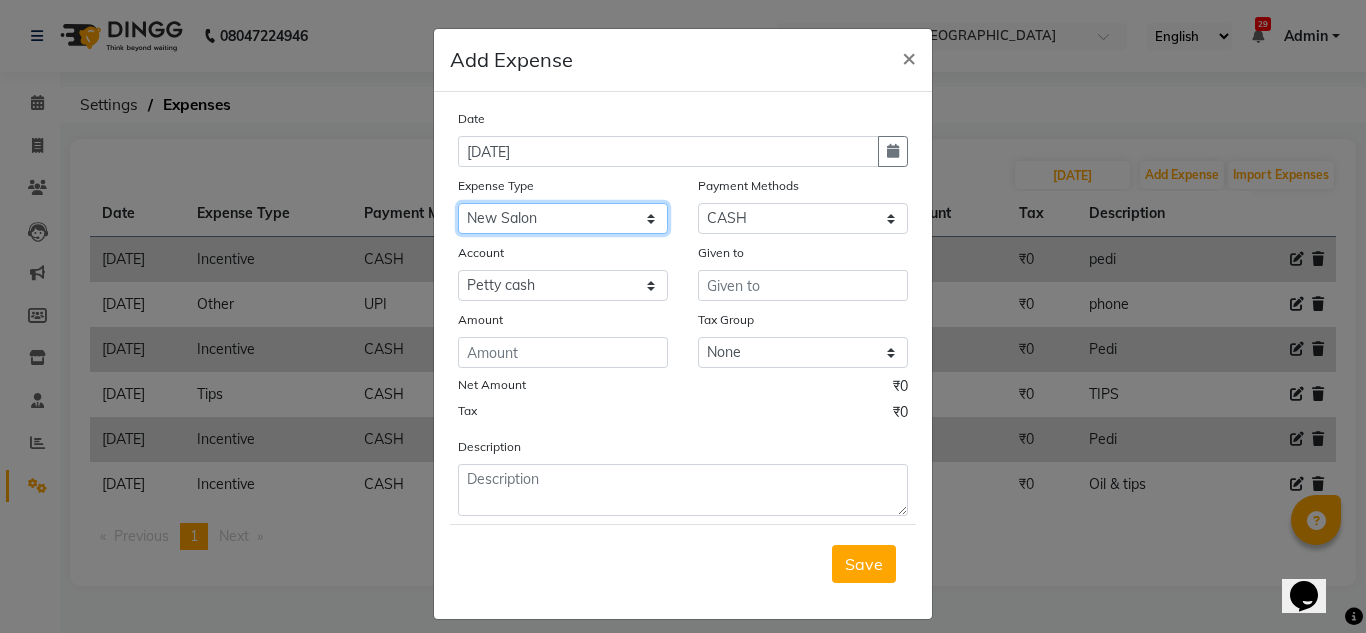 click on "Select Advance Salary Client Snacks Equipment Estate food Fuel Govt fee Incentive last month pending Maintenance Marketing MRA New Salon Other Pantry persnal aliyaka persnol Product Rent Salary Tax Tips" 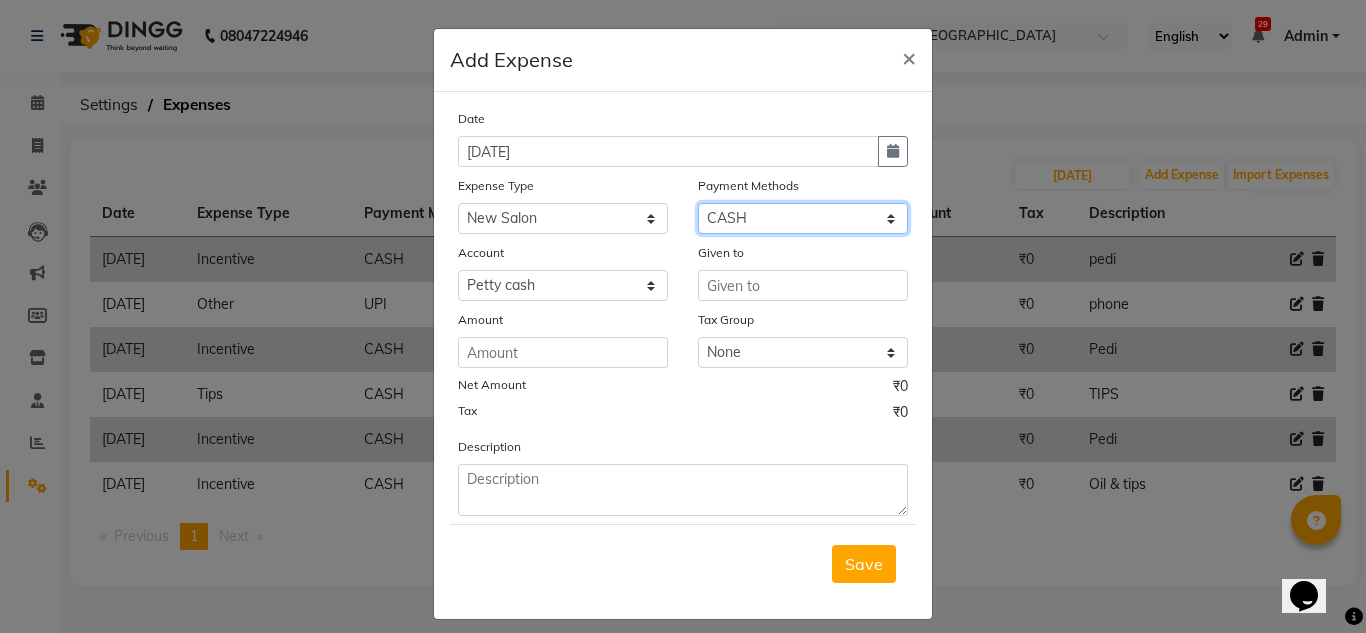 click on "Select UPI CARD CASH Master Card Visa Card Prepaid Gift Card ONLINE Voucher Wallet" 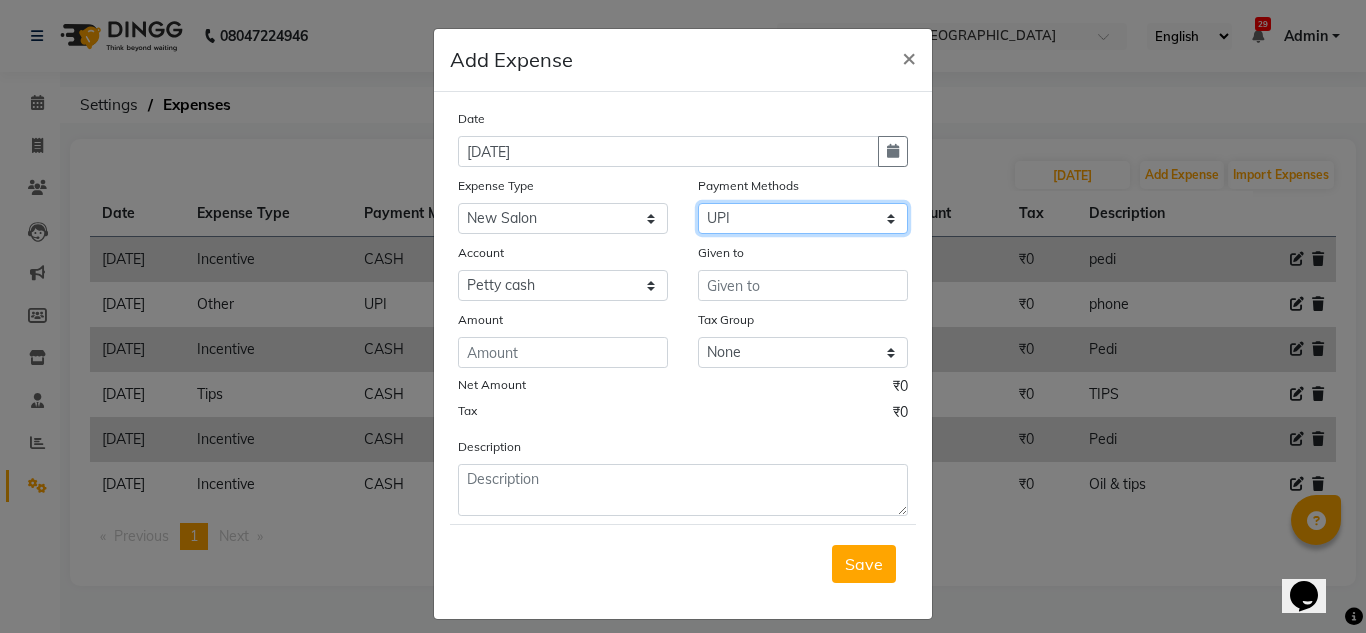 click on "Select UPI CARD CASH Master Card Visa Card Prepaid Gift Card ONLINE Voucher Wallet" 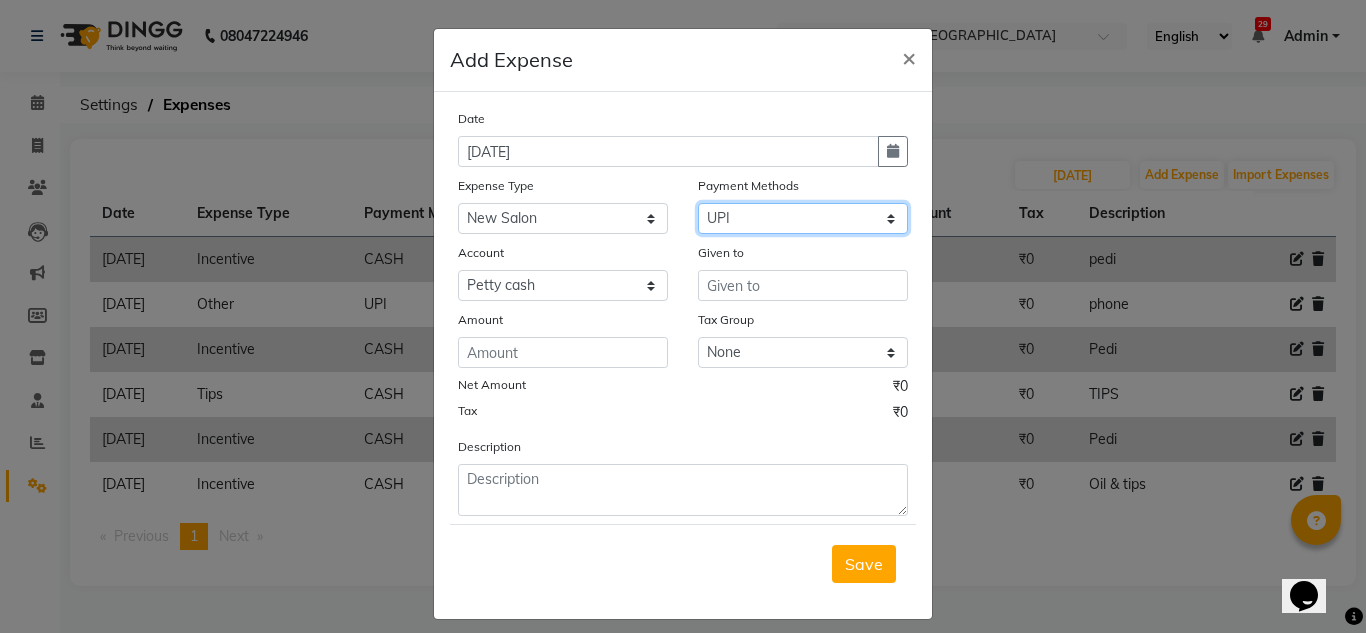 select on "1030" 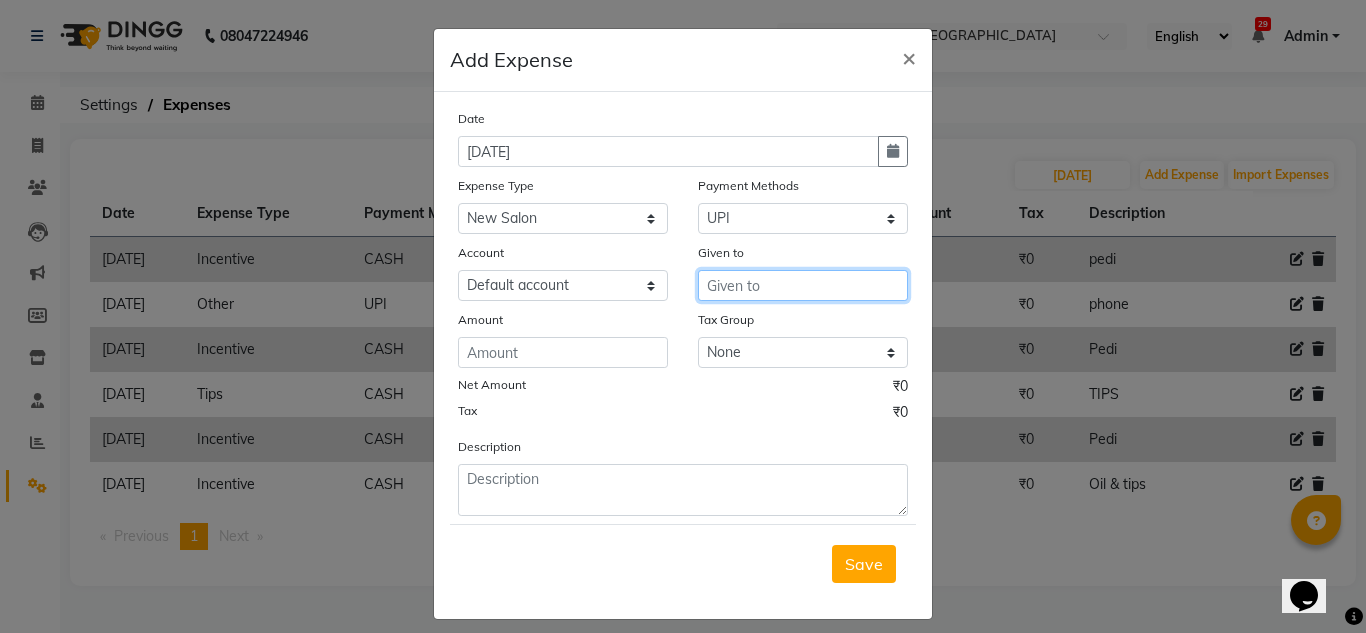 click at bounding box center (803, 285) 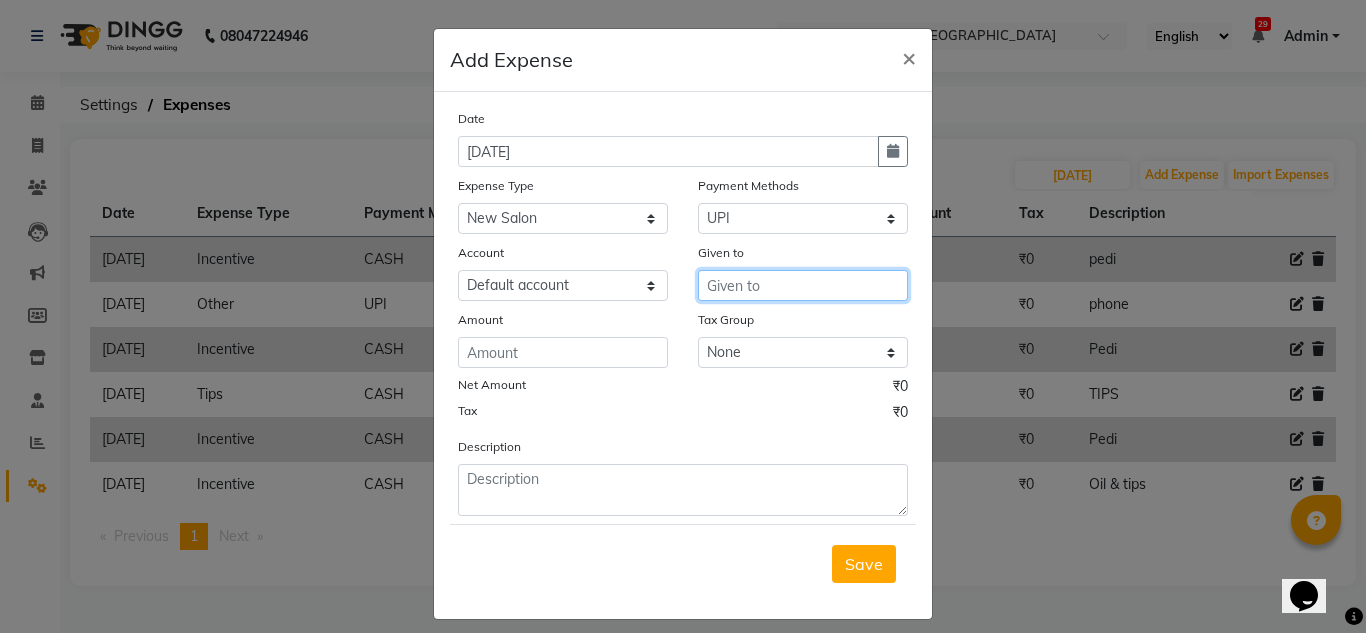 type on "j" 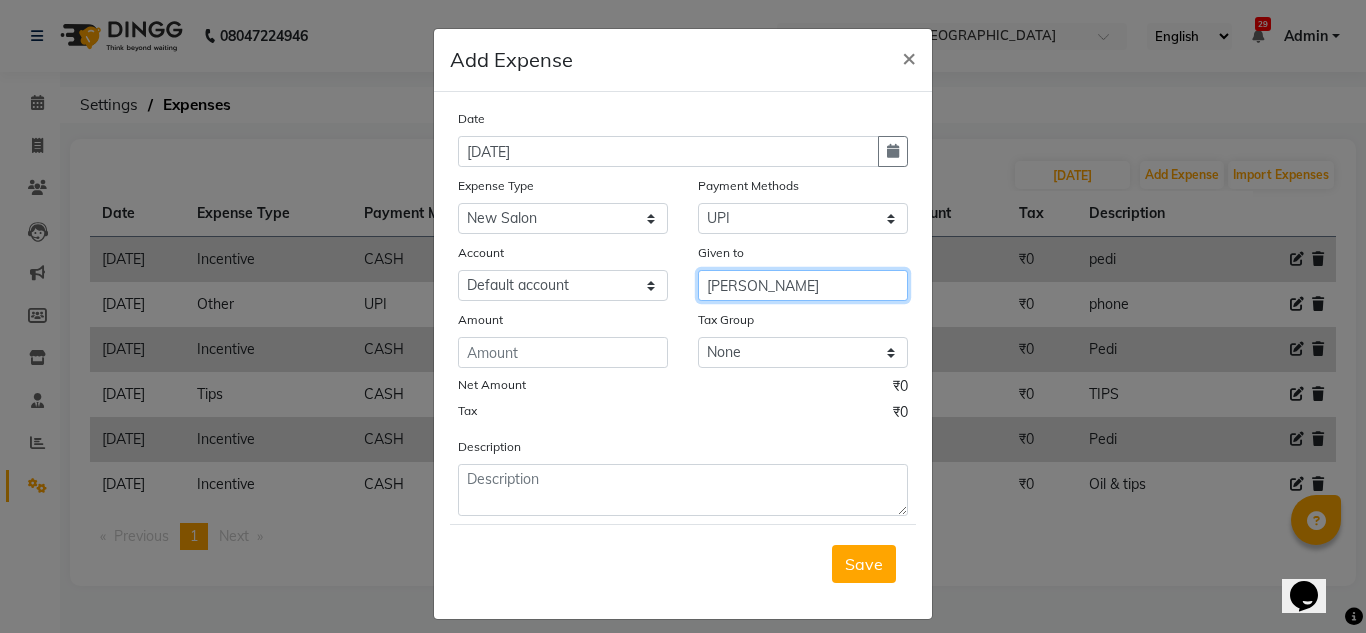 type on "[PERSON_NAME]" 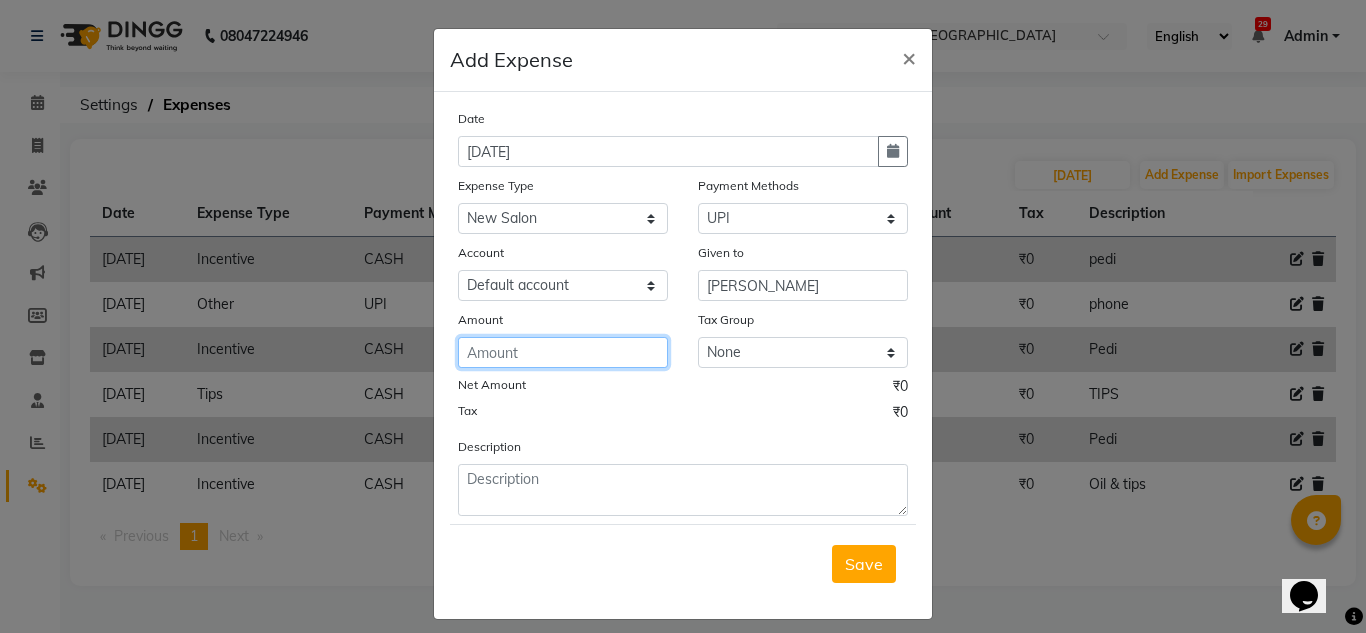 click 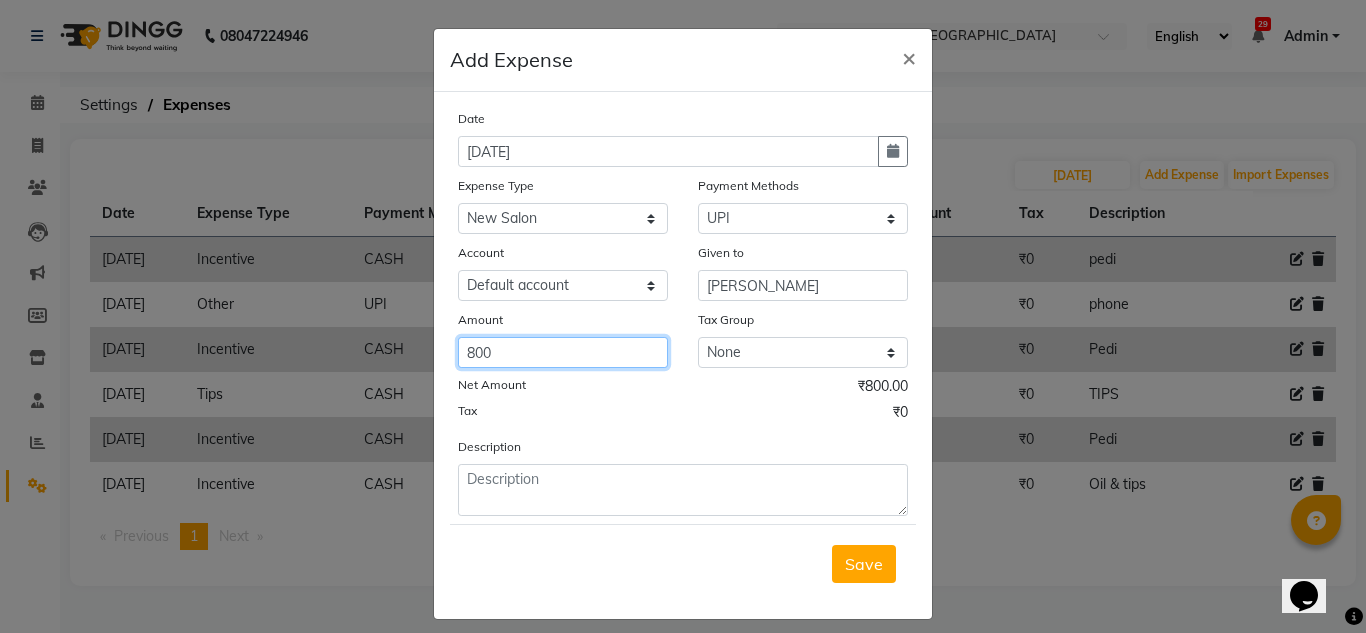 type on "800" 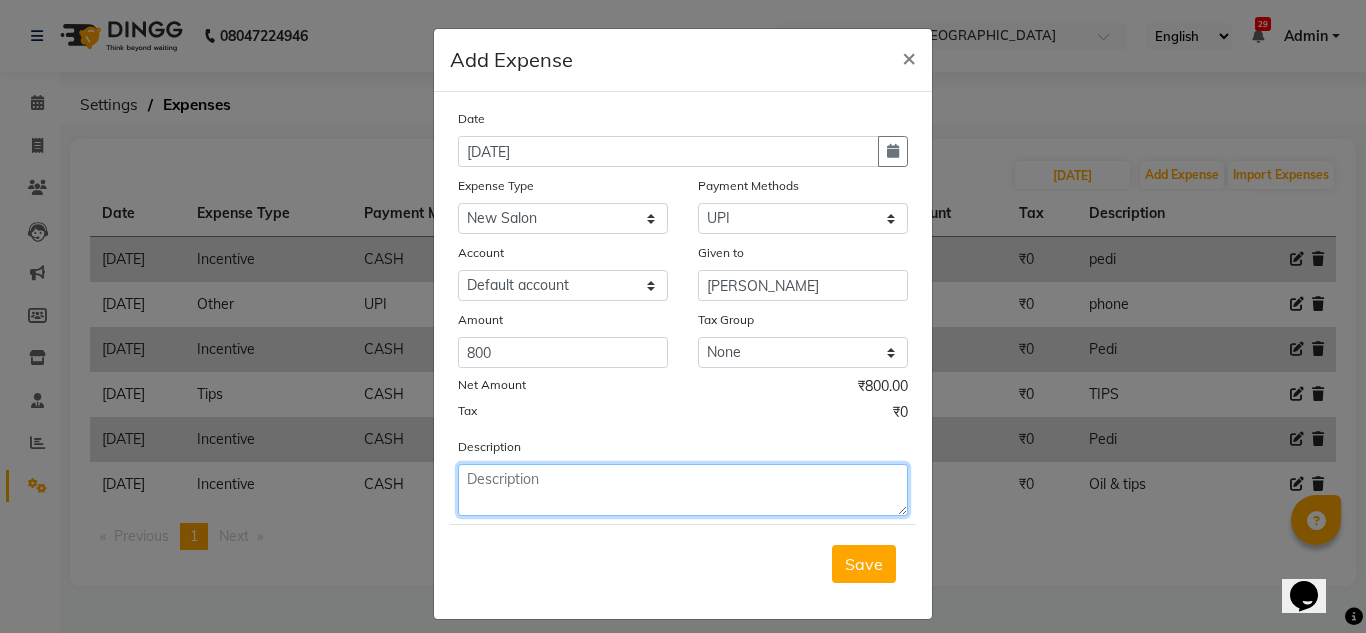 click 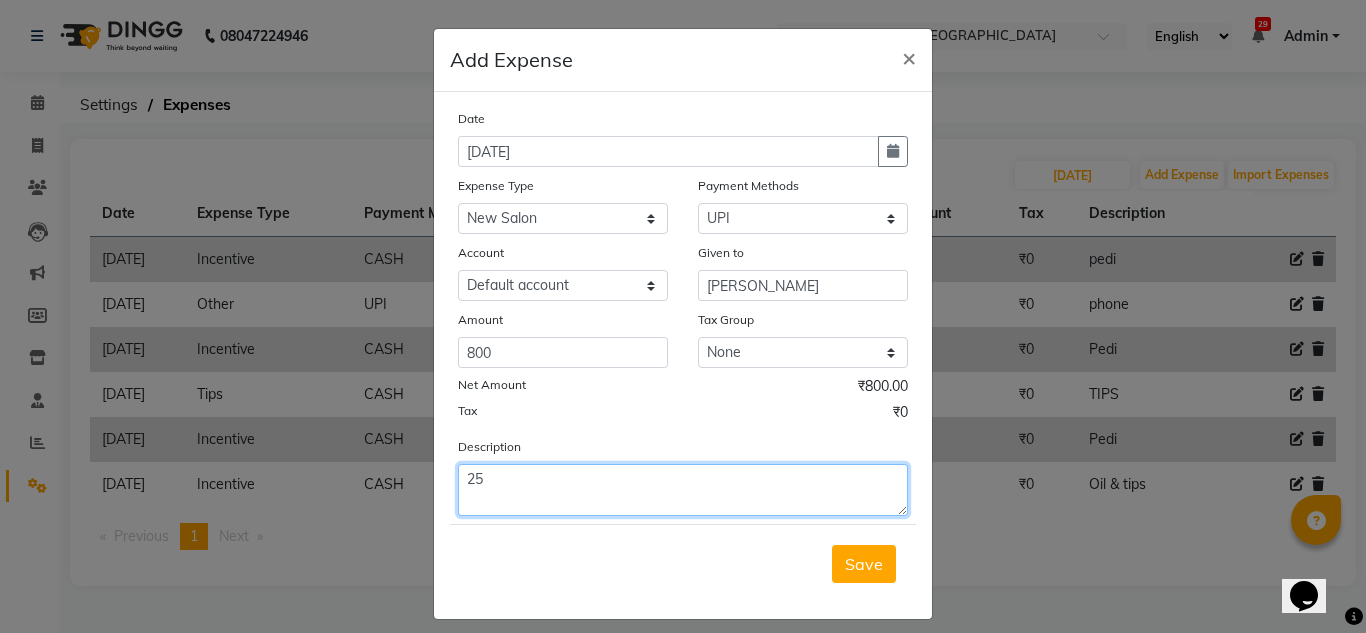 type on "2" 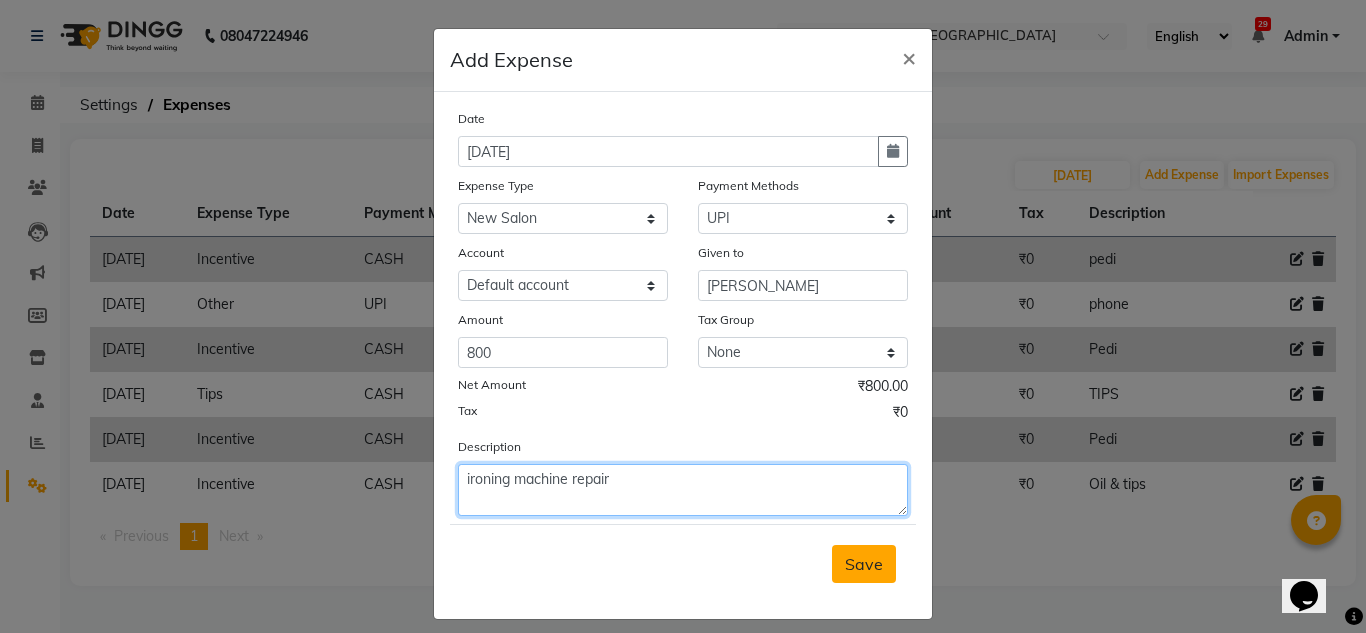 type on "ironing machine repair" 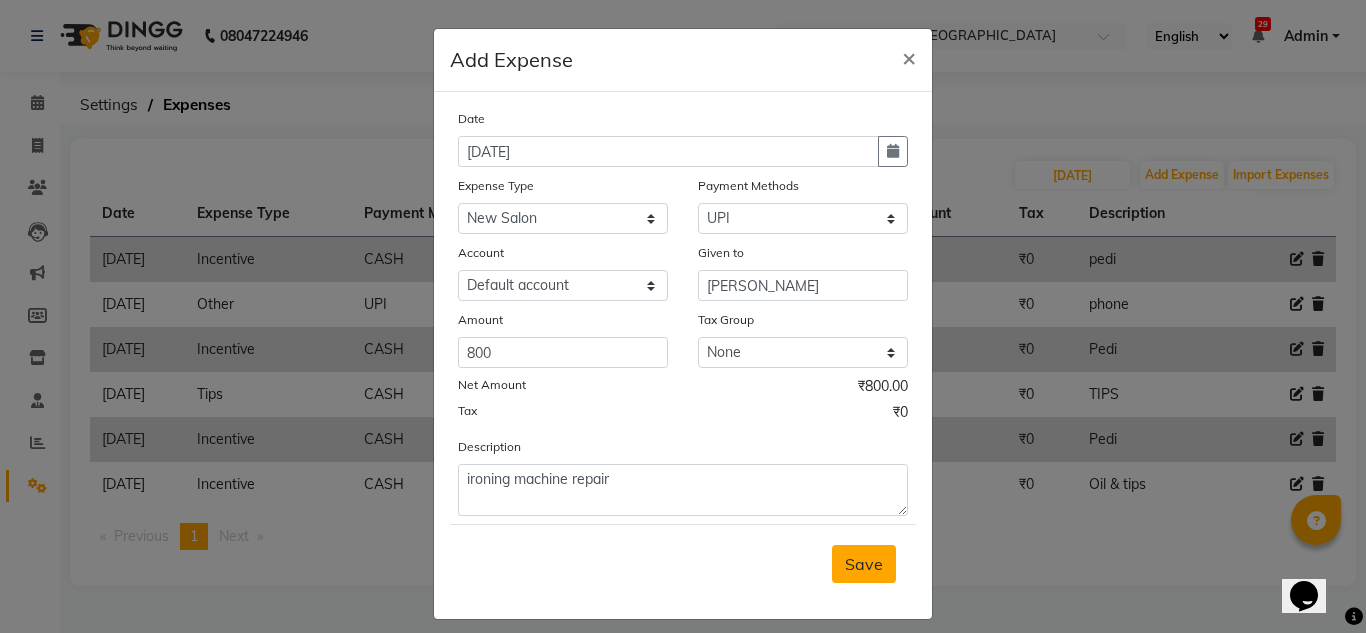 click on "Save" at bounding box center [864, 564] 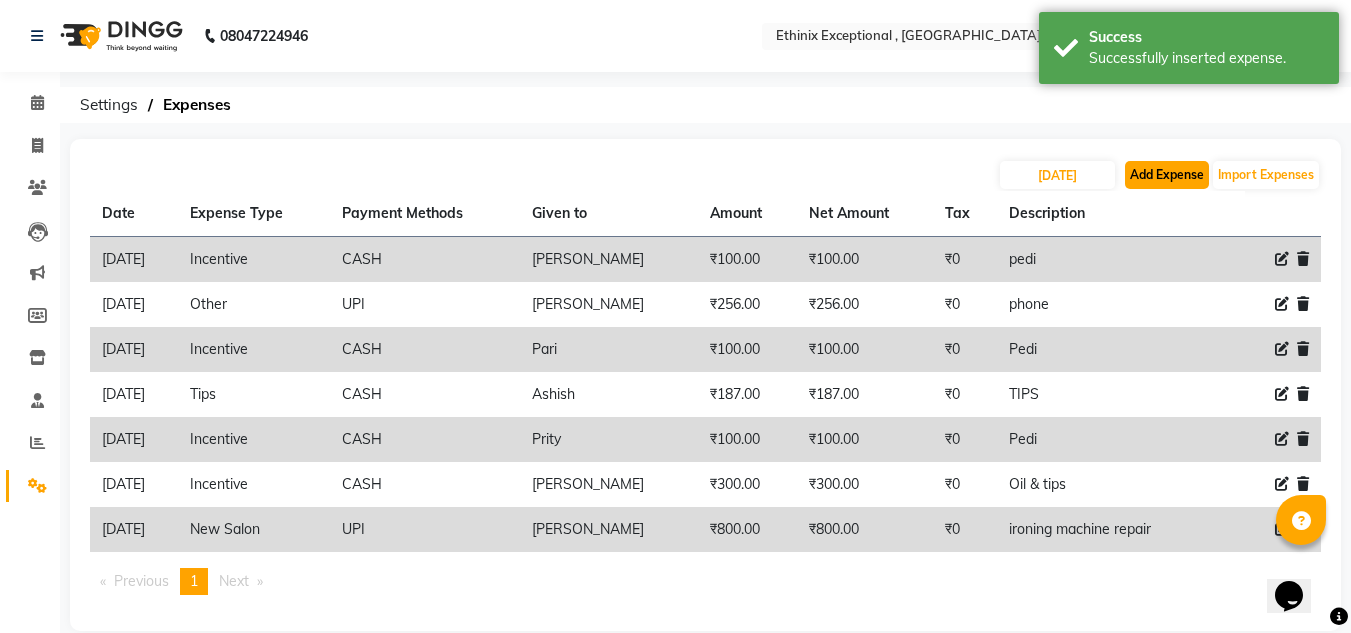 click on "Add Expense" 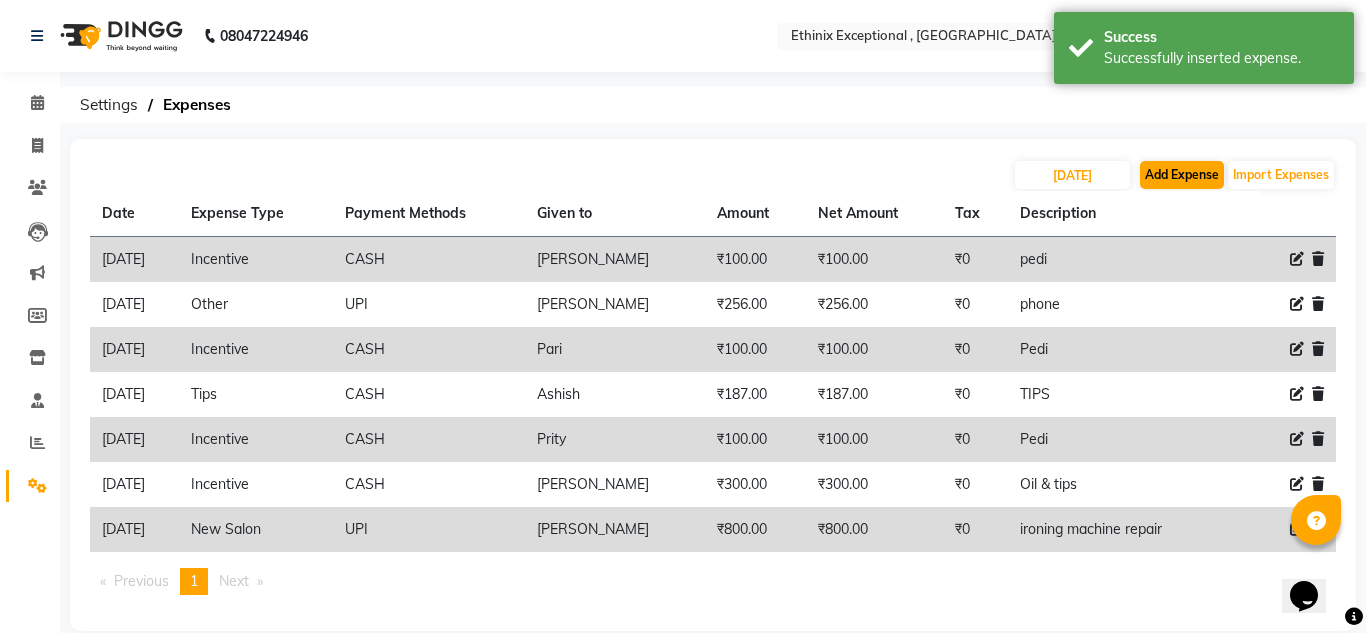 select on "1" 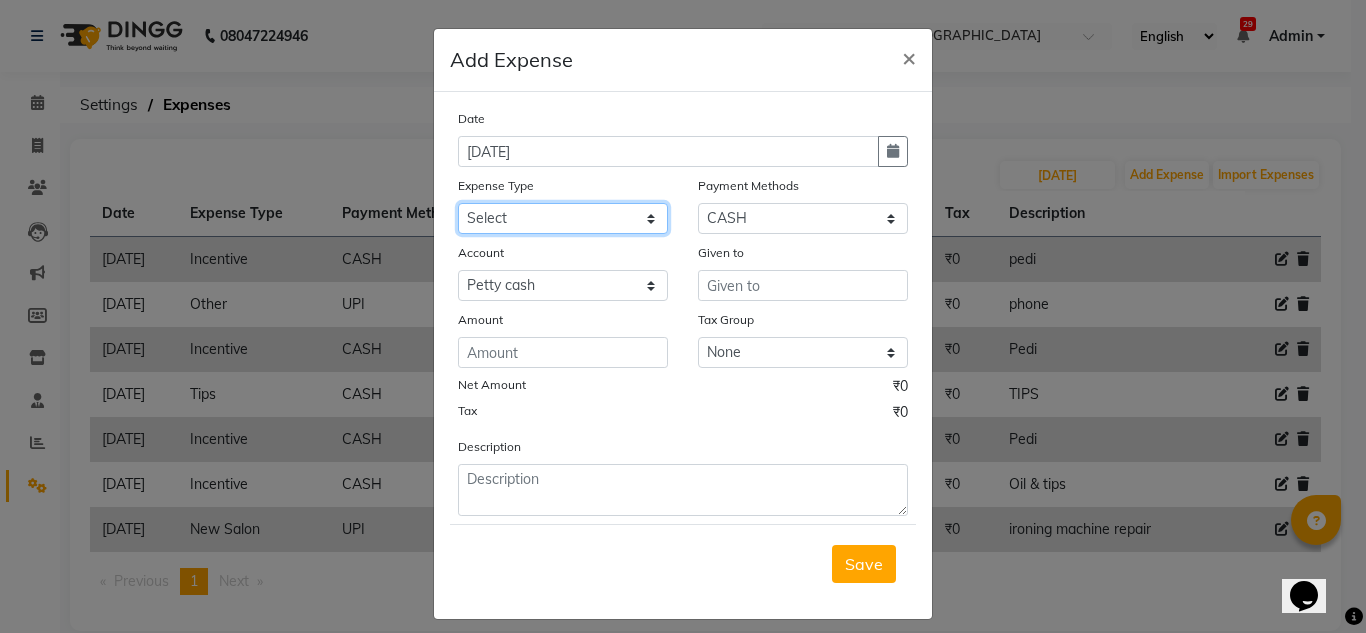 click on "Select Advance Salary Client Snacks Equipment Estate food Fuel Govt fee Incentive last month pending Maintenance Marketing MRA New Salon Other Pantry persnal aliyaka persnol Product Rent Salary Tax Tips" 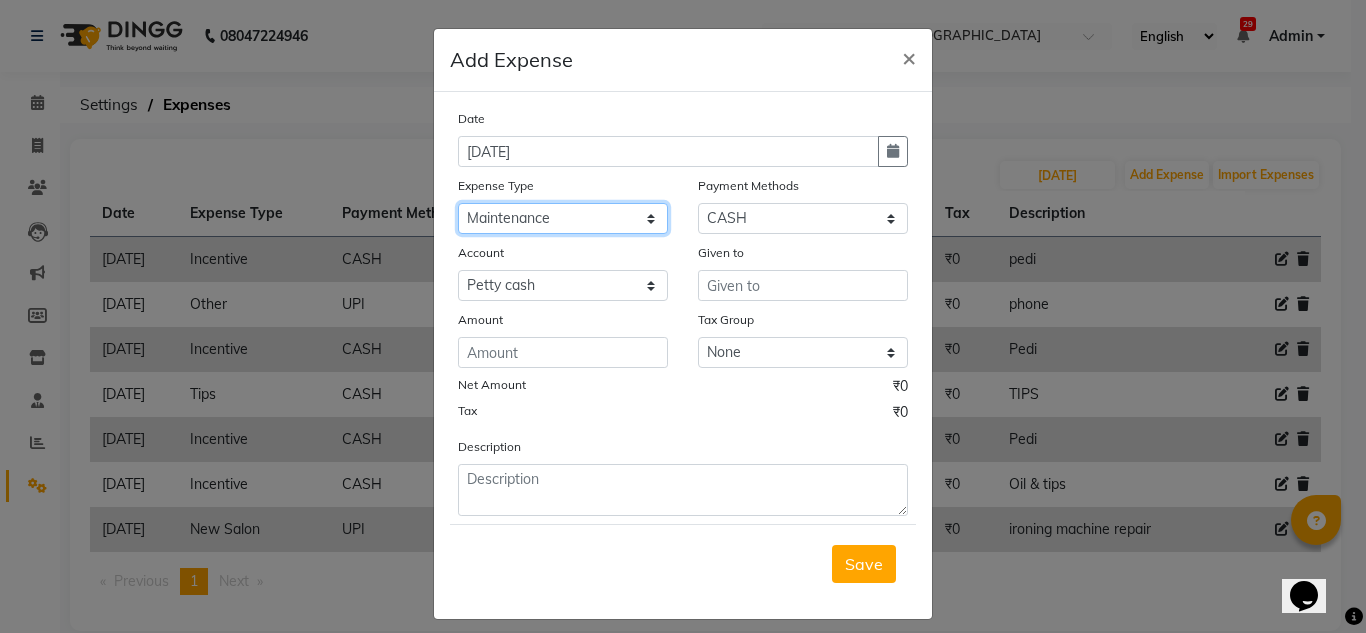 click on "Select Advance Salary Client Snacks Equipment Estate food Fuel Govt fee Incentive last month pending Maintenance Marketing MRA New Salon Other Pantry persnal aliyaka persnol Product Rent Salary Tax Tips" 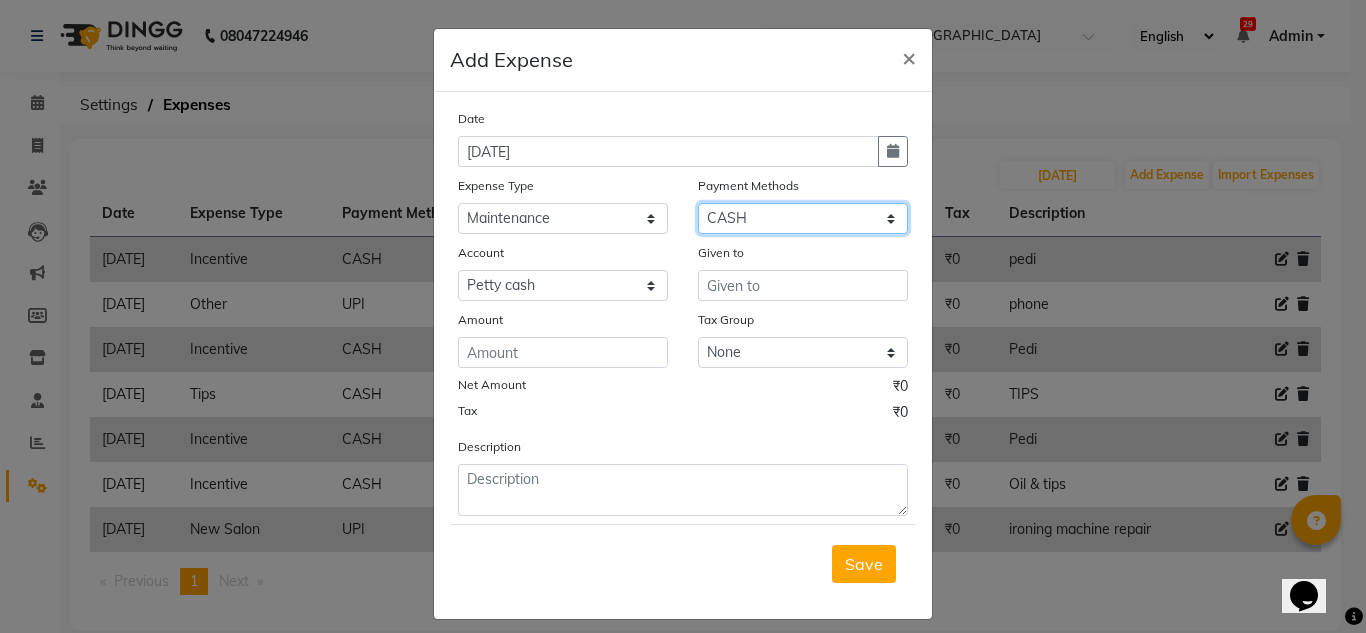 click on "Select UPI CARD CASH Master Card Visa Card Prepaid Gift Card ONLINE Voucher Wallet" 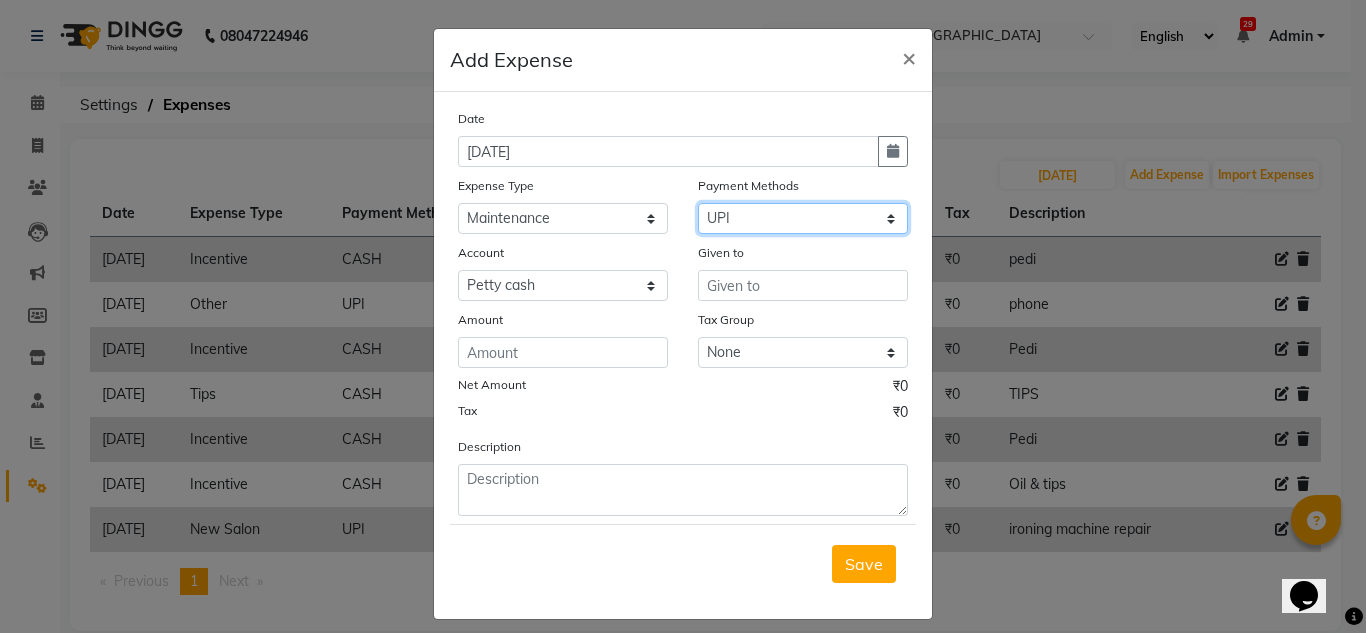 click on "Select UPI CARD CASH Master Card Visa Card Prepaid Gift Card ONLINE Voucher Wallet" 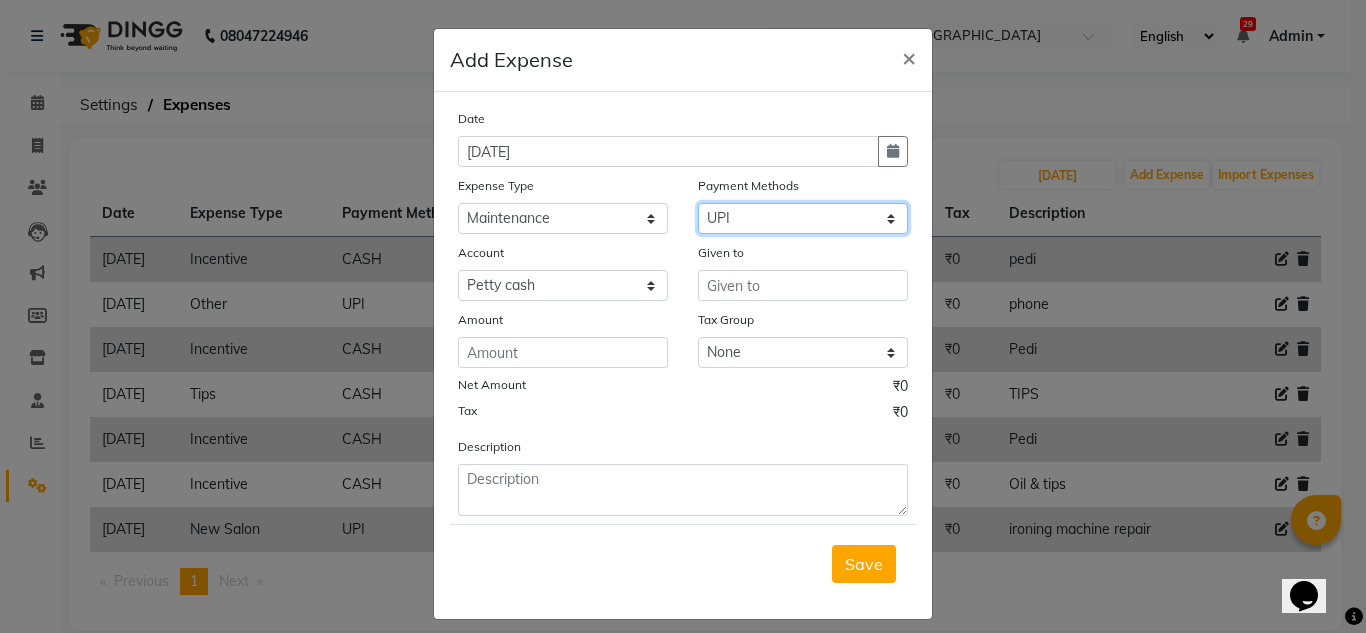 select on "1030" 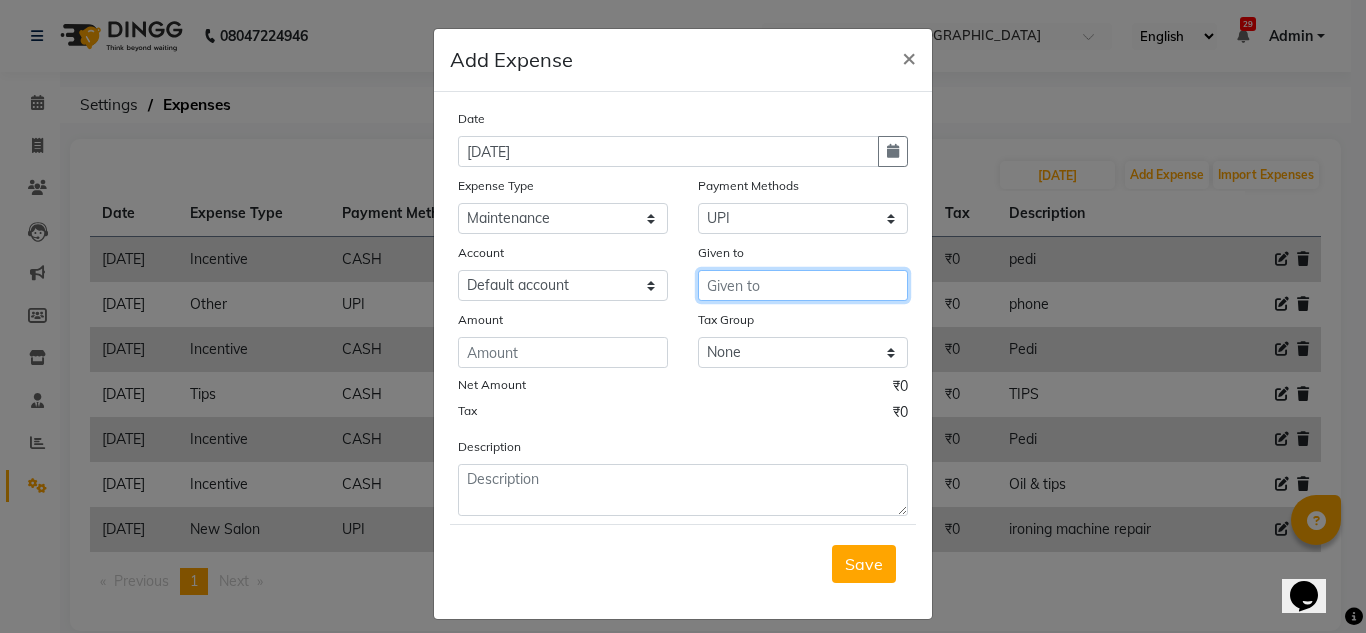 click at bounding box center [803, 285] 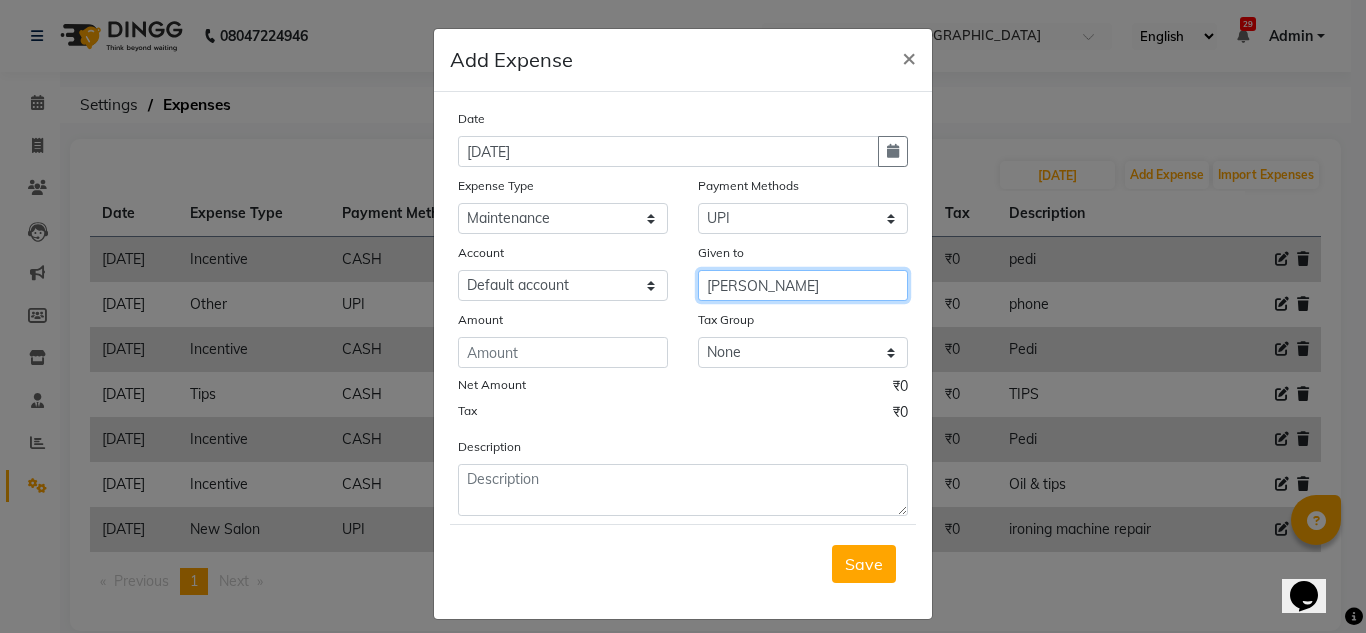 type on "[PERSON_NAME]" 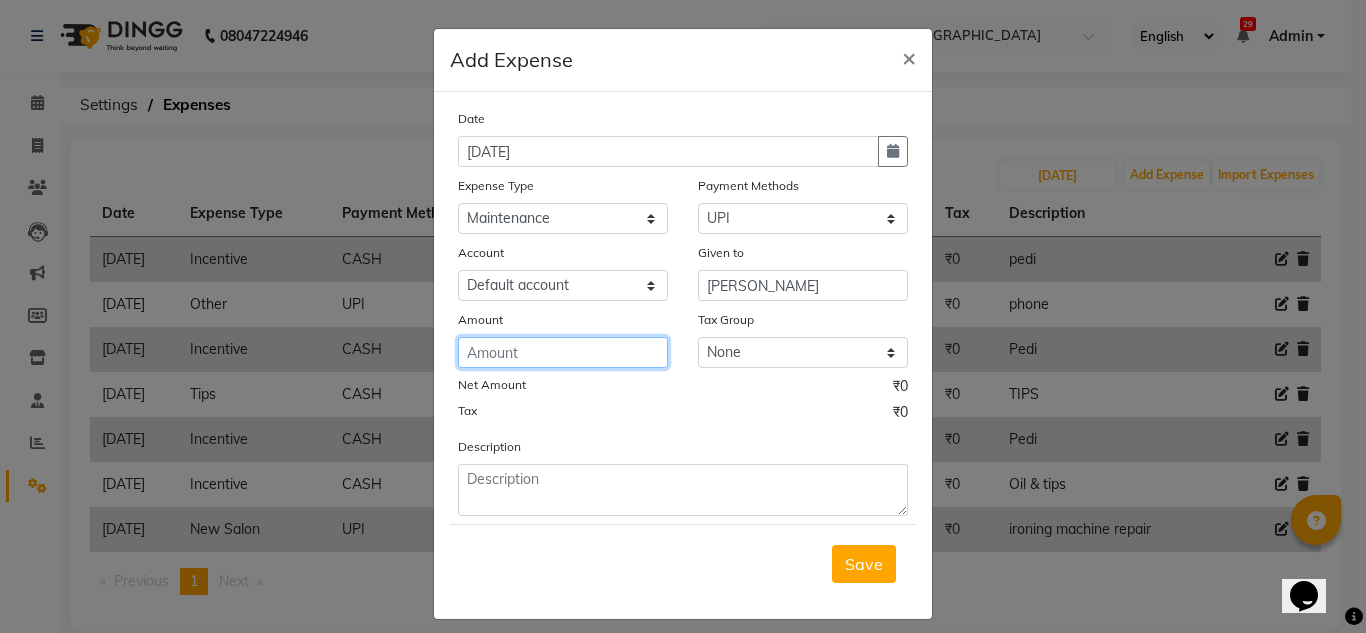 click 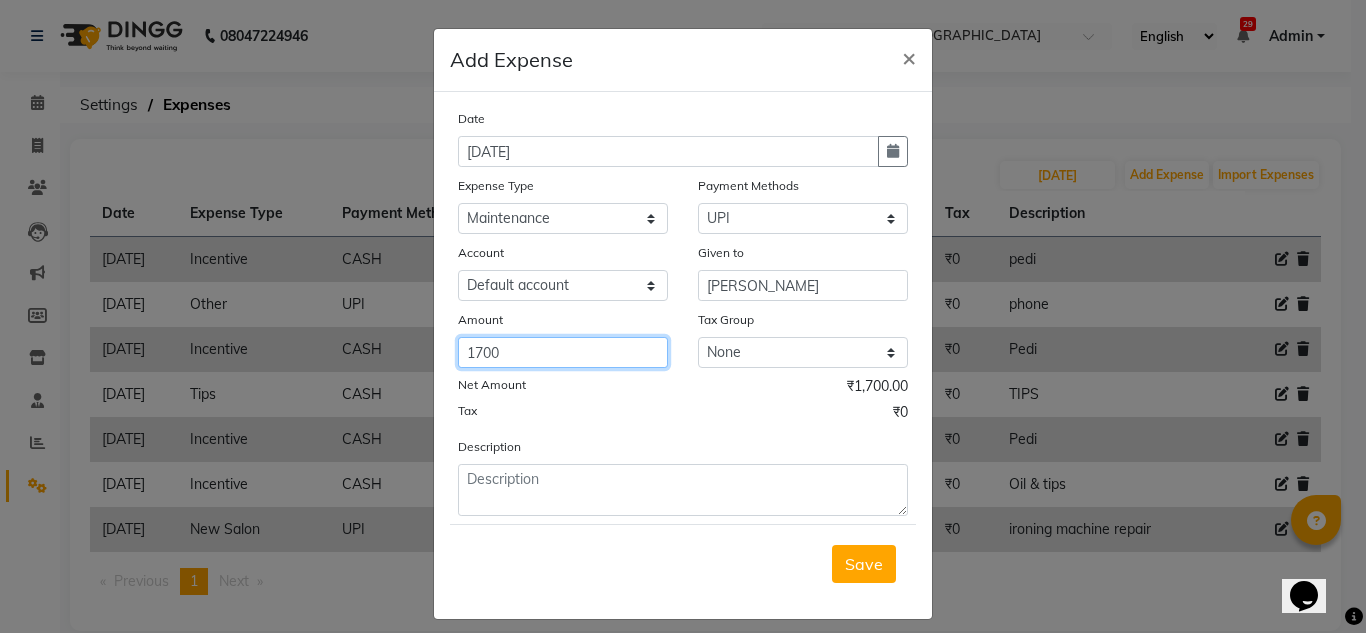 type on "1700" 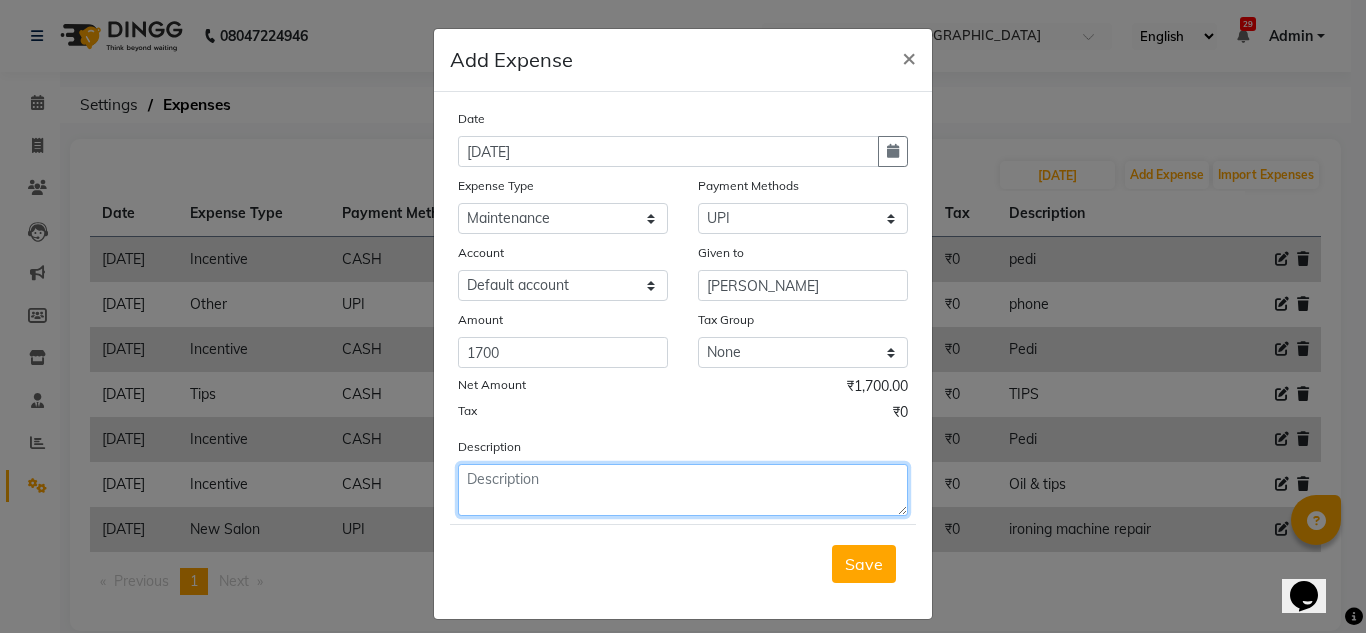 click 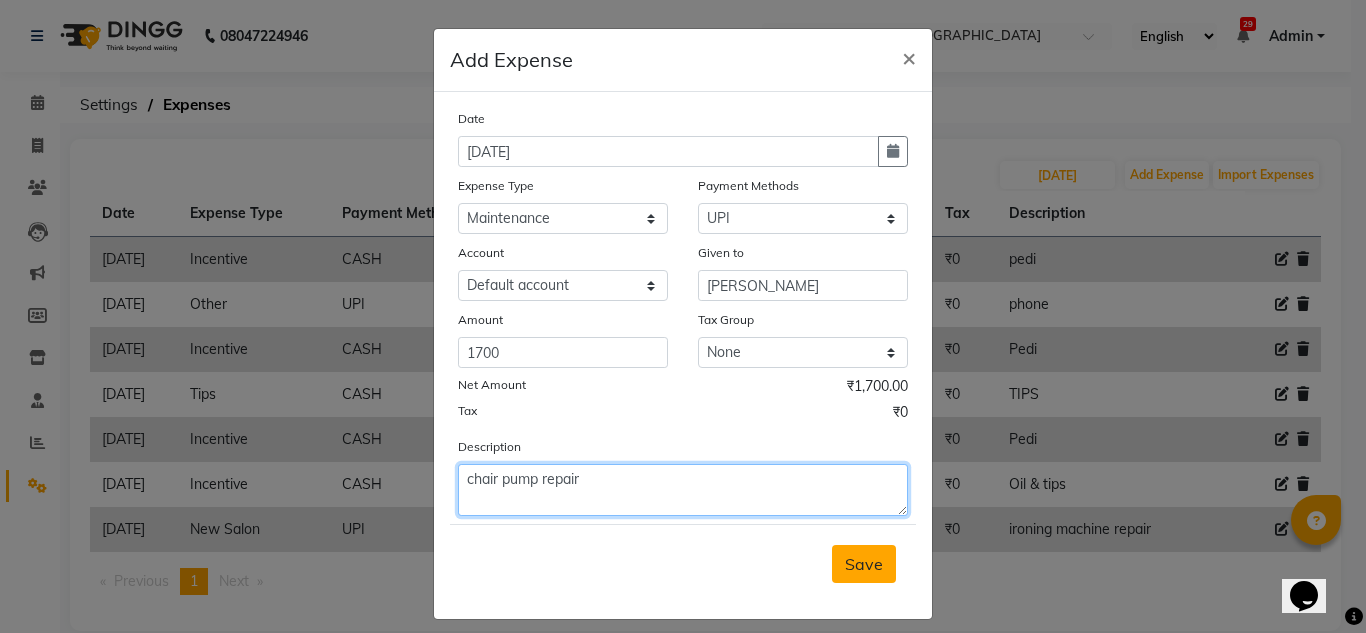 type on "chair pump repair" 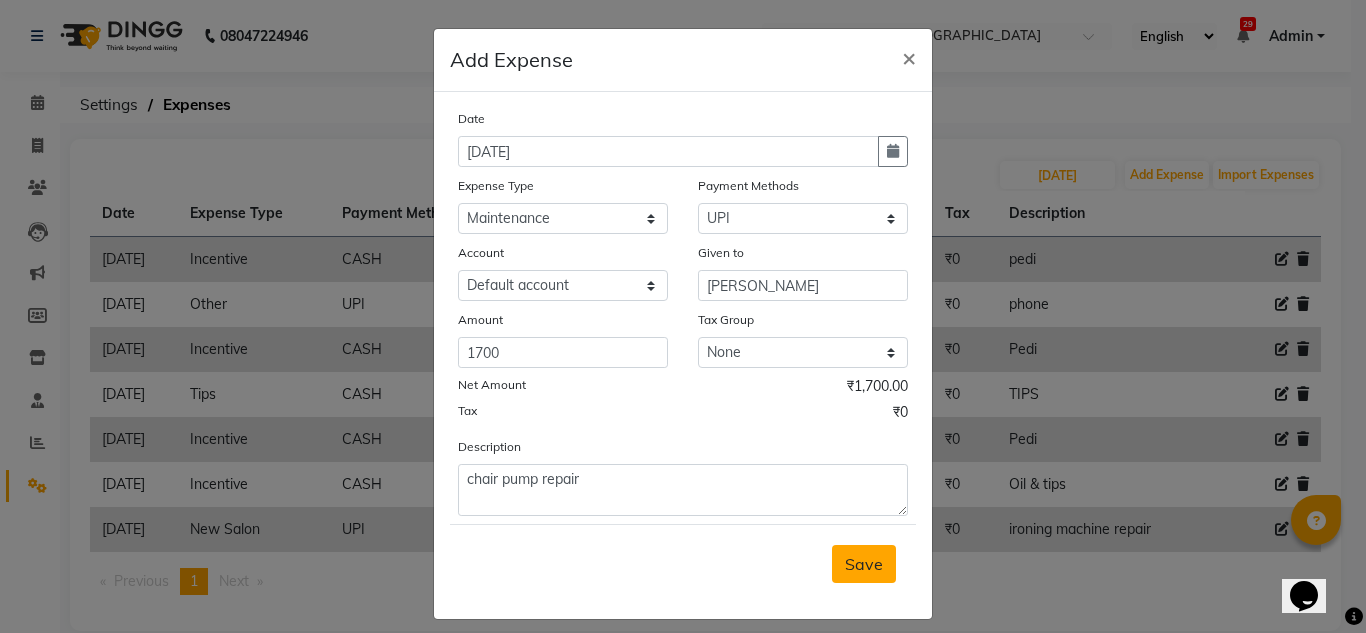 click on "Save" at bounding box center (864, 564) 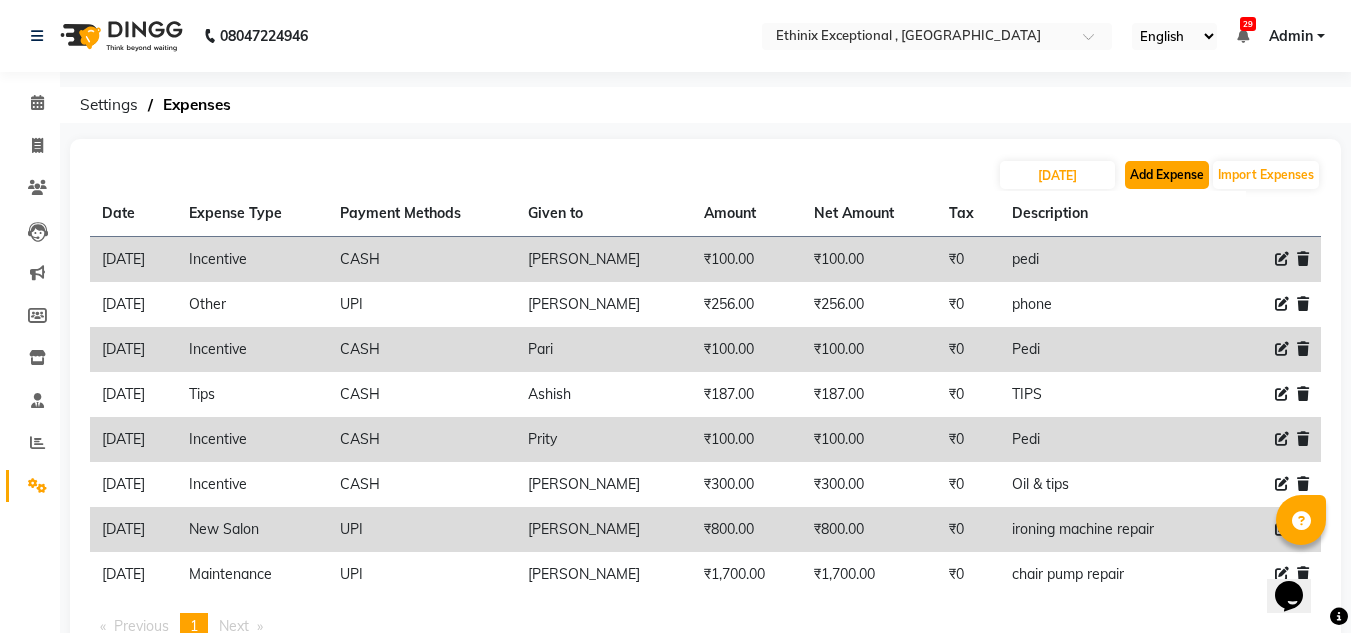 click on "Add Expense" 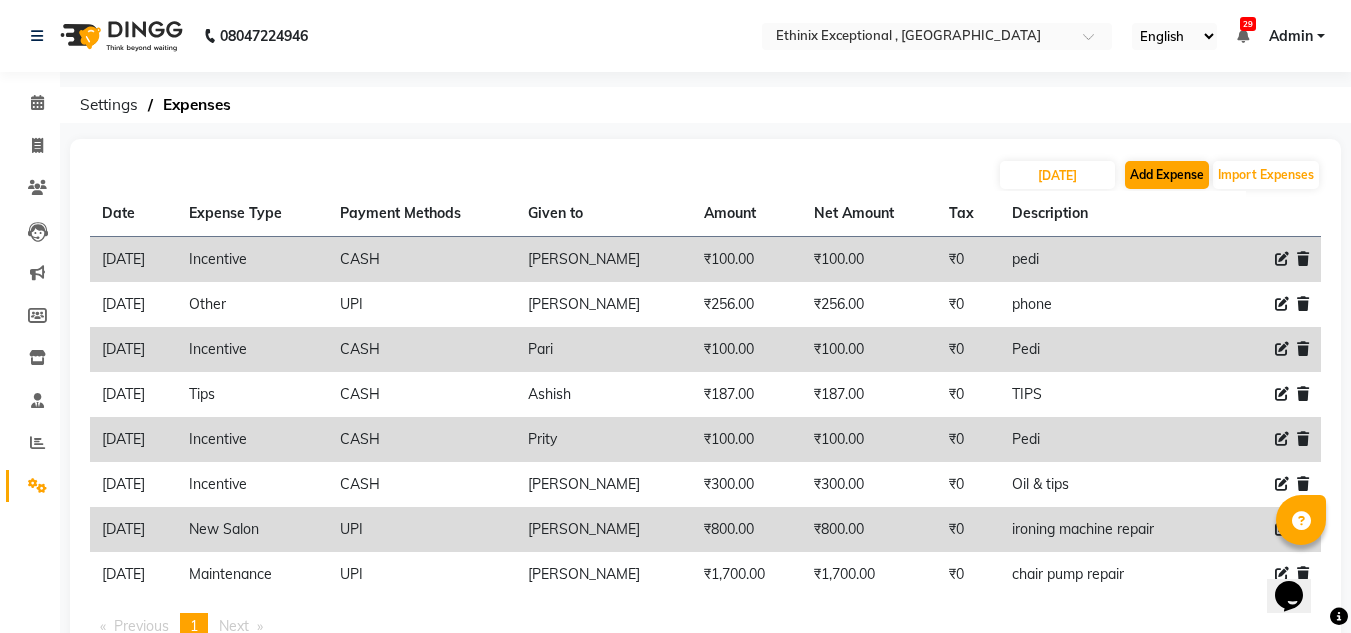 select on "1" 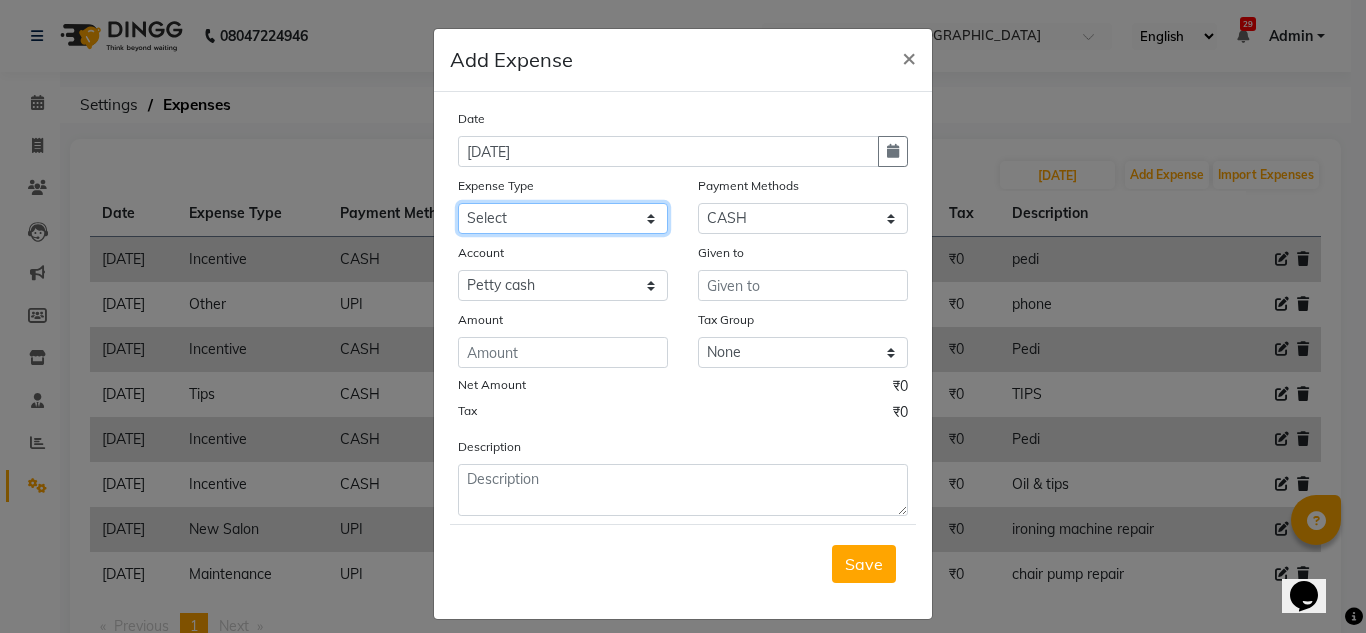 click on "Select Advance Salary Client Snacks Equipment Estate food Fuel Govt fee Incentive last month pending Maintenance Marketing MRA New Salon Other Pantry persnal aliyaka persnol Product Rent Salary Tax Tips" 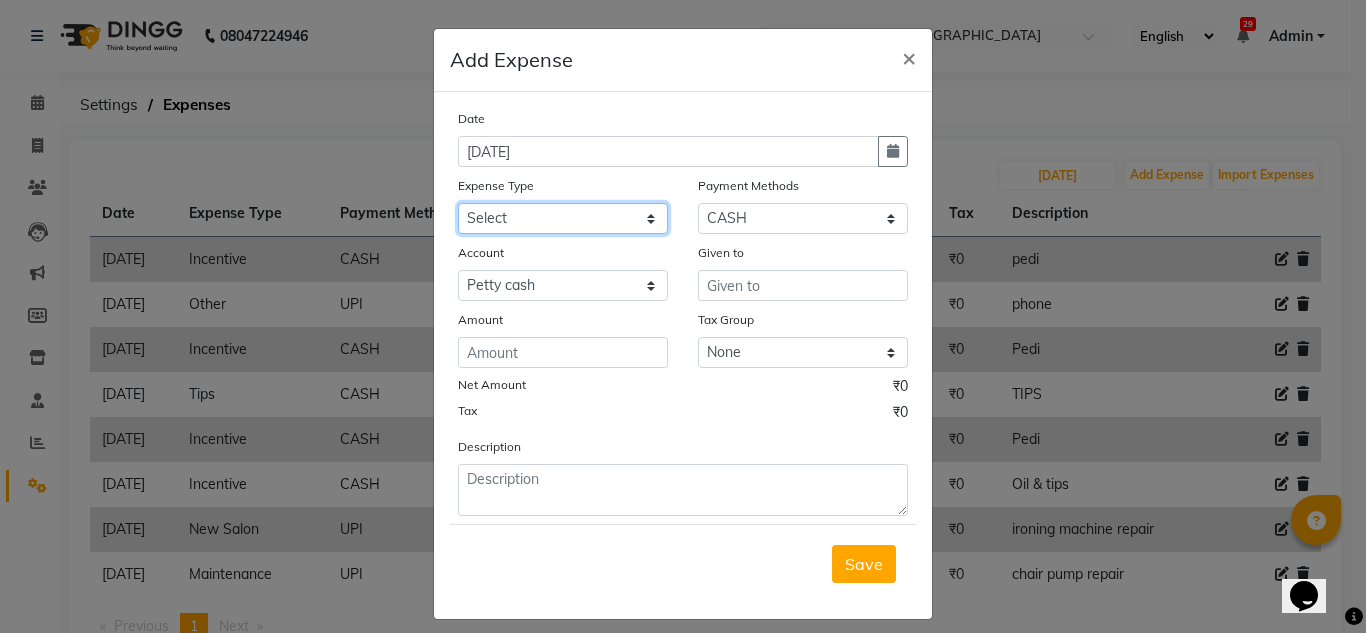 select on "3511" 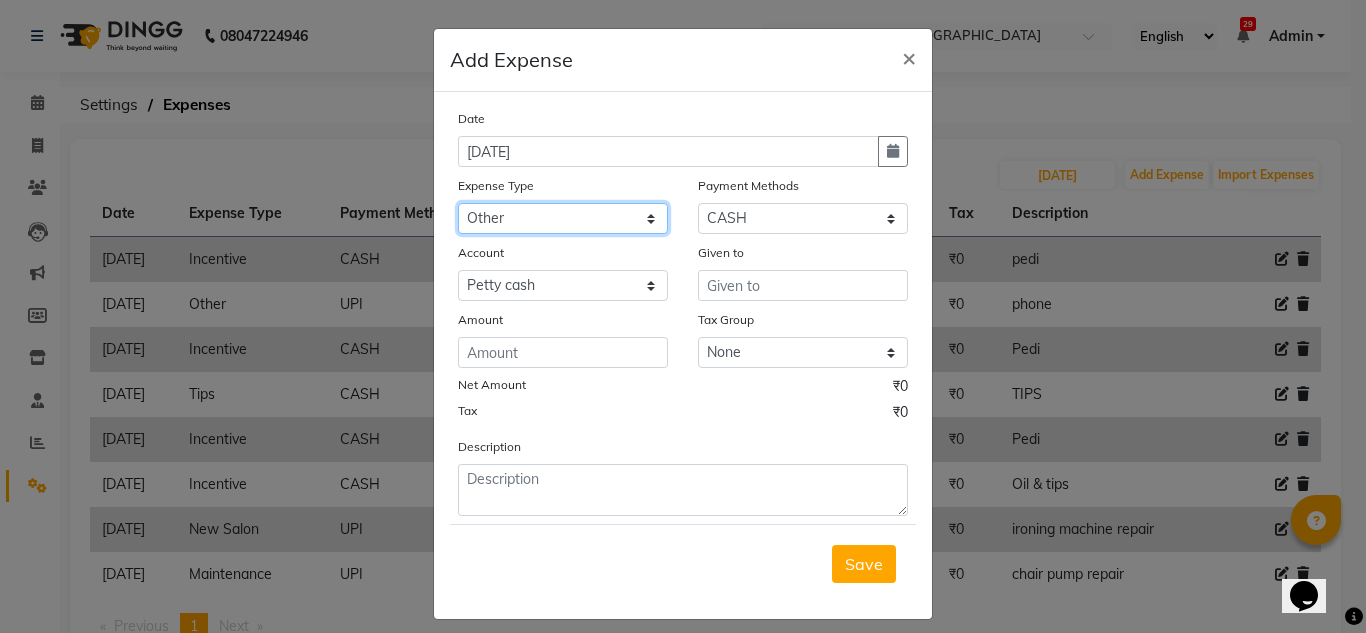 click on "Select Advance Salary Client Snacks Equipment Estate food Fuel Govt fee Incentive last month pending Maintenance Marketing MRA New Salon Other Pantry persnal aliyaka persnol Product Rent Salary Tax Tips" 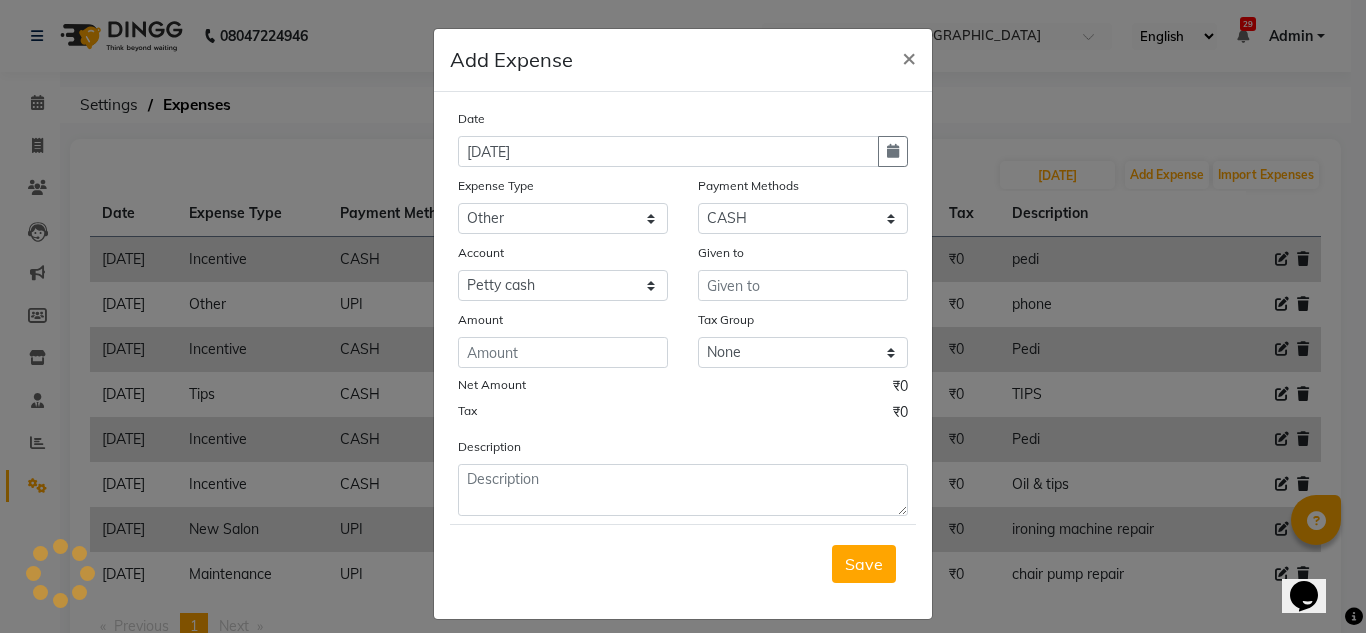 click on "Payment Methods" 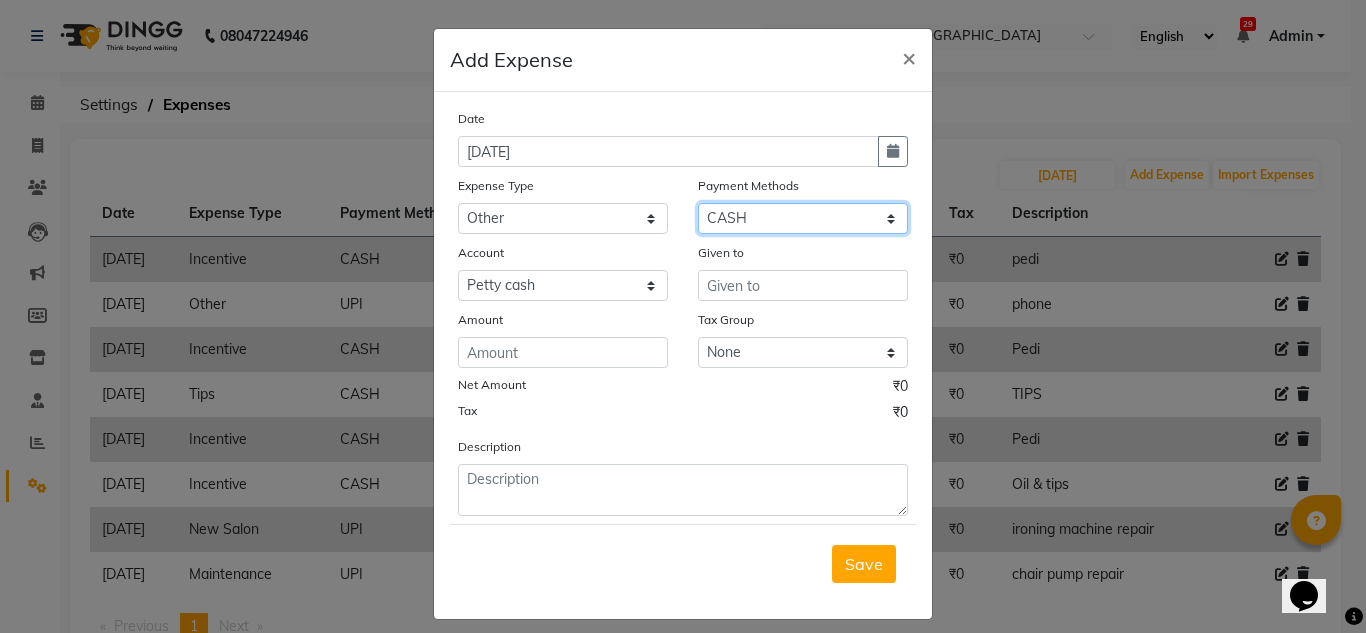 click on "Select UPI CARD CASH Master Card Visa Card Prepaid Gift Card ONLINE Voucher Wallet" 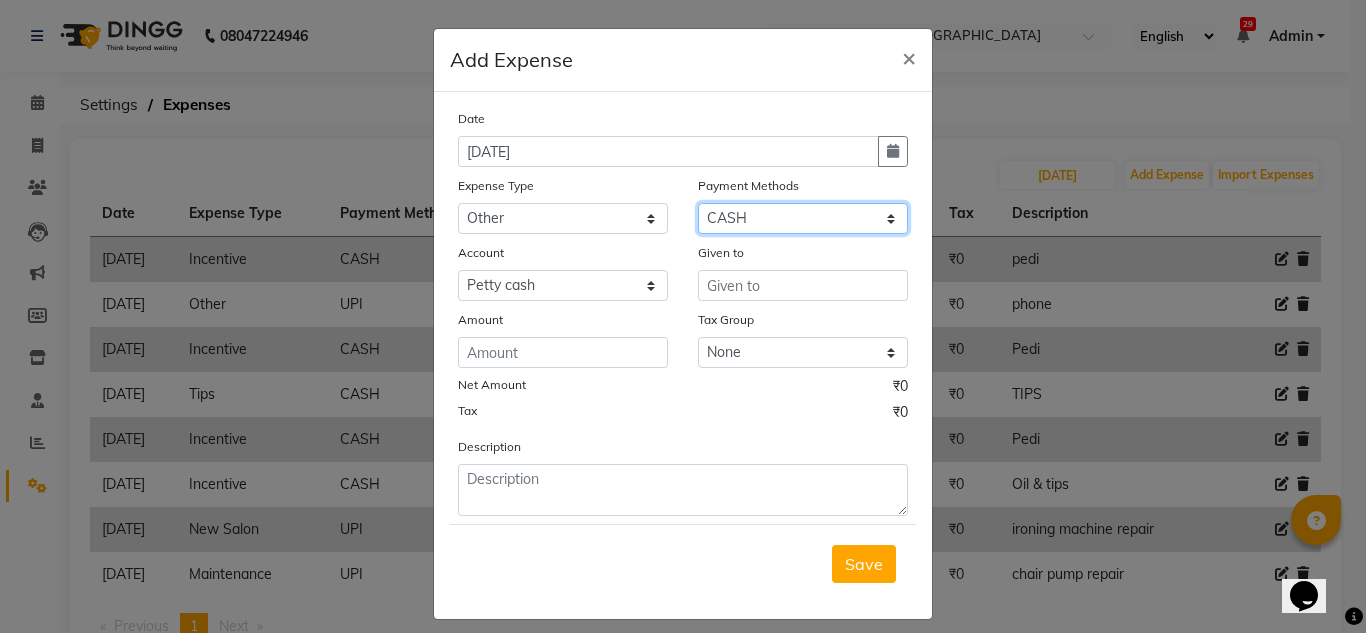 select on "8" 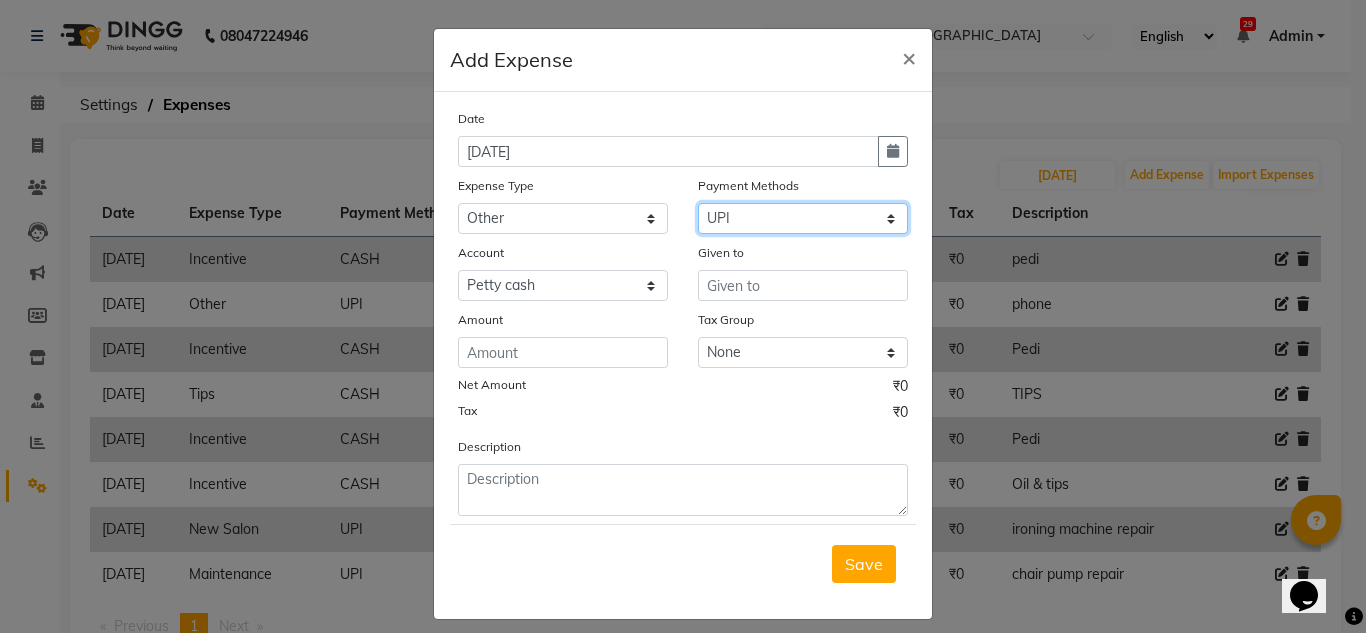 click on "Select UPI CARD CASH Master Card Visa Card Prepaid Gift Card ONLINE Voucher Wallet" 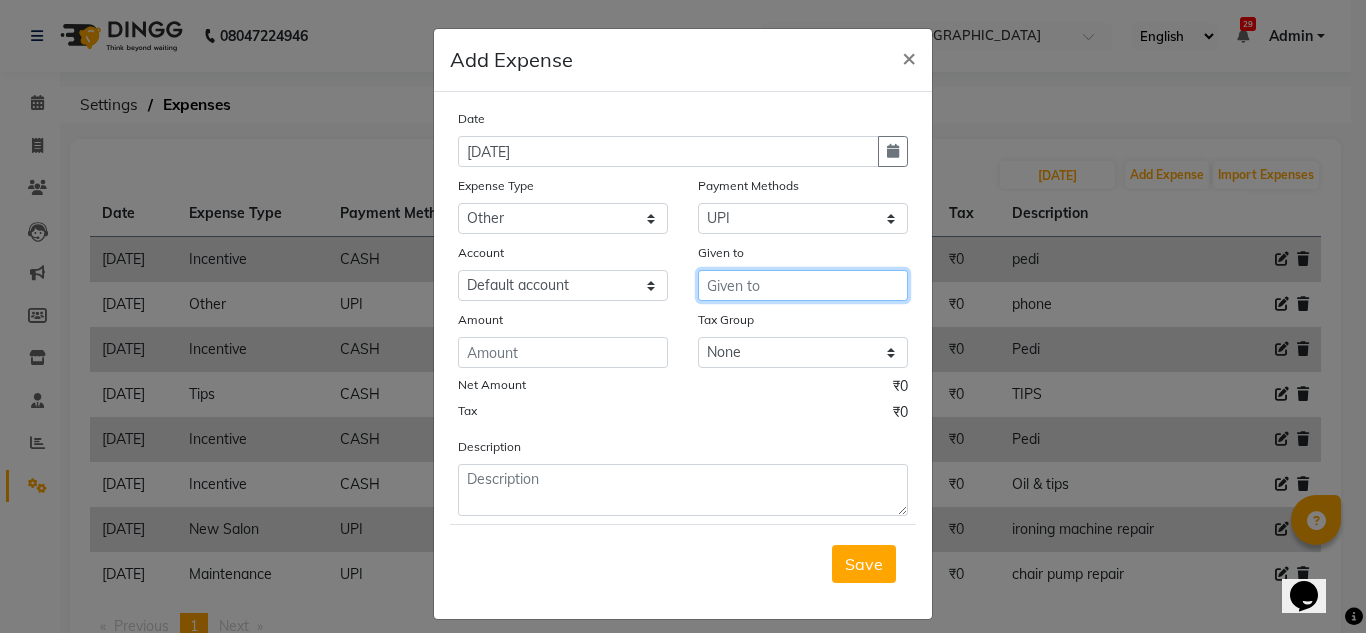 click at bounding box center (803, 285) 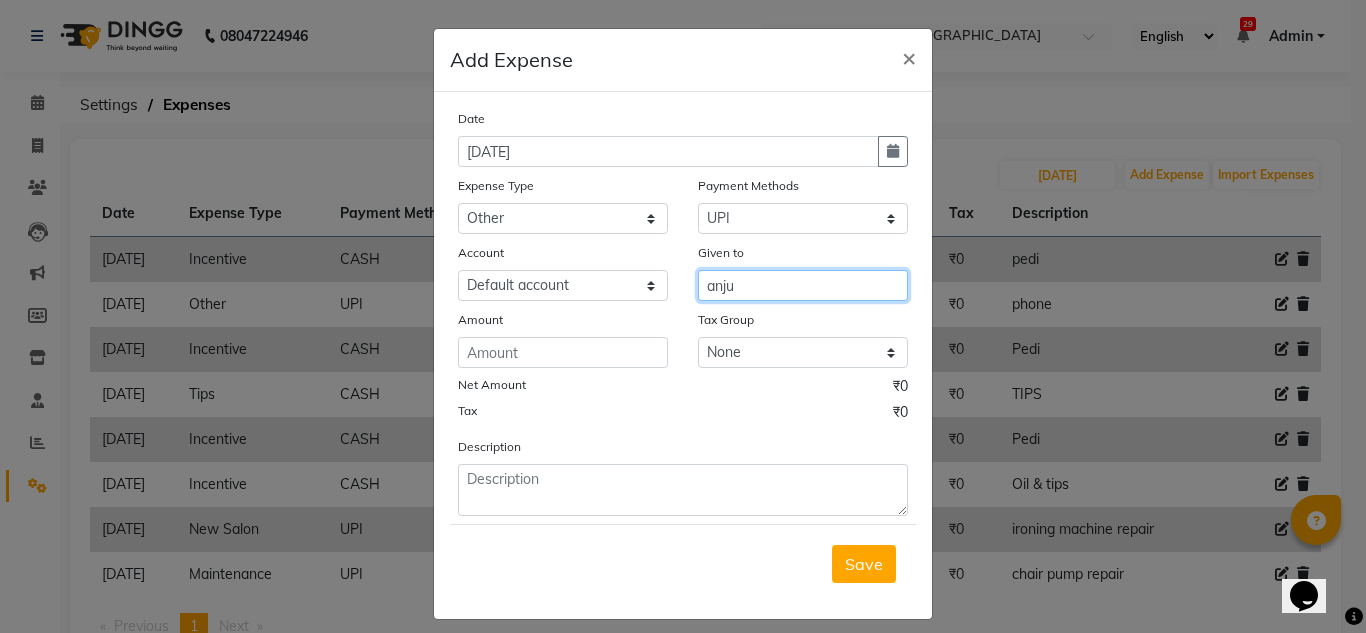 type on "anju" 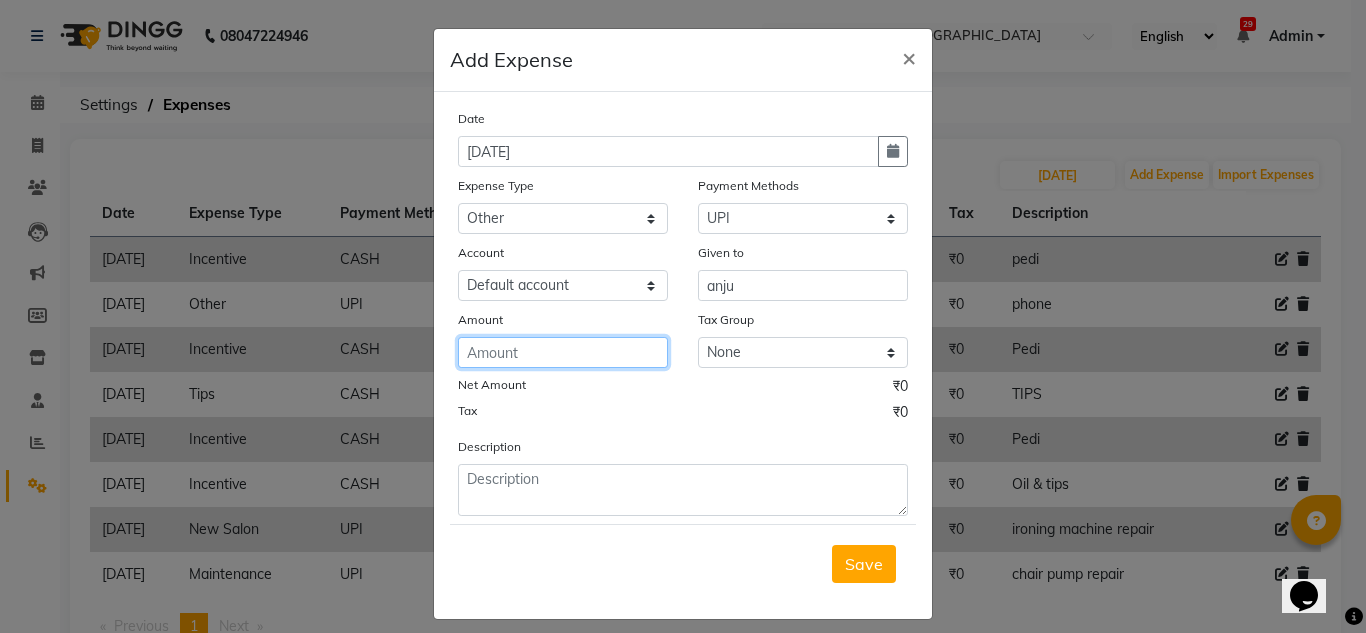 click 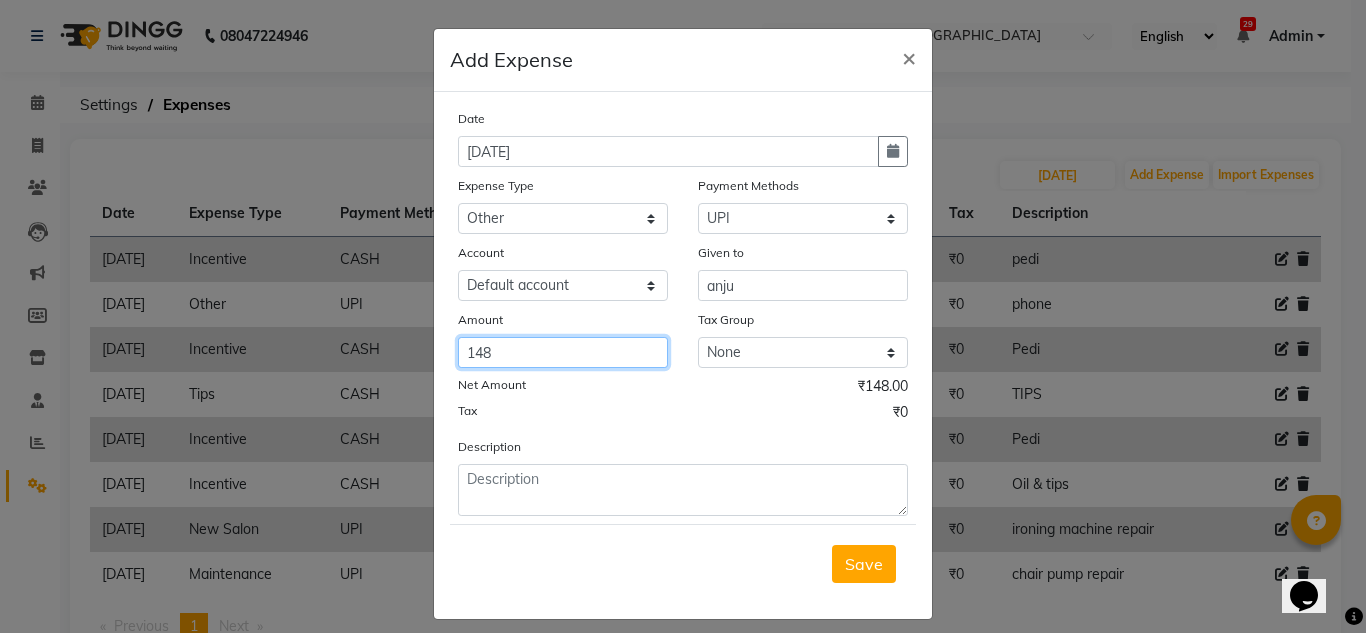 type on "148" 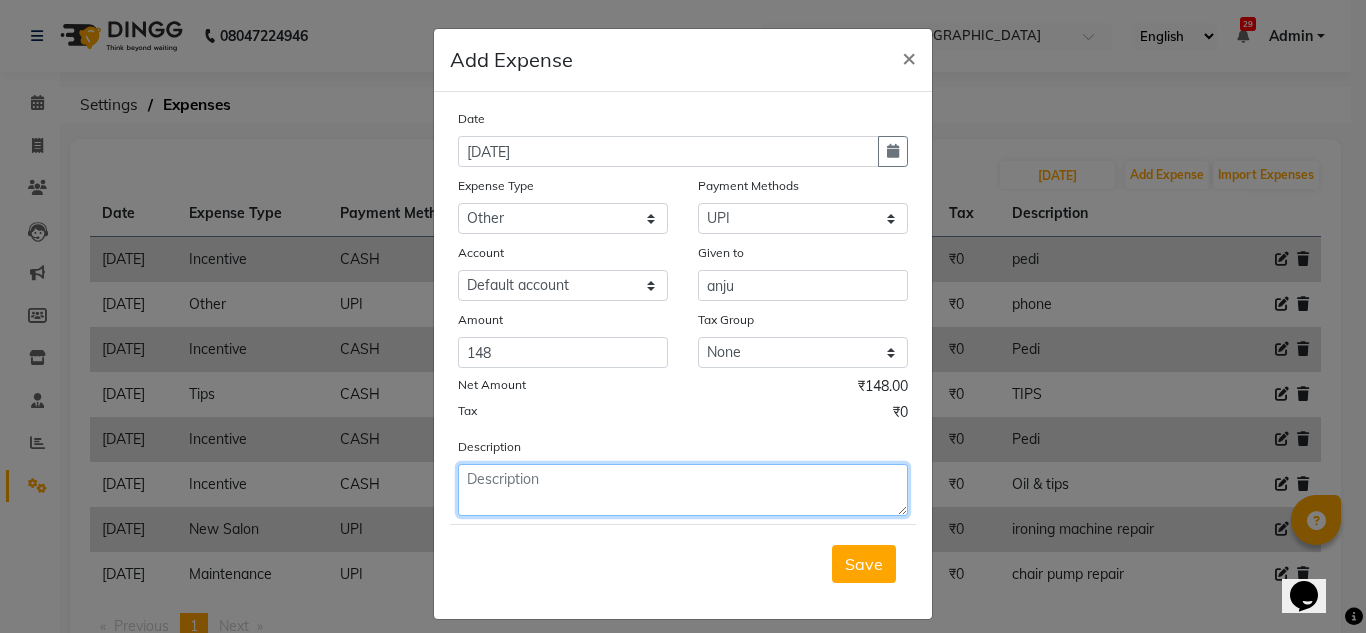 click 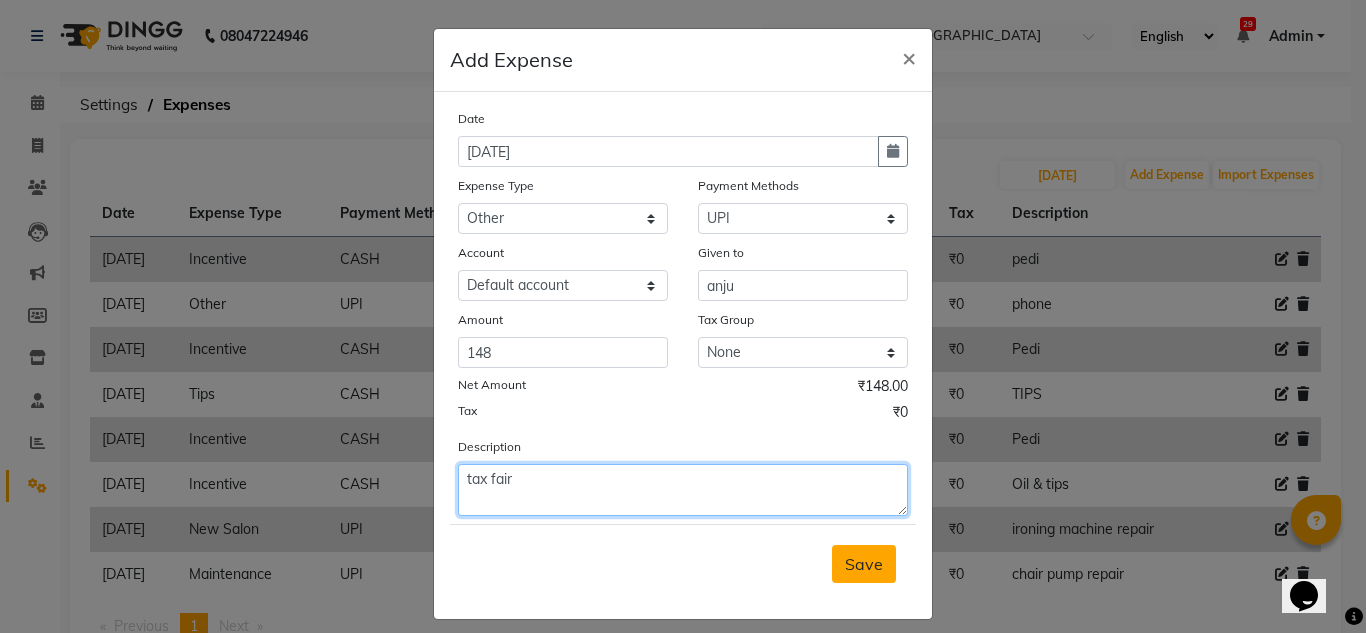 type on "tax fair" 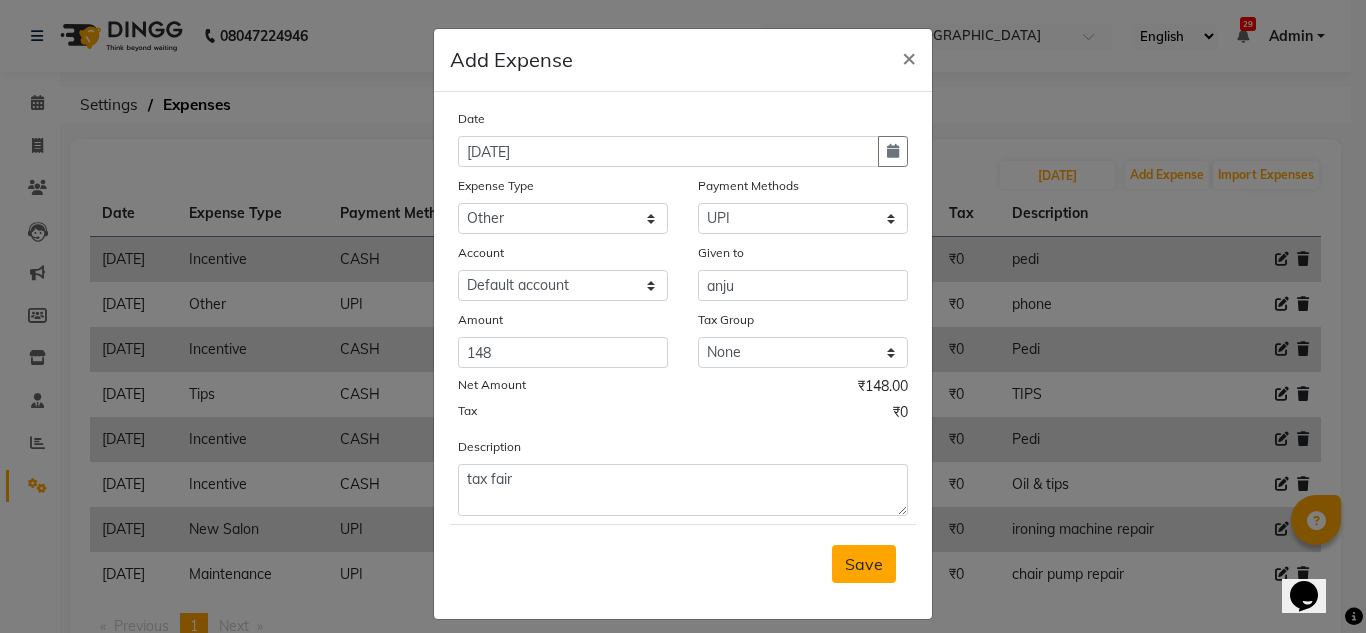 click on "Save" at bounding box center [864, 564] 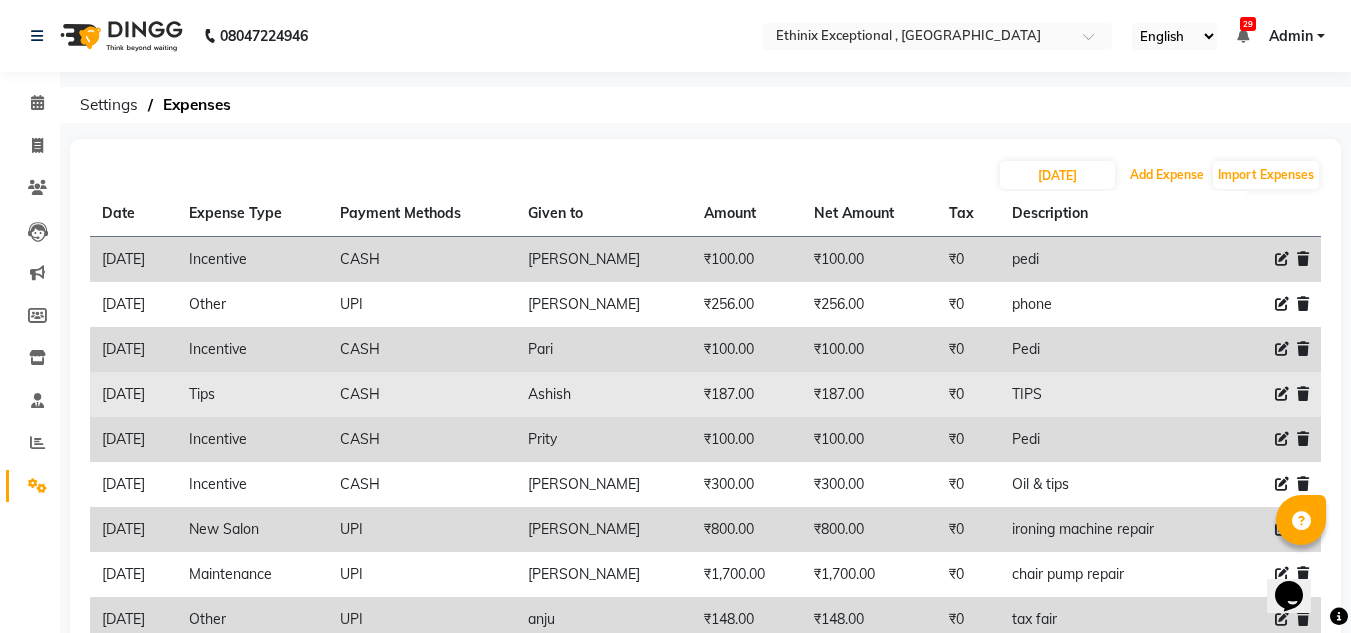 scroll, scrollTop: 118, scrollLeft: 0, axis: vertical 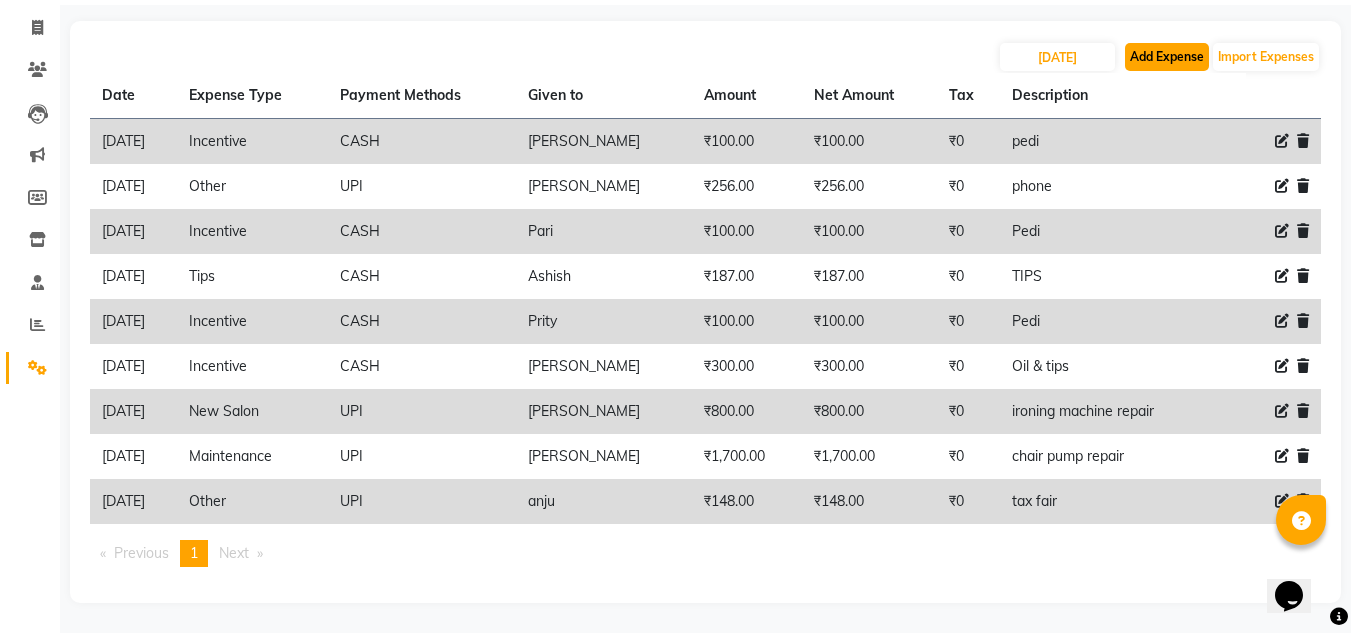 click on "Add Expense" 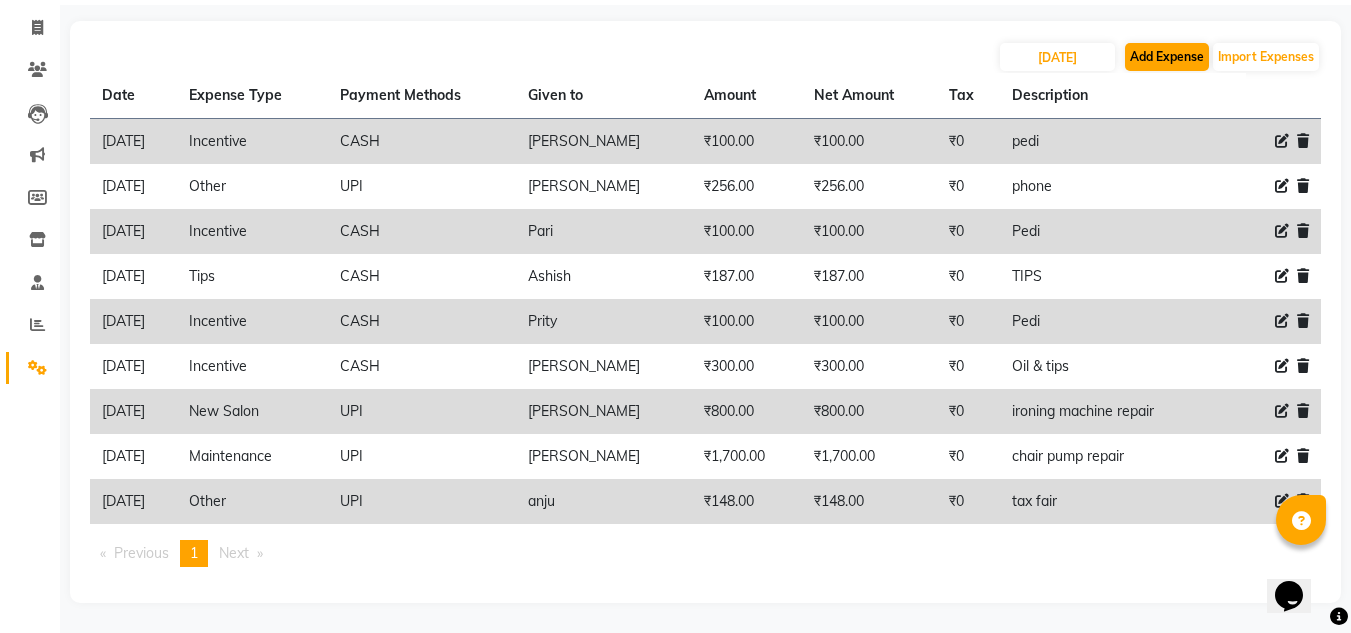 select on "1" 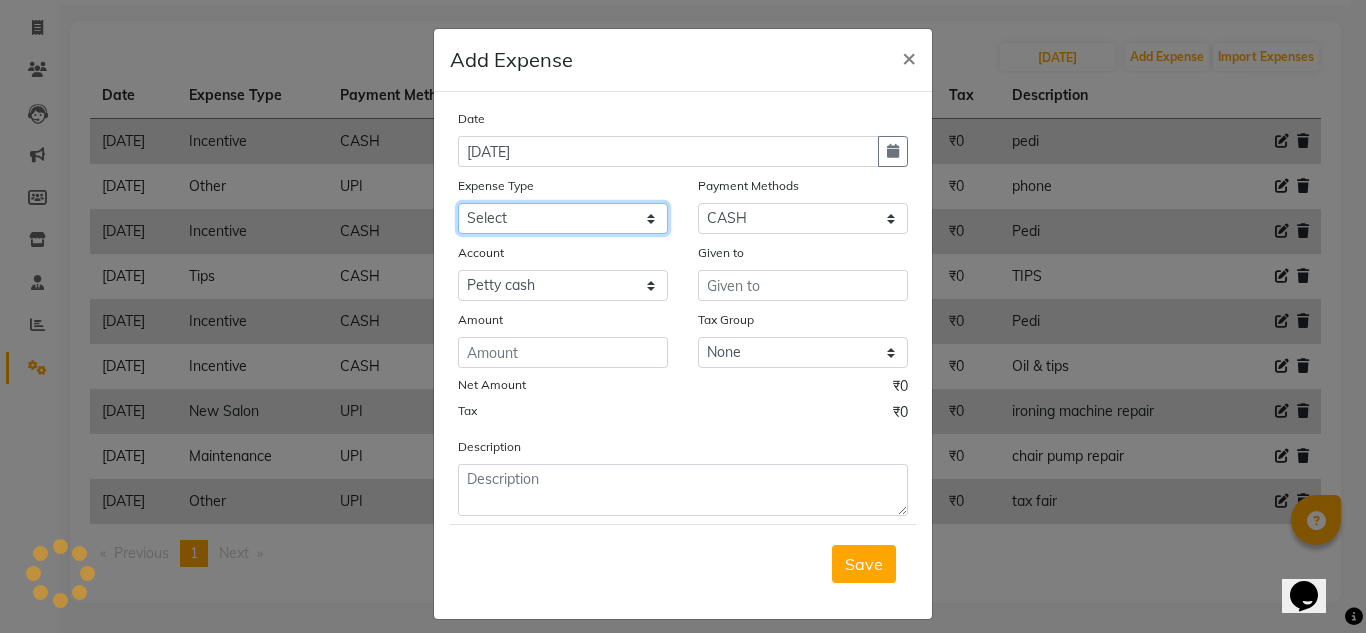 click on "Select Advance Salary Client Snacks Equipment Estate food Fuel Govt fee Incentive last month pending Maintenance Marketing MRA New Salon Other Pantry persnal aliyaka persnol Product Rent Salary Tax Tips" 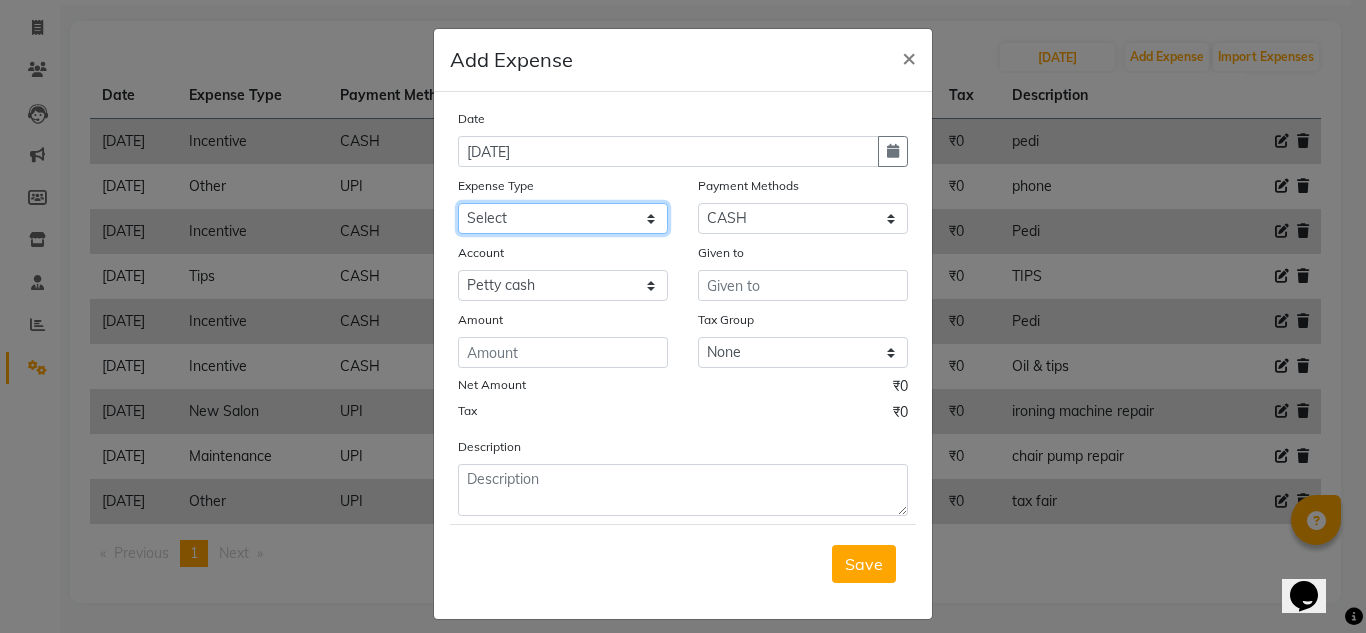 select on "18871" 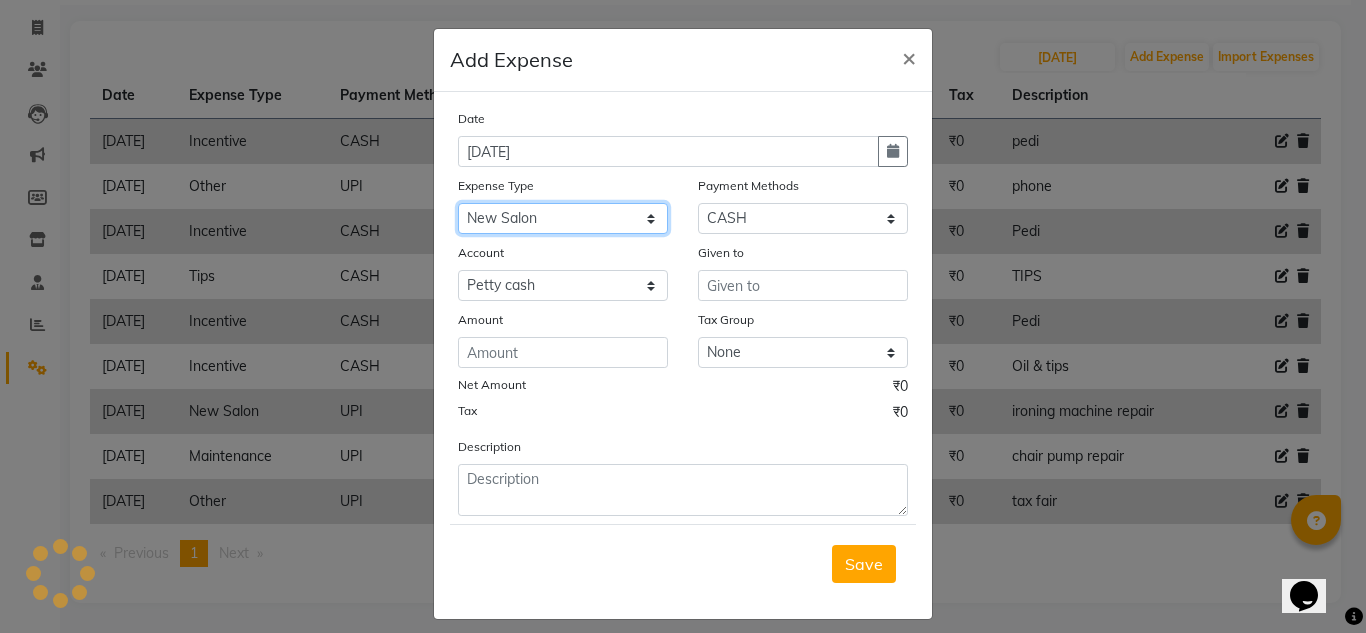click on "Select Advance Salary Client Snacks Equipment Estate food Fuel Govt fee Incentive last month pending Maintenance Marketing MRA New Salon Other Pantry persnal aliyaka persnol Product Rent Salary Tax Tips" 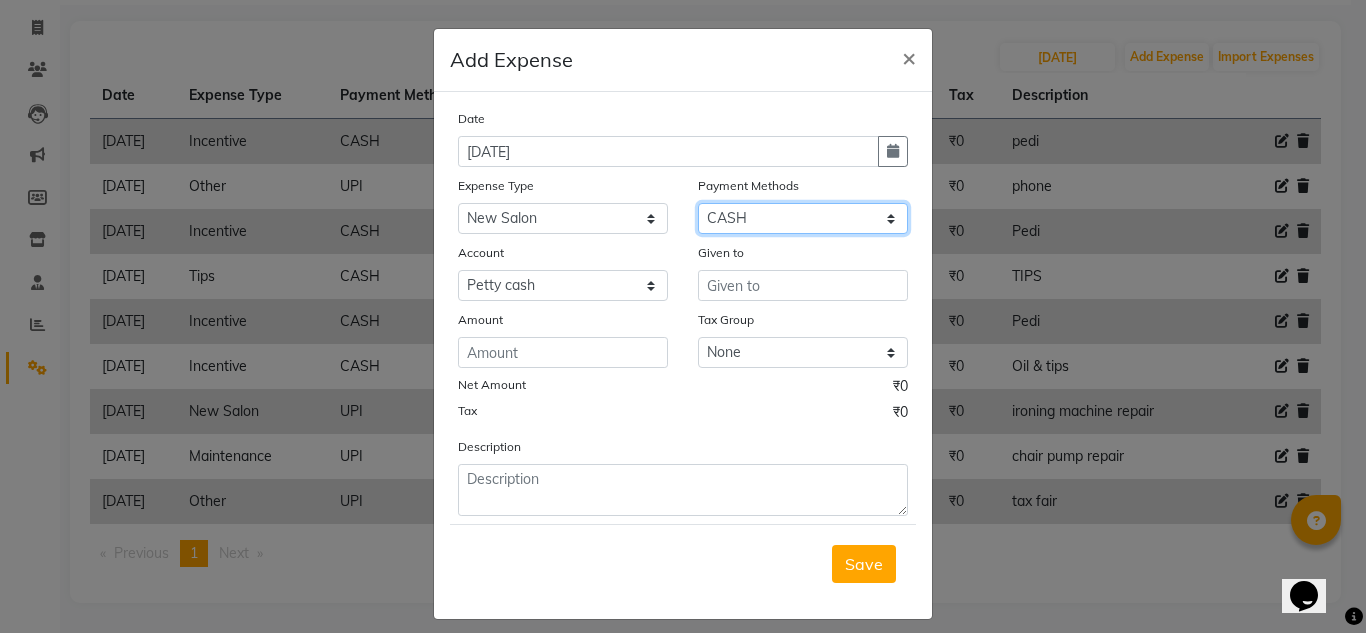 click on "Select UPI CARD CASH Master Card Visa Card Prepaid Gift Card ONLINE Voucher Wallet" 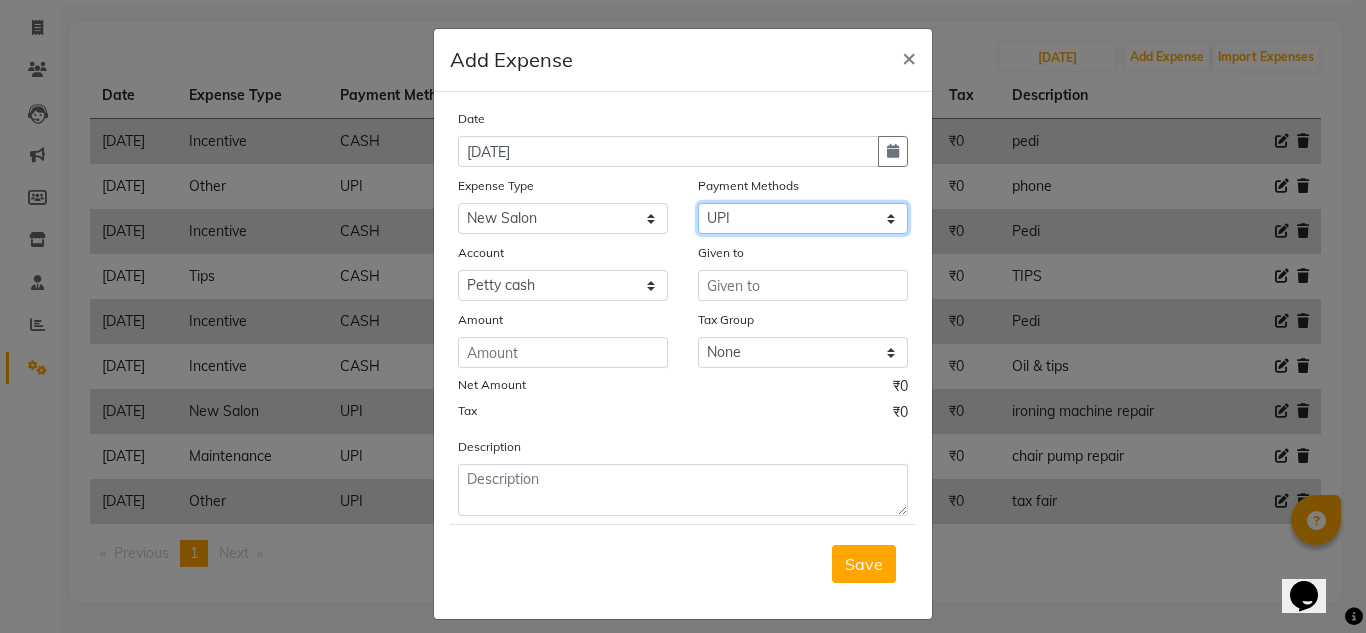 click on "Select UPI CARD CASH Master Card Visa Card Prepaid Gift Card ONLINE Voucher Wallet" 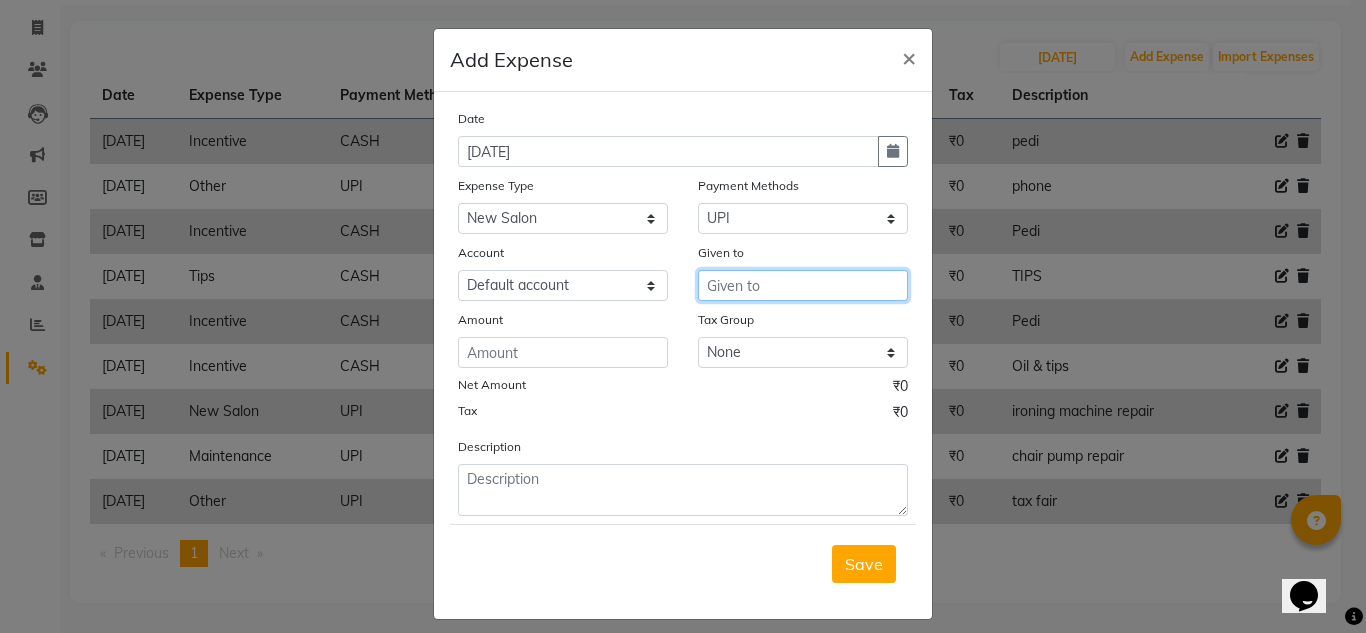 click at bounding box center [803, 285] 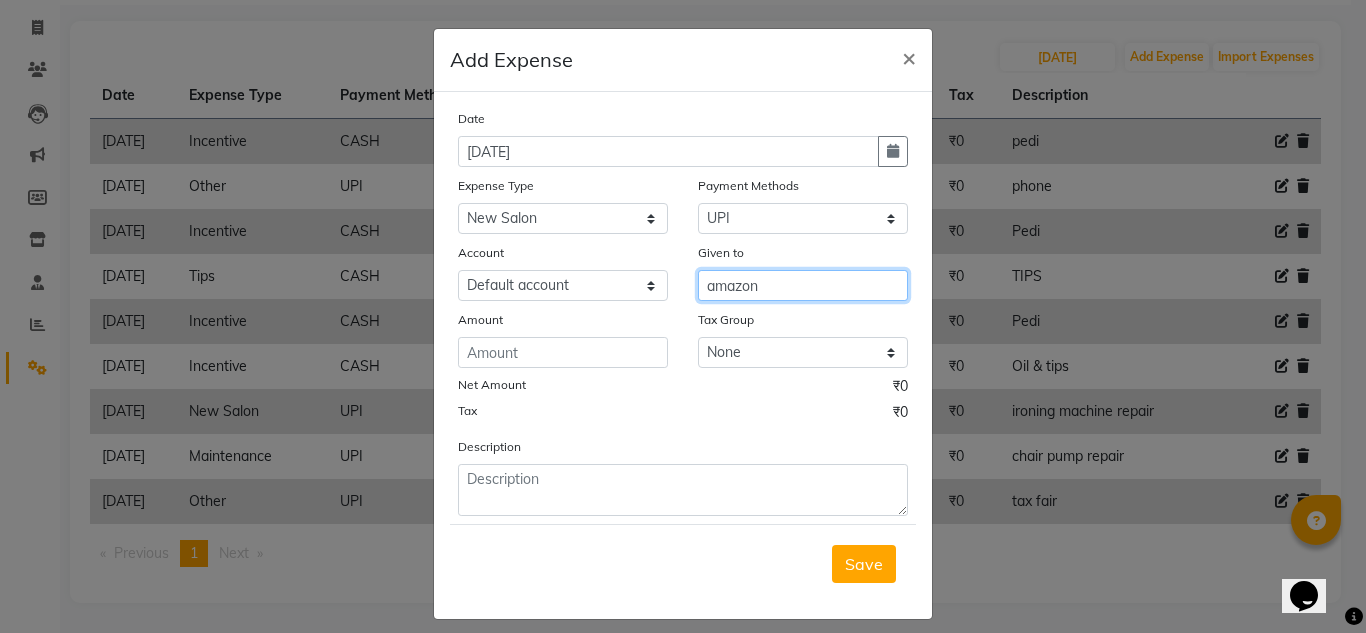 type on "amazon" 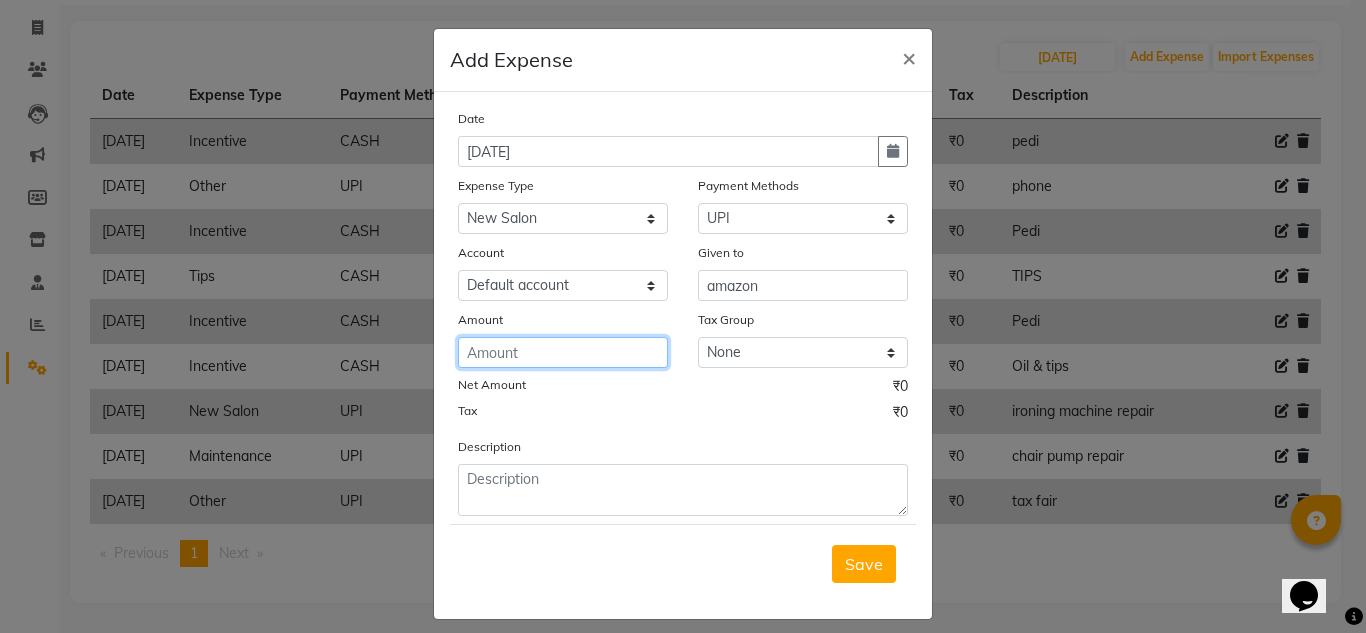 click 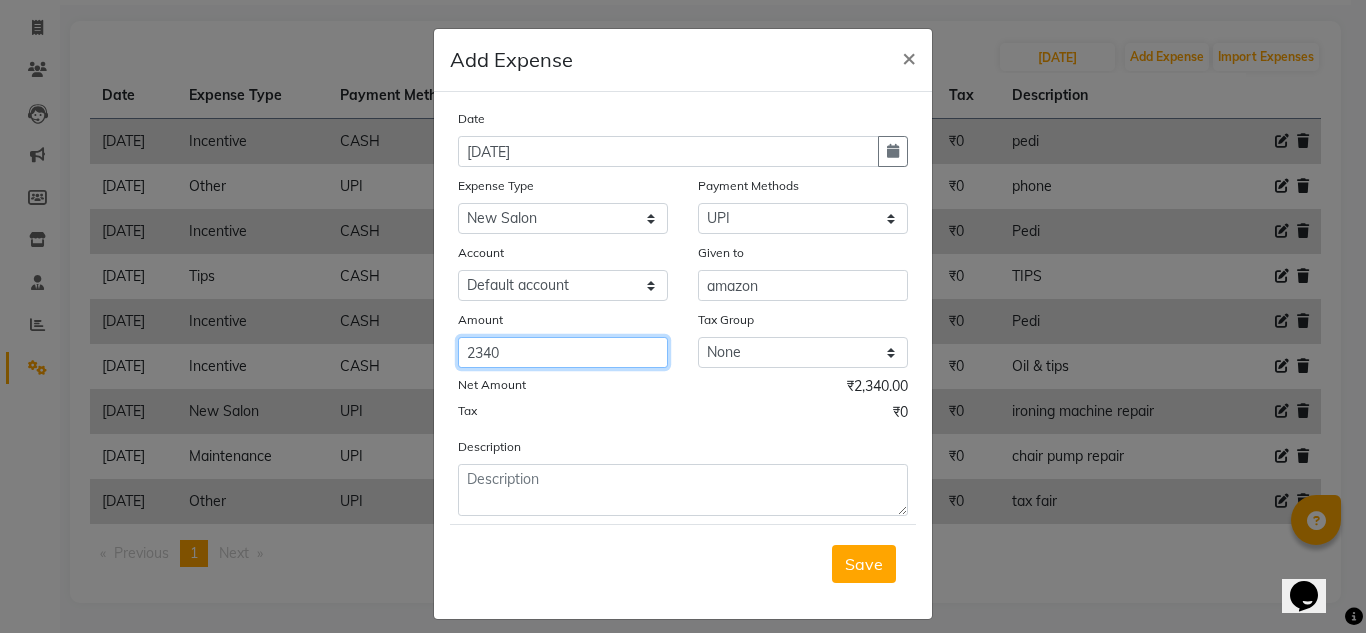 type on "2340" 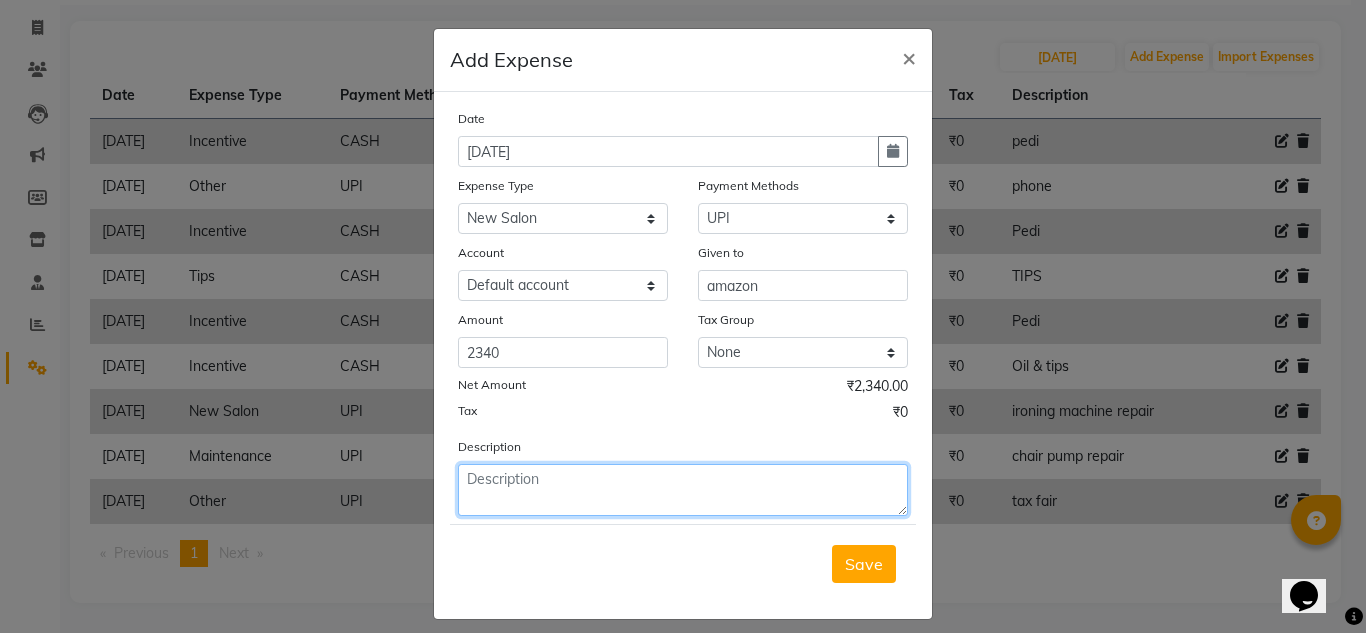 click 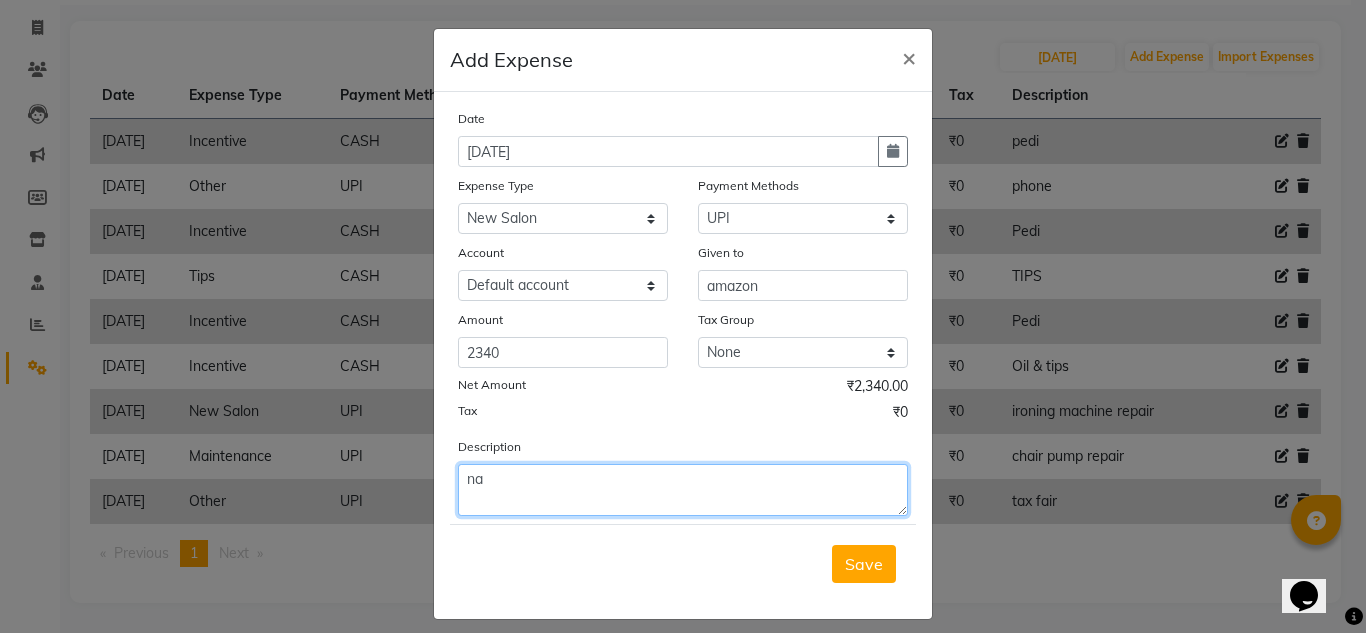 type on "n" 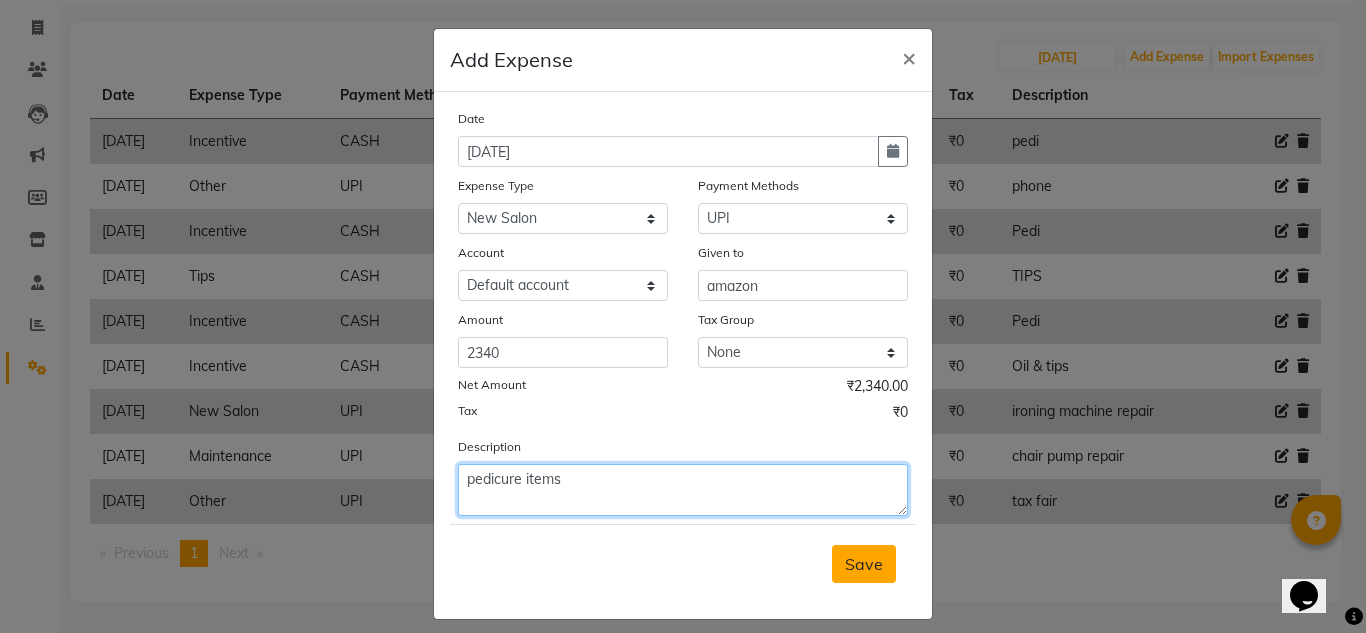 type on "pedicure items" 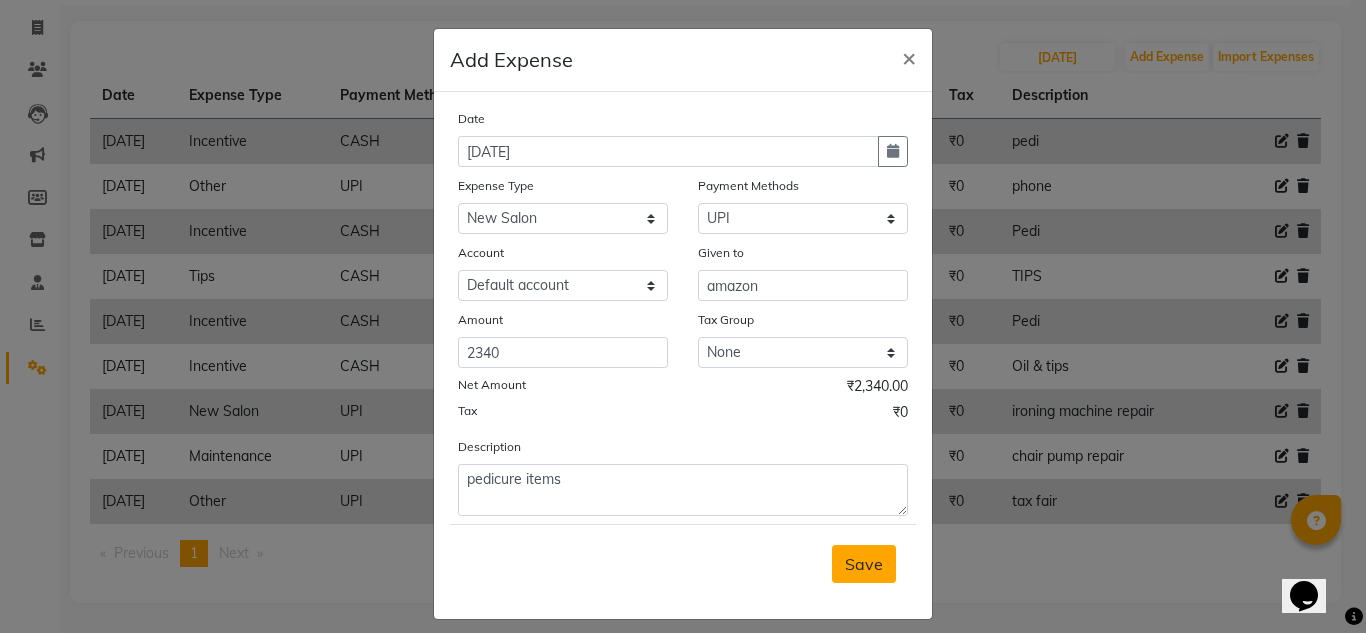 click on "Save" at bounding box center [864, 564] 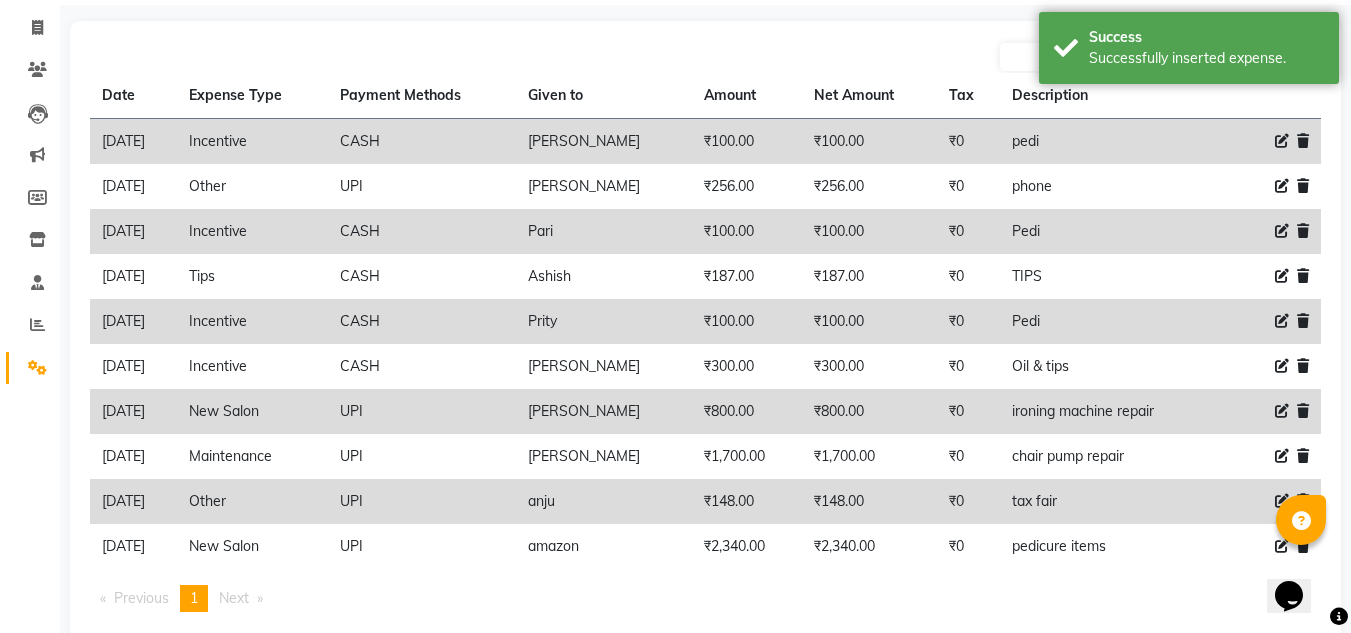 scroll, scrollTop: 163, scrollLeft: 0, axis: vertical 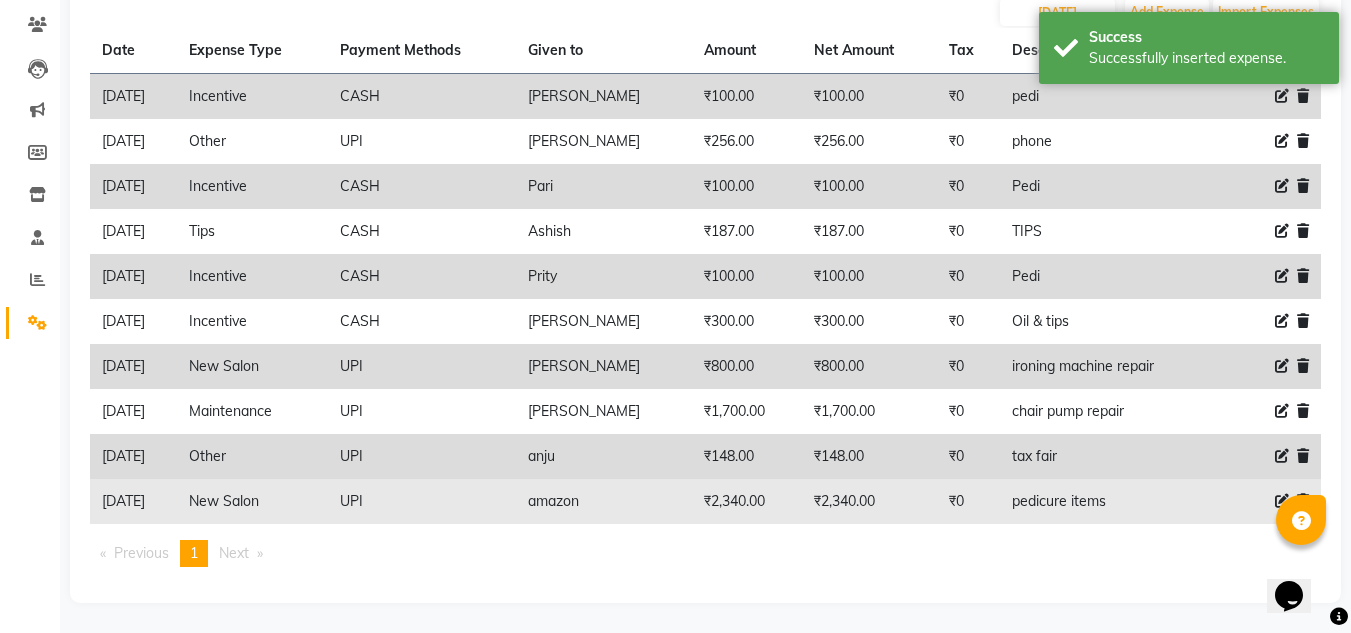 click 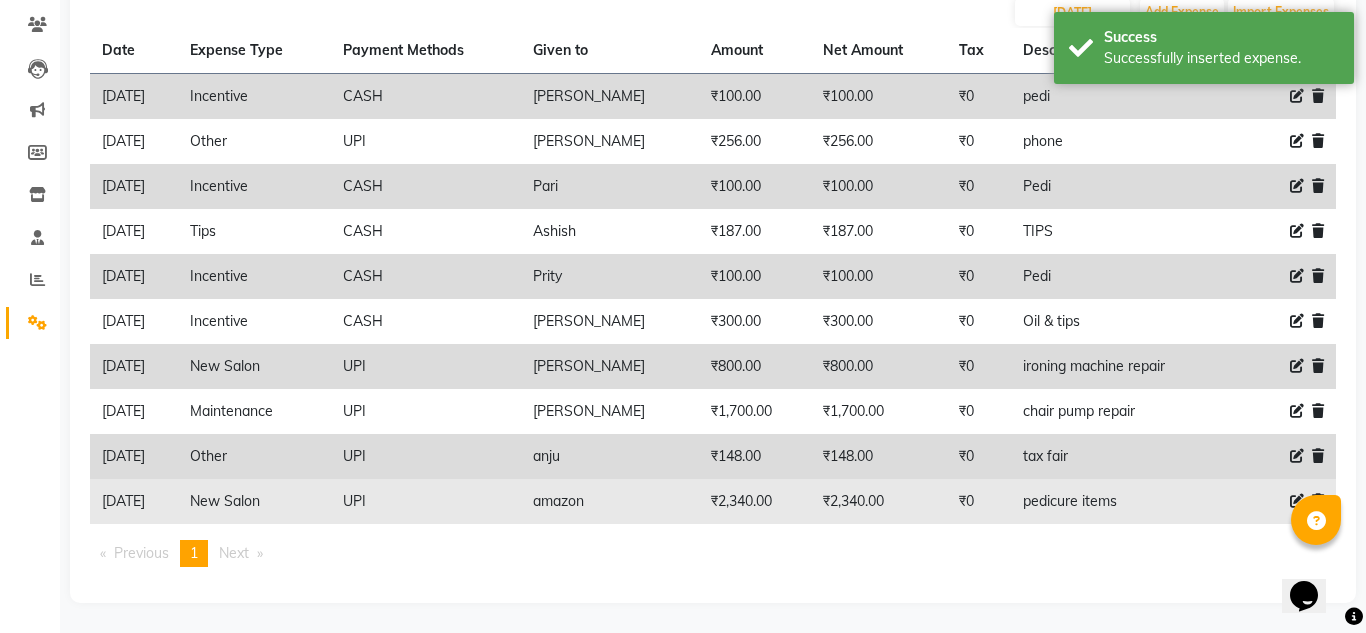 select on "18871" 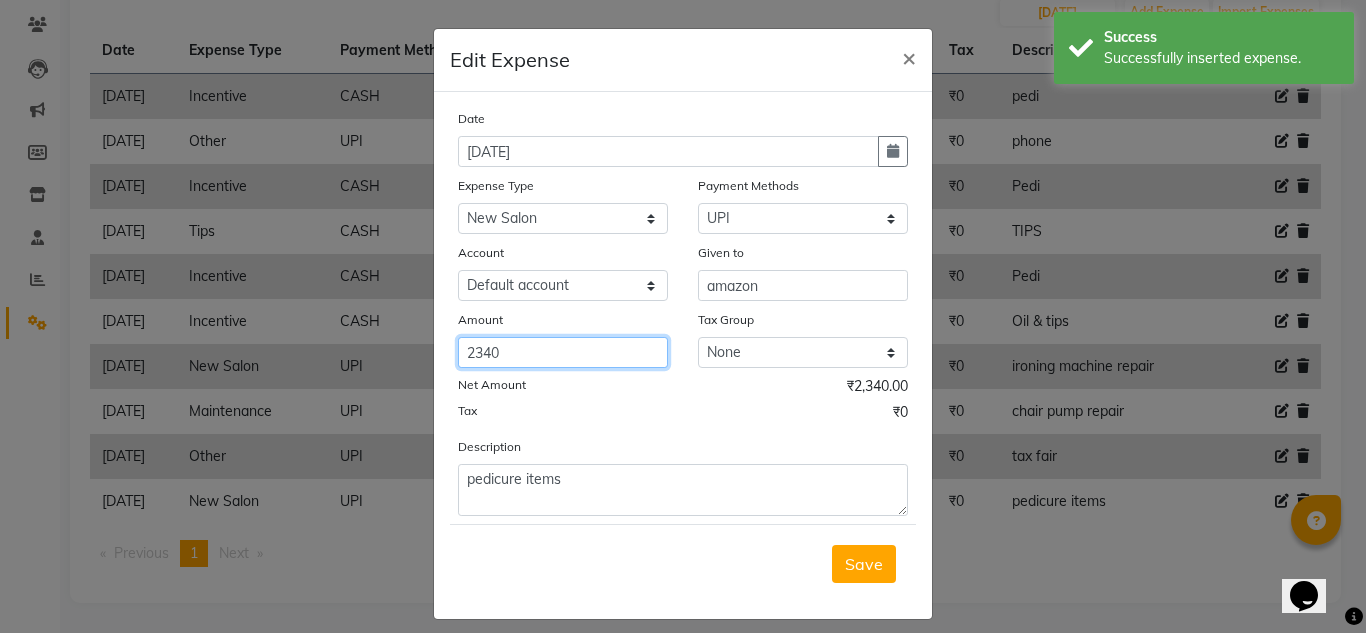 click on "2340" 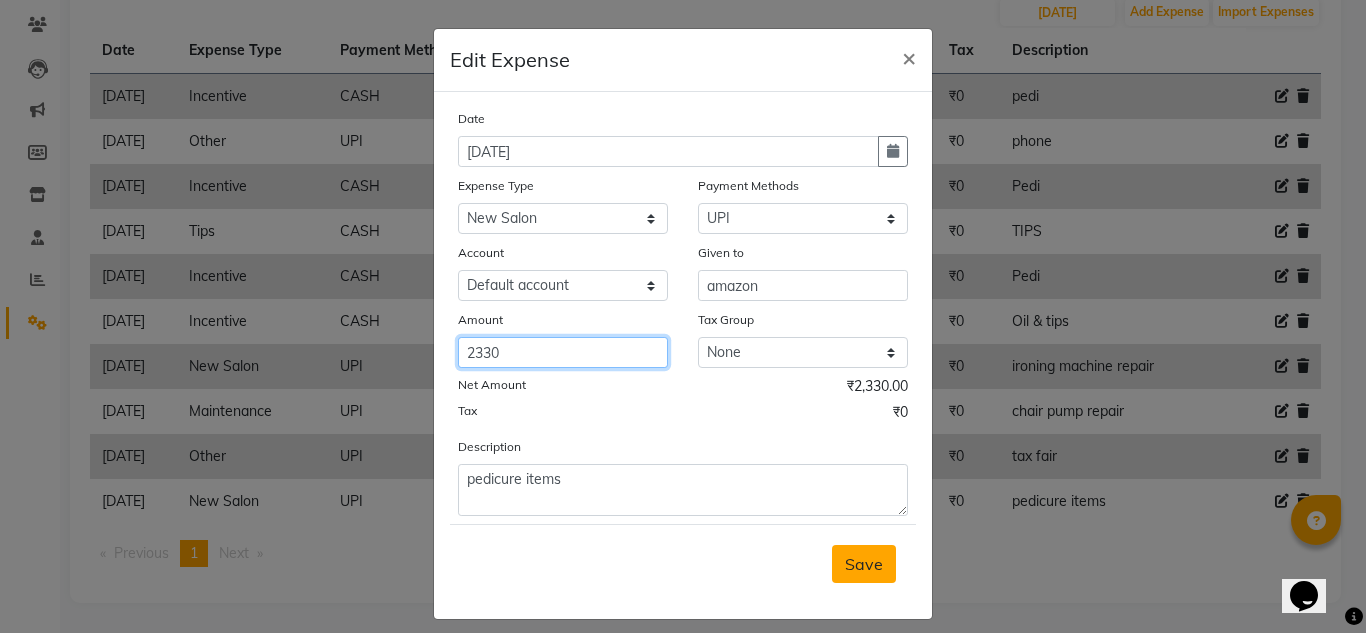 type on "2330" 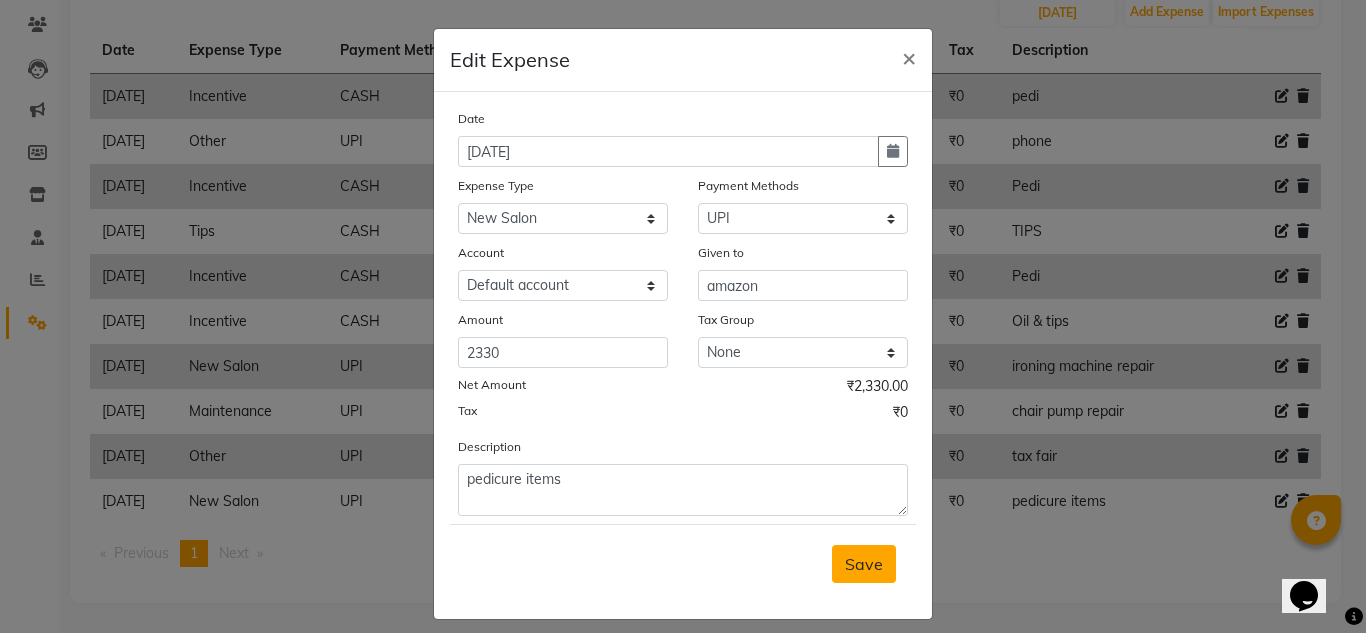click on "Save" at bounding box center (864, 564) 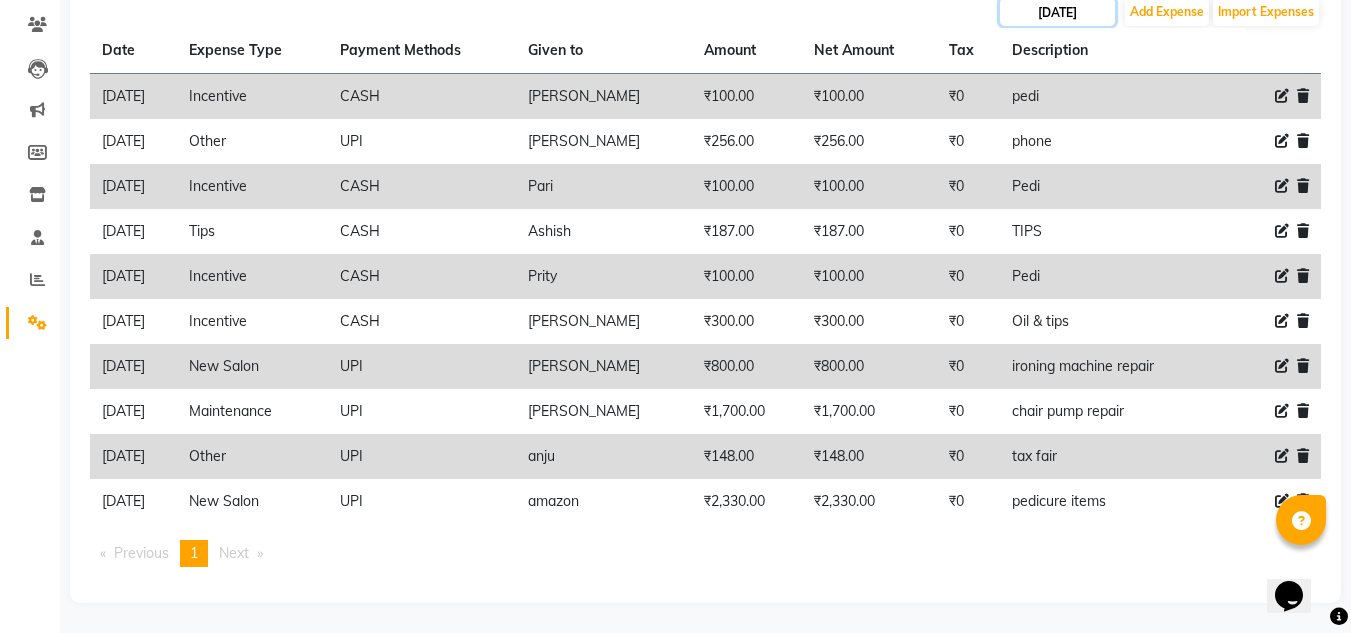 click on "[DATE]" 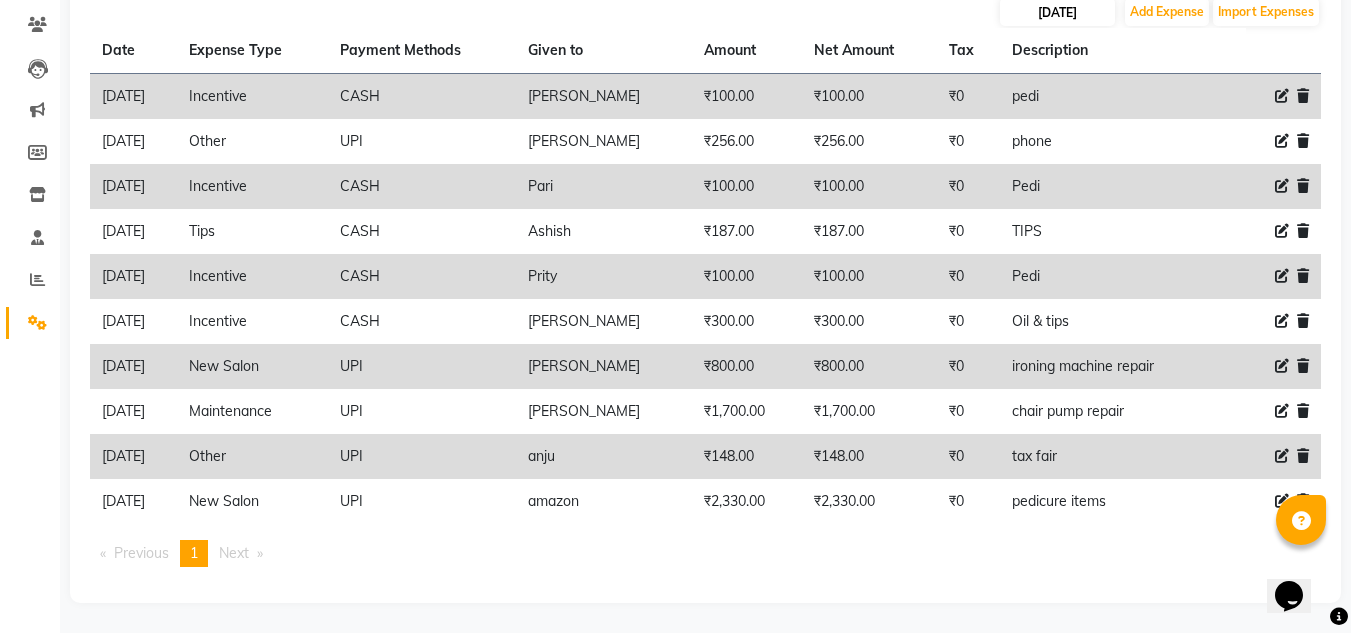 select on "7" 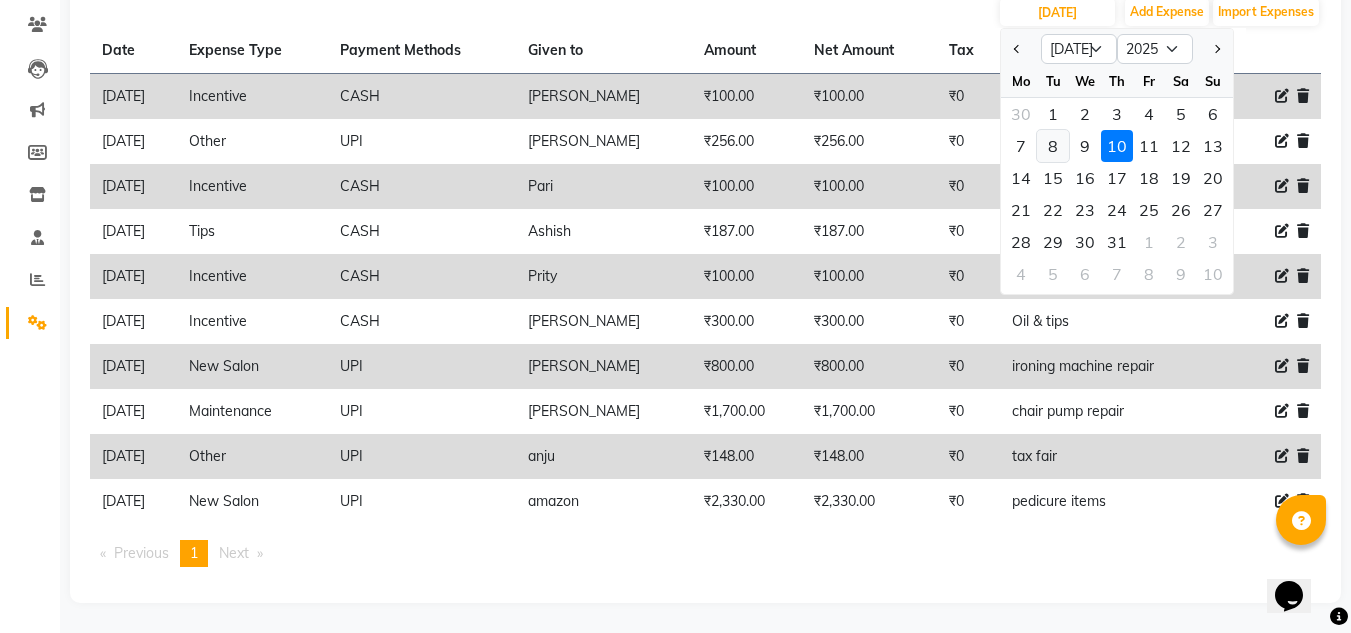 click on "8" 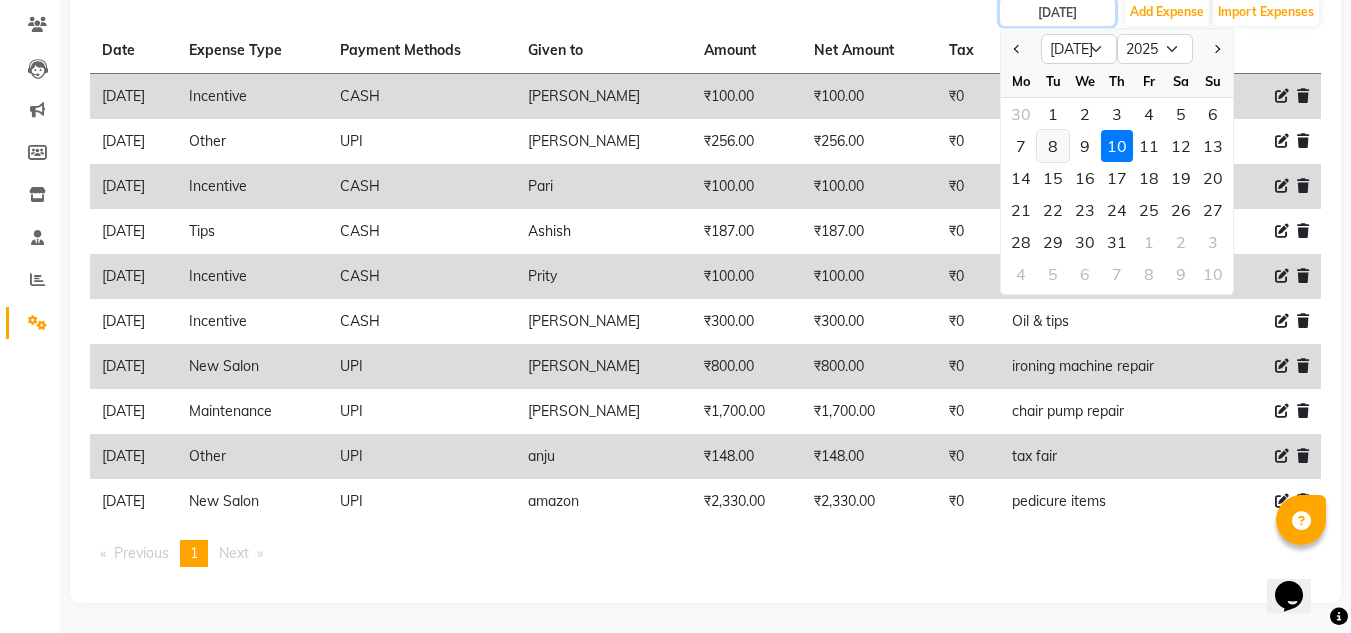 type on "[DATE]" 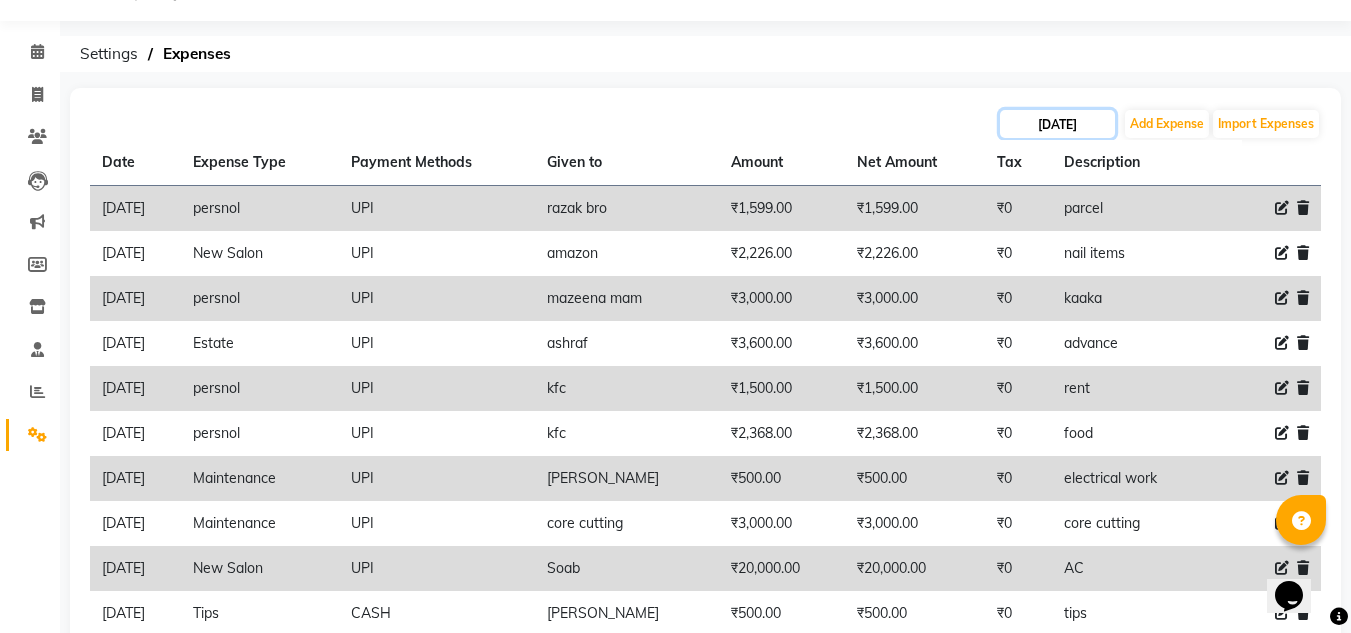 scroll, scrollTop: 50, scrollLeft: 0, axis: vertical 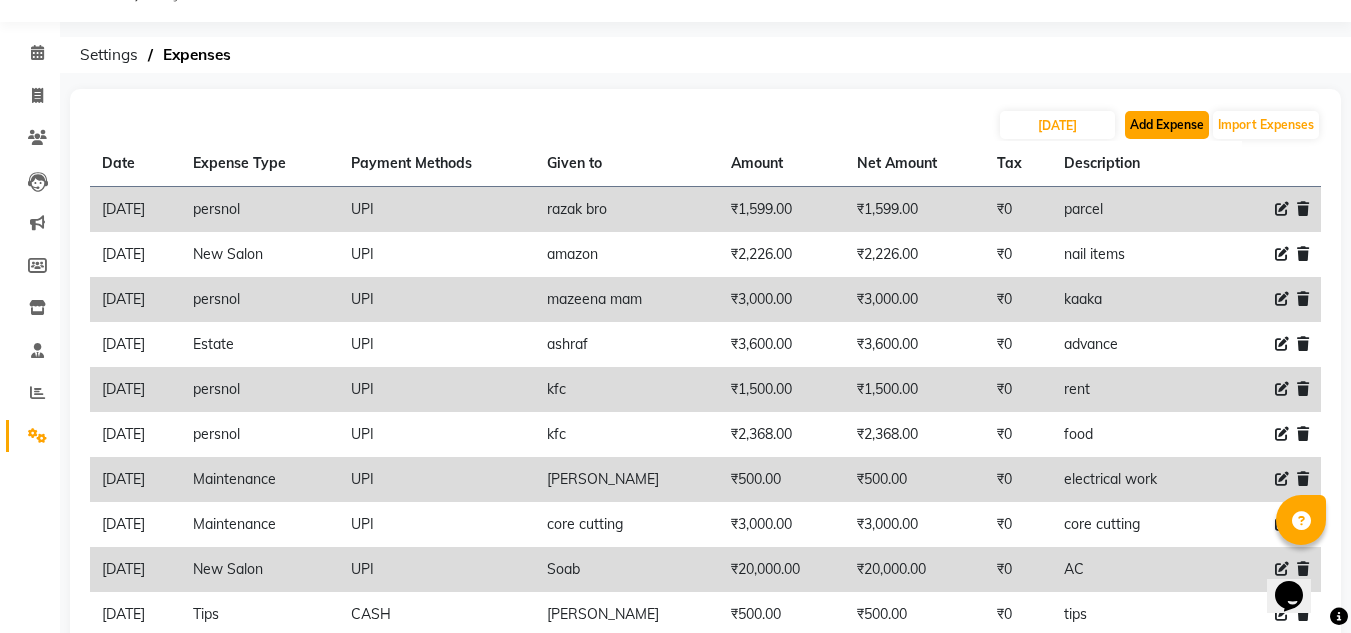 click on "Add Expense" 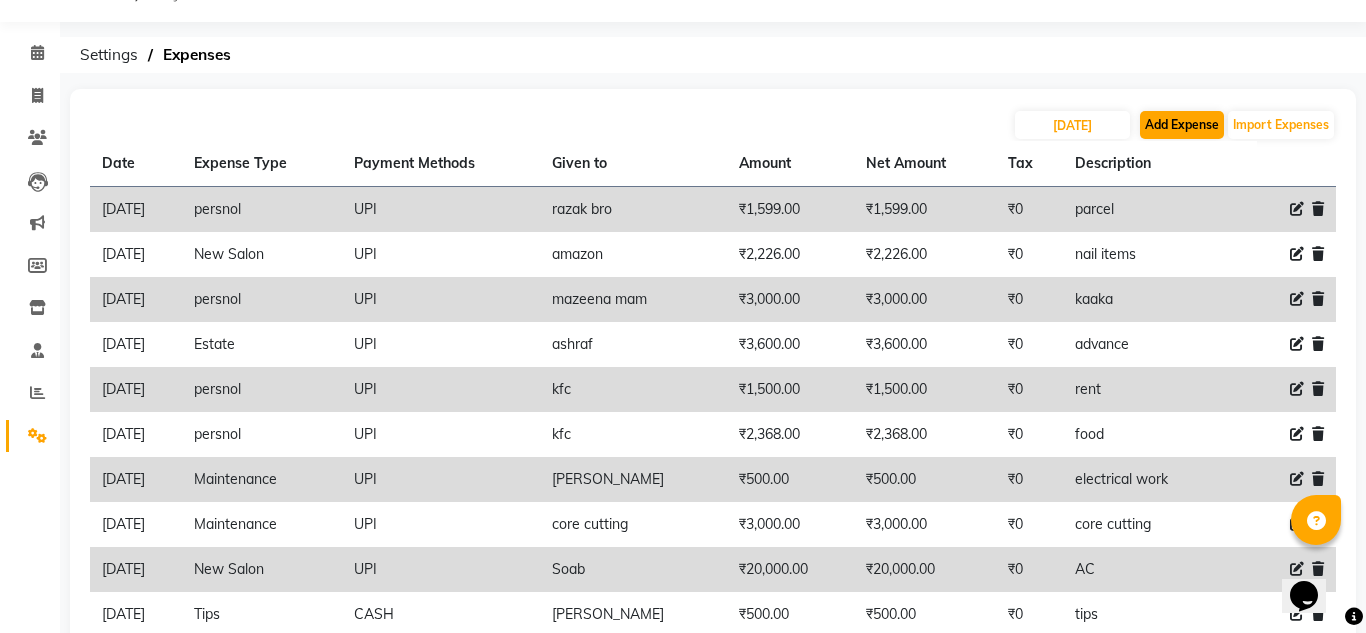 select on "1" 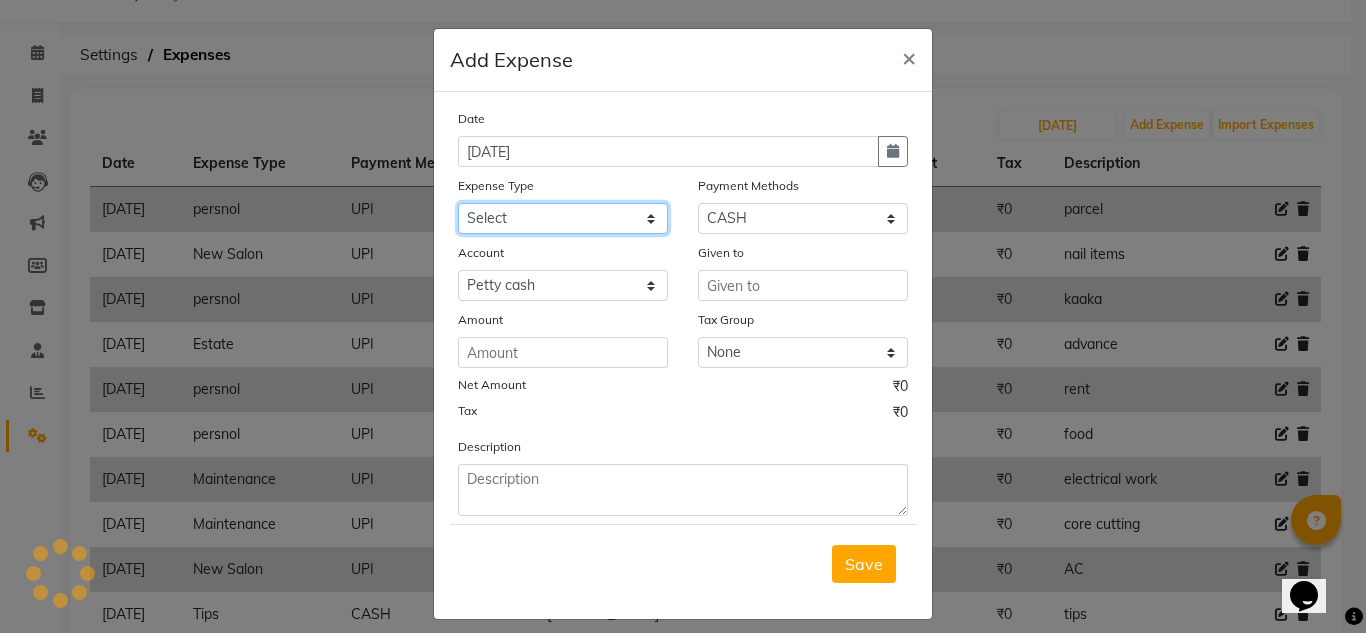 click on "Select Advance Salary Client Snacks Equipment Estate food Fuel Govt fee Incentive last month pending Maintenance Marketing MRA New Salon Other Pantry persnal aliyaka persnol Product Rent Salary Tax Tips" 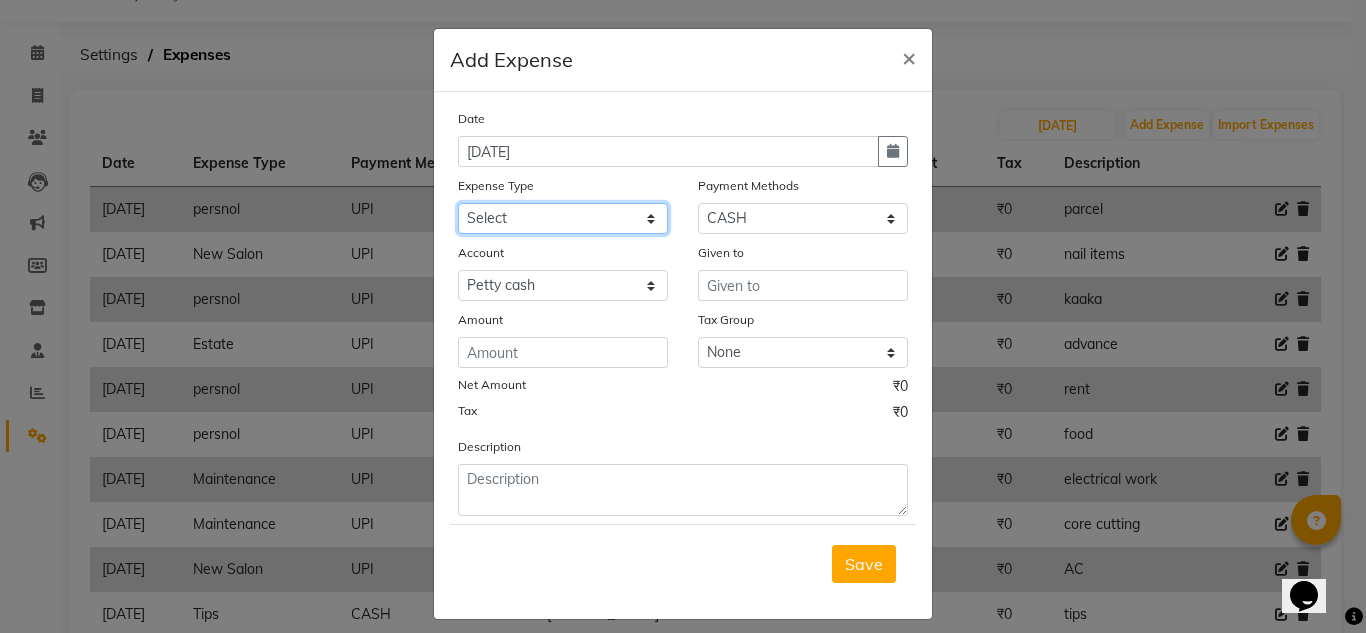 select on "3505" 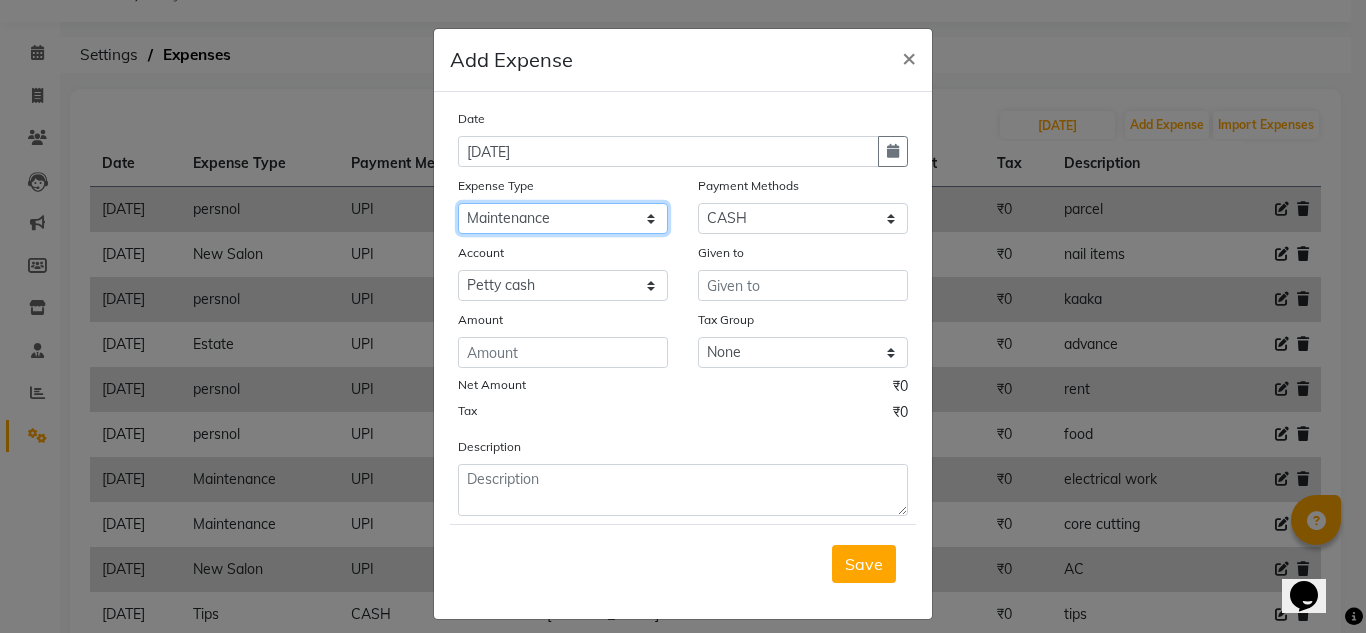 click on "Select Advance Salary Client Snacks Equipment Estate food Fuel Govt fee Incentive last month pending Maintenance Marketing MRA New Salon Other Pantry persnal aliyaka persnol Product Rent Salary Tax Tips" 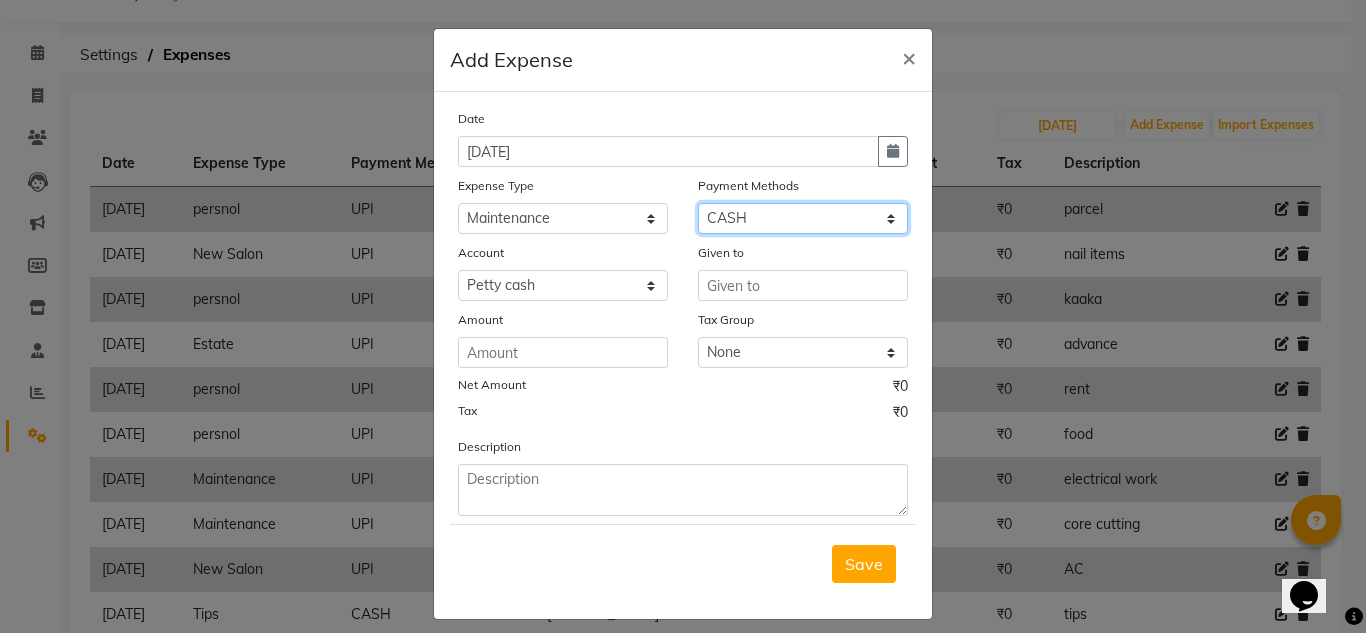 click on "Select UPI CARD CASH Master Card Visa Card Prepaid Gift Card ONLINE Voucher Wallet" 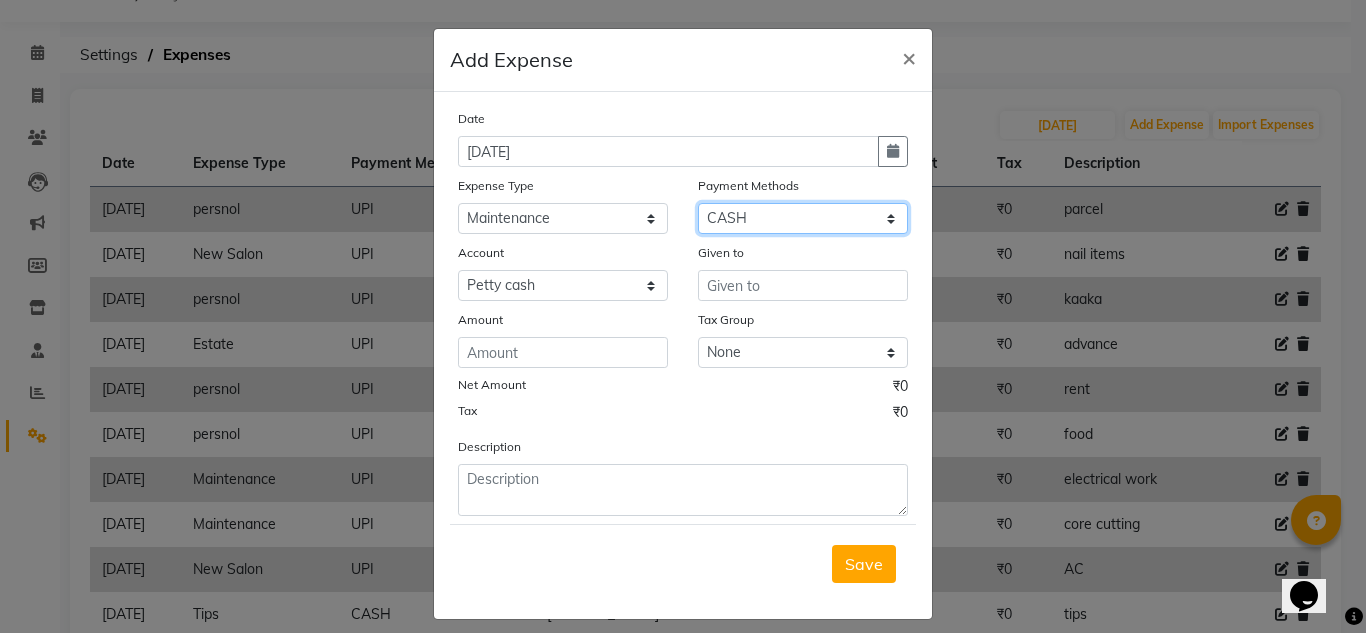 select on "8" 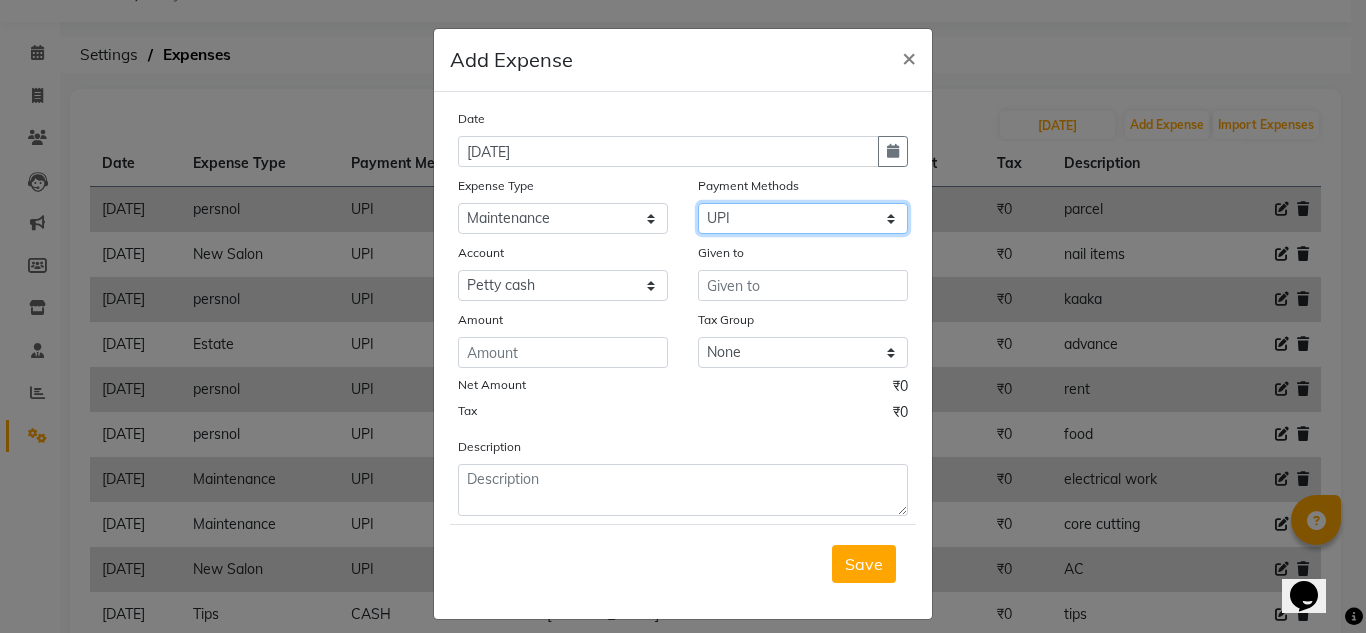 click on "Select UPI CARD CASH Master Card Visa Card Prepaid Gift Card ONLINE Voucher Wallet" 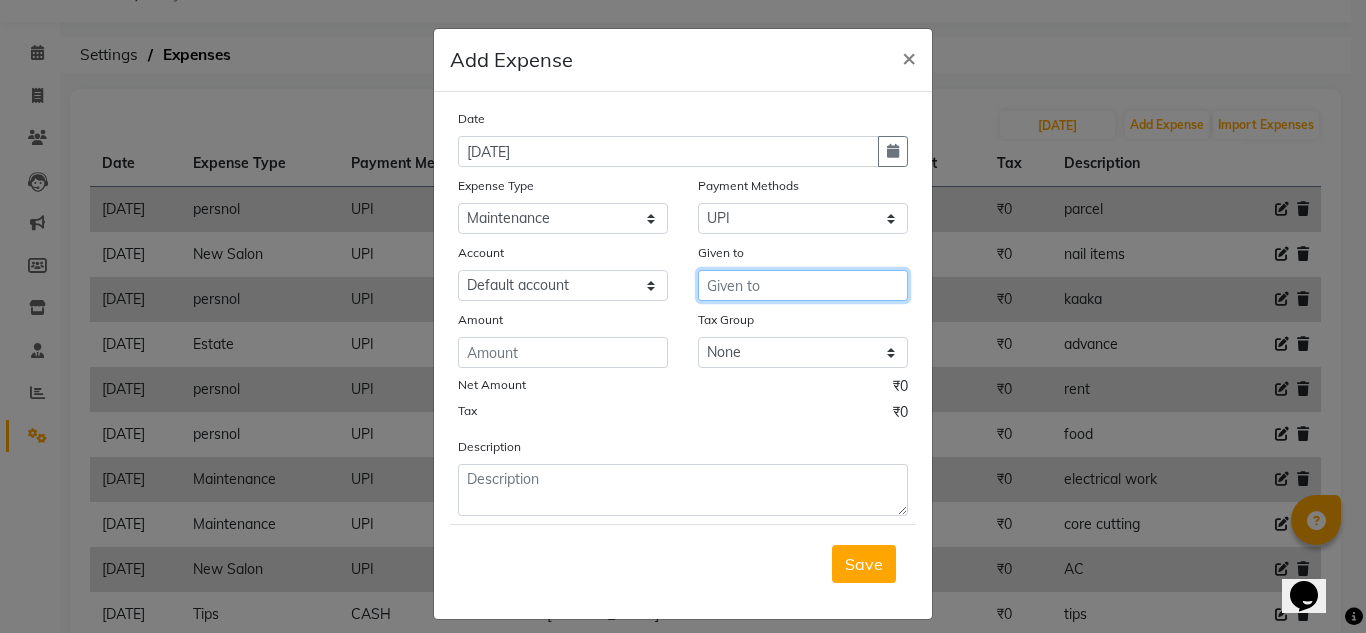 click at bounding box center [803, 285] 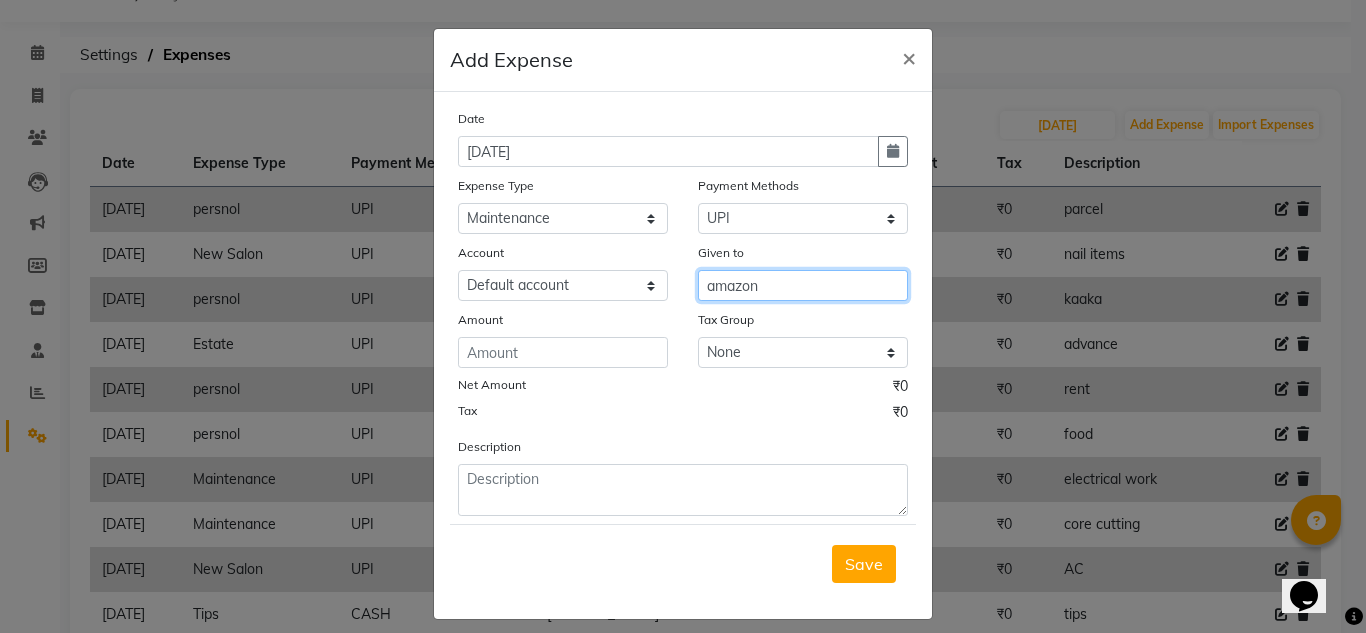type on "amazon" 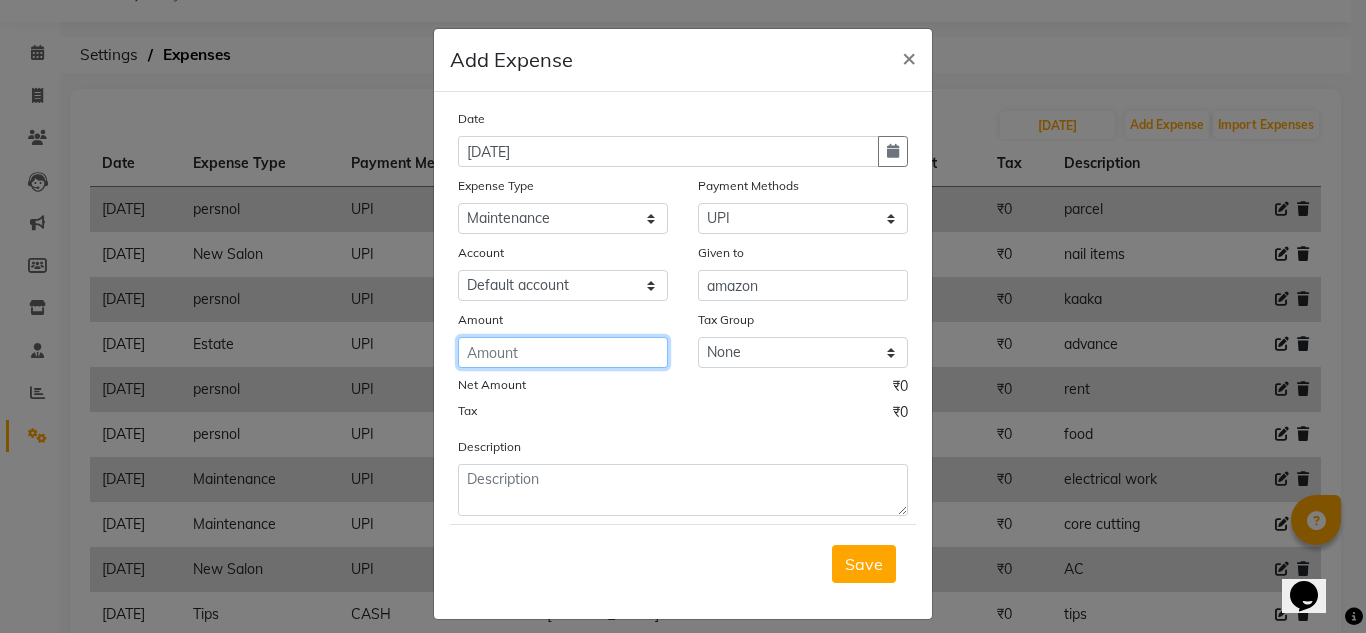 click 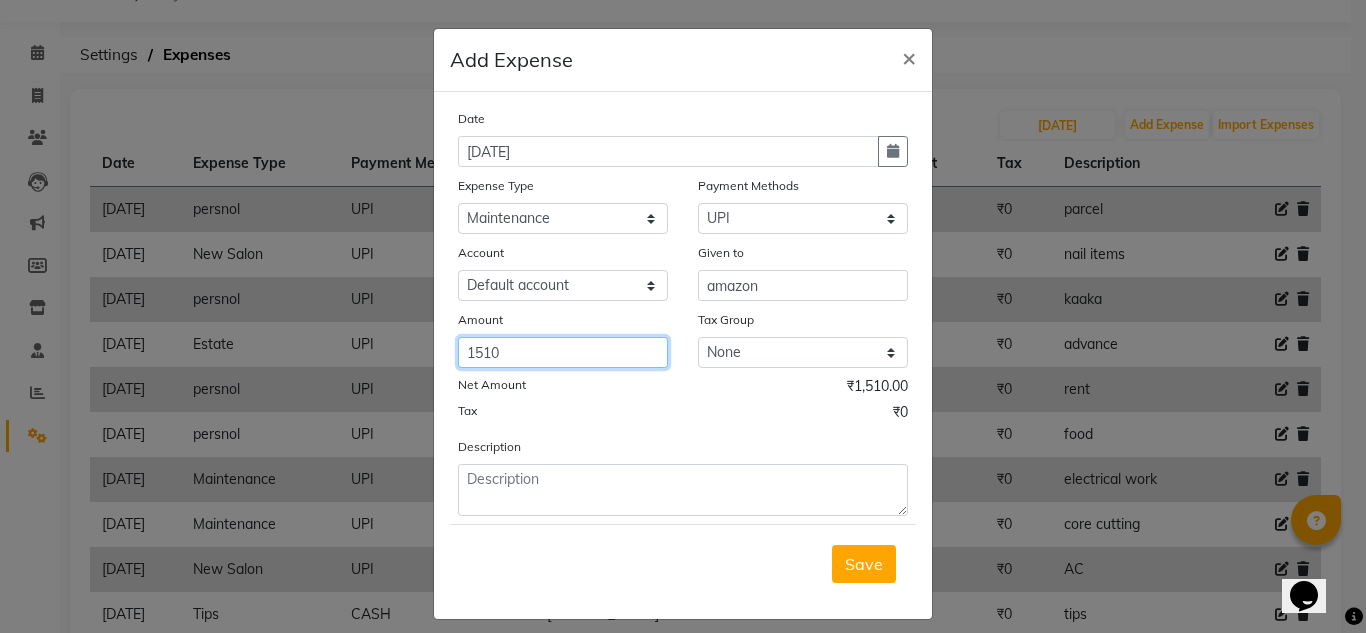 type on "1510" 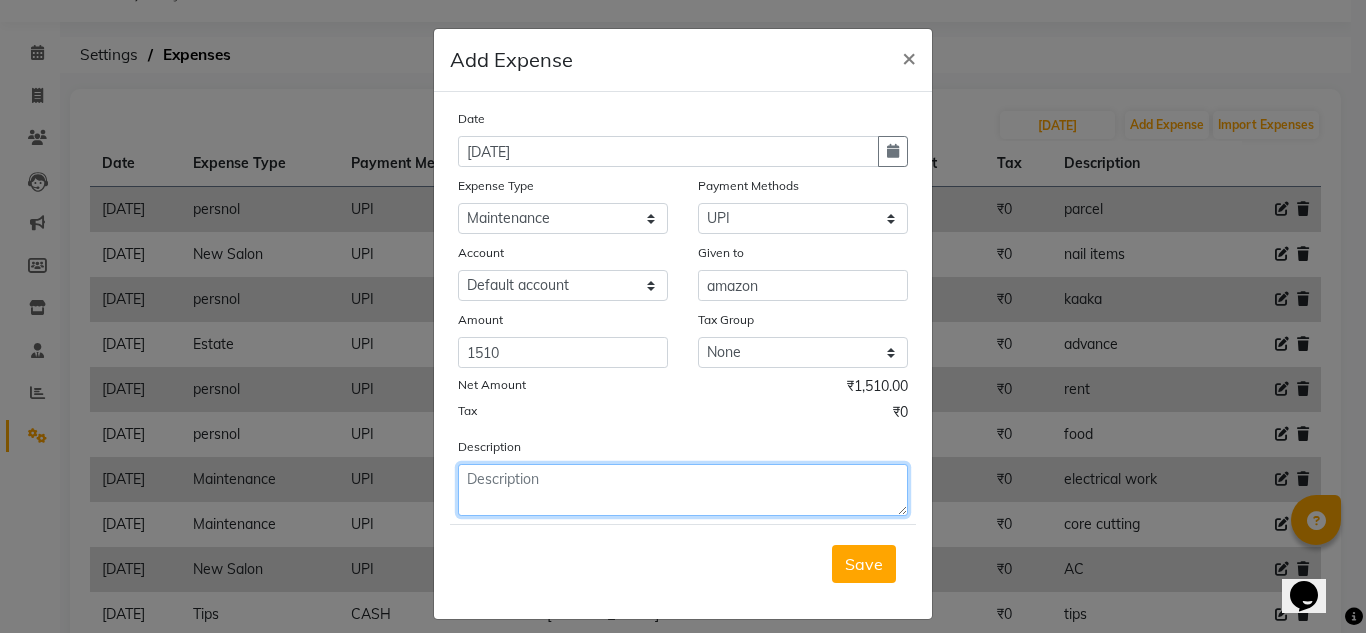 click 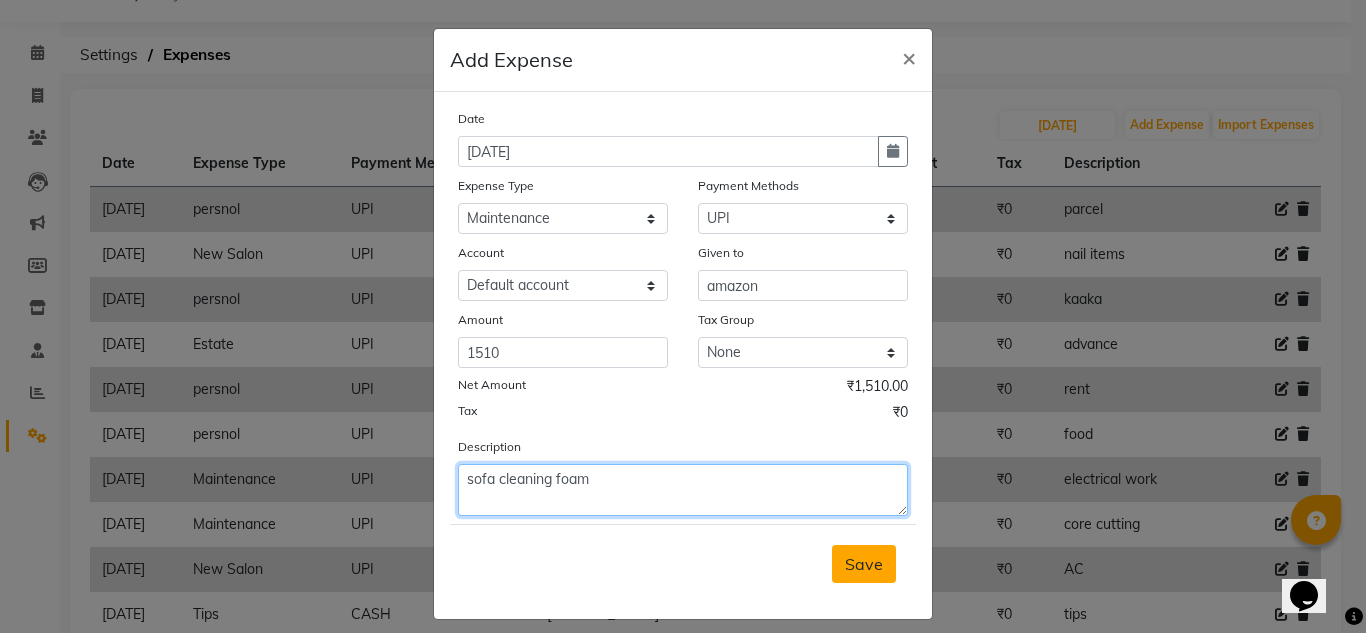 type on "sofa cleaning foam" 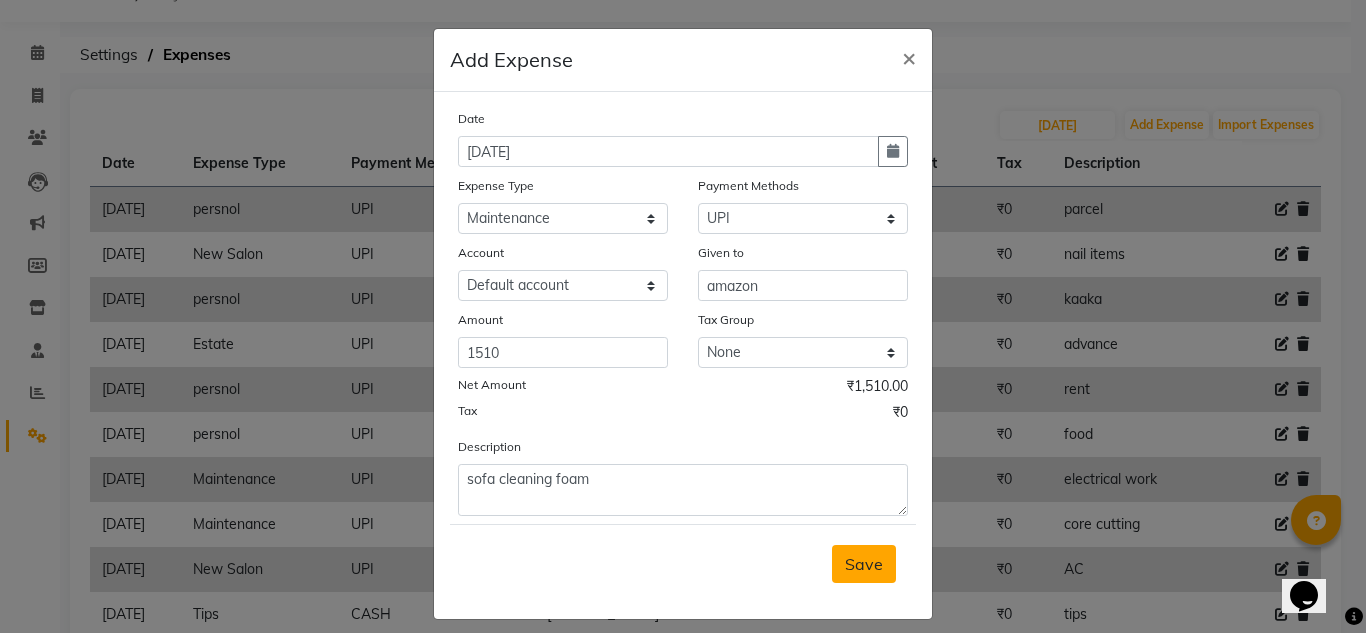 click on "Save" at bounding box center (864, 564) 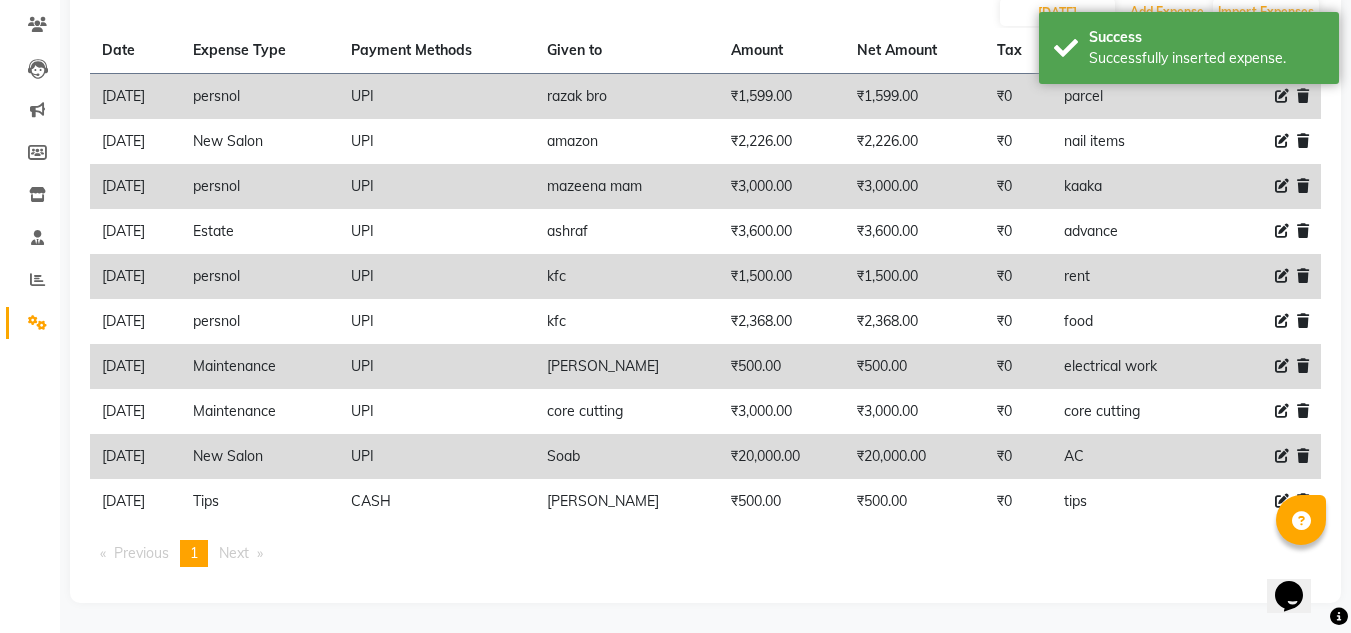 scroll, scrollTop: 0, scrollLeft: 0, axis: both 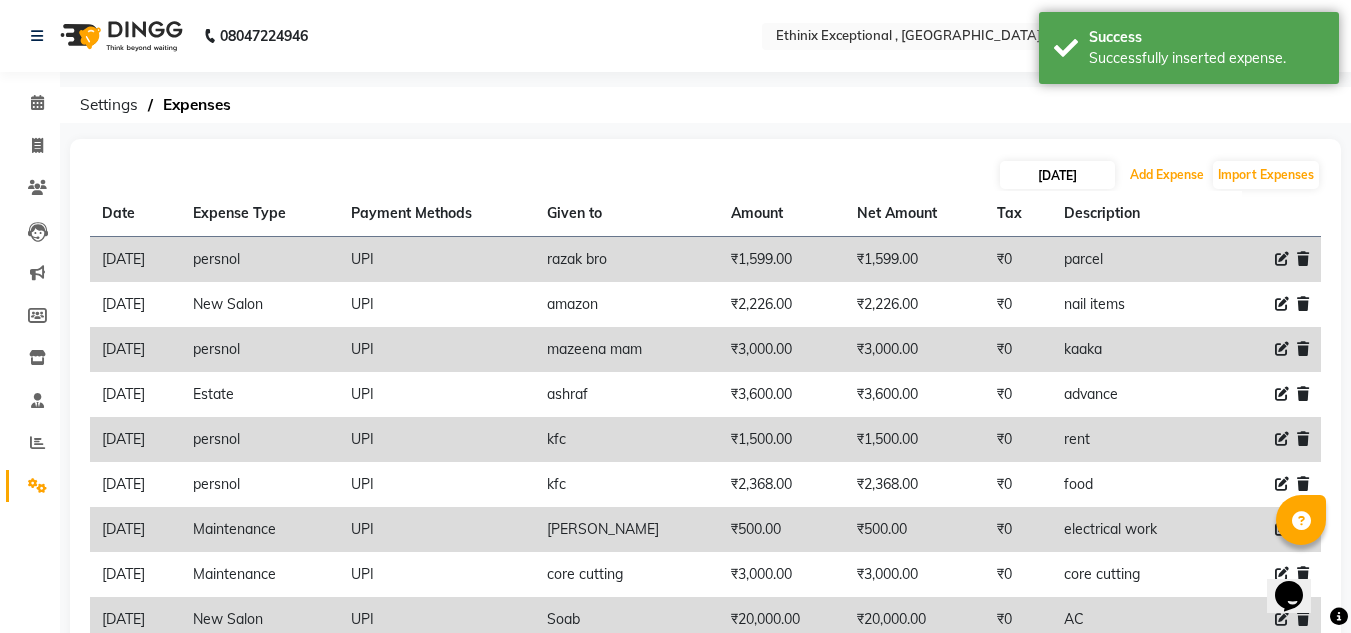 type 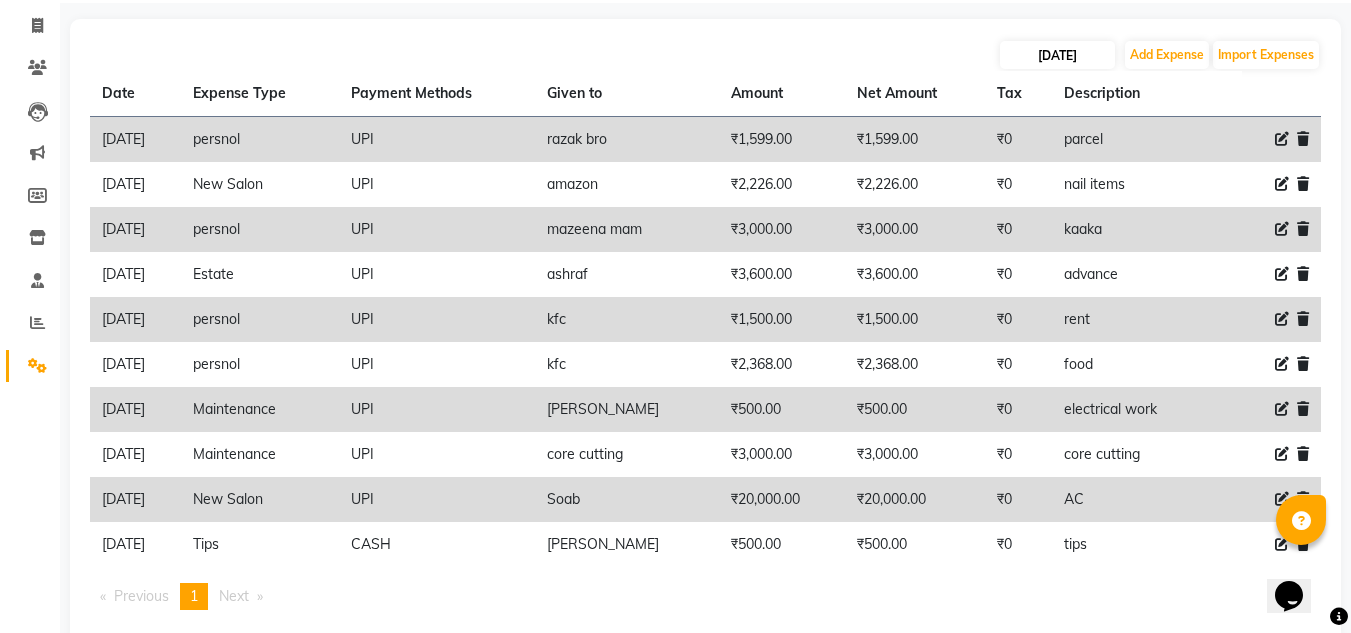 scroll, scrollTop: 0, scrollLeft: 0, axis: both 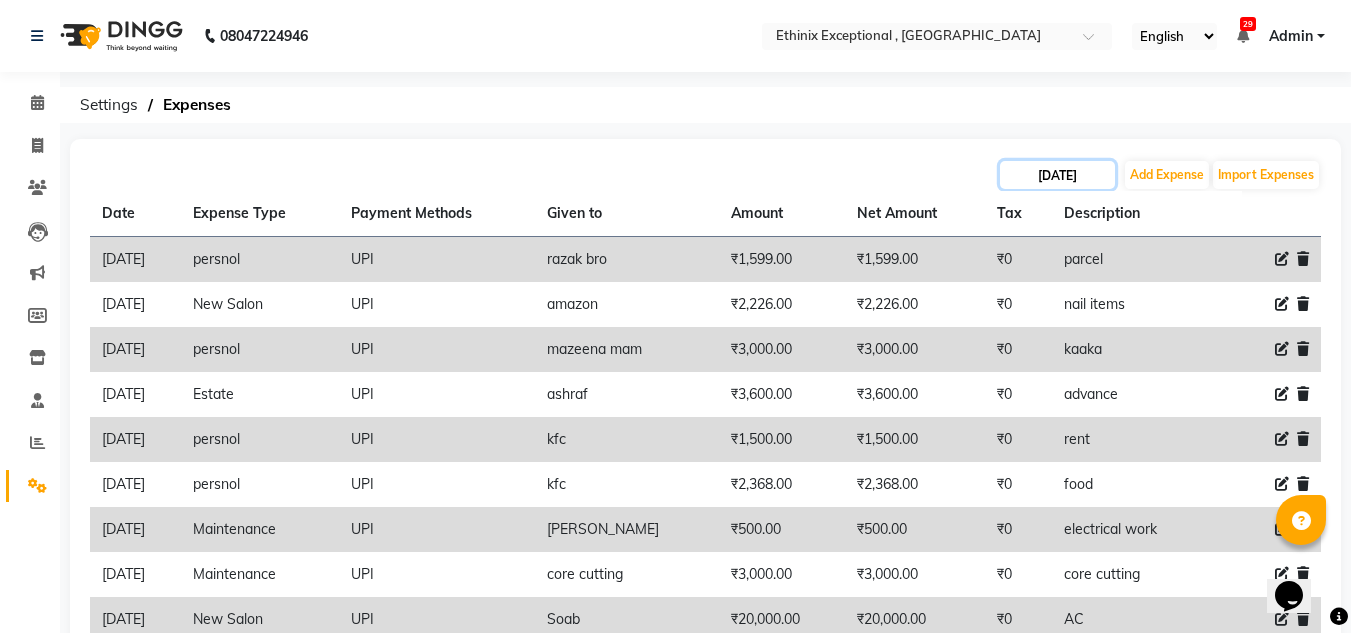 click on "[DATE]" 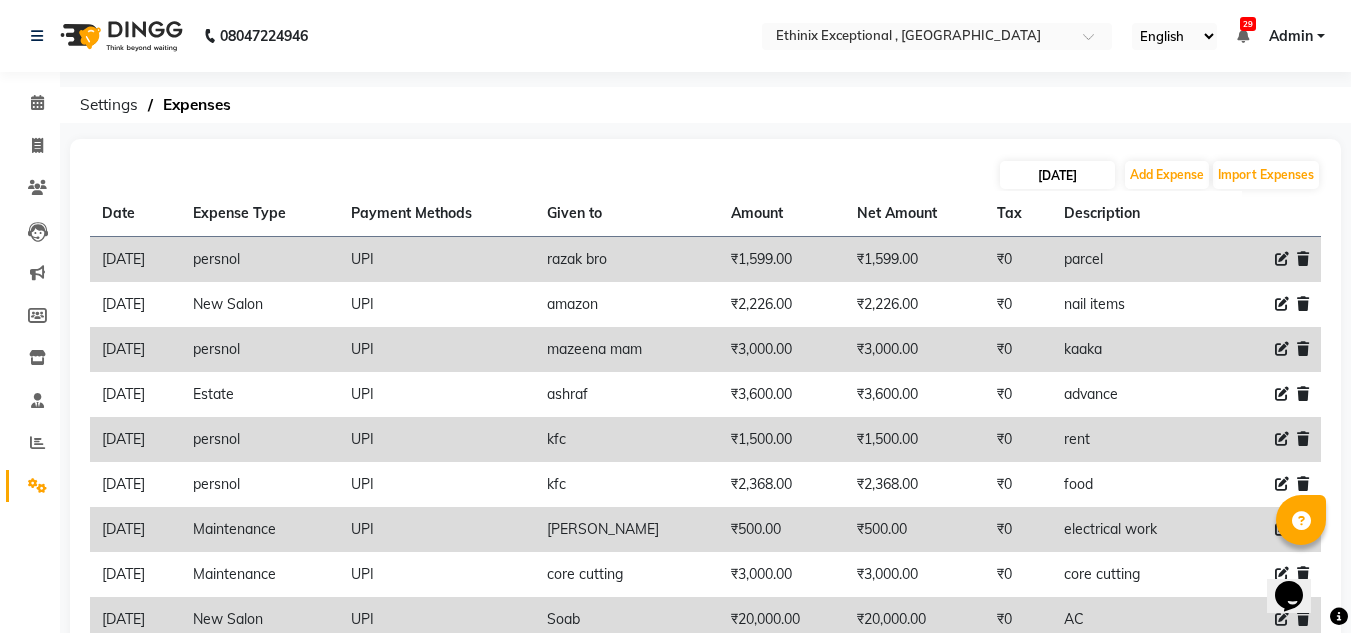 select on "7" 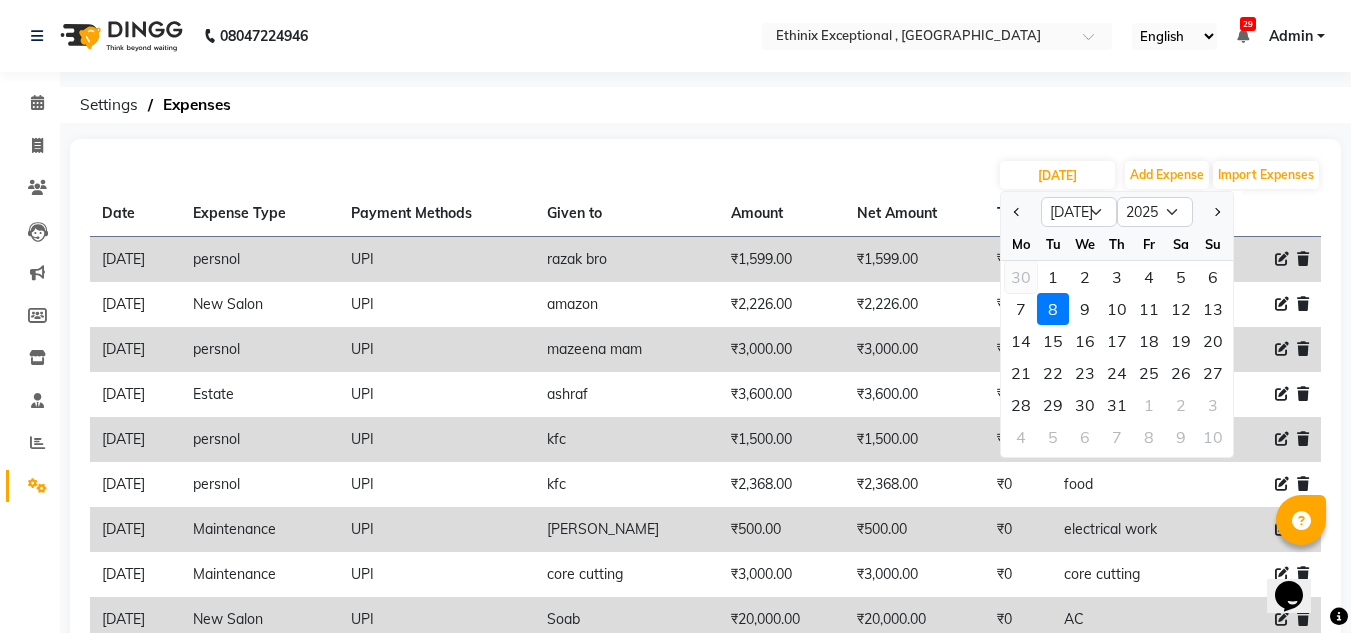 click on "30" 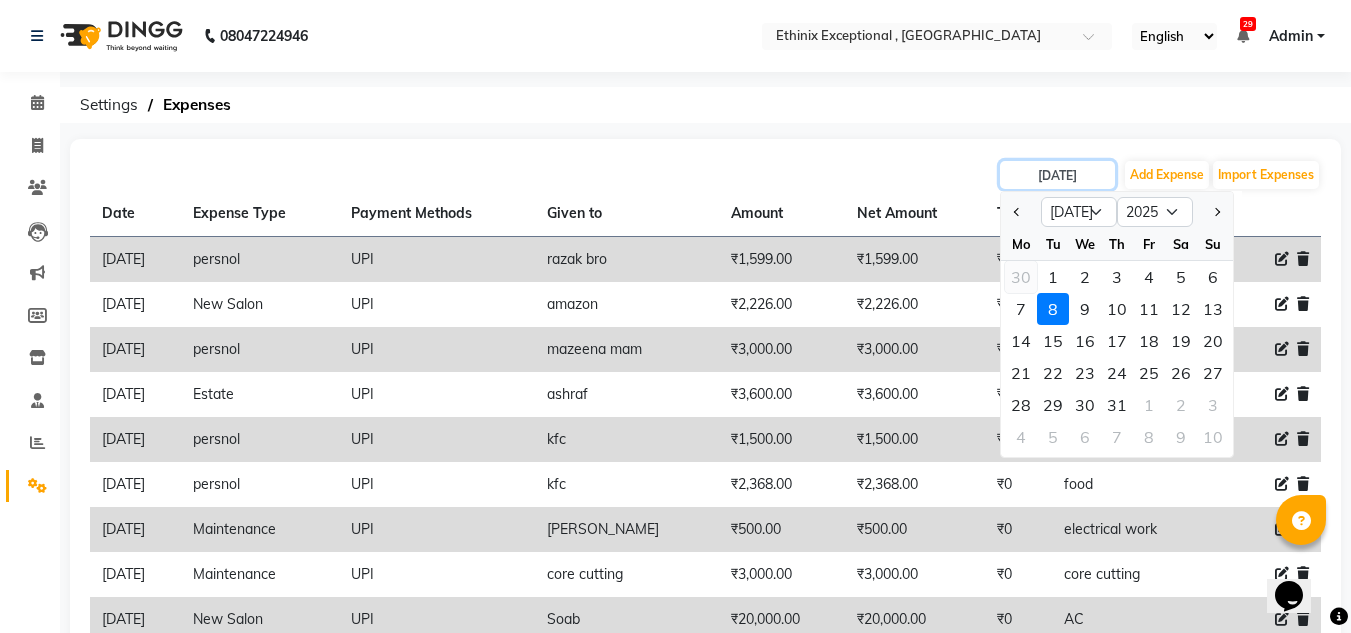 type on "[DATE]" 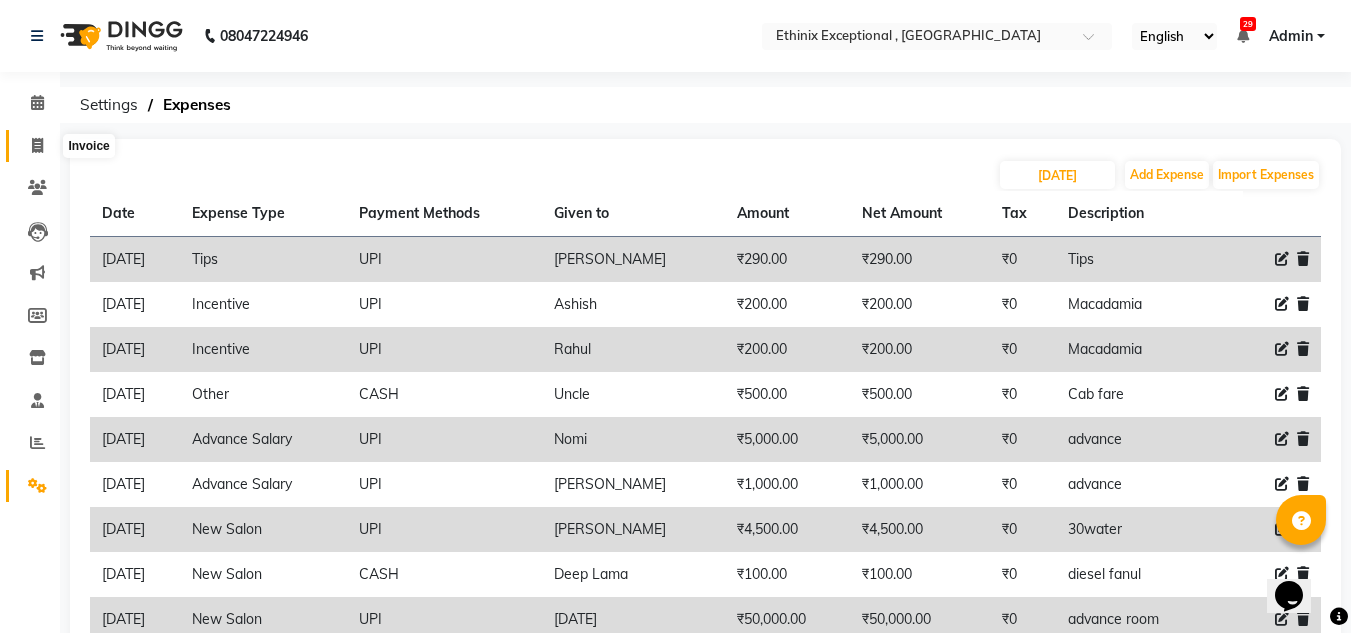 click 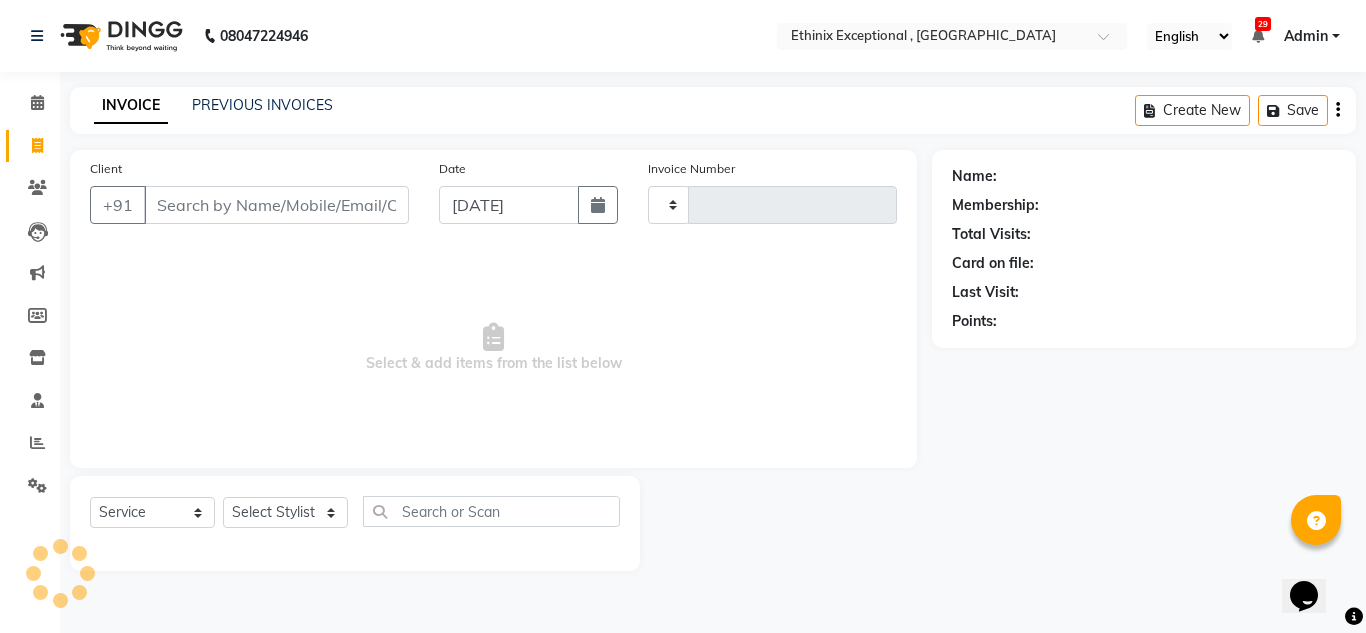 type on "5991" 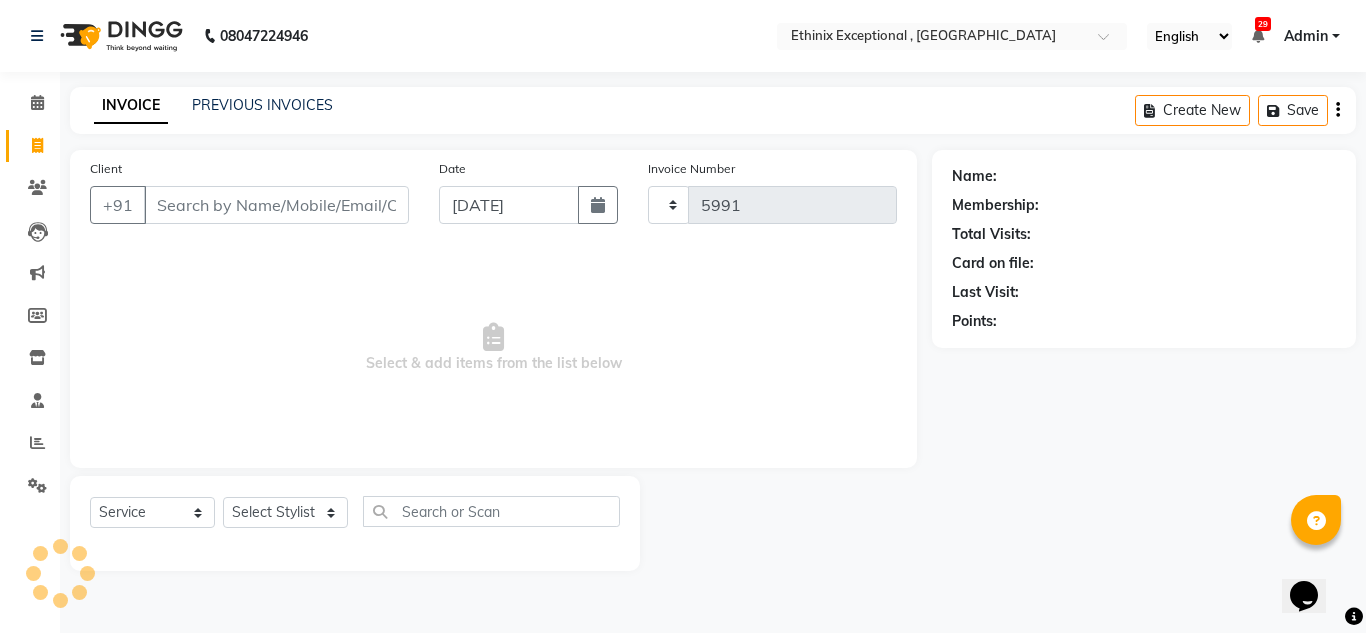 select on "3625" 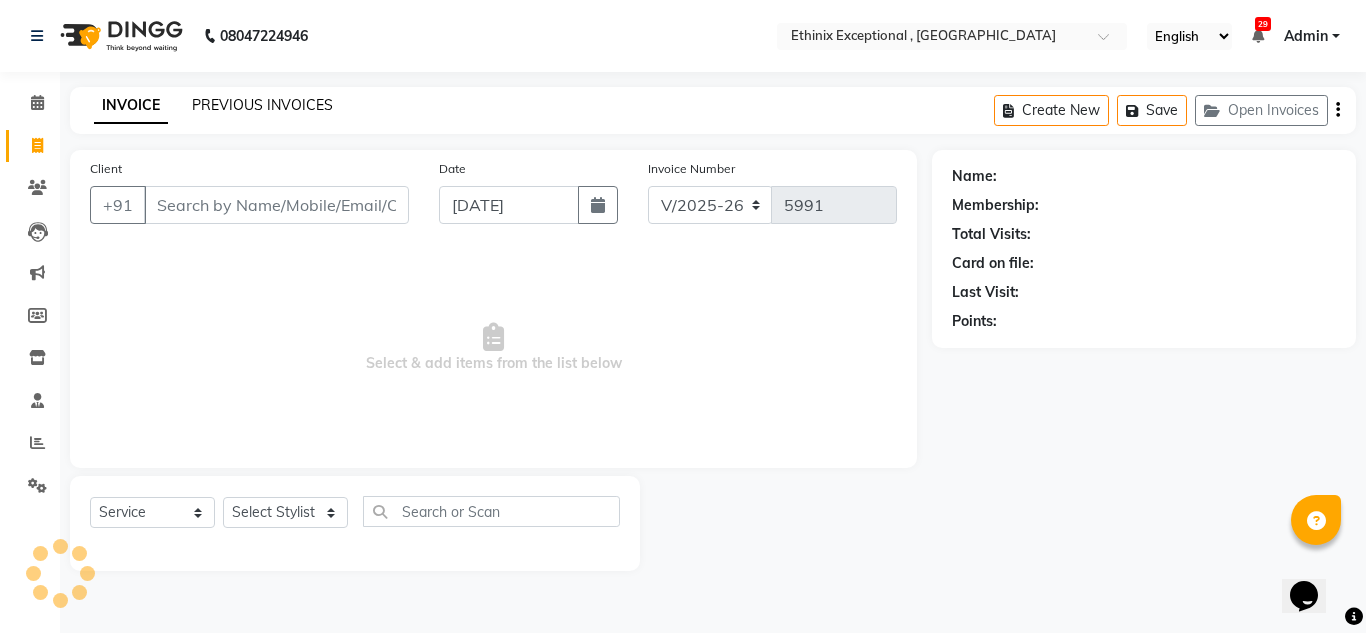 click on "PREVIOUS INVOICES" 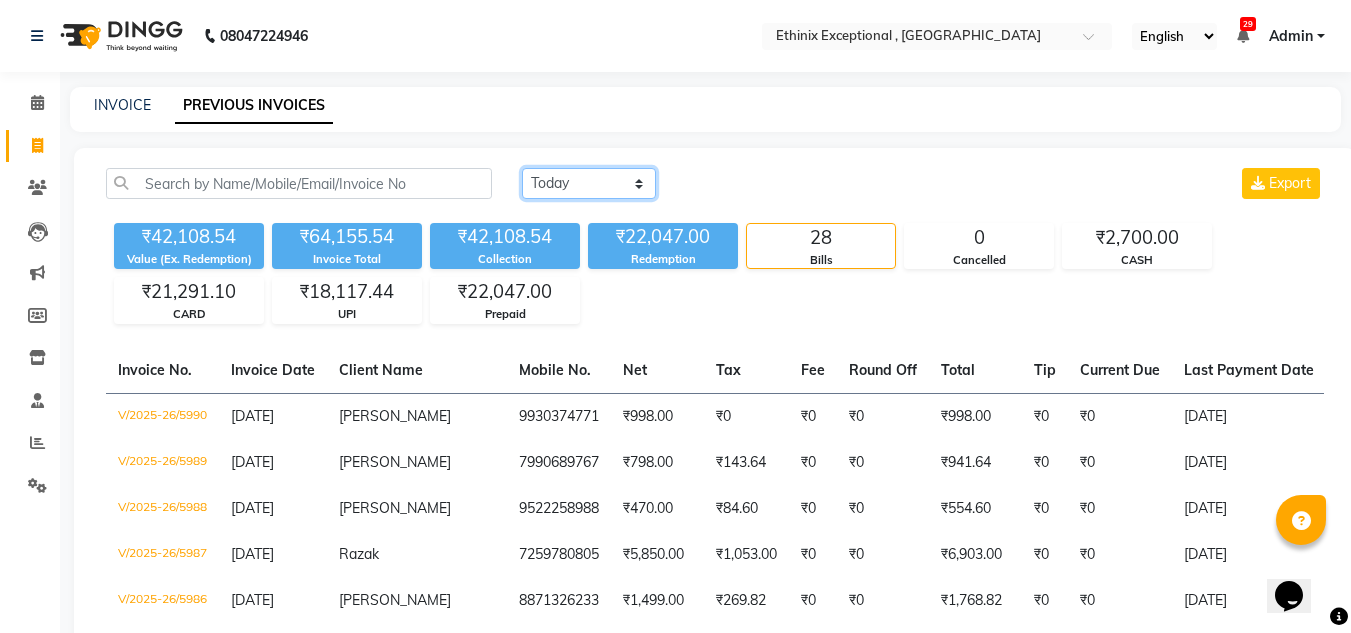 click on "[DATE] [DATE] Custom Range" 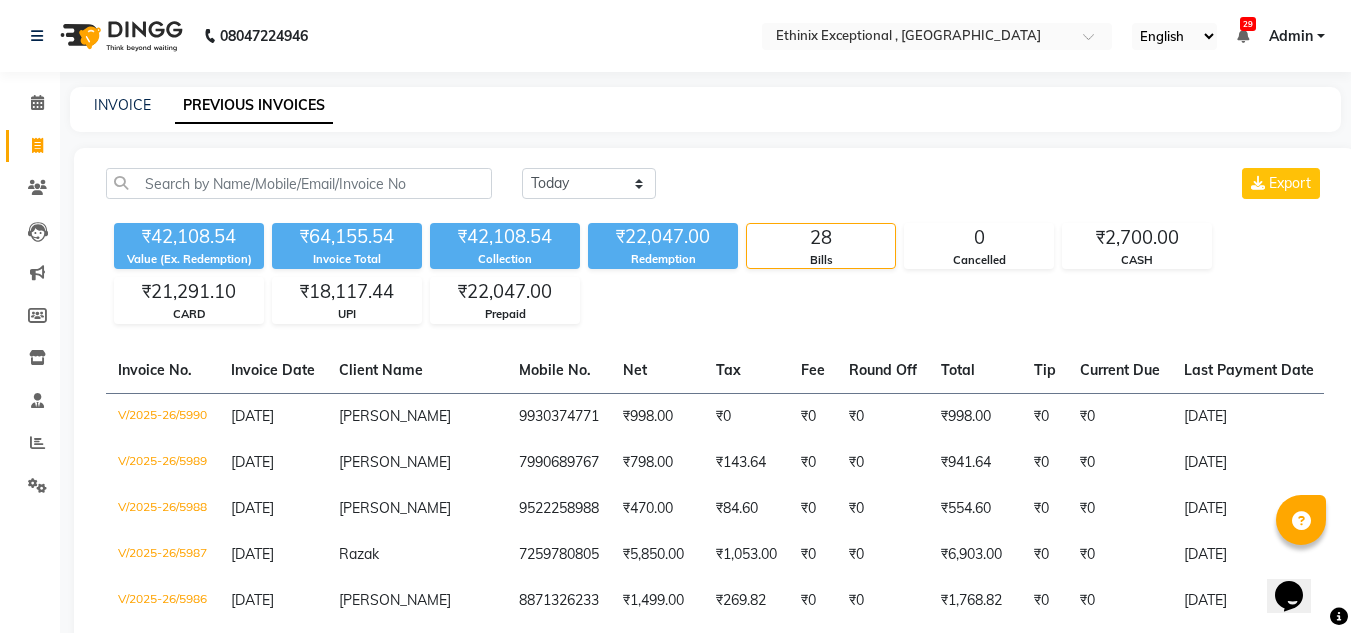click on "[DATE] [DATE] Custom Range Export" 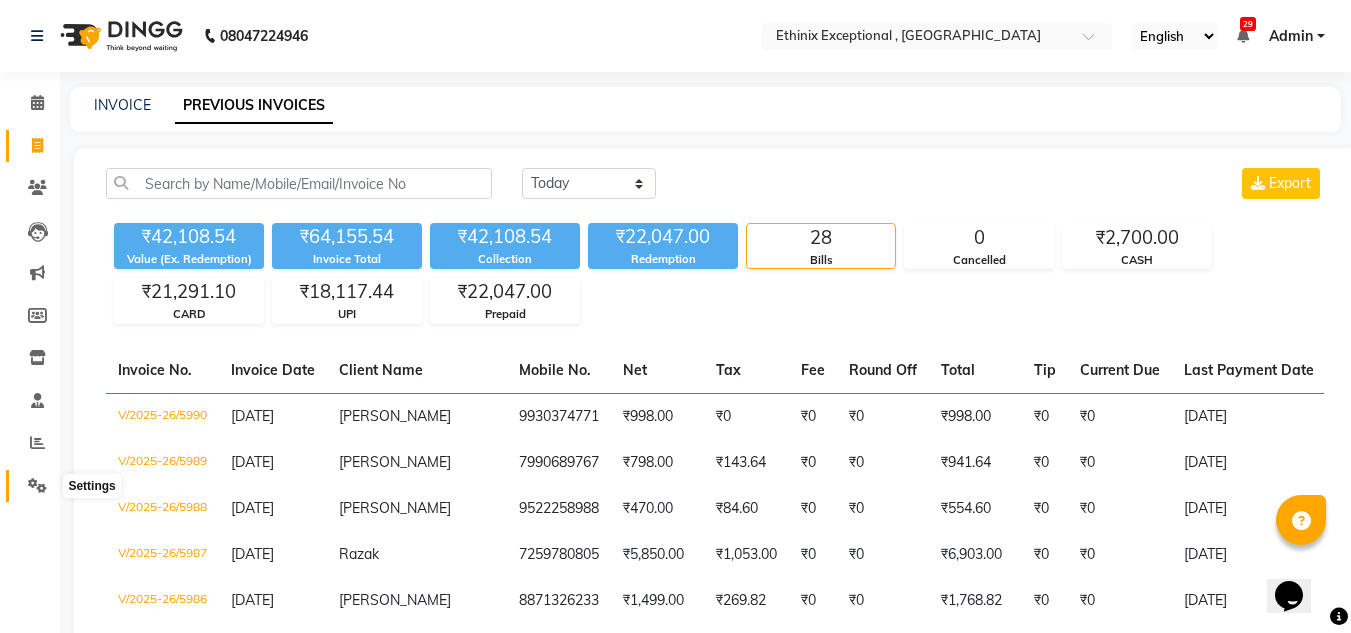 click 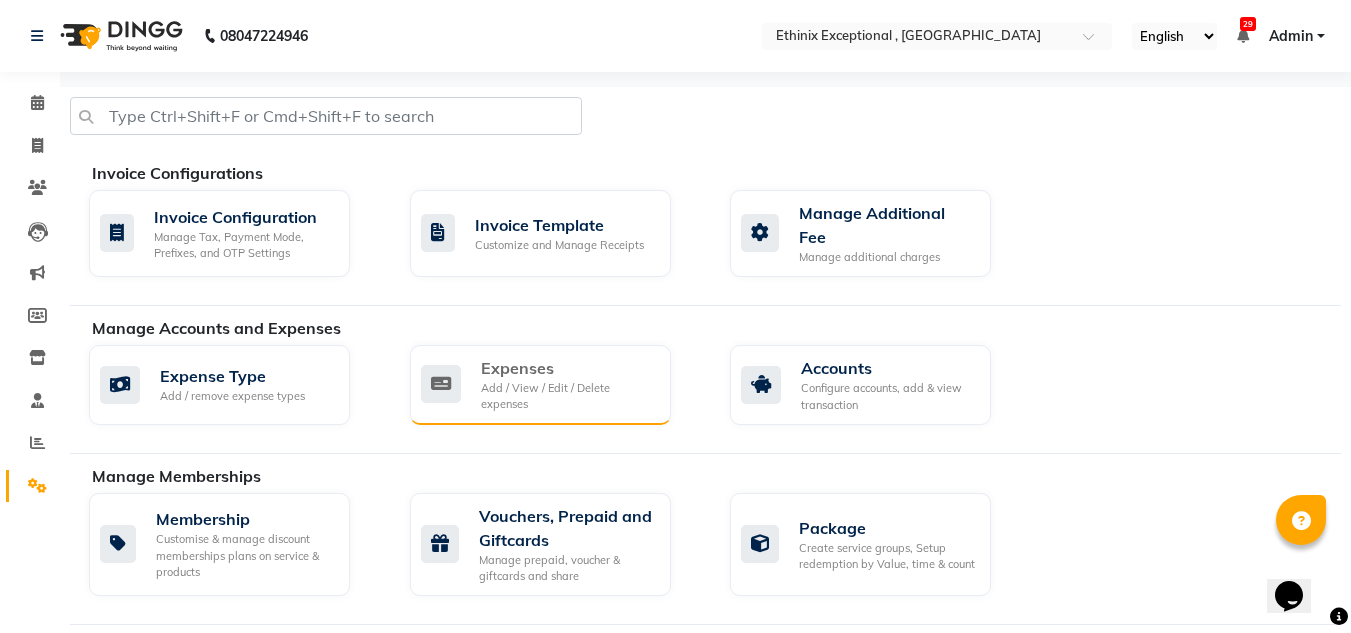click on "Expenses" 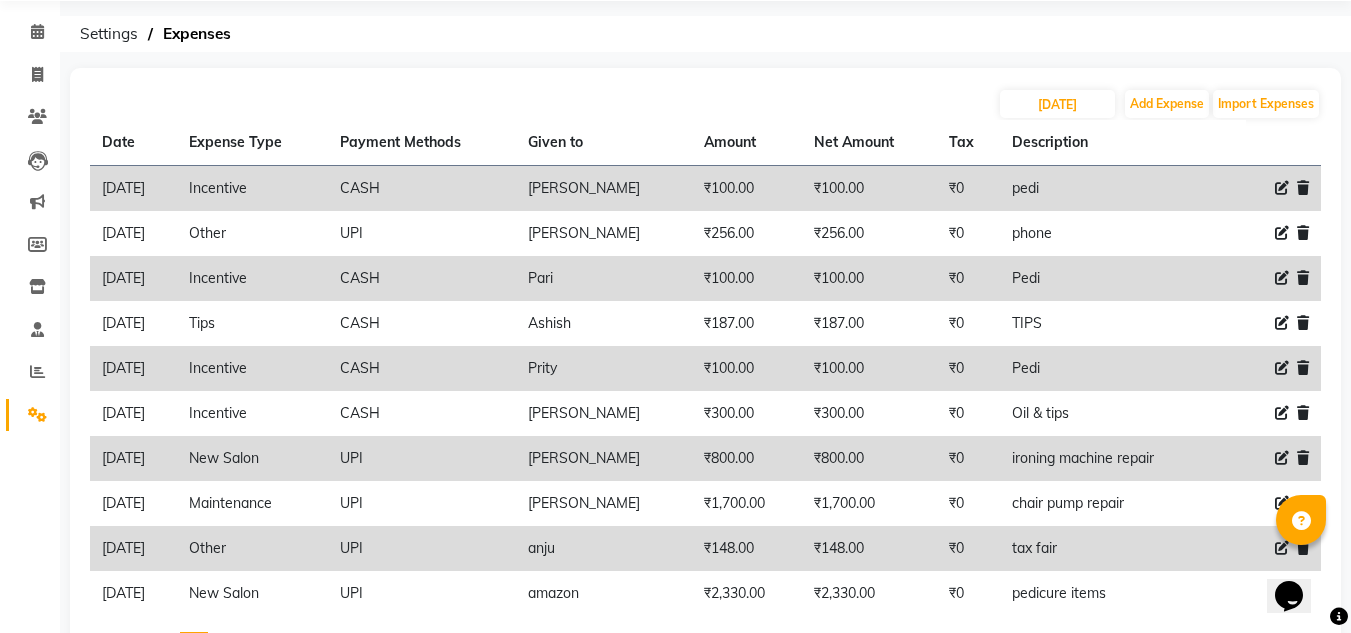 scroll, scrollTop: 73, scrollLeft: 0, axis: vertical 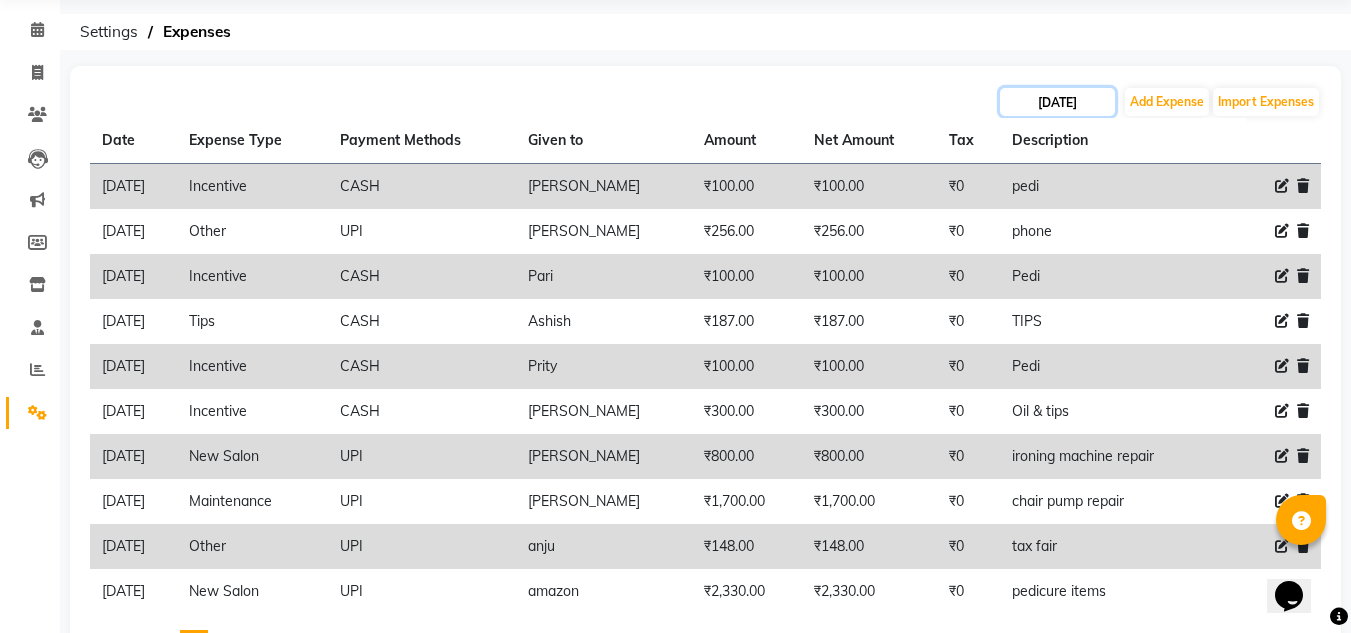 click on "[DATE]" 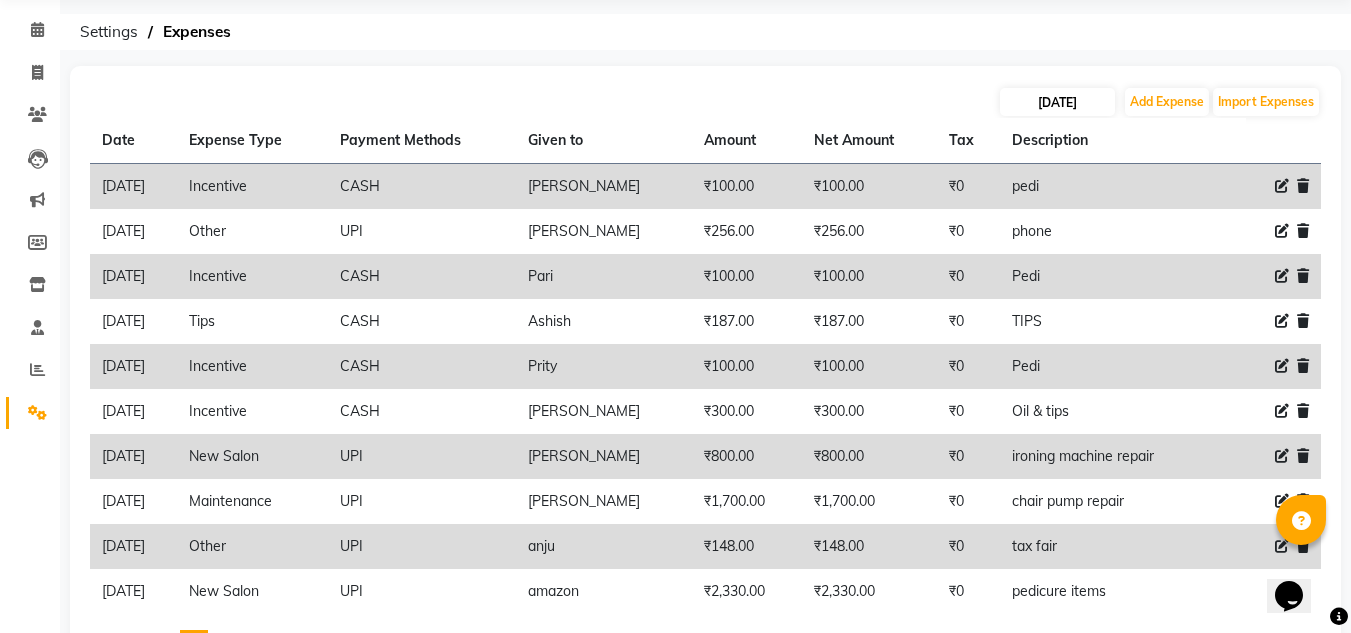 select on "7" 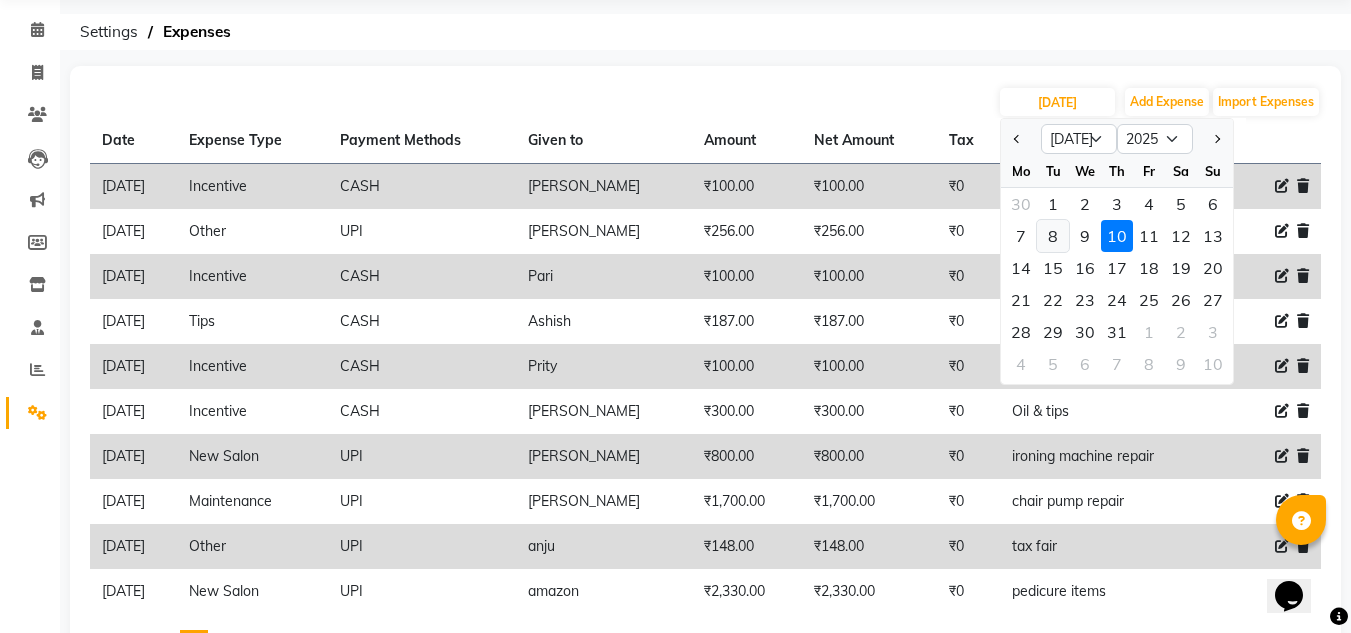 click on "8" 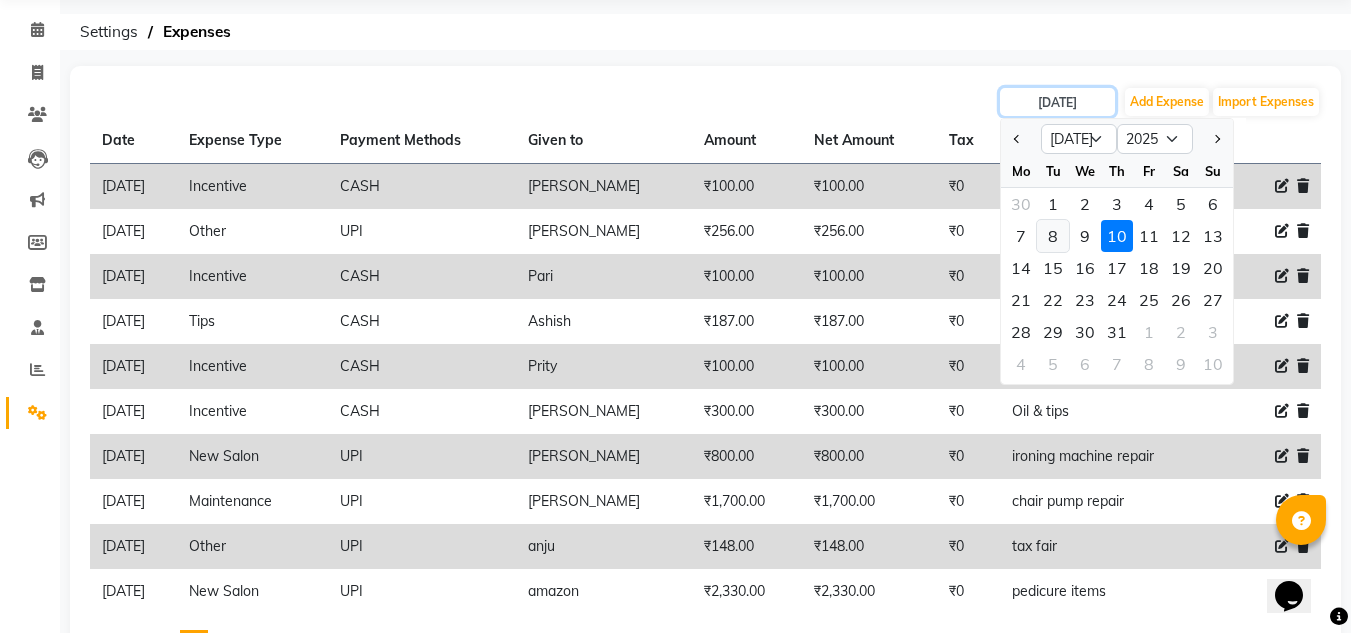 type on "[DATE]" 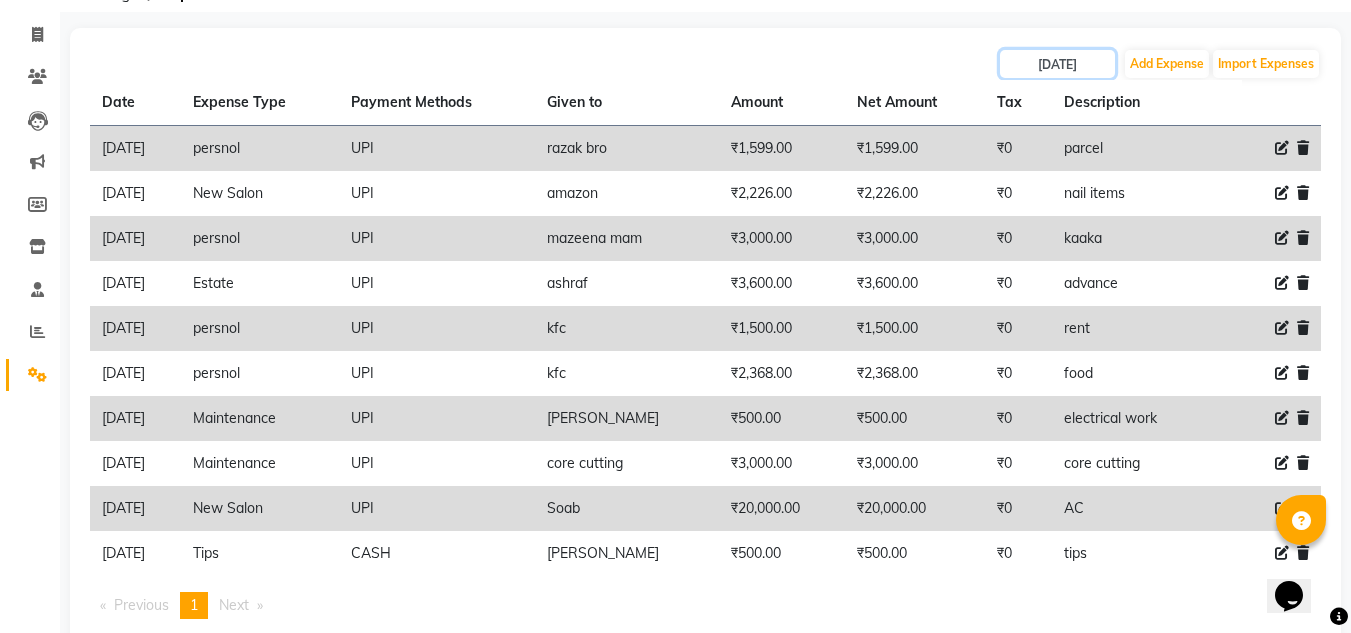 scroll, scrollTop: 95, scrollLeft: 0, axis: vertical 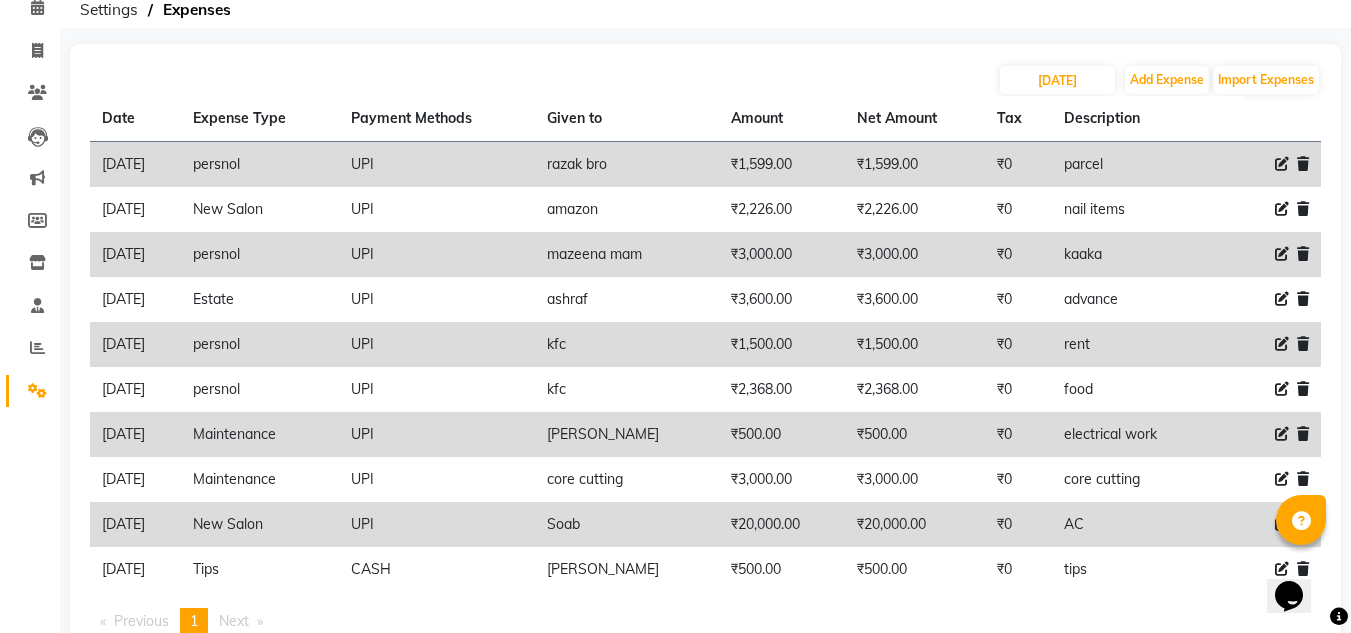 click on "₹20,000.00" 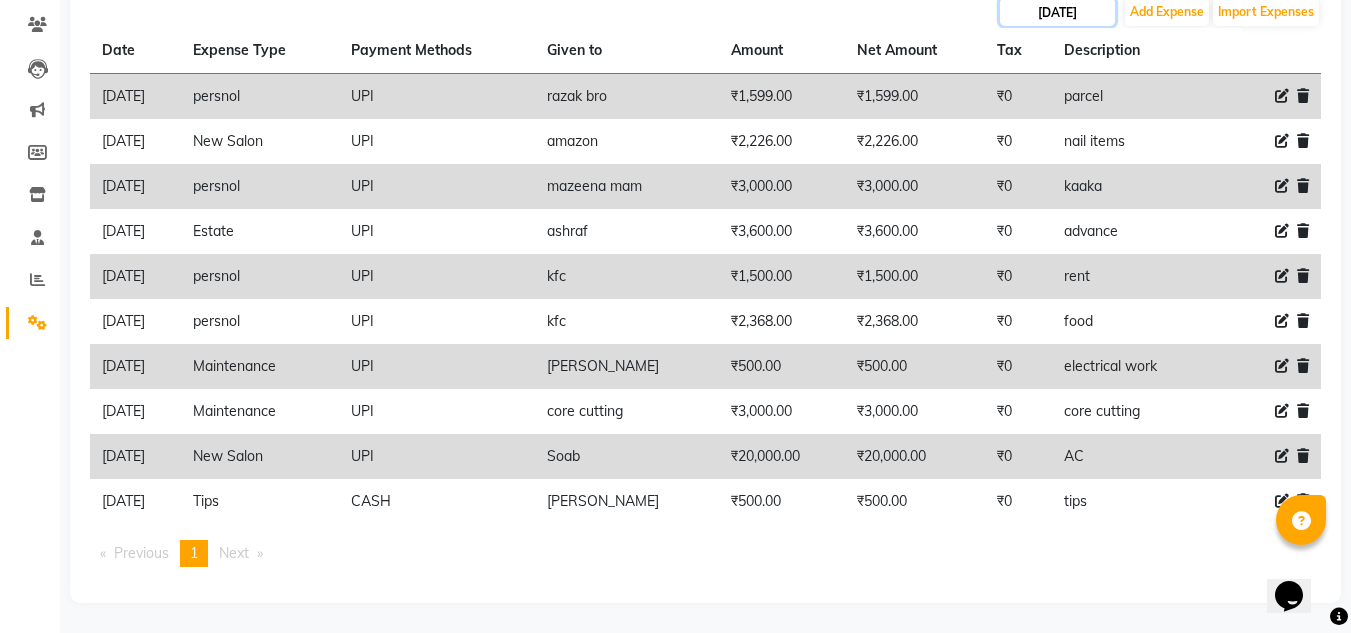 click on "[DATE]" 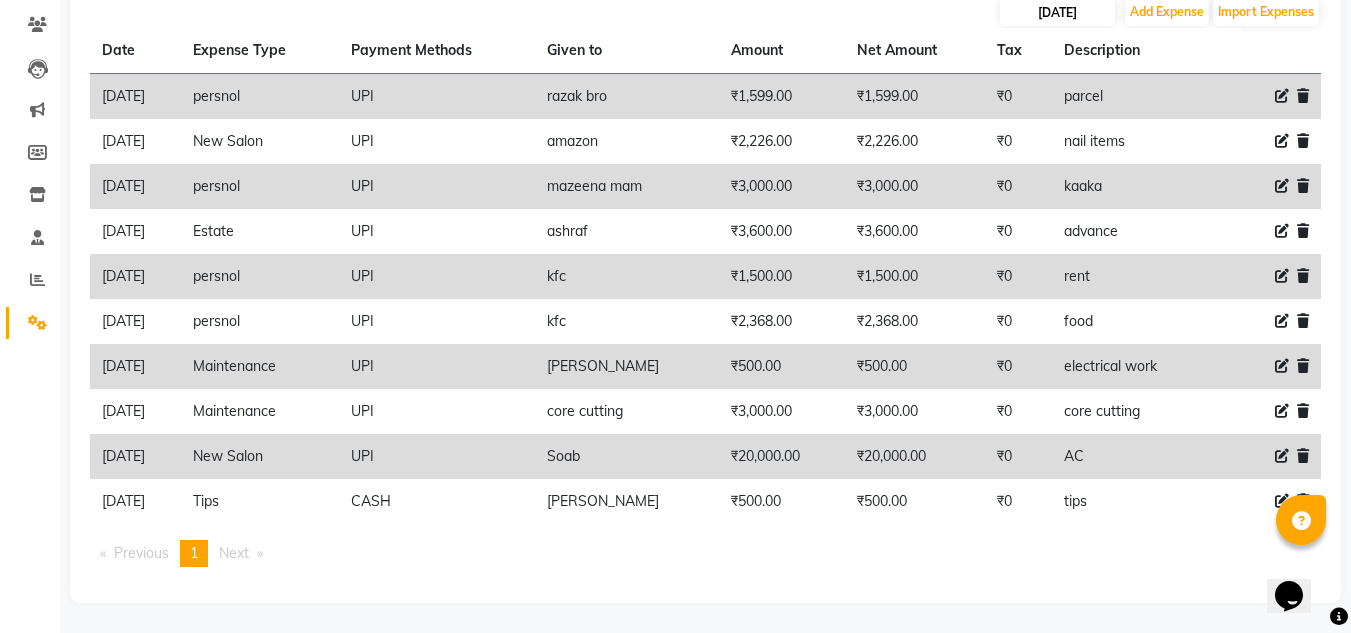 select on "7" 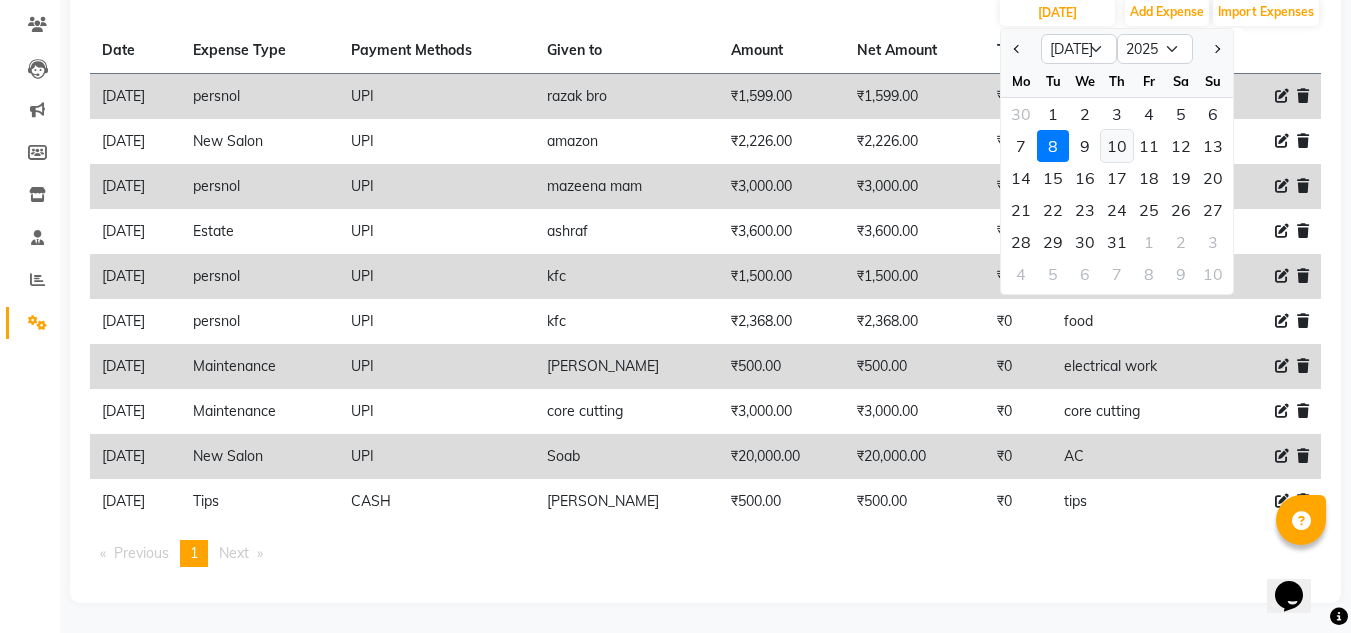 click on "10" 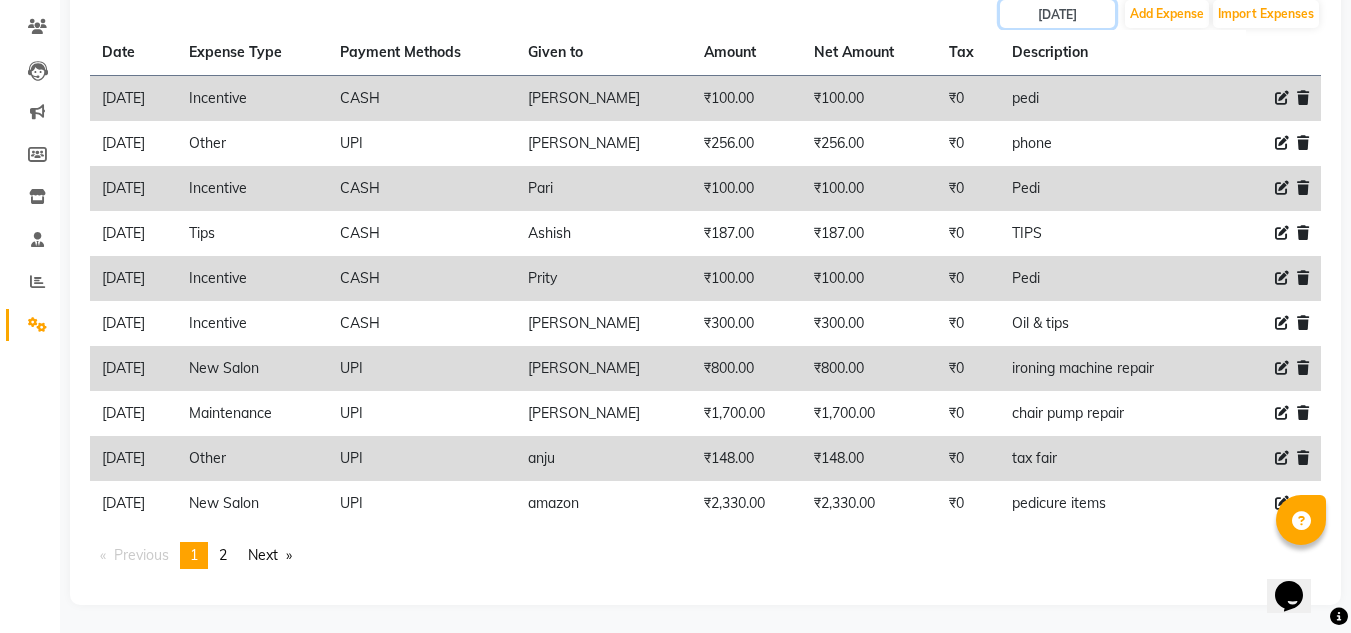scroll, scrollTop: 163, scrollLeft: 0, axis: vertical 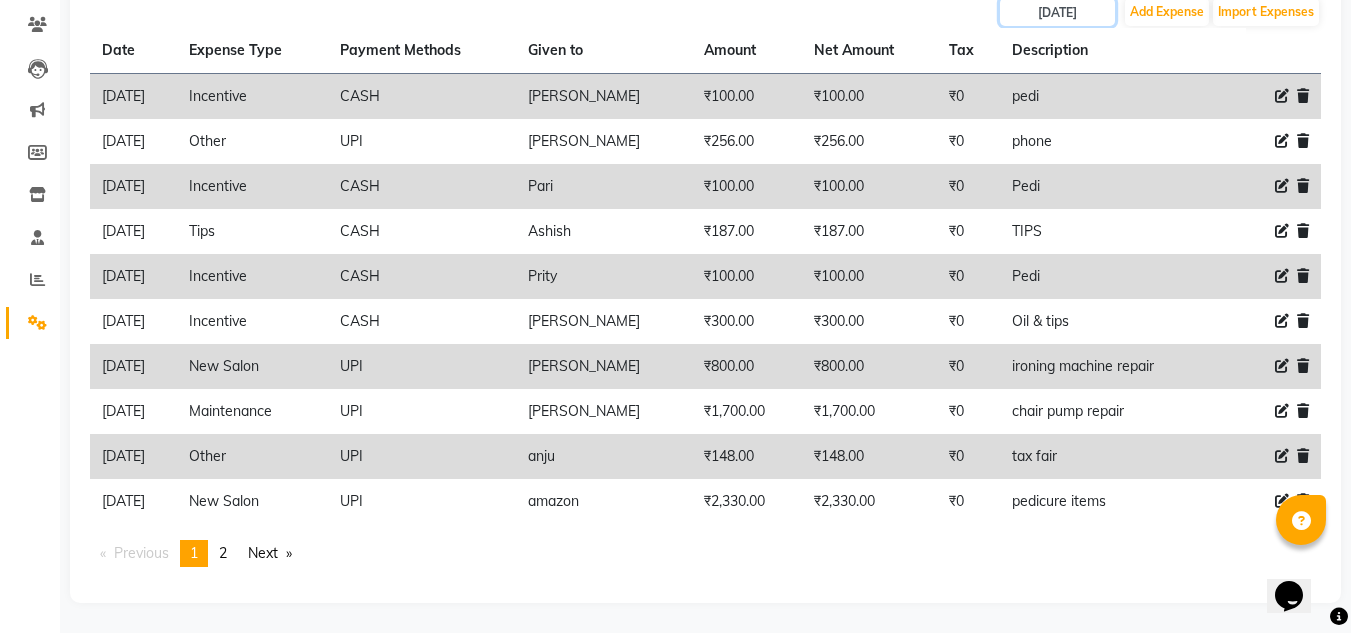 type on "[DATE]" 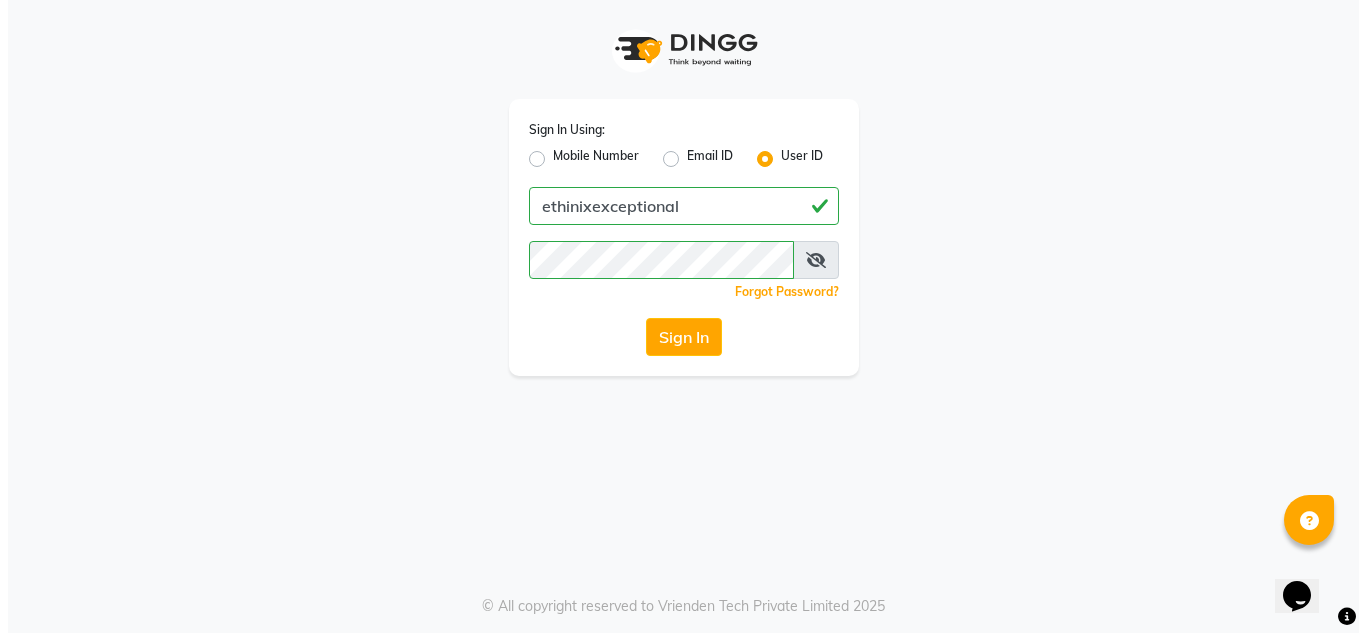 scroll, scrollTop: 0, scrollLeft: 0, axis: both 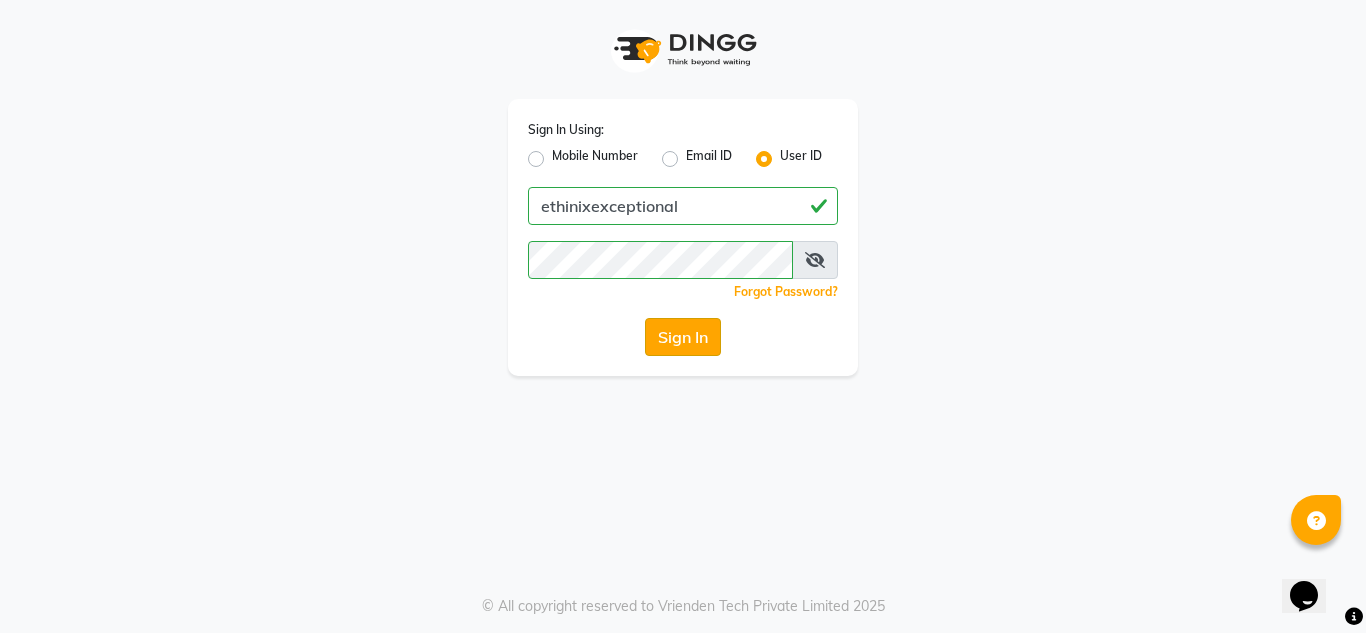 click on "Sign In" 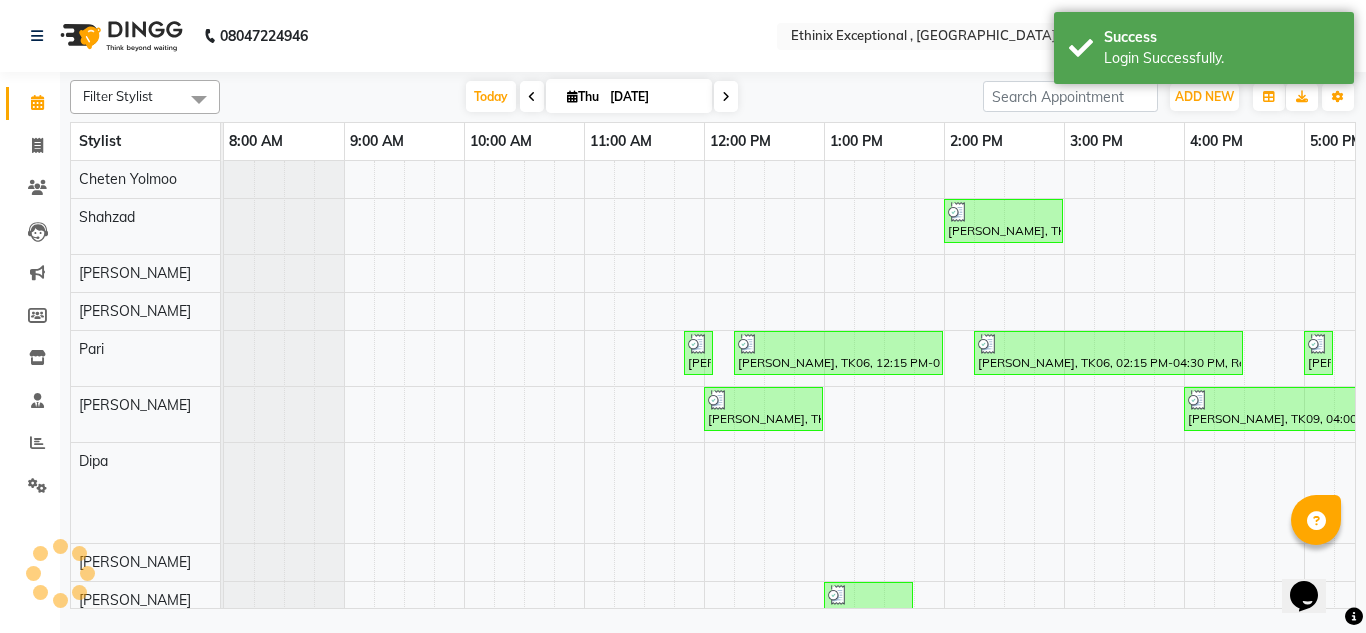 scroll, scrollTop: 0, scrollLeft: 0, axis: both 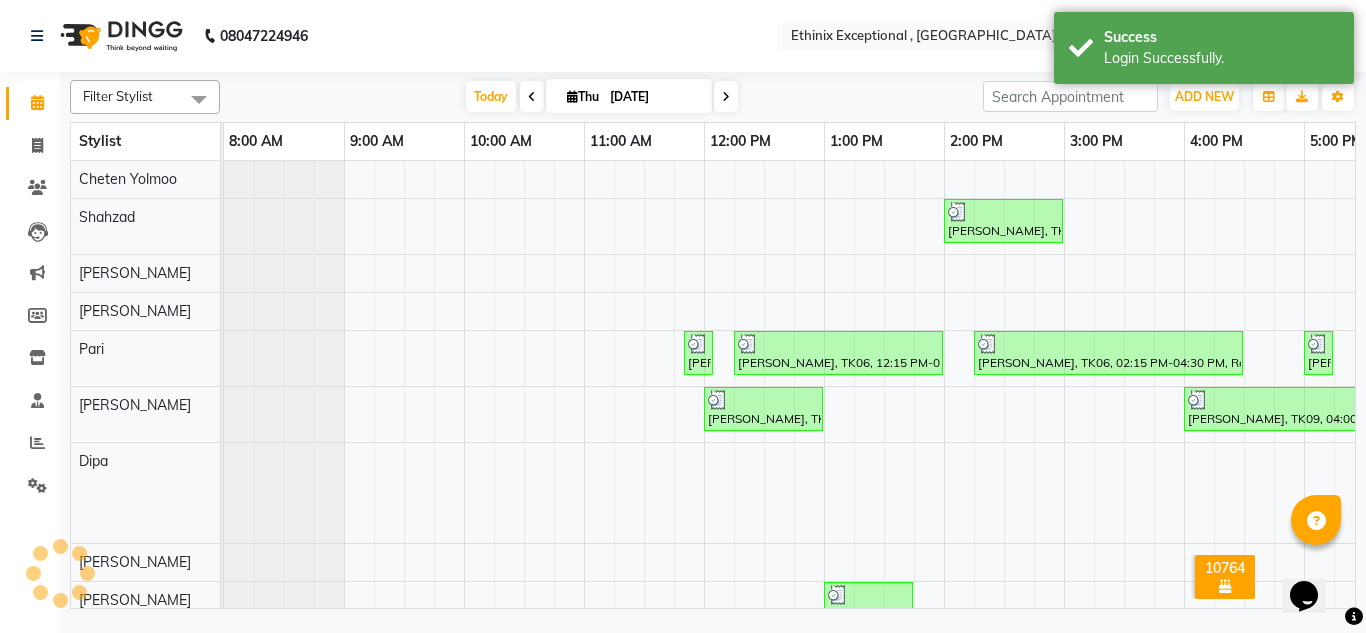 click on "Settings" 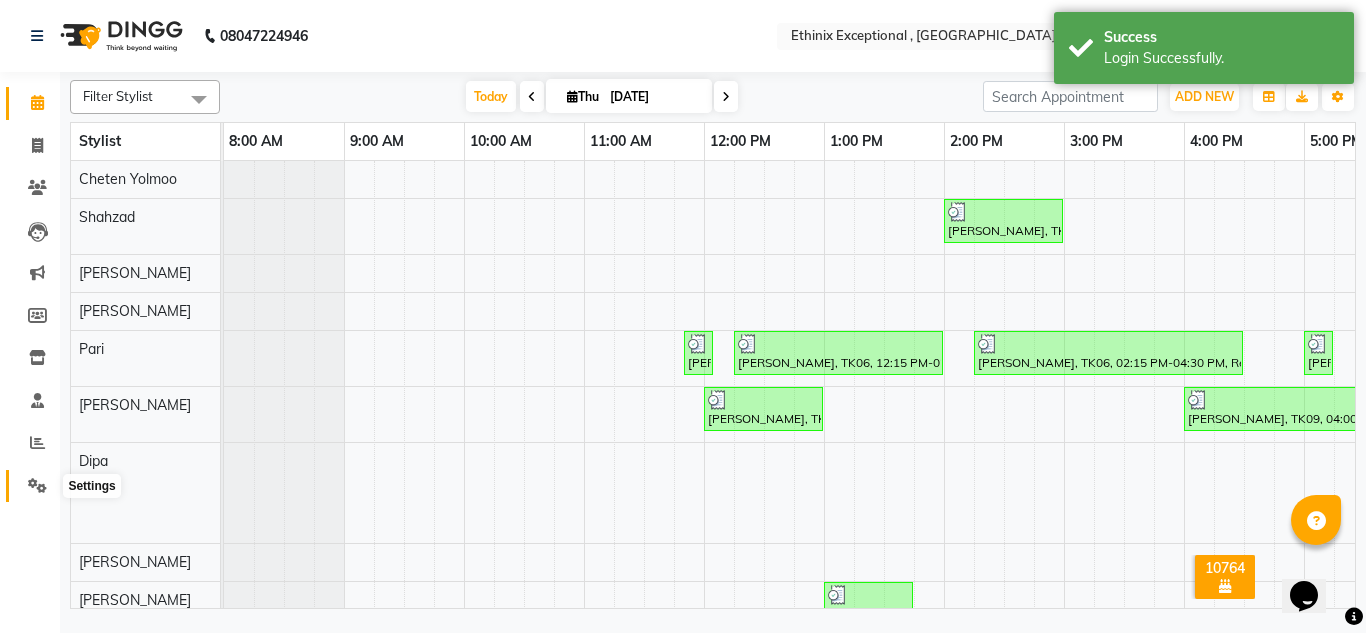click 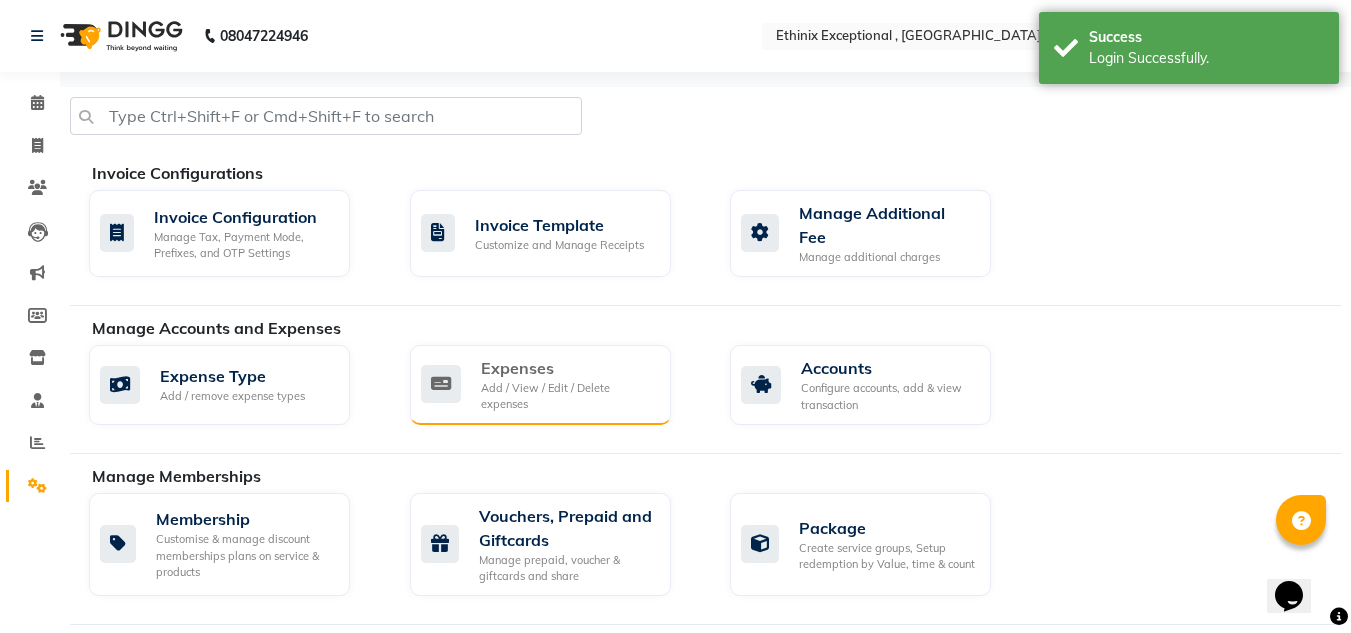 click on "Add / View / Edit / Delete expenses" 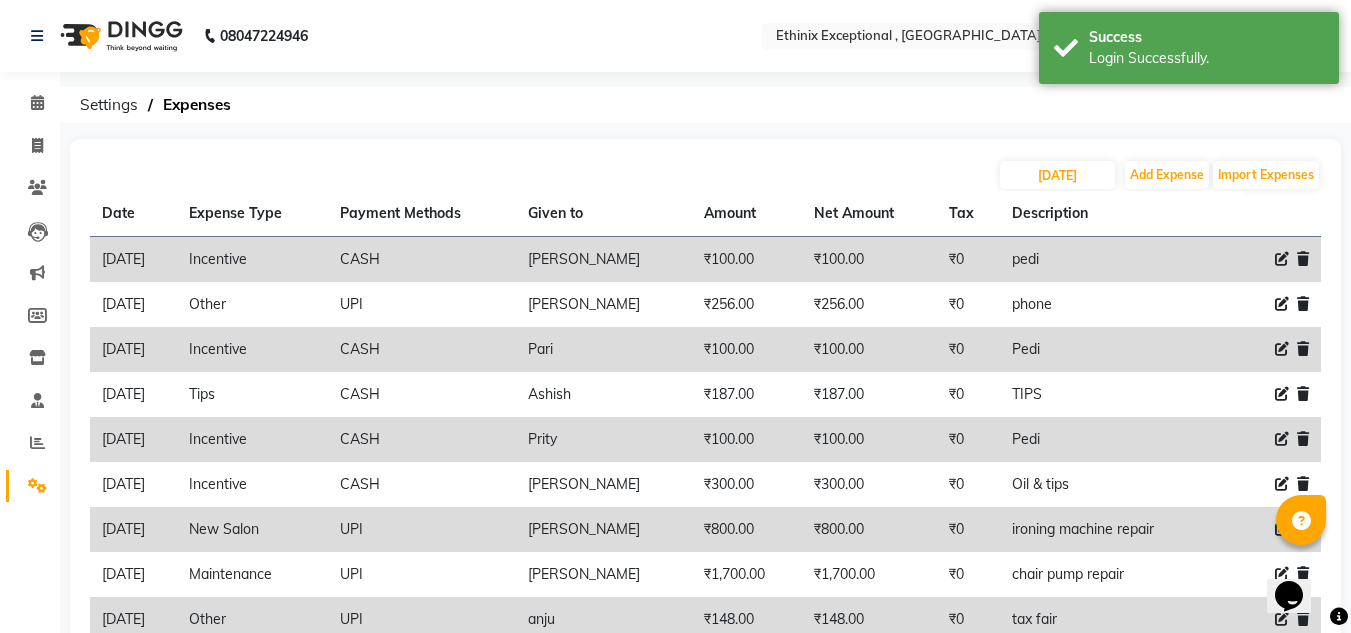 scroll, scrollTop: 163, scrollLeft: 0, axis: vertical 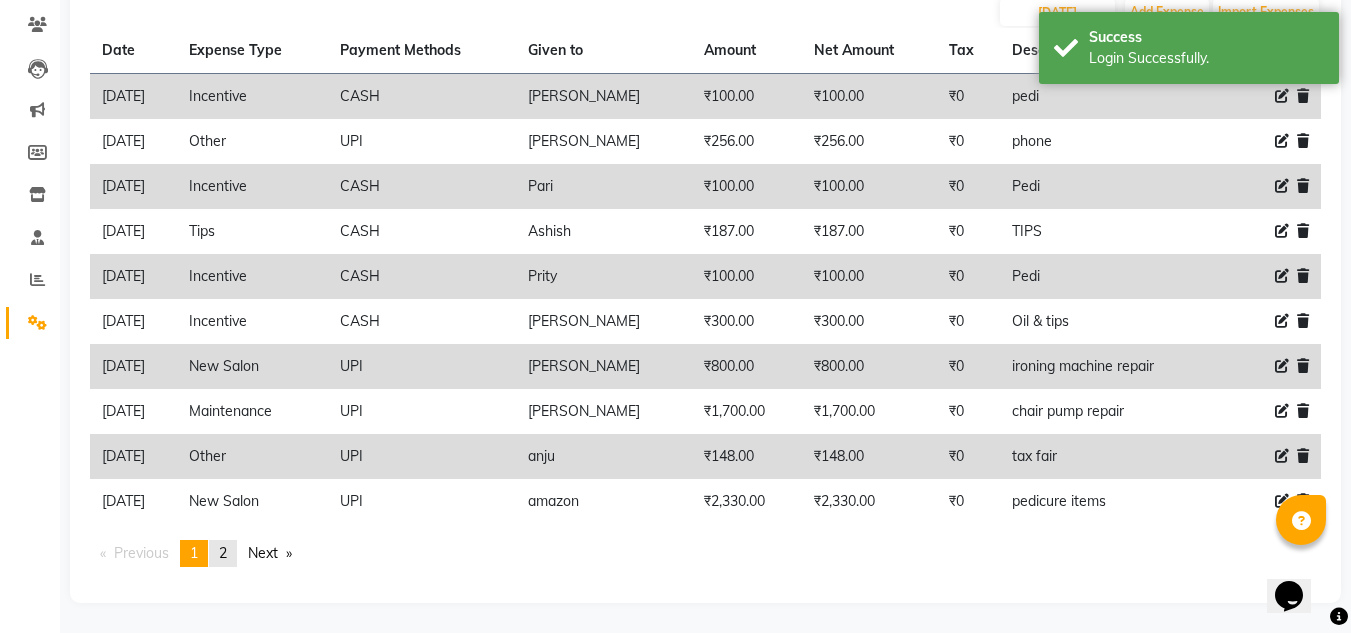 click on "2" at bounding box center [223, 553] 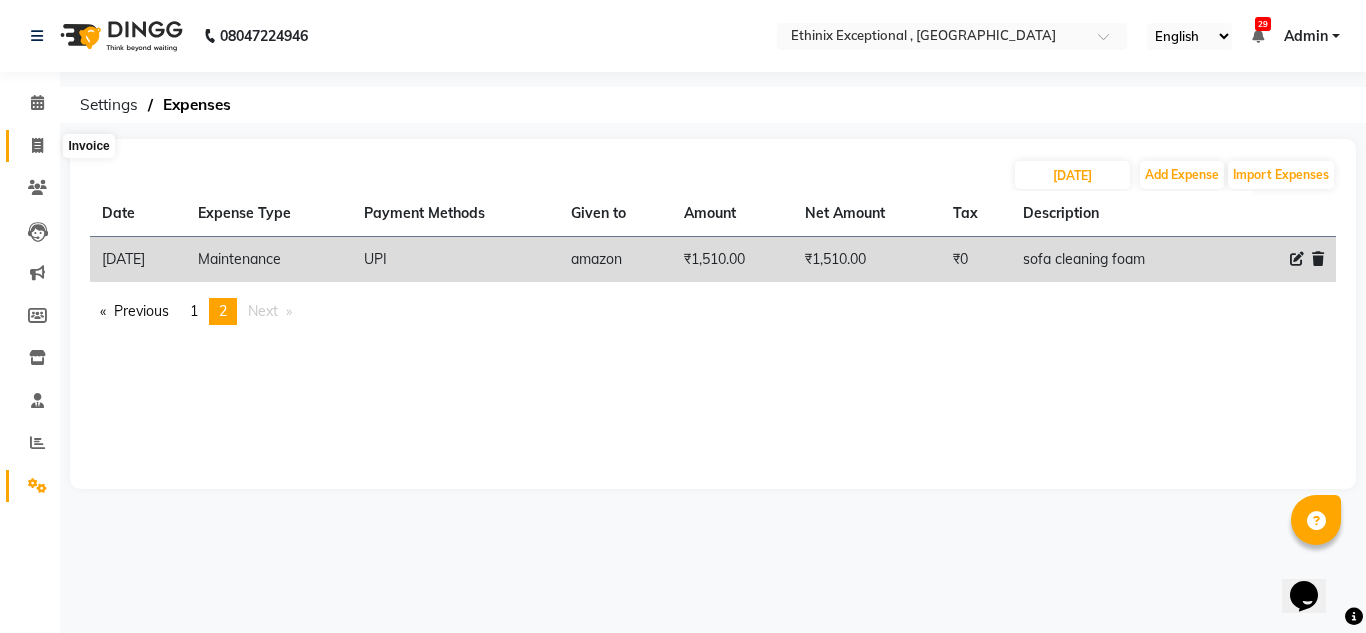 click 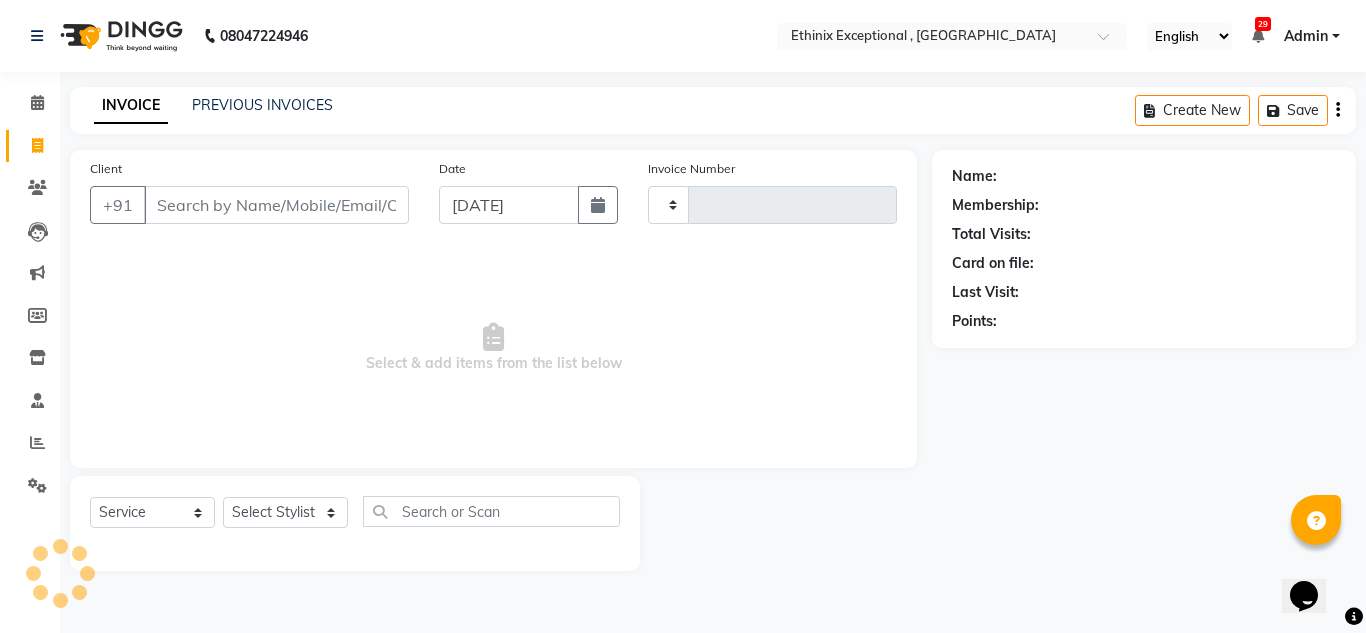 type on "5991" 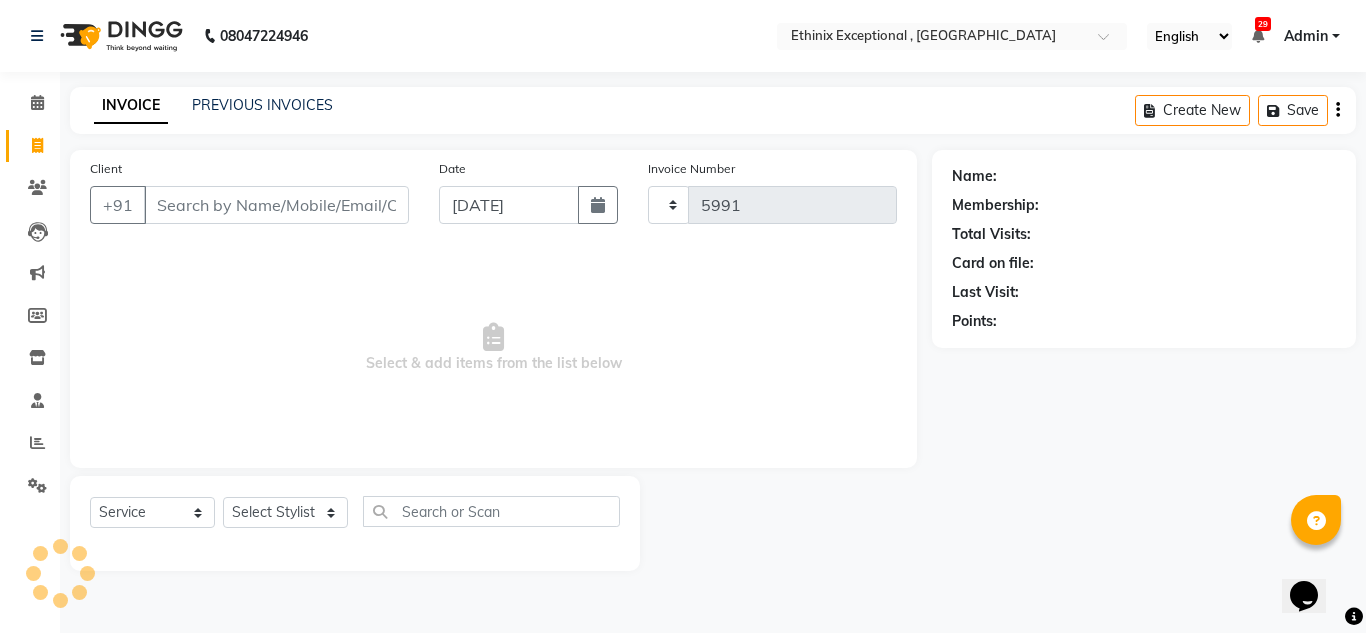 select on "3625" 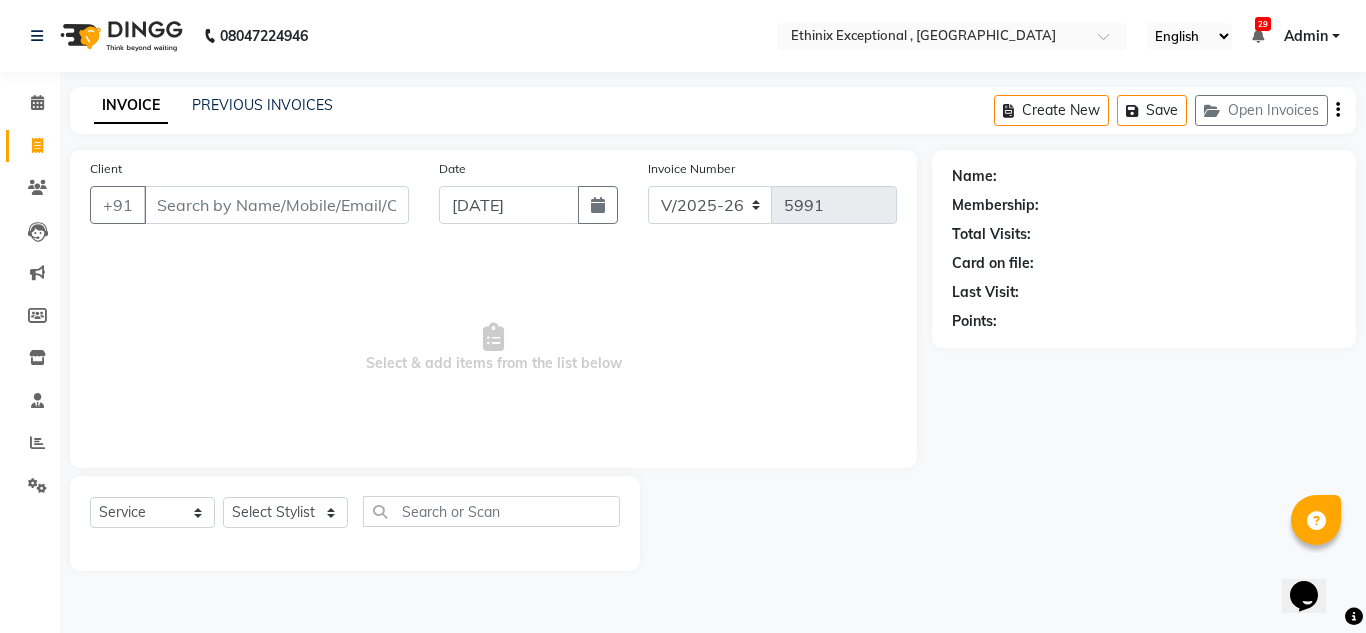 select on "product" 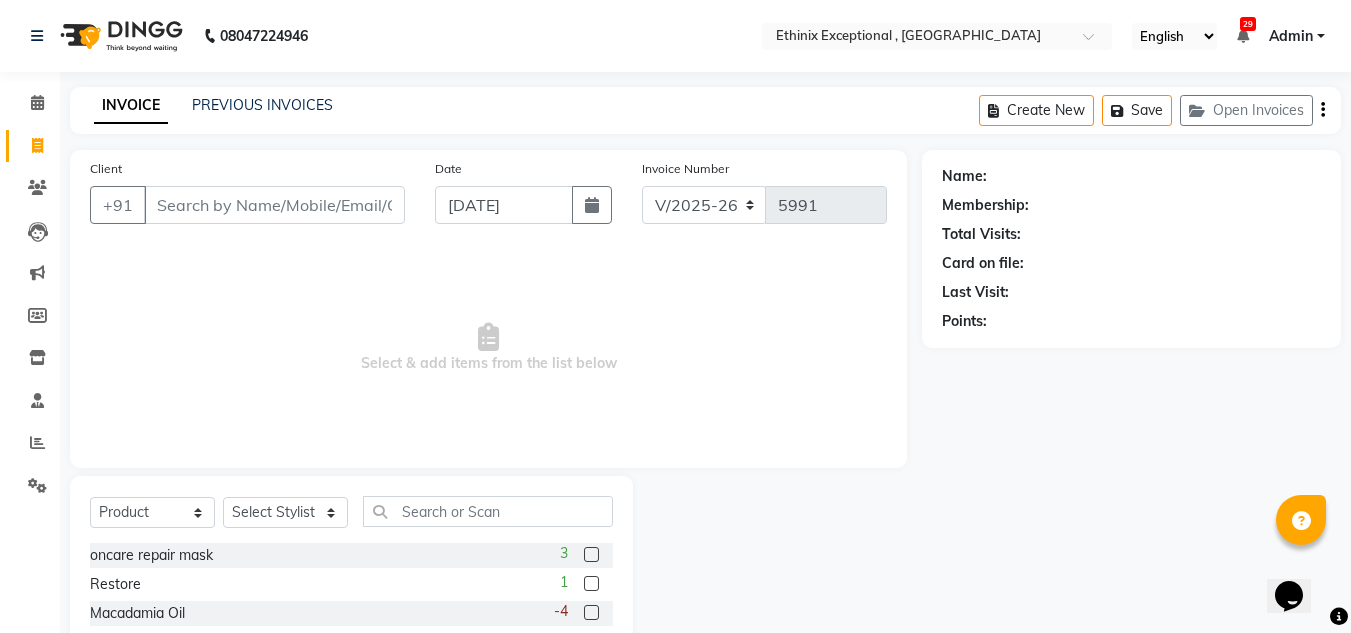click on "PREVIOUS INVOICES" 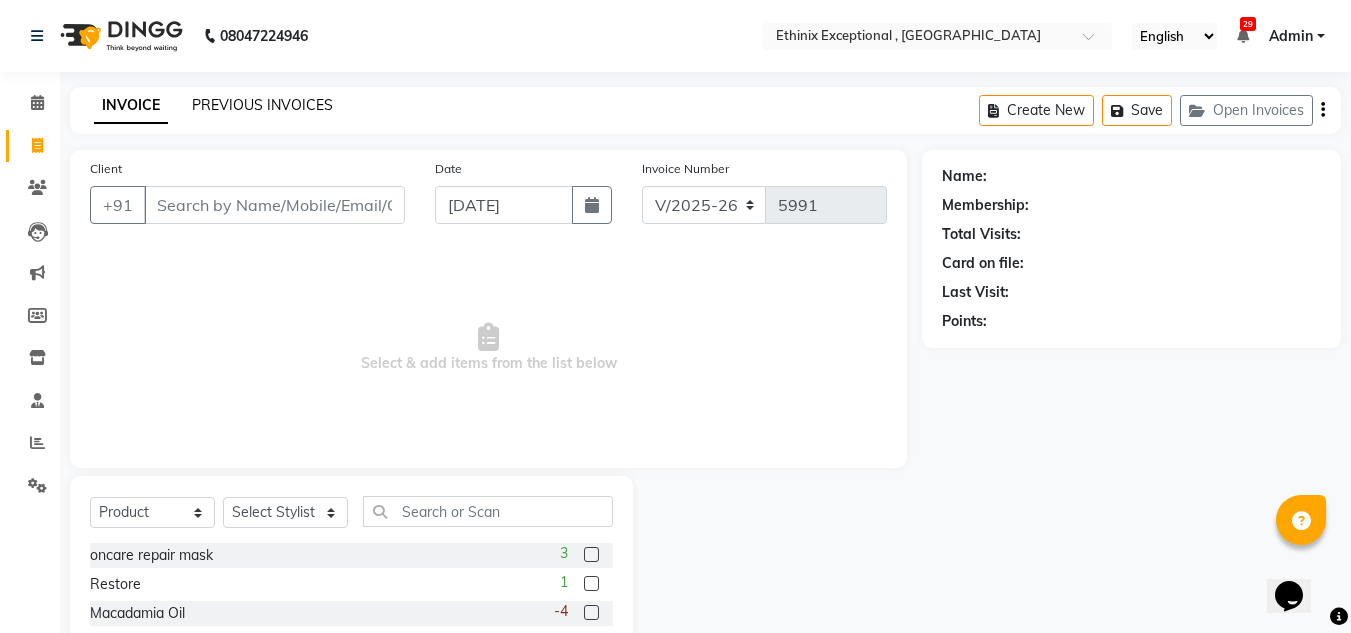 click on "PREVIOUS INVOICES" 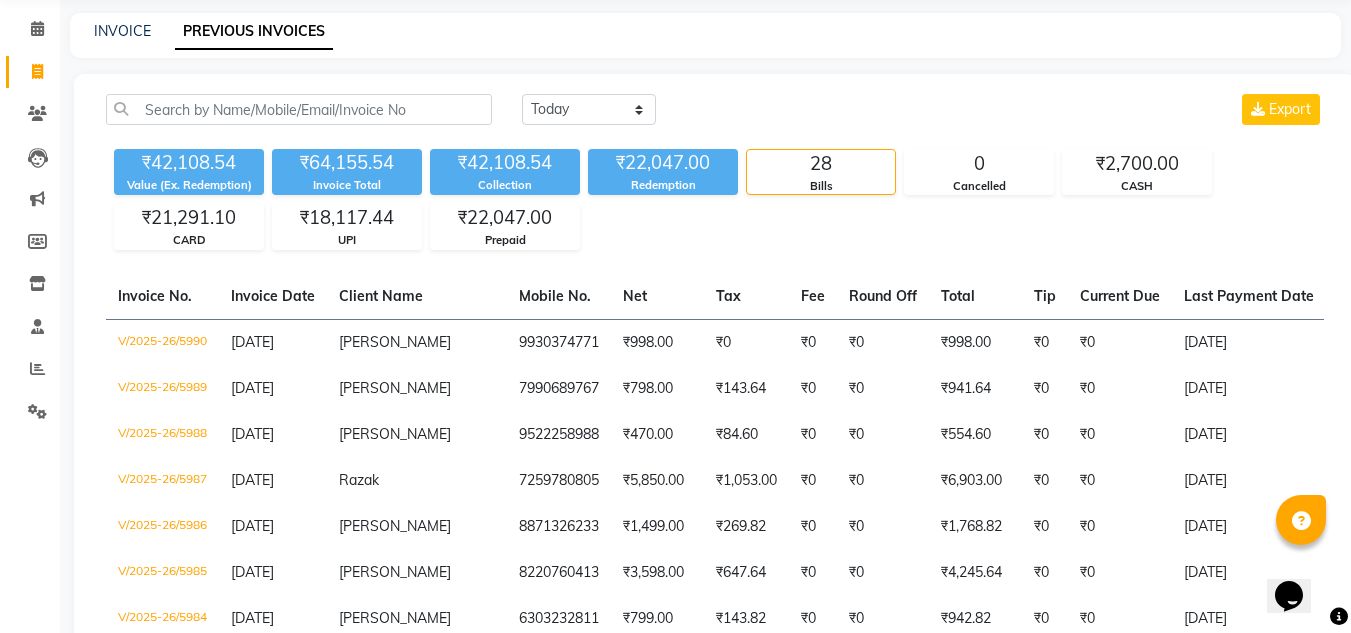 scroll, scrollTop: 0, scrollLeft: 0, axis: both 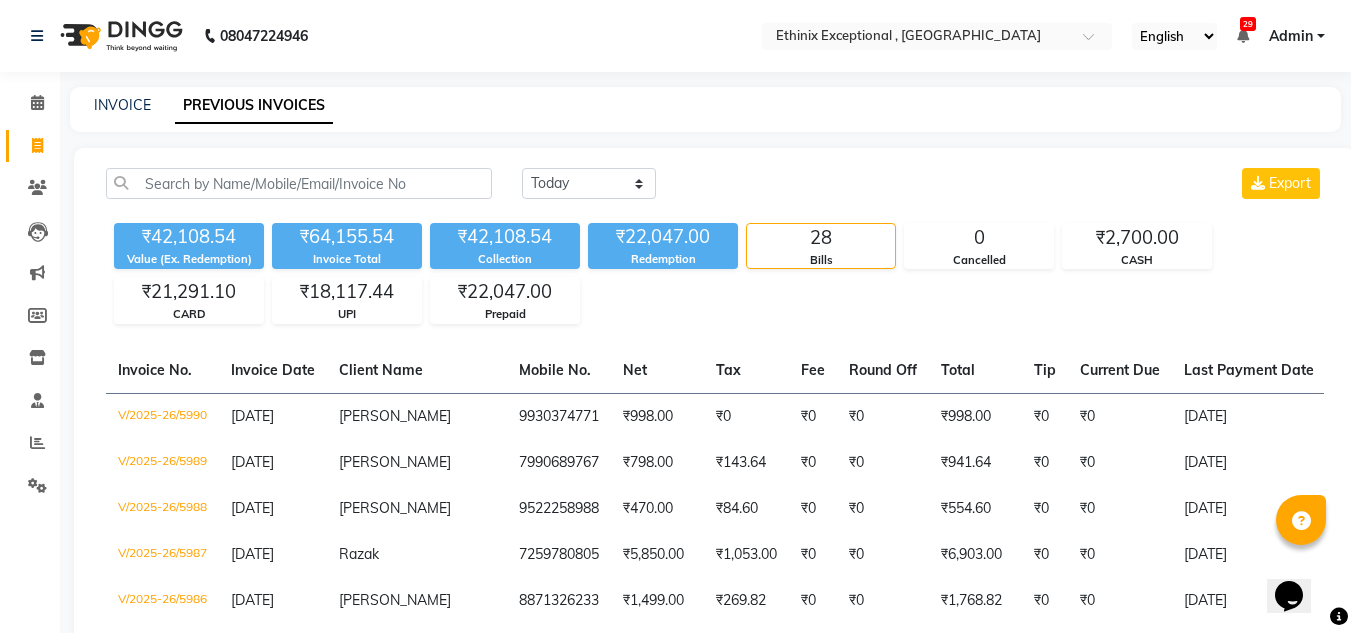 click on "Invoice No.   Invoice Date   Client Name   Mobile No.   Net   Tax   Fee   Round Off   Total   Tip   Current Due   Last Payment Date   Payment Amount   Payment Methods   Cancel Reason   Status   V/2025-26/5990  [DATE] [PERSON_NAME]   9930374771 ₹998.00 ₹0  ₹0  ₹0 ₹998.00 ₹0 ₹0 [DATE] ₹998.00  Prepaid - PAID  V/2025-26/5989  [DATE] [PERSON_NAME]   7990689767 ₹798.00 ₹143.64  ₹0  ₹0 ₹941.64 ₹0 ₹0 [DATE] ₹941.64  UPI - PAID  V/2025-26/5988  [DATE] [PERSON_NAME]   9522258988 ₹470.00 ₹84.60  ₹0  ₹0 ₹554.60 ₹0 ₹0 [DATE] ₹554.60  UPI - PAID  V/2025-26/5987  [DATE] Razak   7259780805 ₹5,850.00 ₹1,053.00  ₹0  ₹0 ₹6,903.00 ₹0 ₹0 [DATE] ₹6,903.00  CARD - PAID  V/2025-26/5986  [DATE] [PERSON_NAME]   8871326233 ₹1,499.00 ₹269.82  ₹0  ₹0 ₹1,768.82 ₹0 ₹0 [DATE] ₹1,768.82  CARD - PAID  V/2025-26/5985  [DATE] [PERSON_NAME]   8220760413 ₹3,598.00 ₹647.64  ₹0  ₹0 ₹4,245.64 ₹0 ₹0 [DATE] ₹4,245.64  UPI - PAID [PERSON_NAME]" 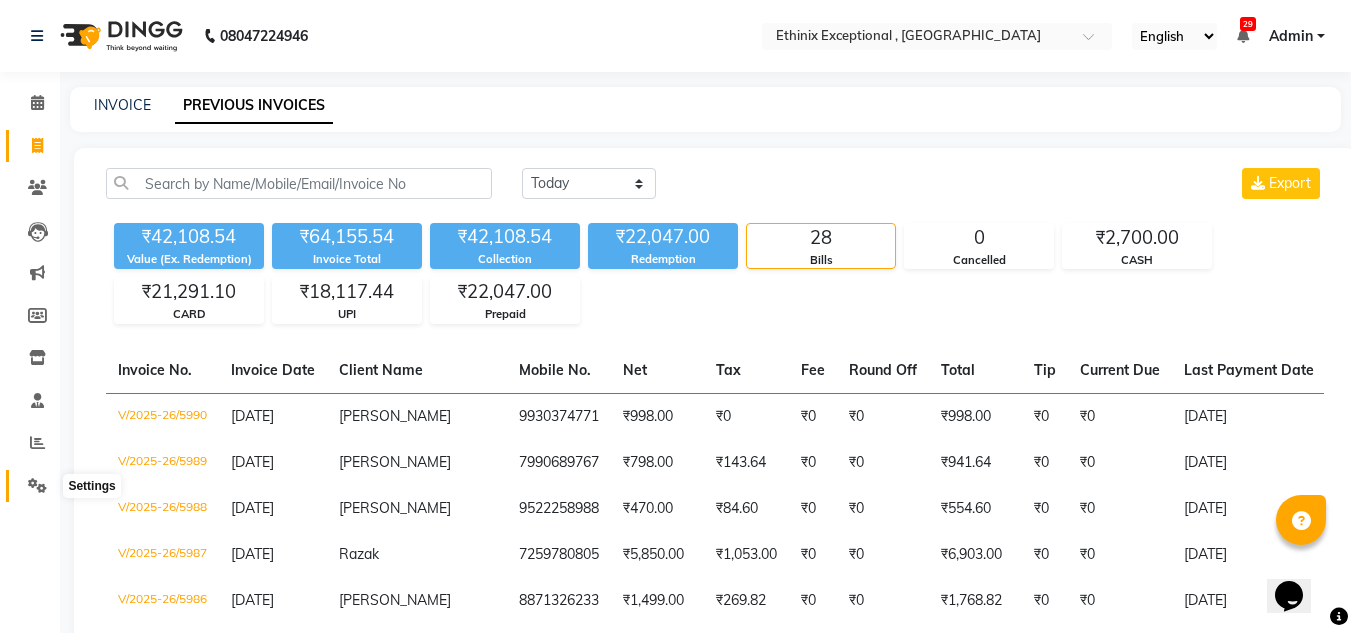 click 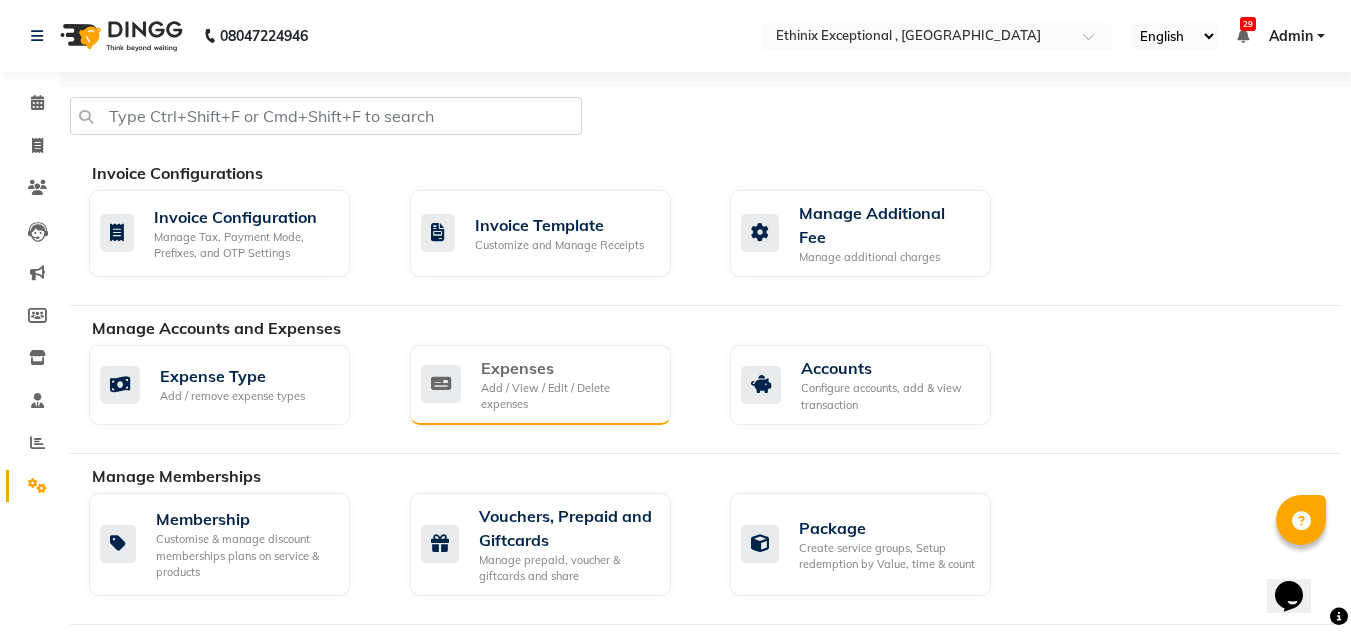 click on "Add / View / Edit / Delete expenses" 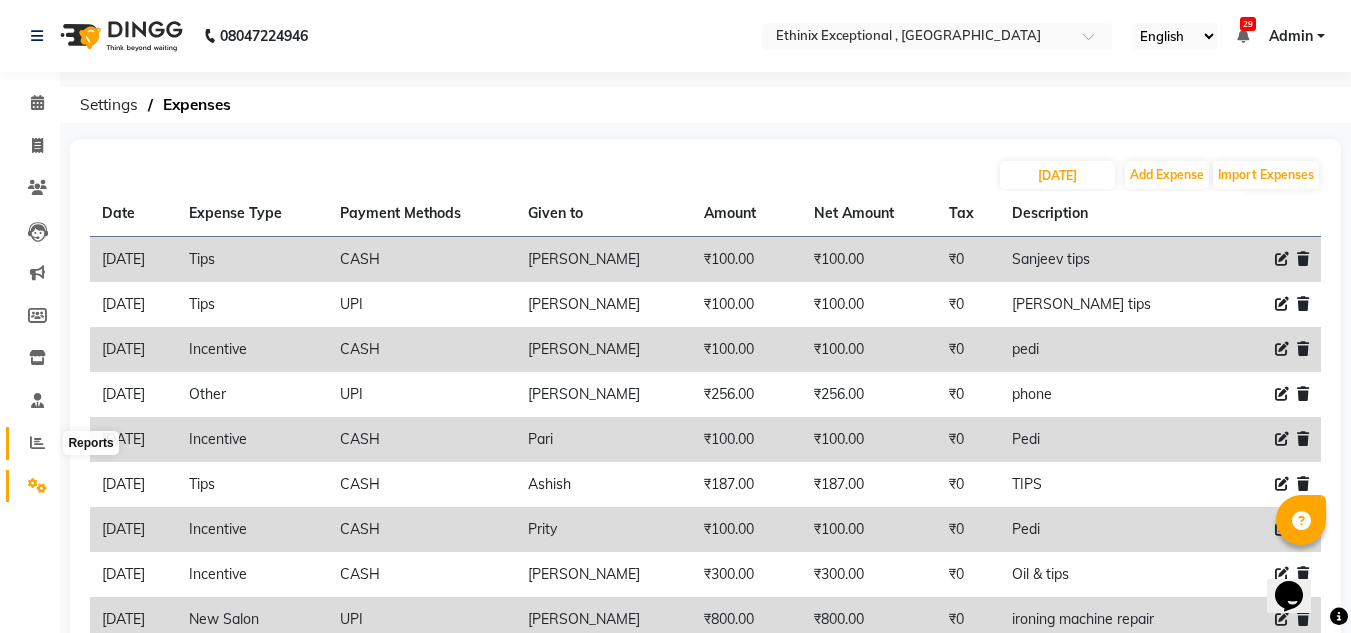 click 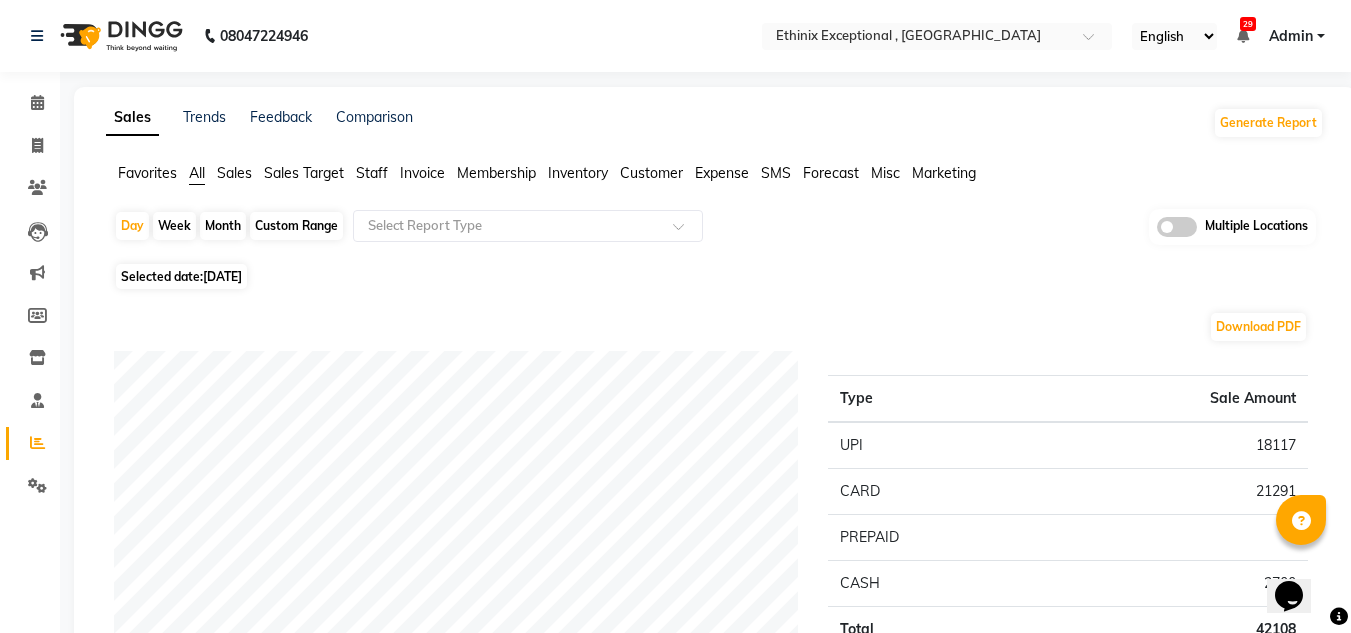 click on "Month" 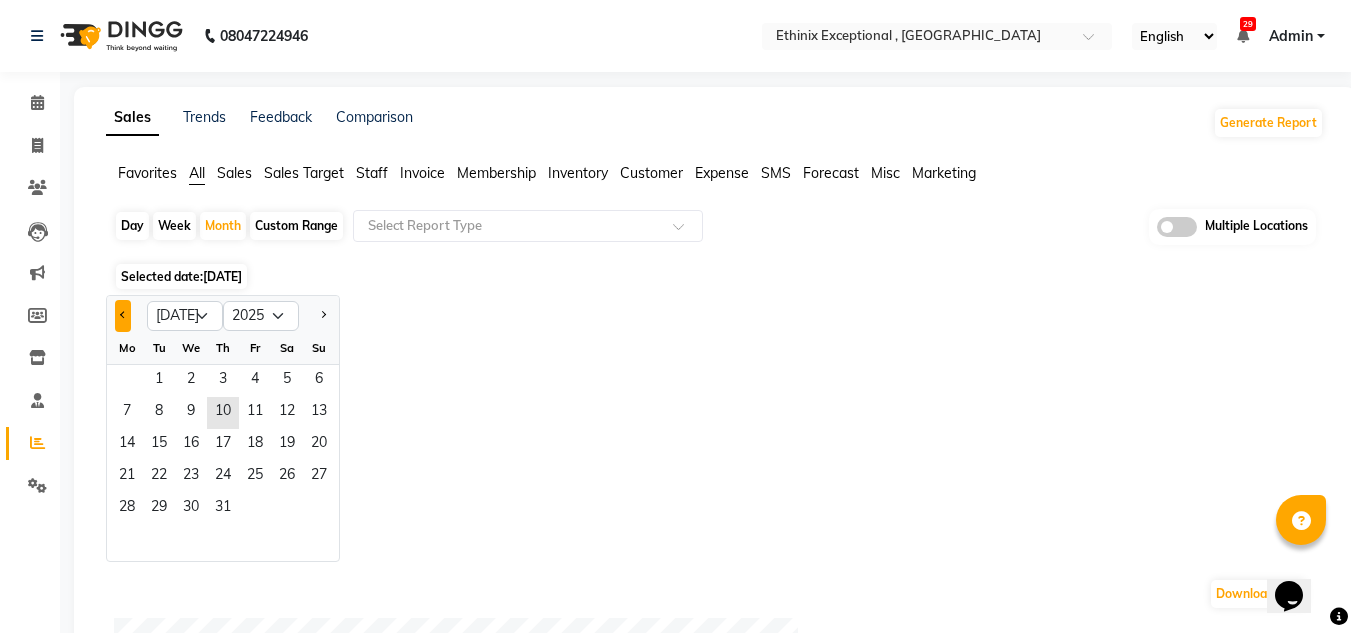 click 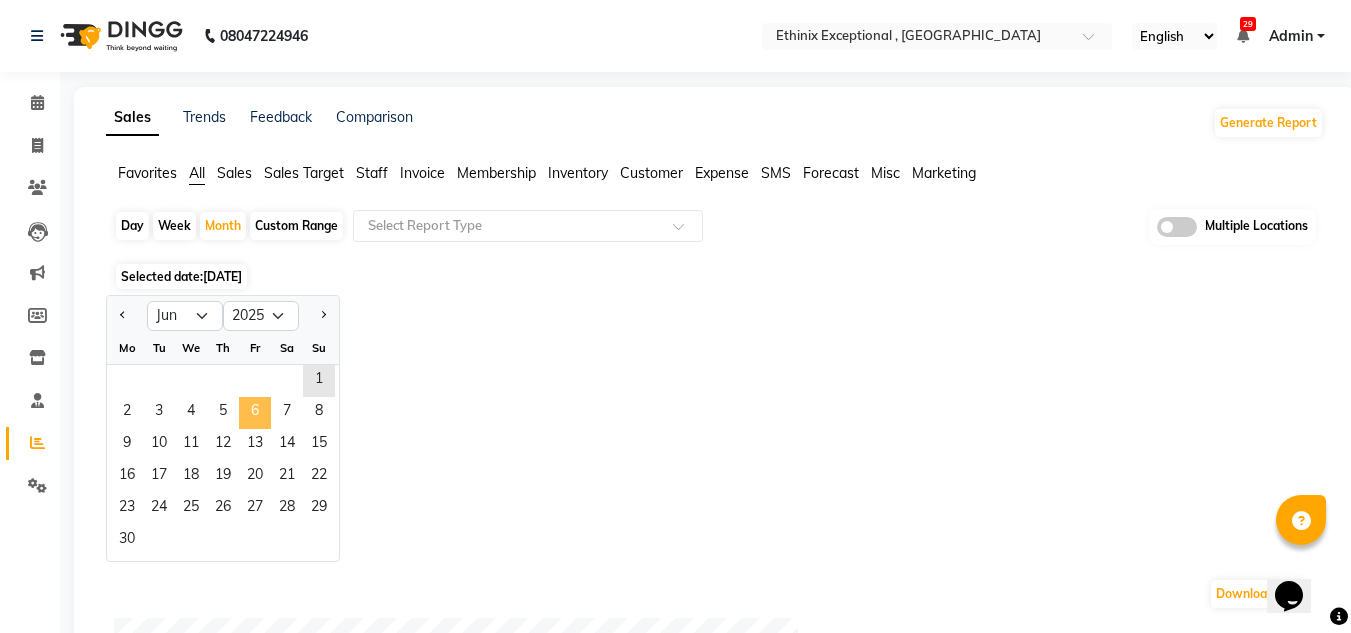 click on "6" 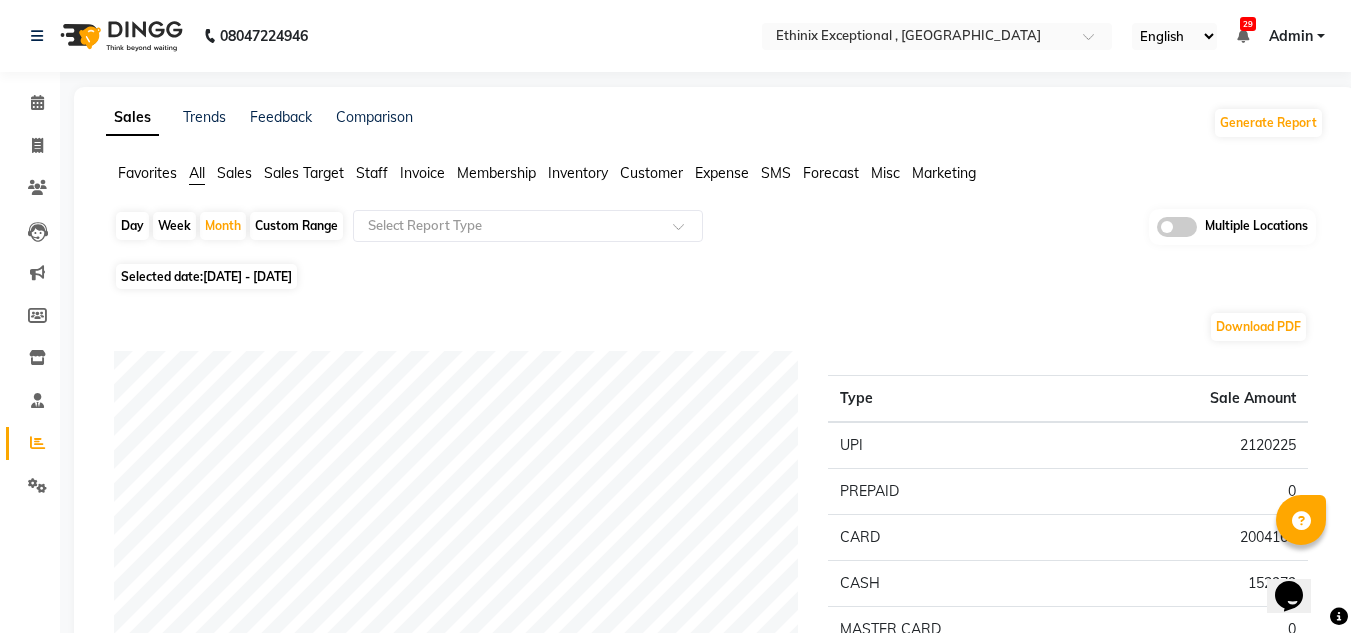 click on "Expense" 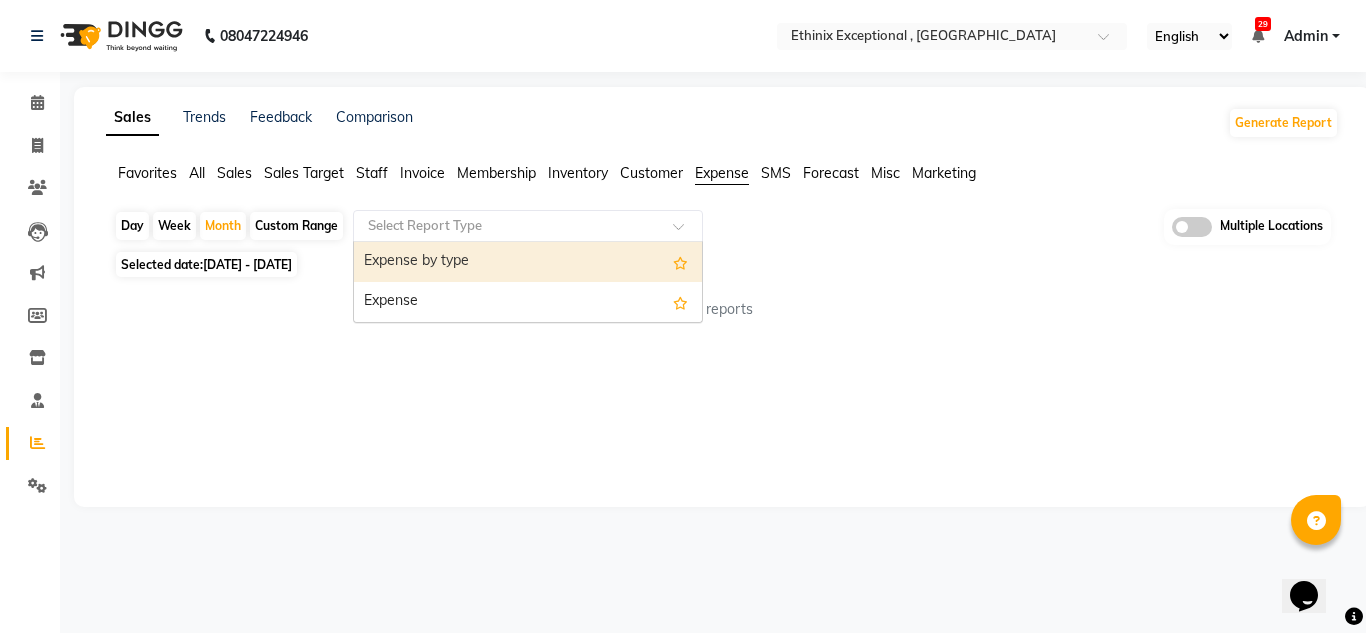 click 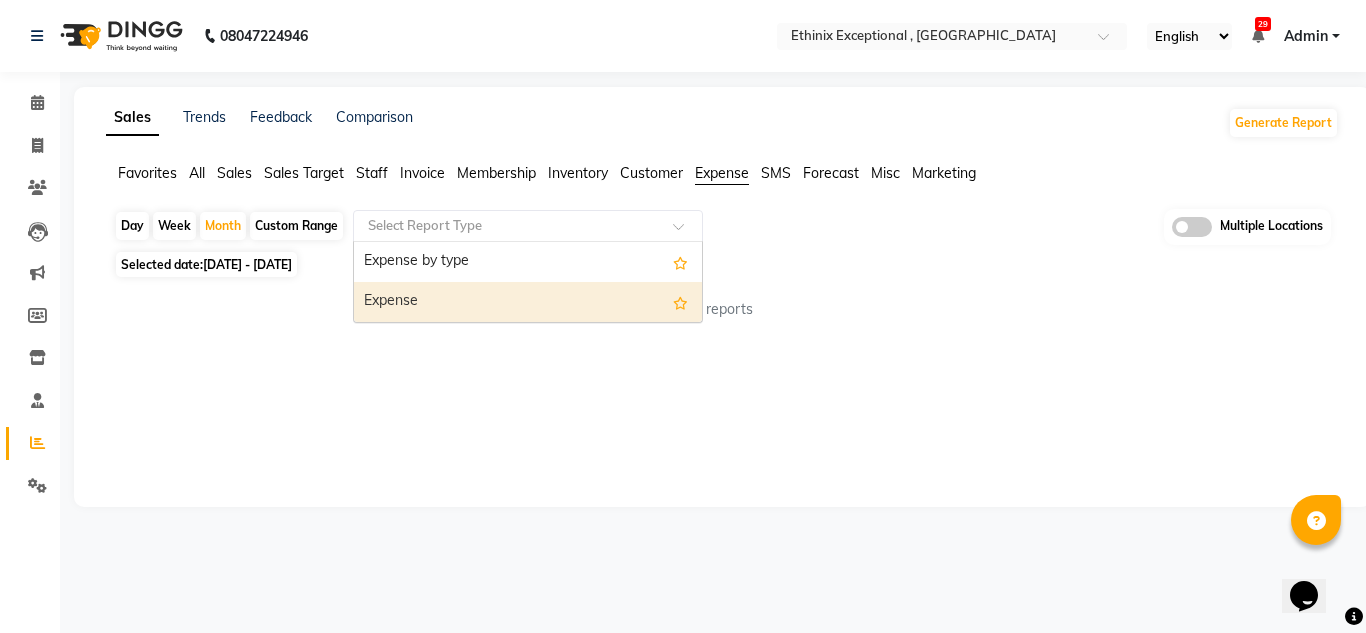 click on "Expense" at bounding box center (528, 302) 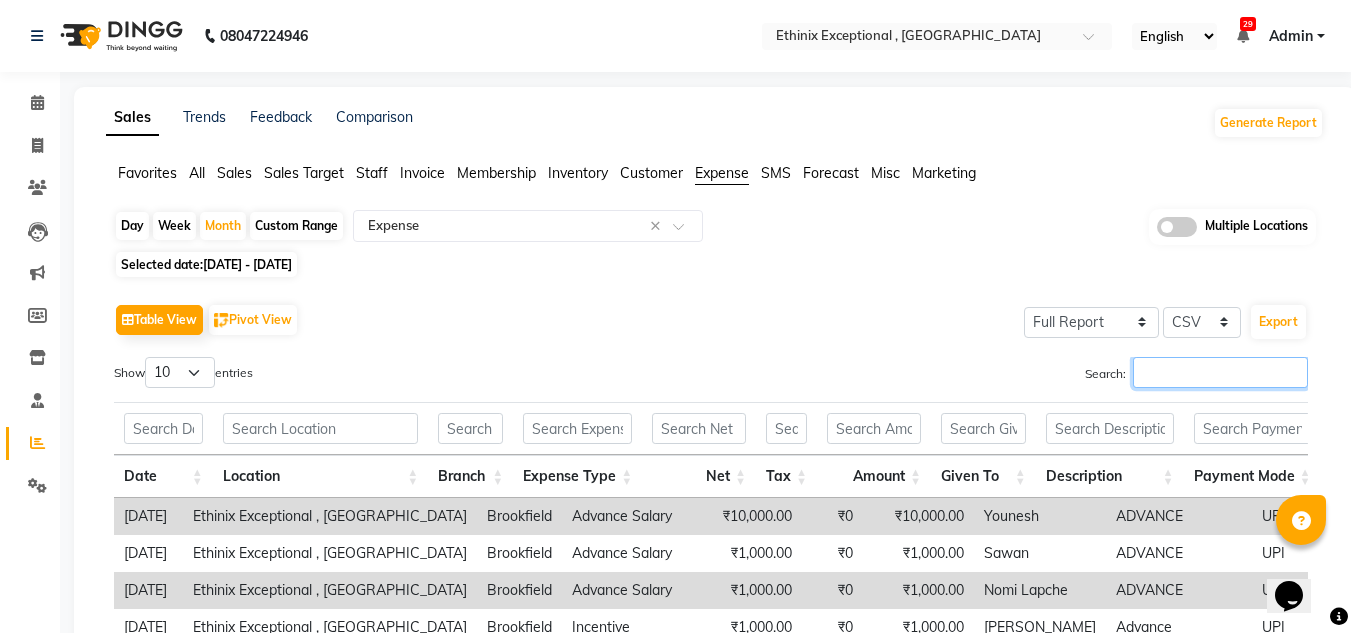 click on "Search:" at bounding box center (1220, 372) 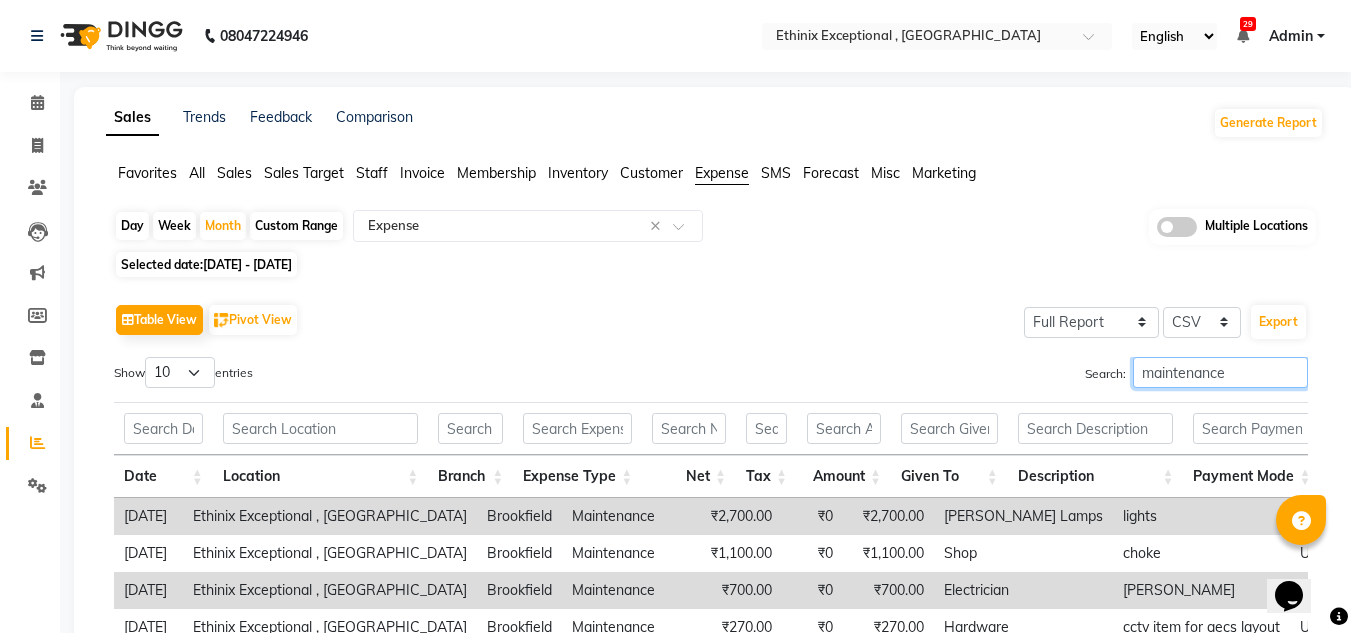 scroll, scrollTop: 0, scrollLeft: 15, axis: horizontal 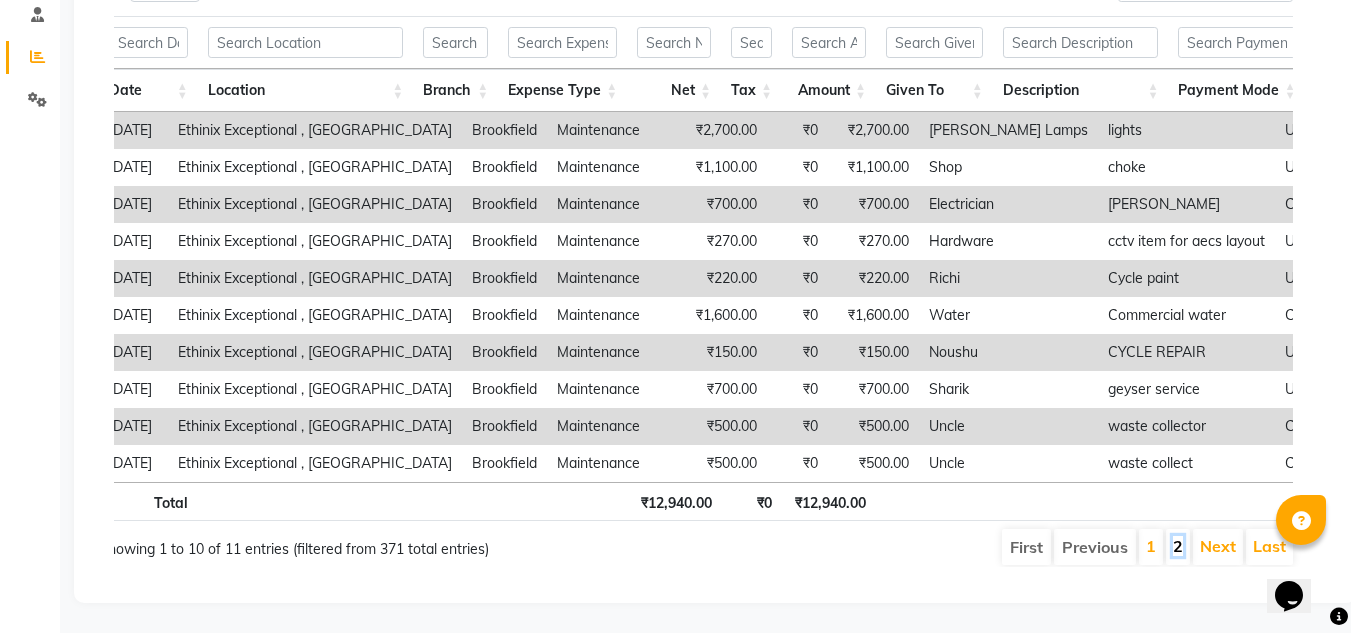 click on "2" at bounding box center [1178, 546] 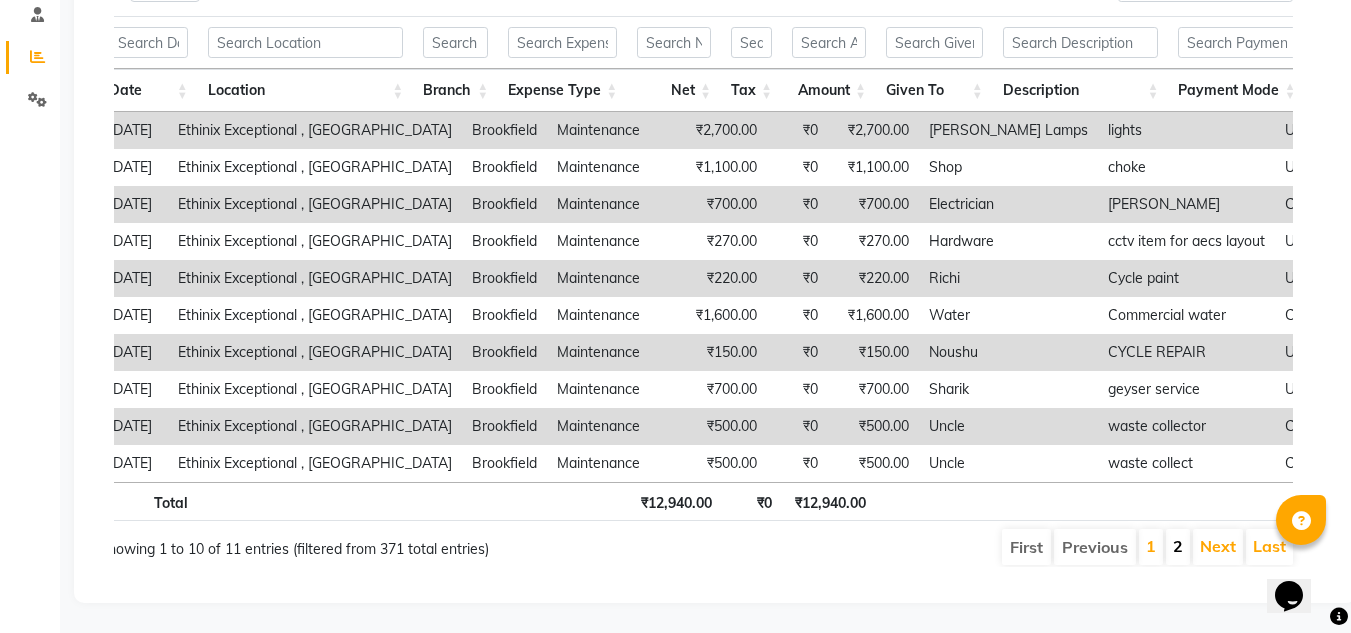 scroll, scrollTop: 68, scrollLeft: 0, axis: vertical 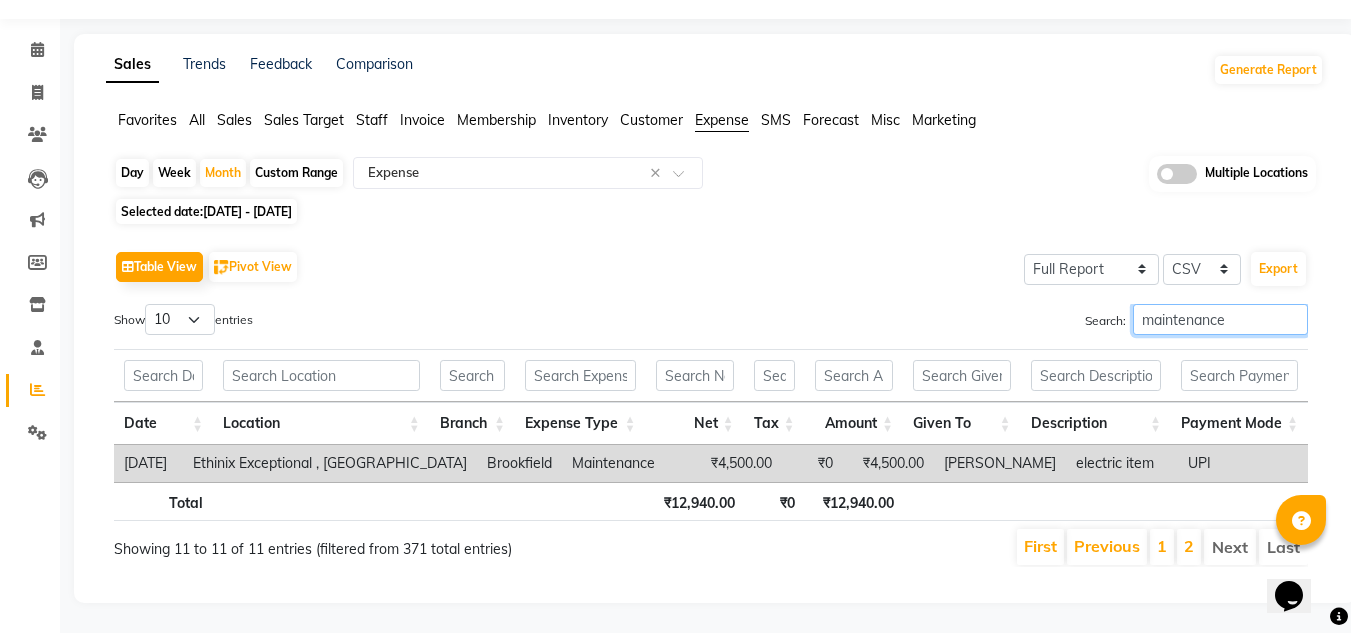click on "maintenance" at bounding box center [1220, 319] 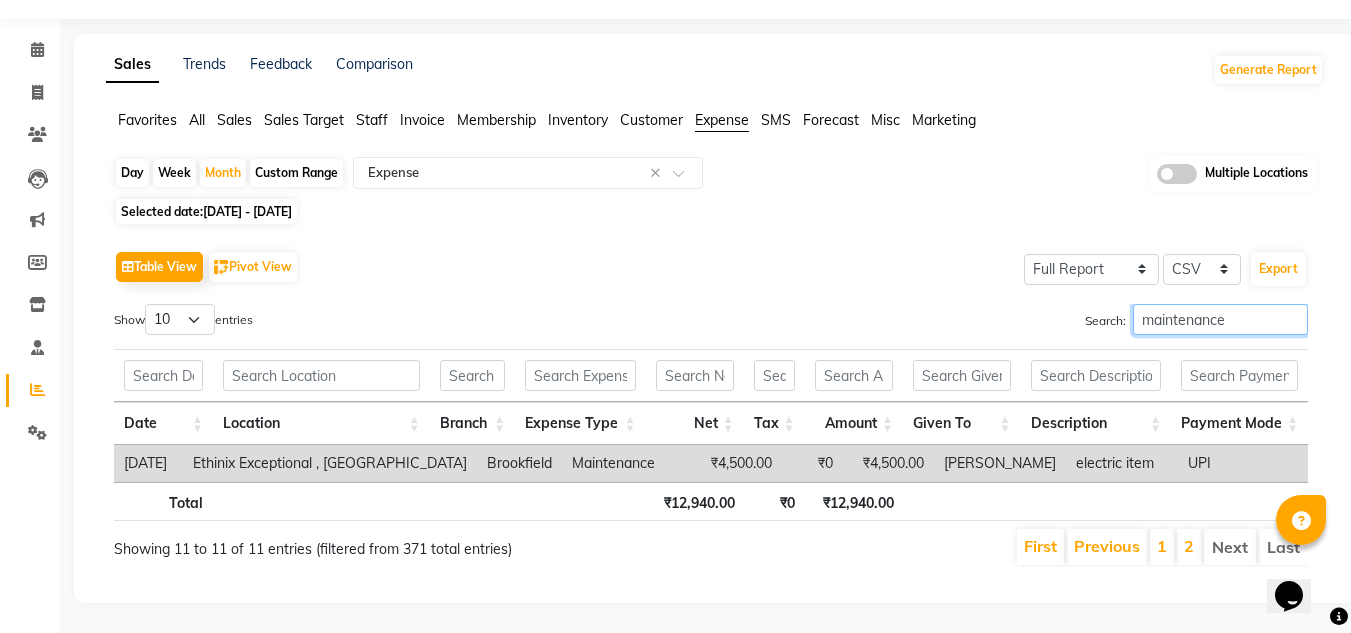 click on "maintenance" at bounding box center (1220, 319) 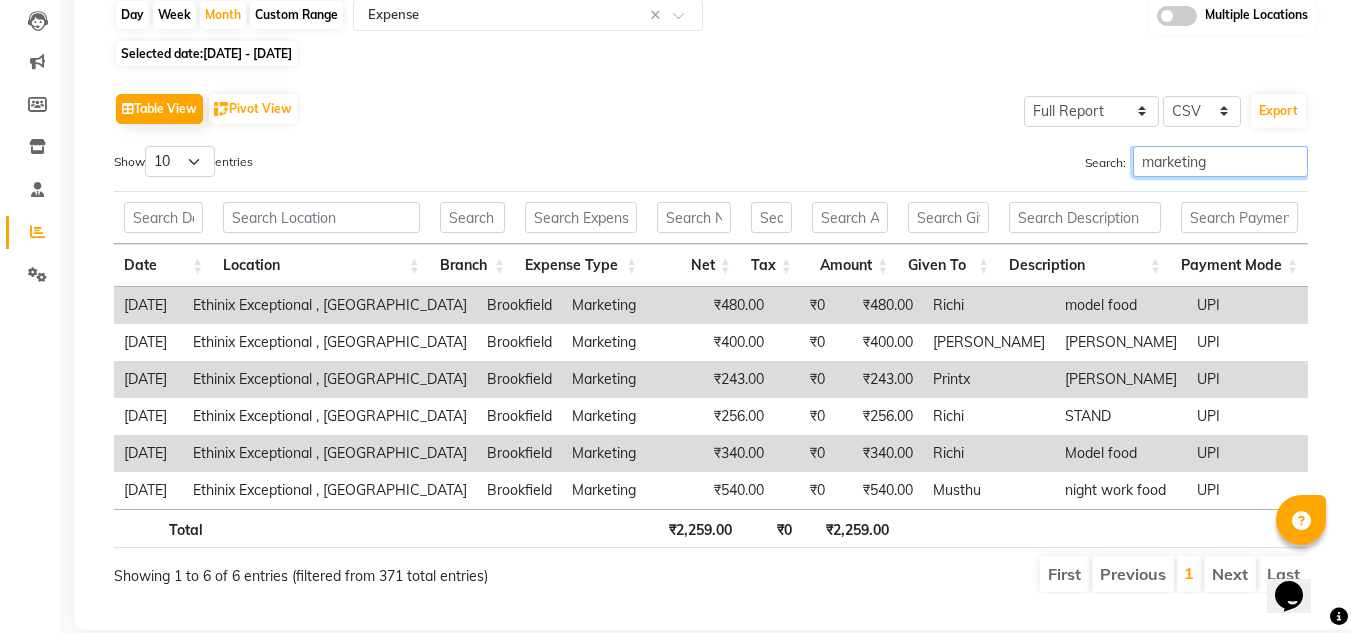 scroll, scrollTop: 253, scrollLeft: 0, axis: vertical 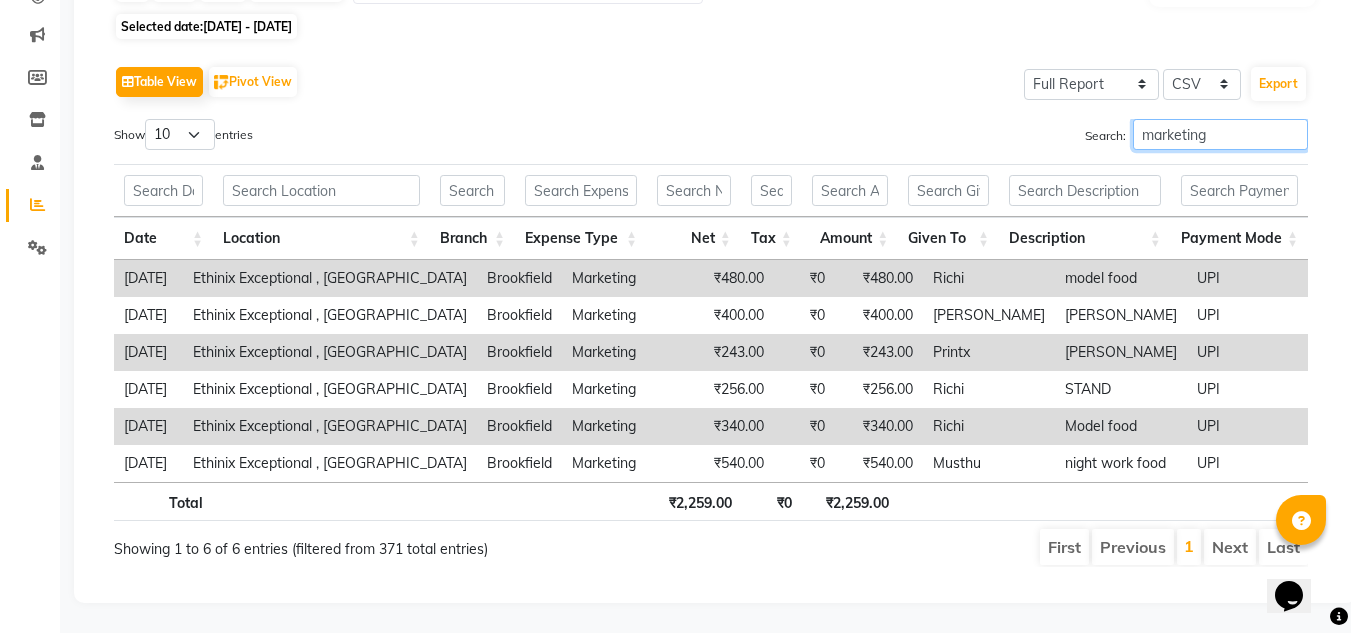 click on "marketing" at bounding box center [1220, 134] 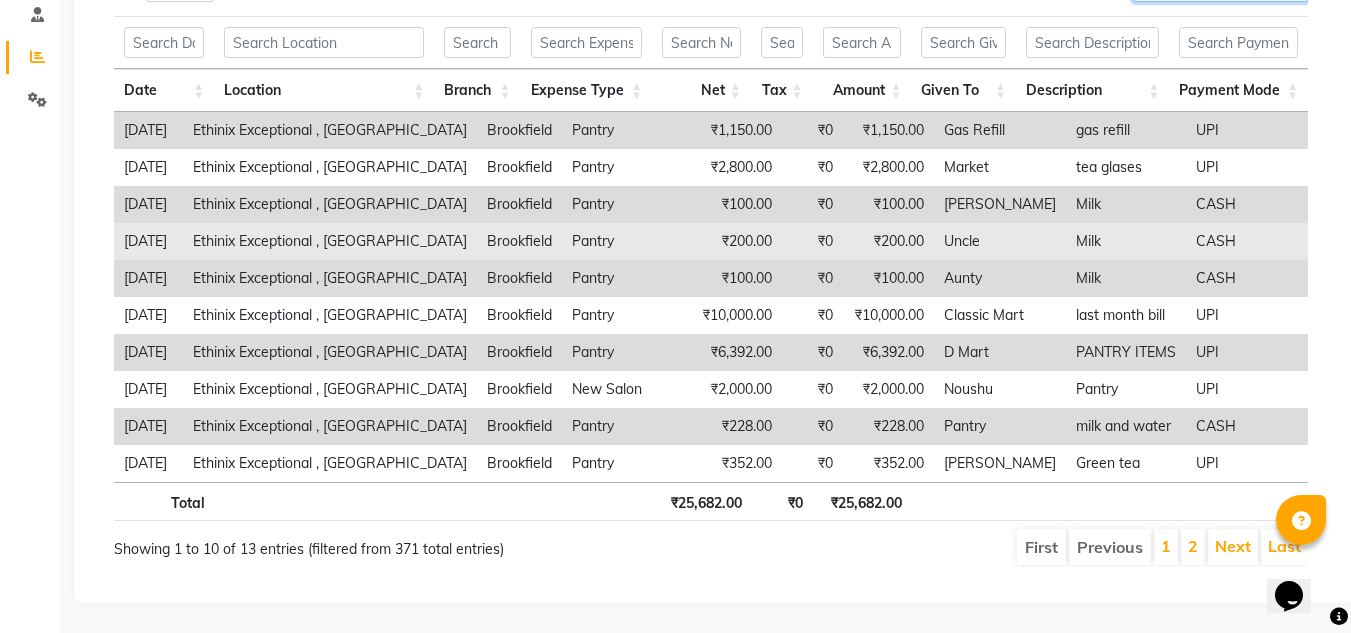 scroll, scrollTop: 401, scrollLeft: 0, axis: vertical 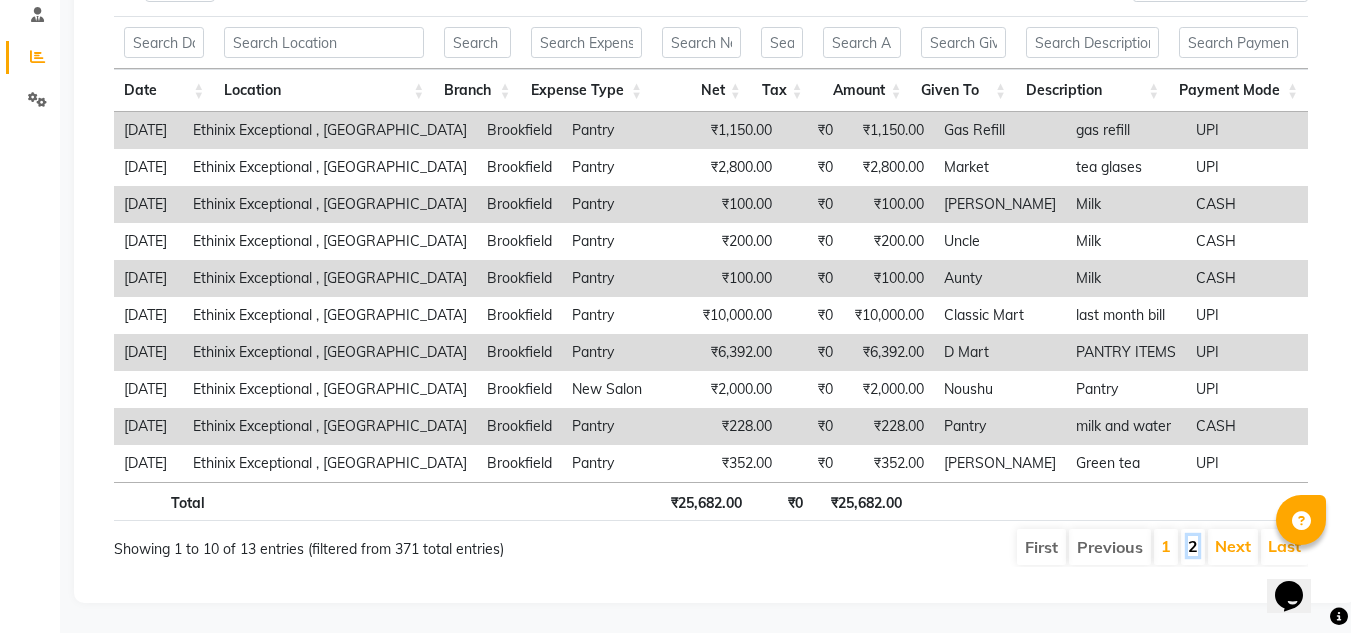 click on "2" at bounding box center [1193, 546] 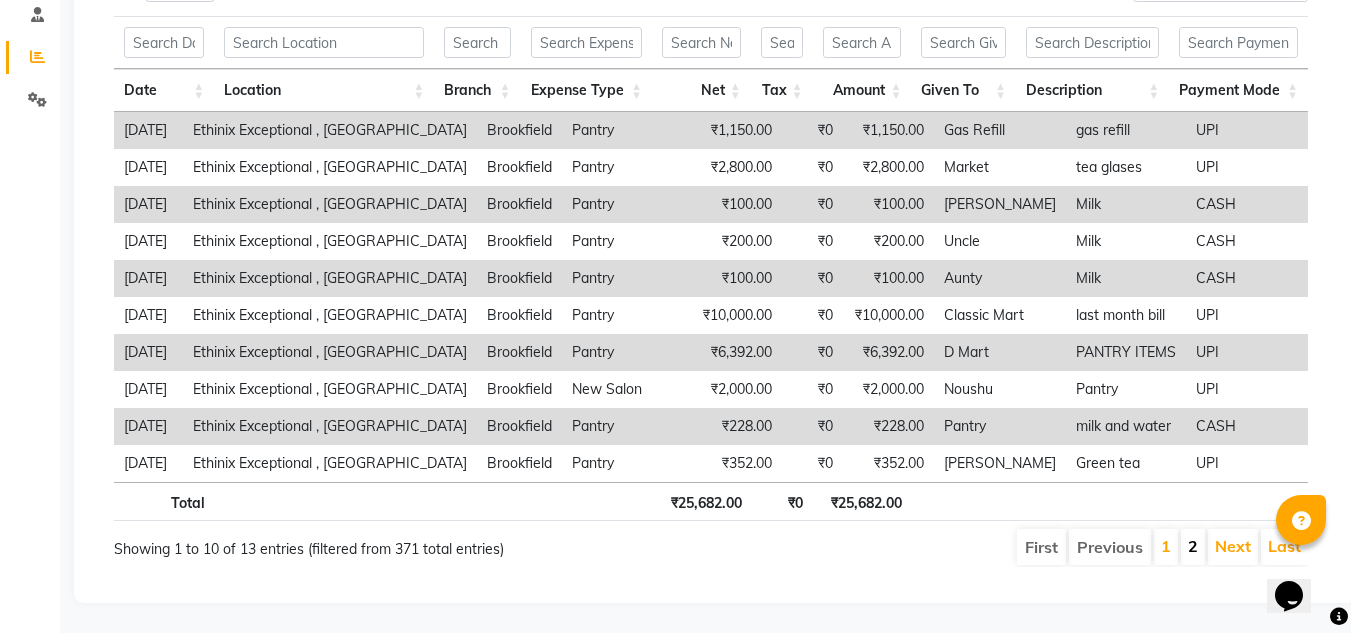 scroll, scrollTop: 142, scrollLeft: 0, axis: vertical 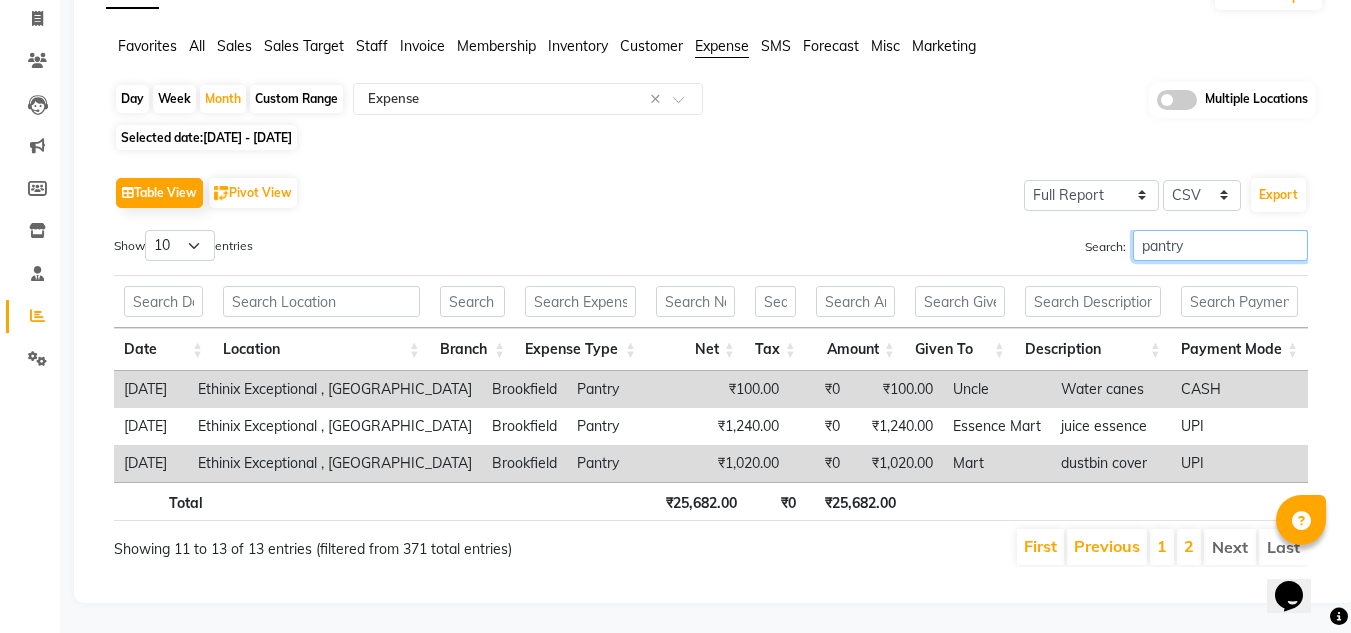 click on "pantry" at bounding box center [1220, 245] 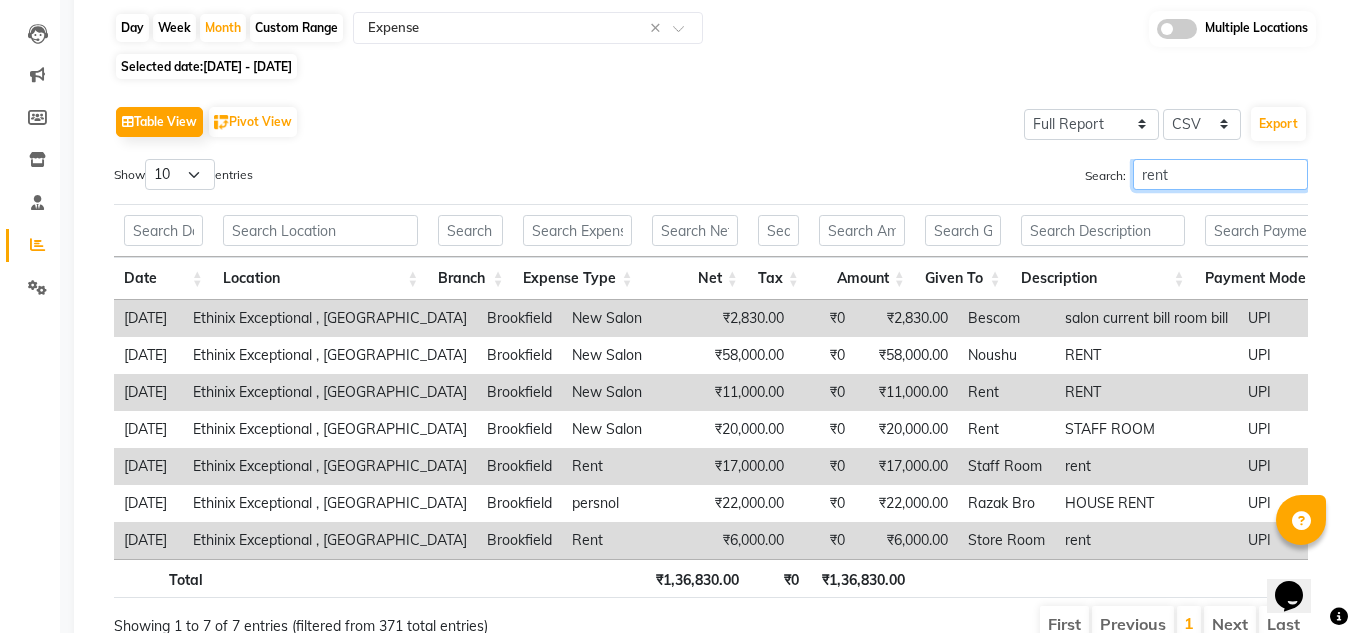 scroll, scrollTop: 201, scrollLeft: 0, axis: vertical 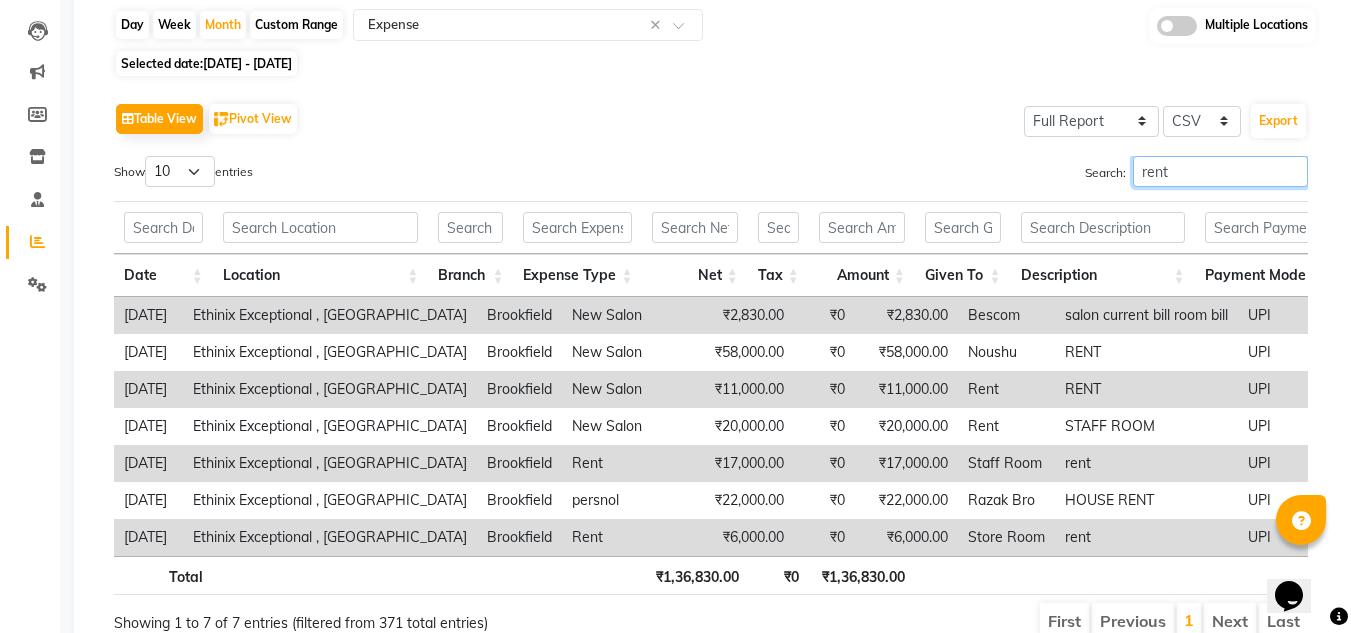 type on "rent" 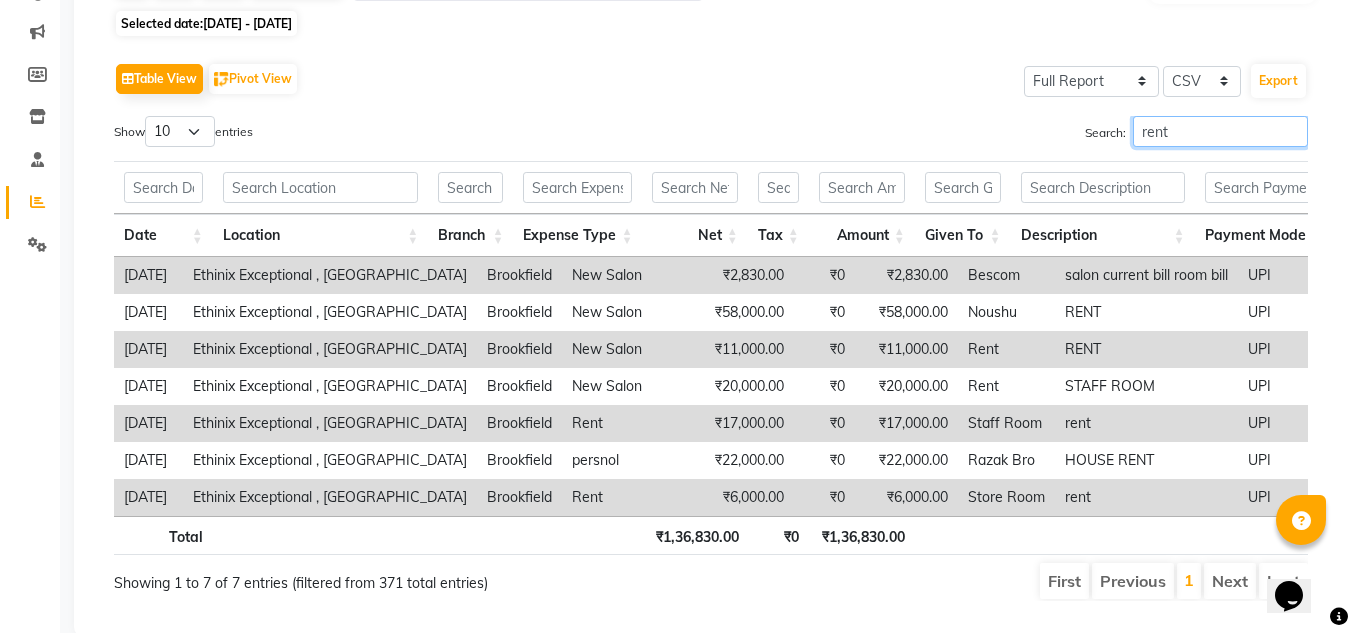 scroll, scrollTop: 242, scrollLeft: 0, axis: vertical 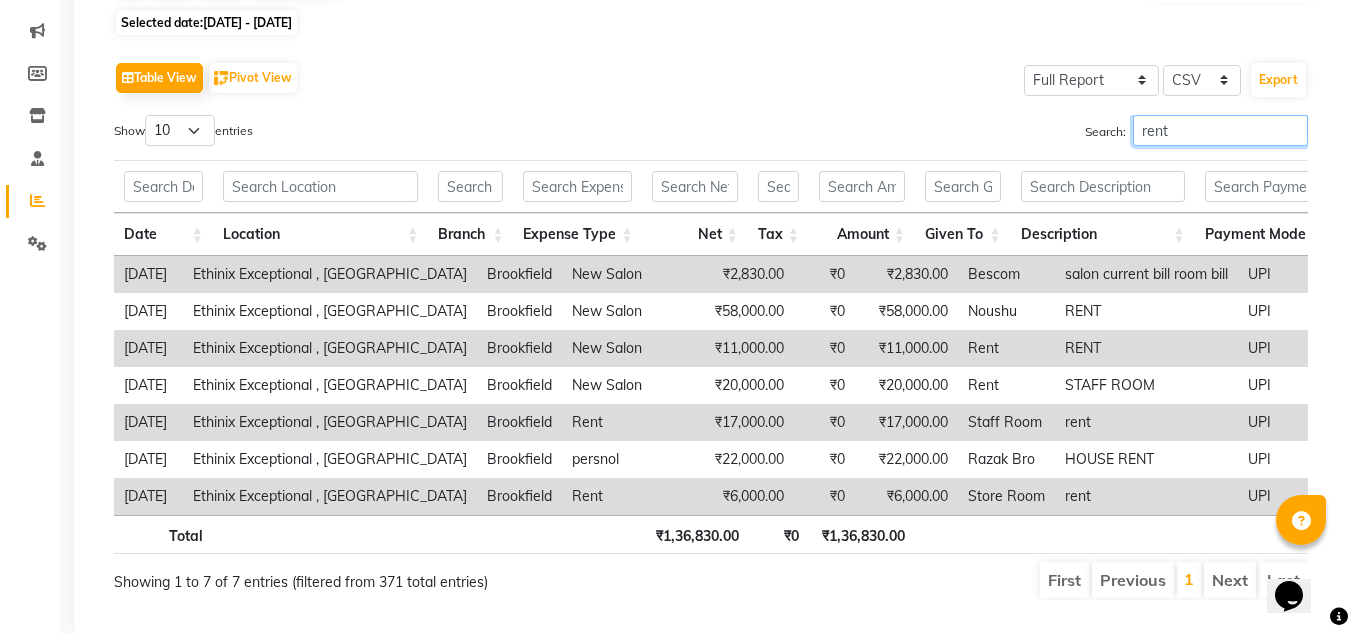 click on "rent" at bounding box center (1220, 130) 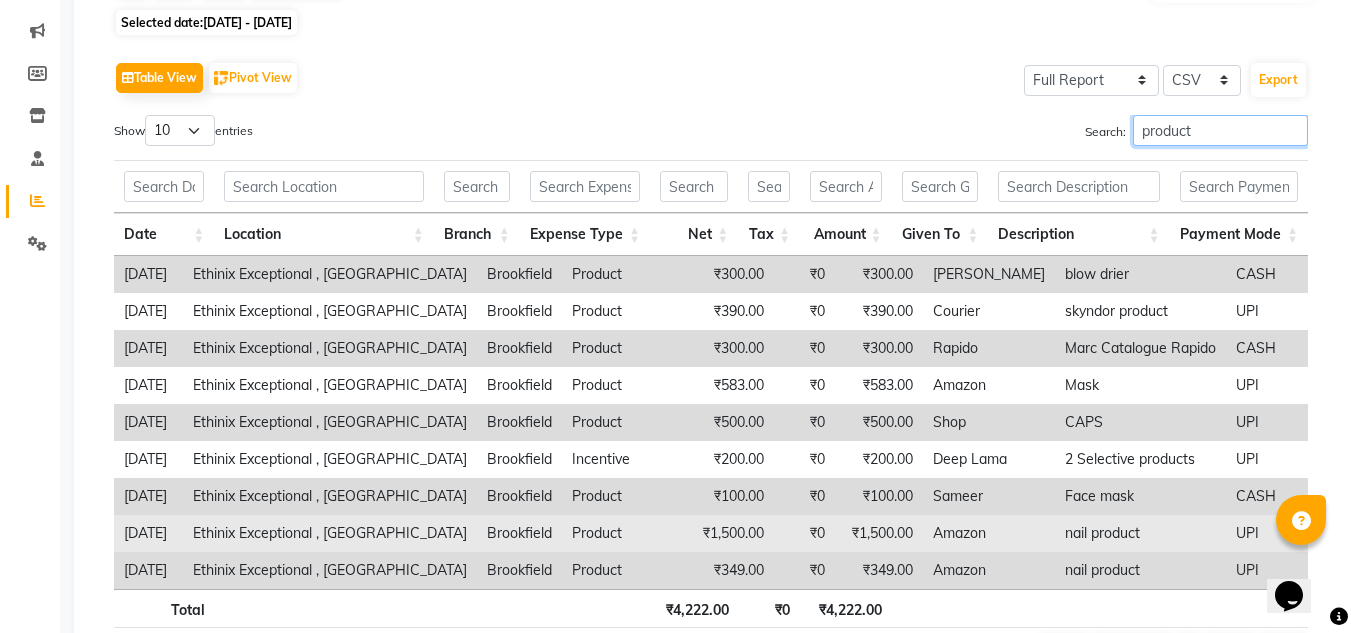 scroll, scrollTop: 0, scrollLeft: 15, axis: horizontal 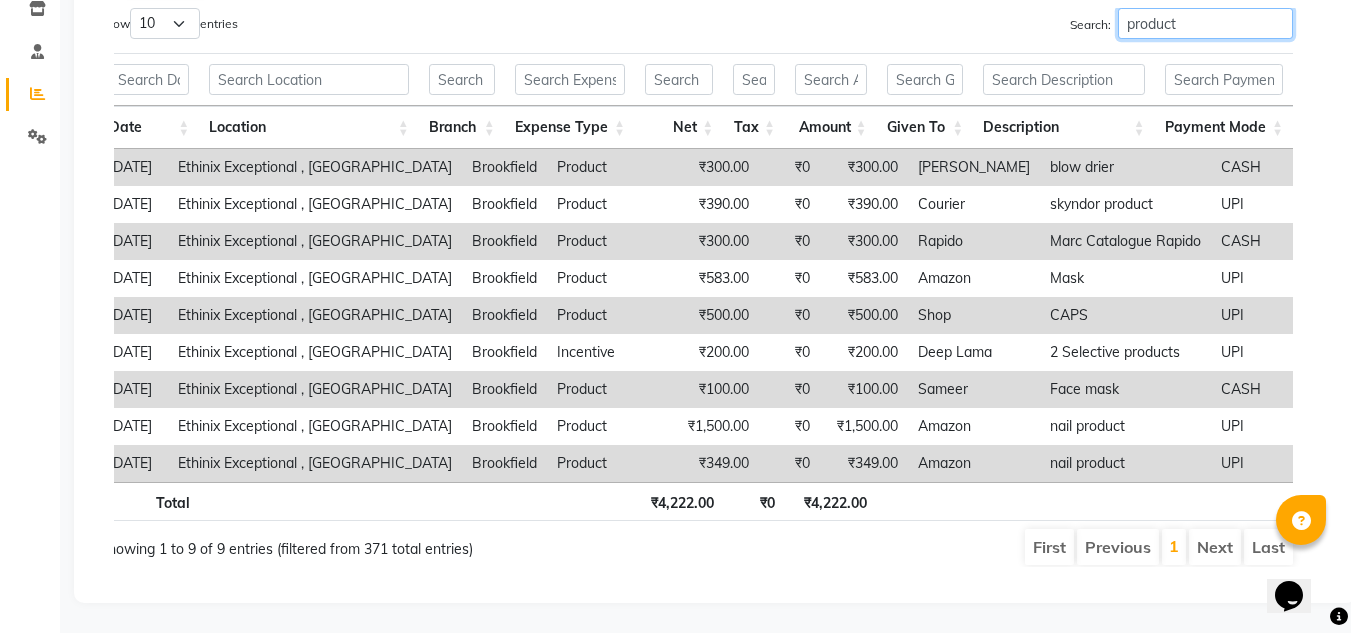 click on "product" at bounding box center (1205, 23) 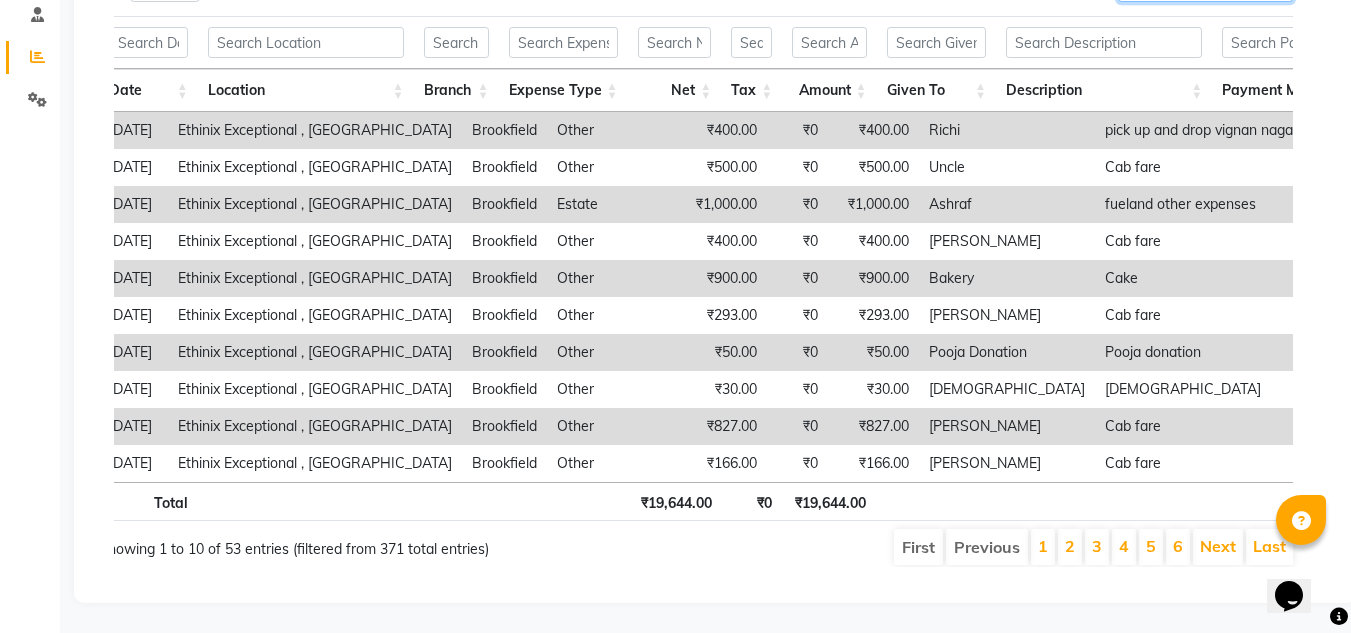 scroll, scrollTop: 416, scrollLeft: 0, axis: vertical 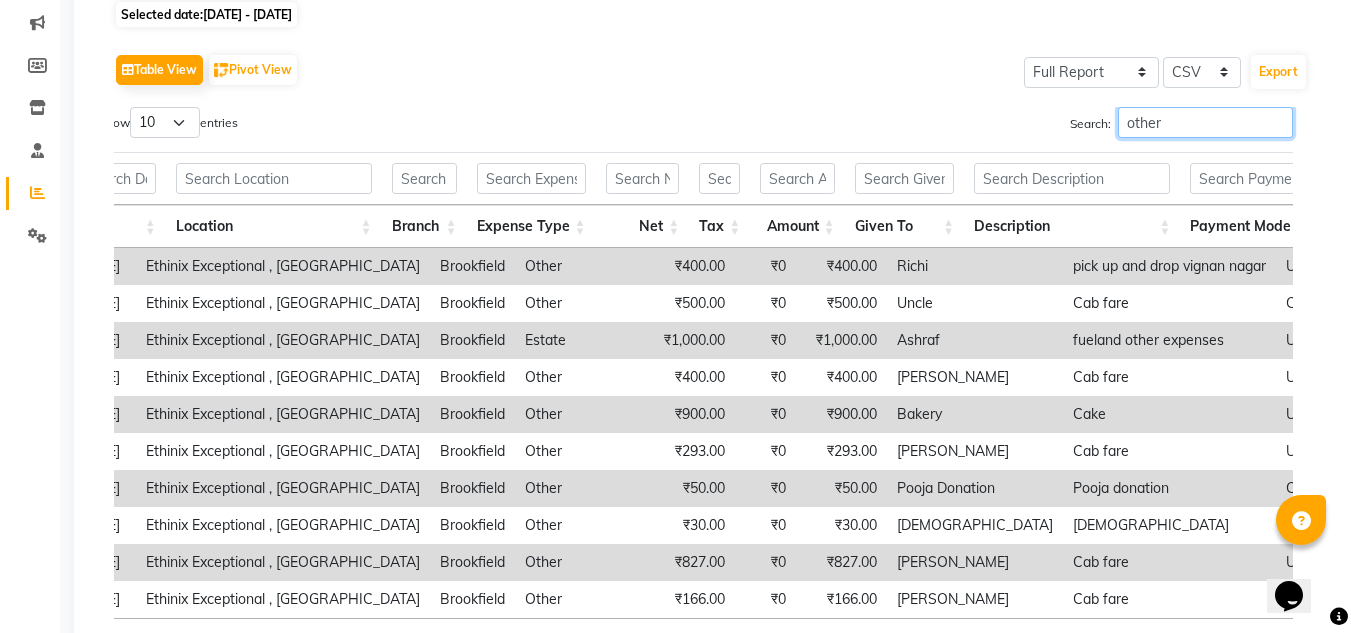 type on "other" 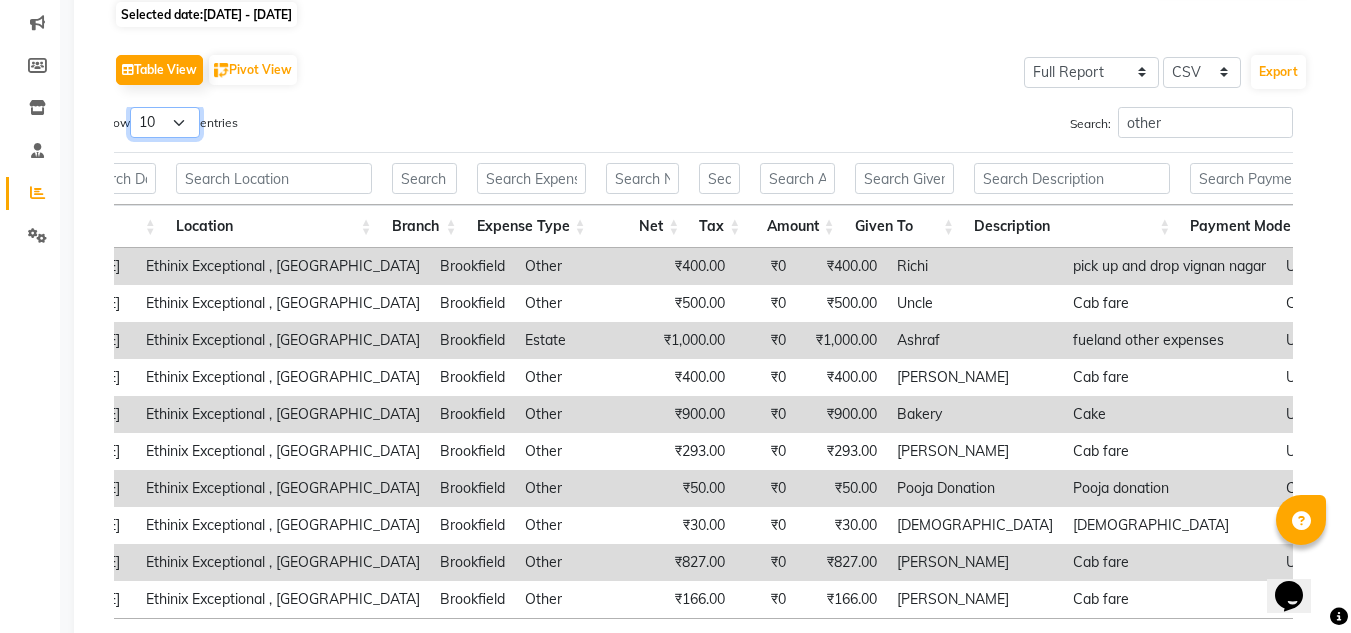 click on "10 25 50 100" at bounding box center [165, 122] 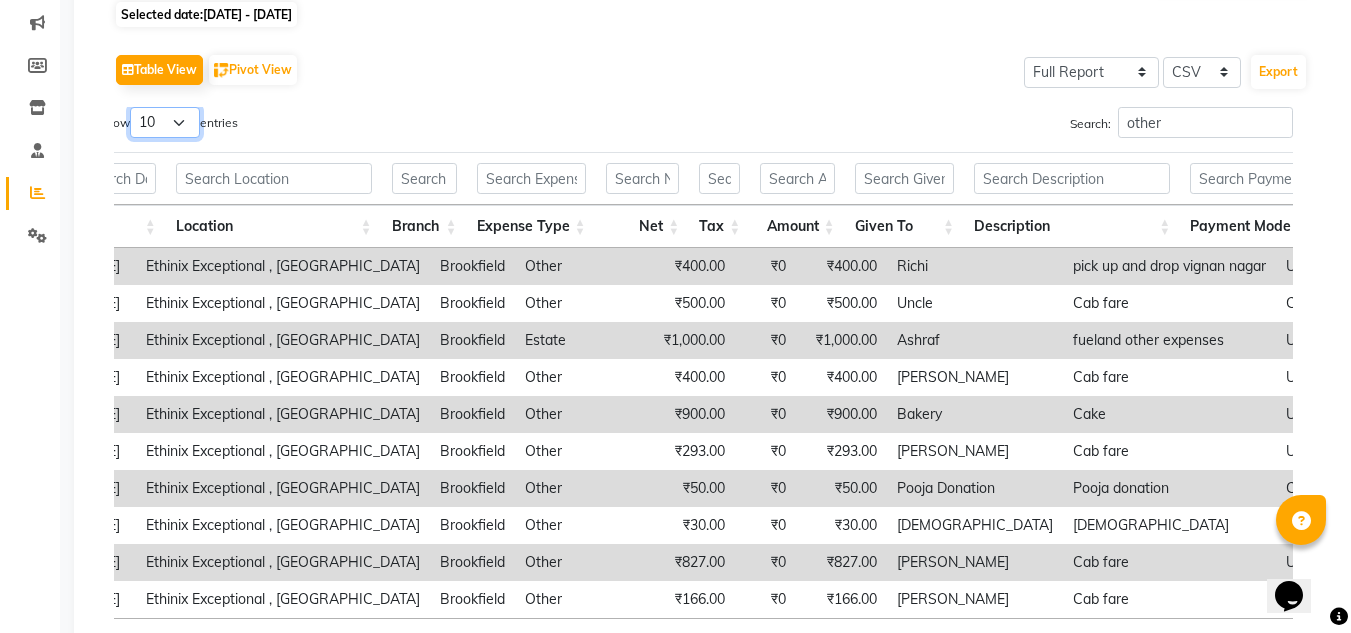 select on "100" 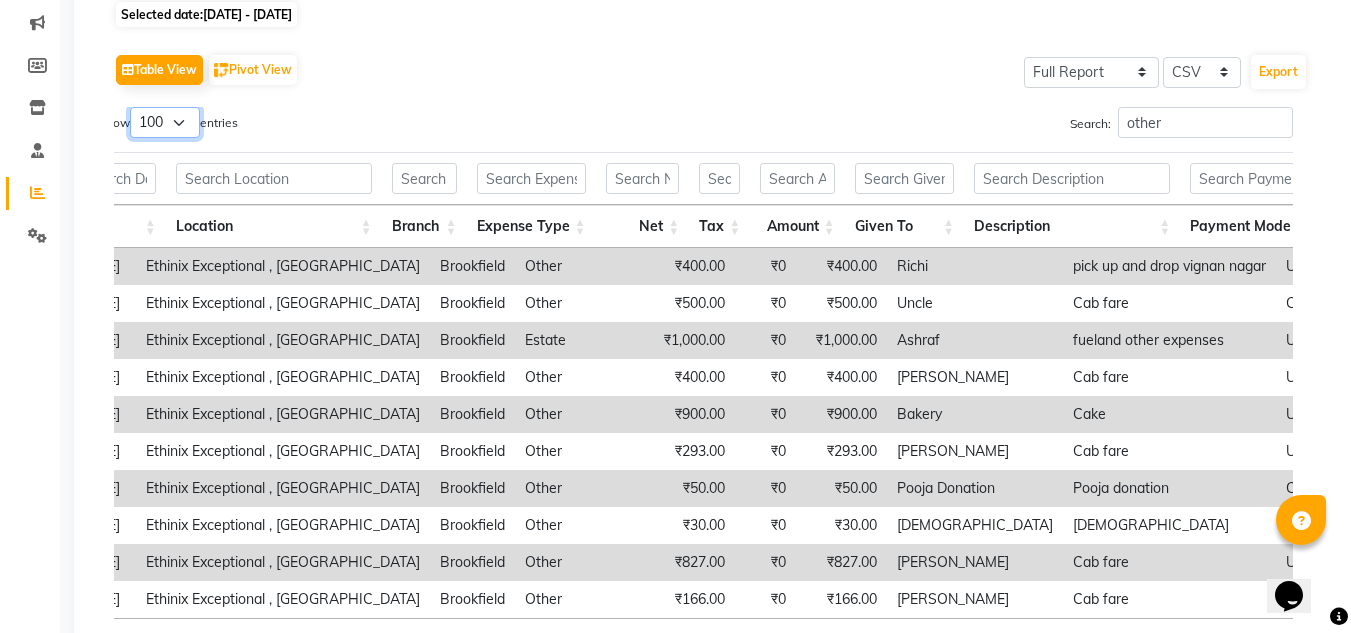 click on "10 25 50 100" at bounding box center (165, 122) 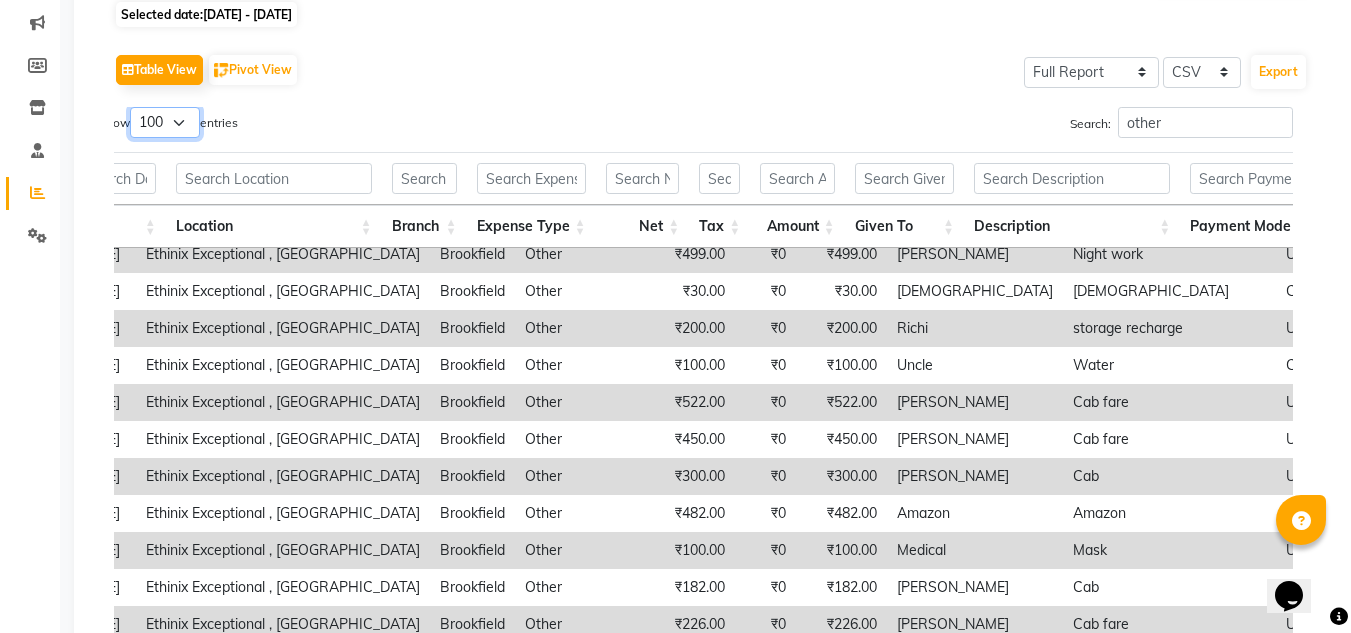 scroll, scrollTop: 843, scrollLeft: 37, axis: both 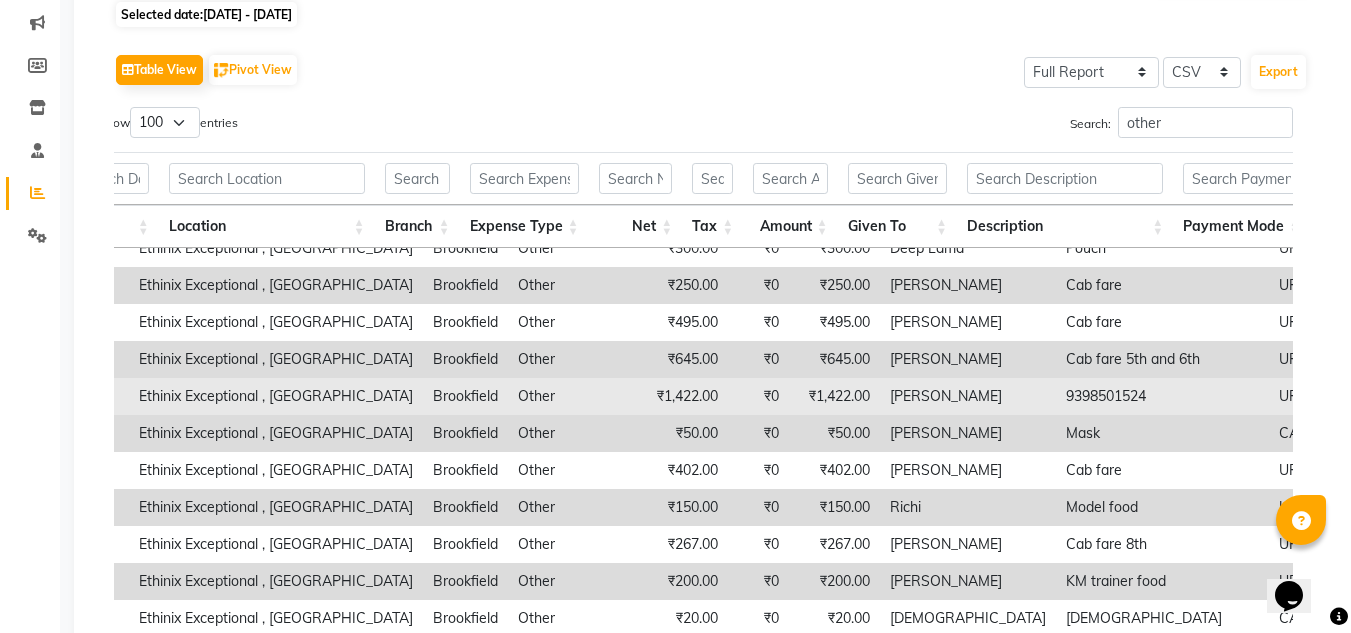 click on "9398501524" at bounding box center [1162, 396] 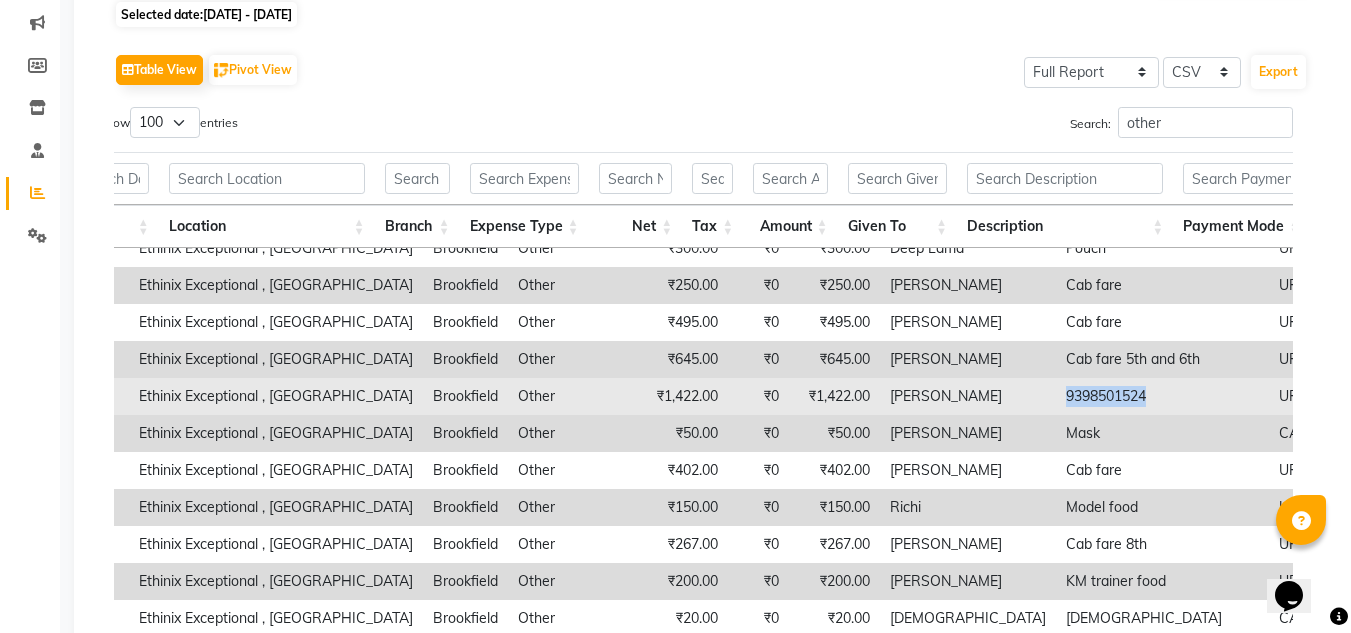 click on "9398501524" at bounding box center (1162, 396) 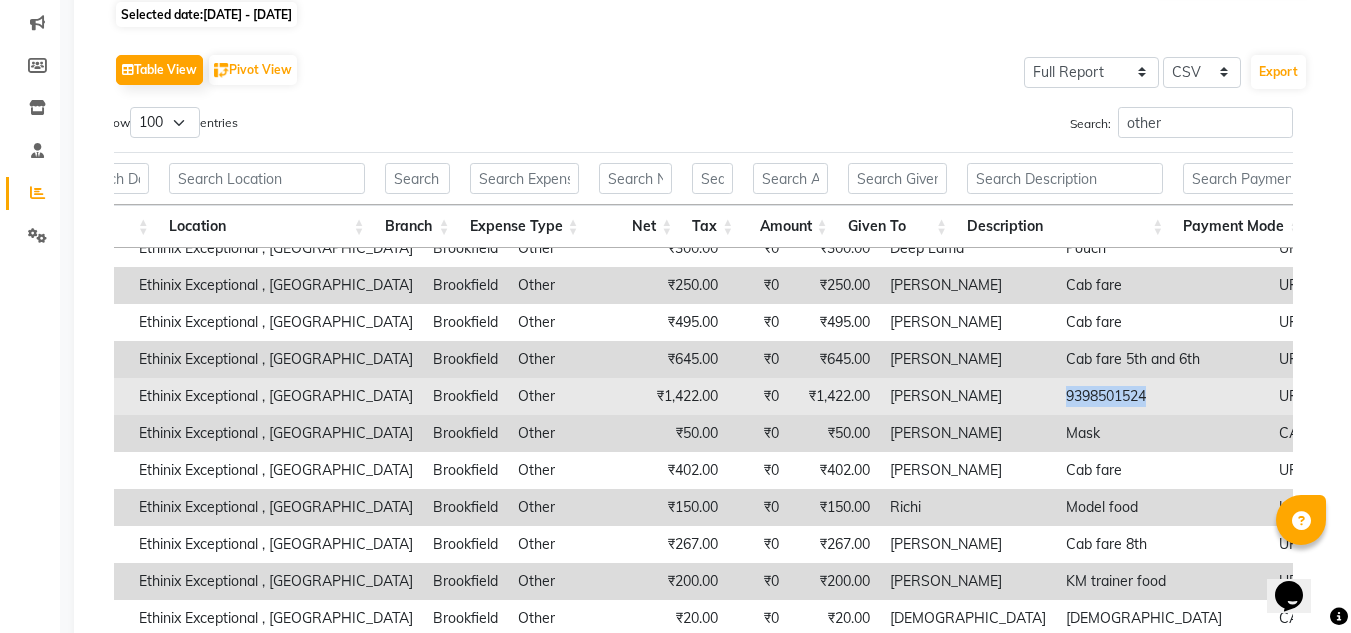 copy on "9398501524" 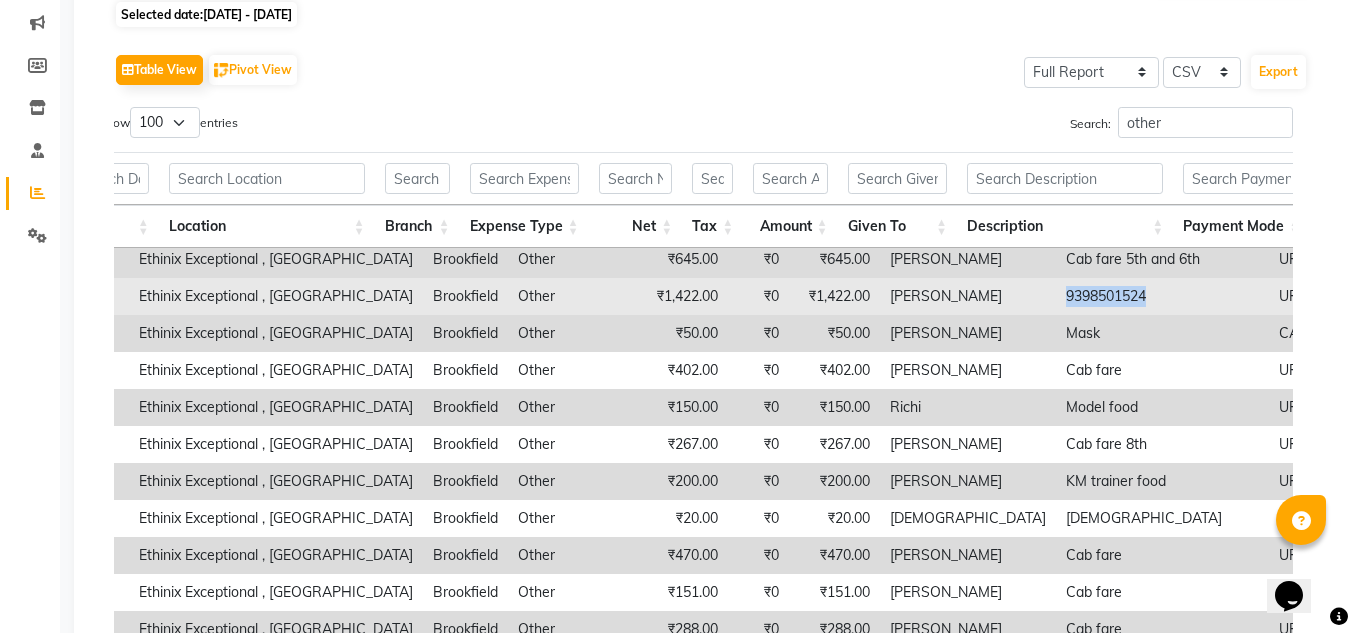 scroll, scrollTop: 1576, scrollLeft: 39, axis: both 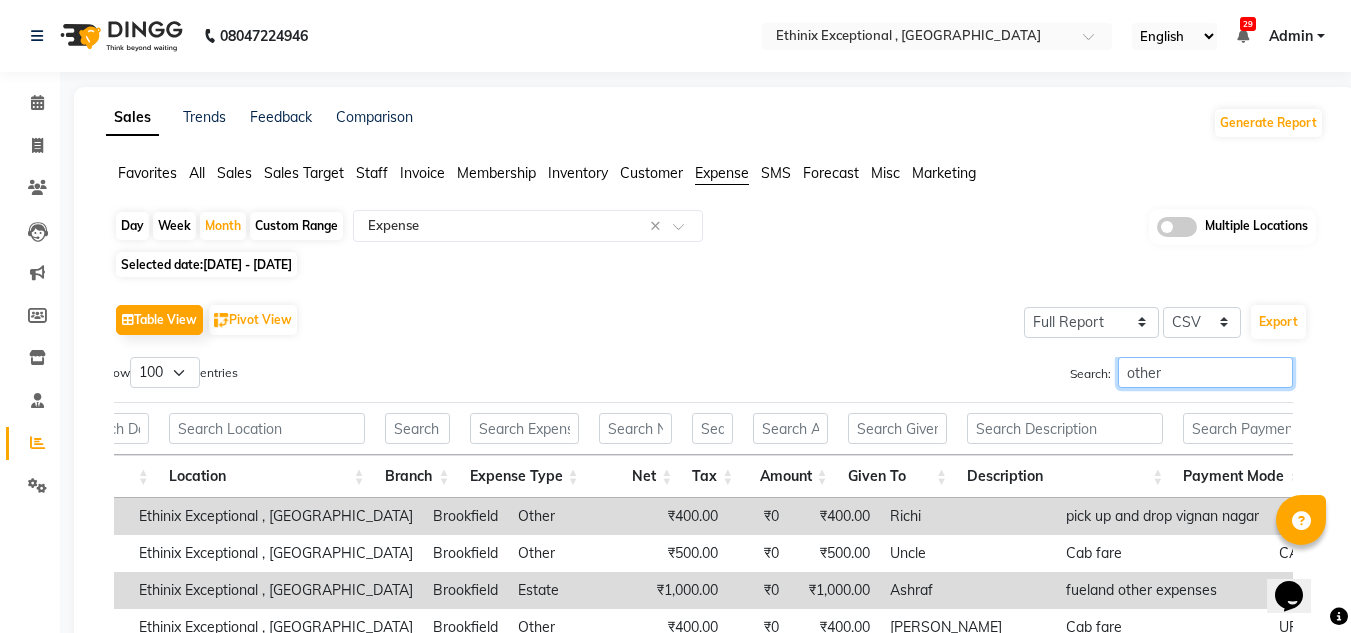click on "other" at bounding box center (1205, 372) 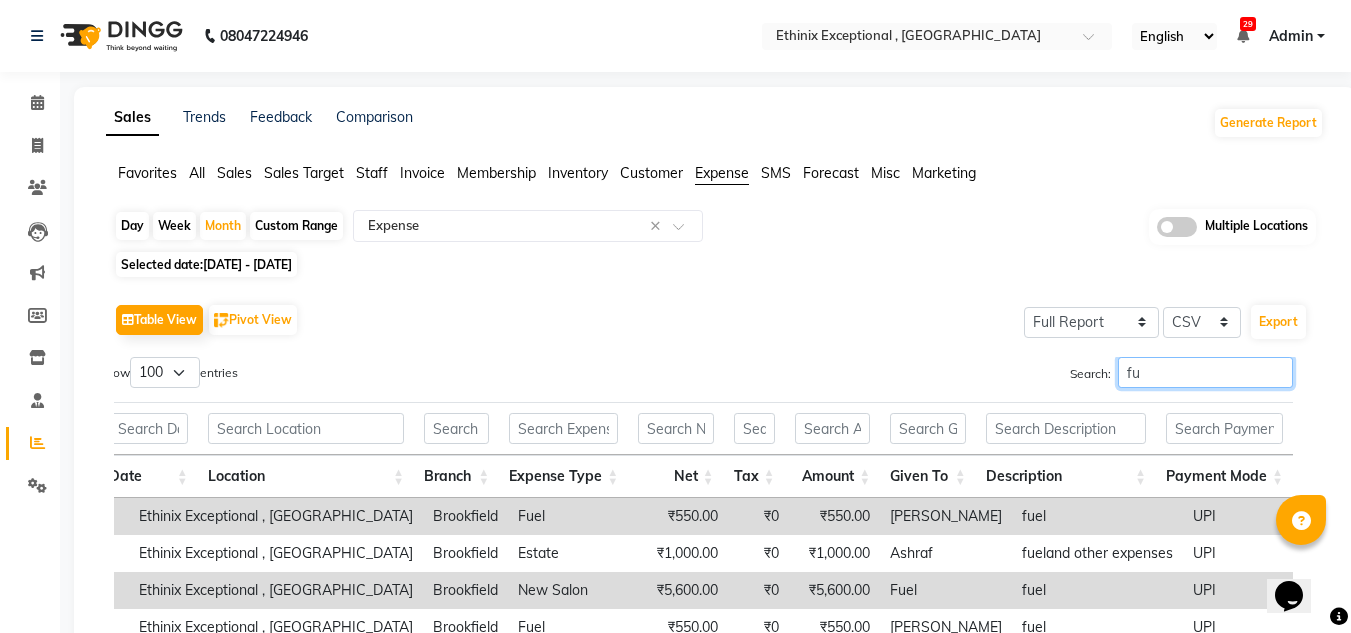 scroll, scrollTop: 0, scrollLeft: 0, axis: both 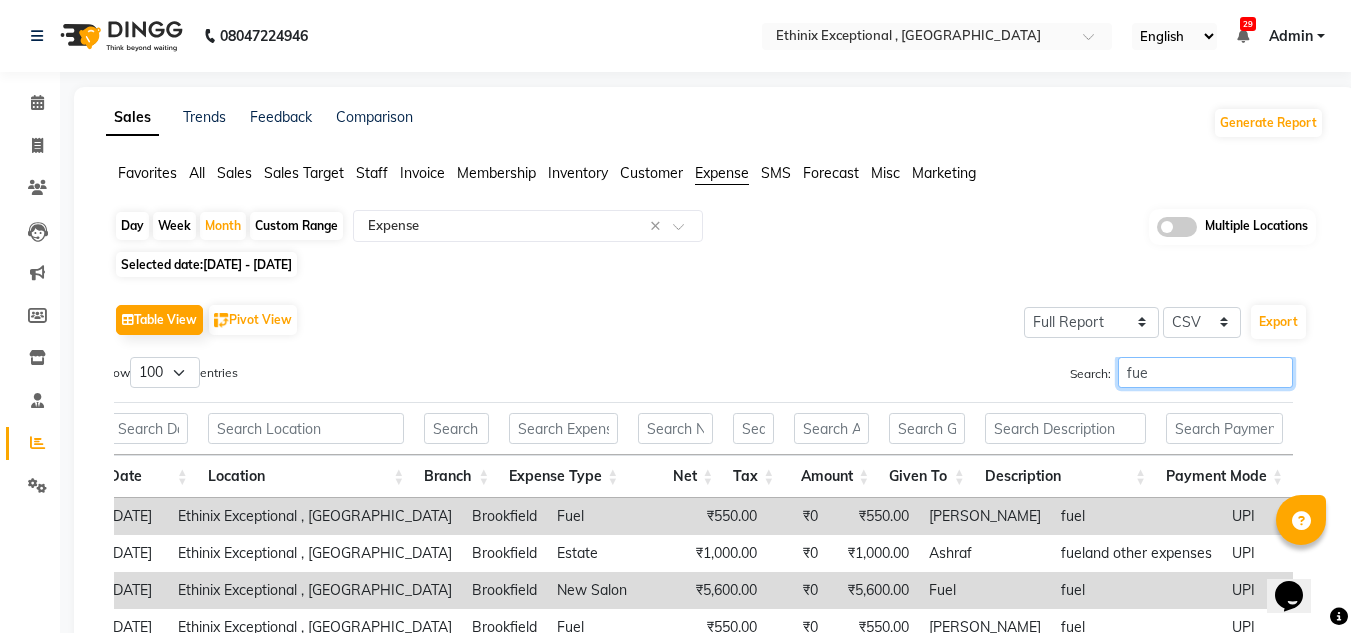 type on "fuel" 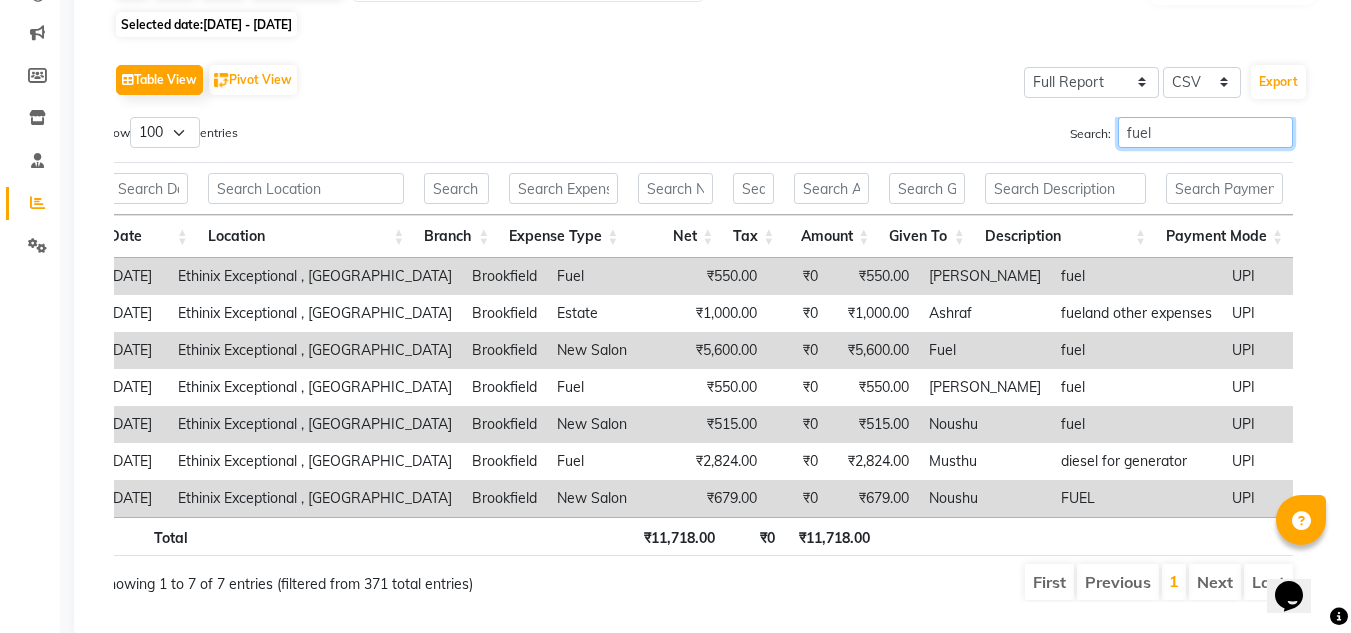 scroll, scrollTop: 241, scrollLeft: 0, axis: vertical 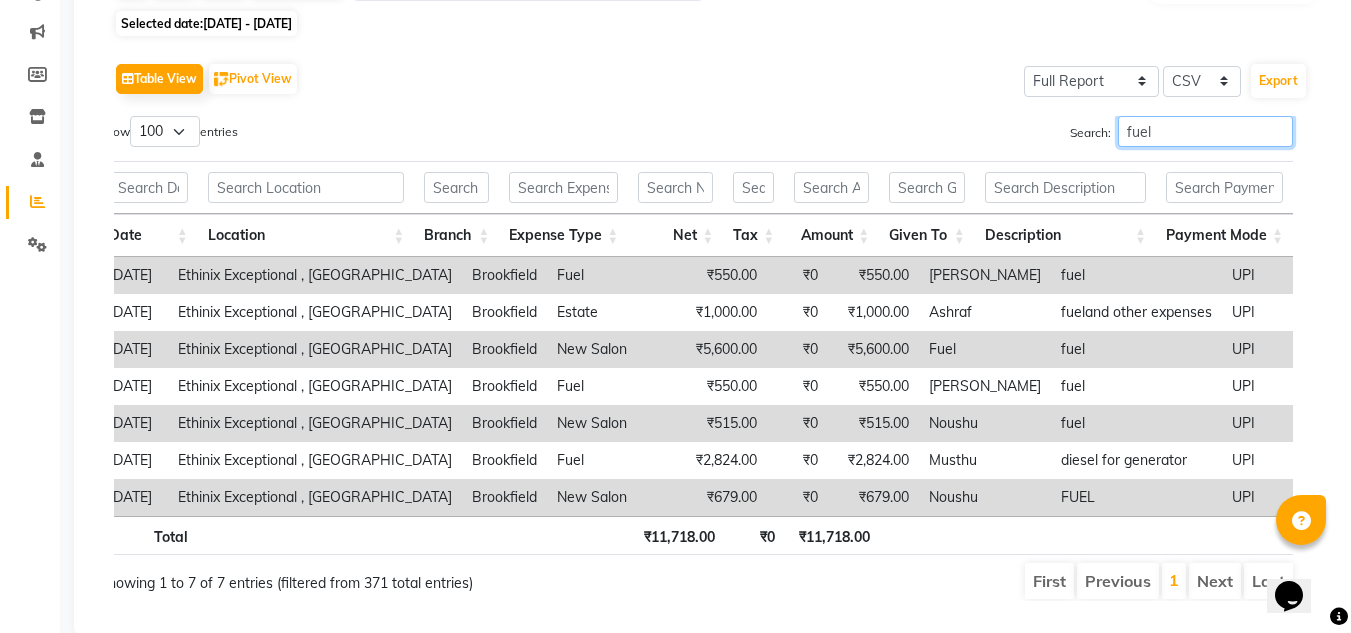 click on "fuel" at bounding box center (1205, 131) 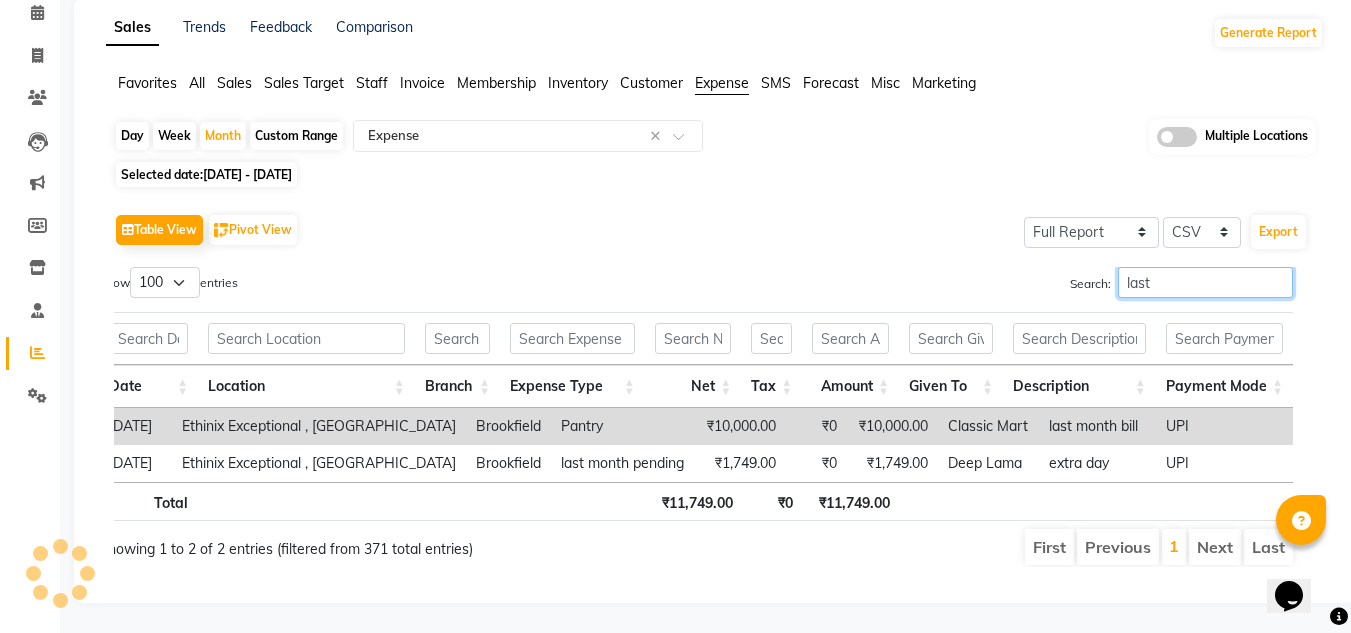 scroll, scrollTop: 105, scrollLeft: 0, axis: vertical 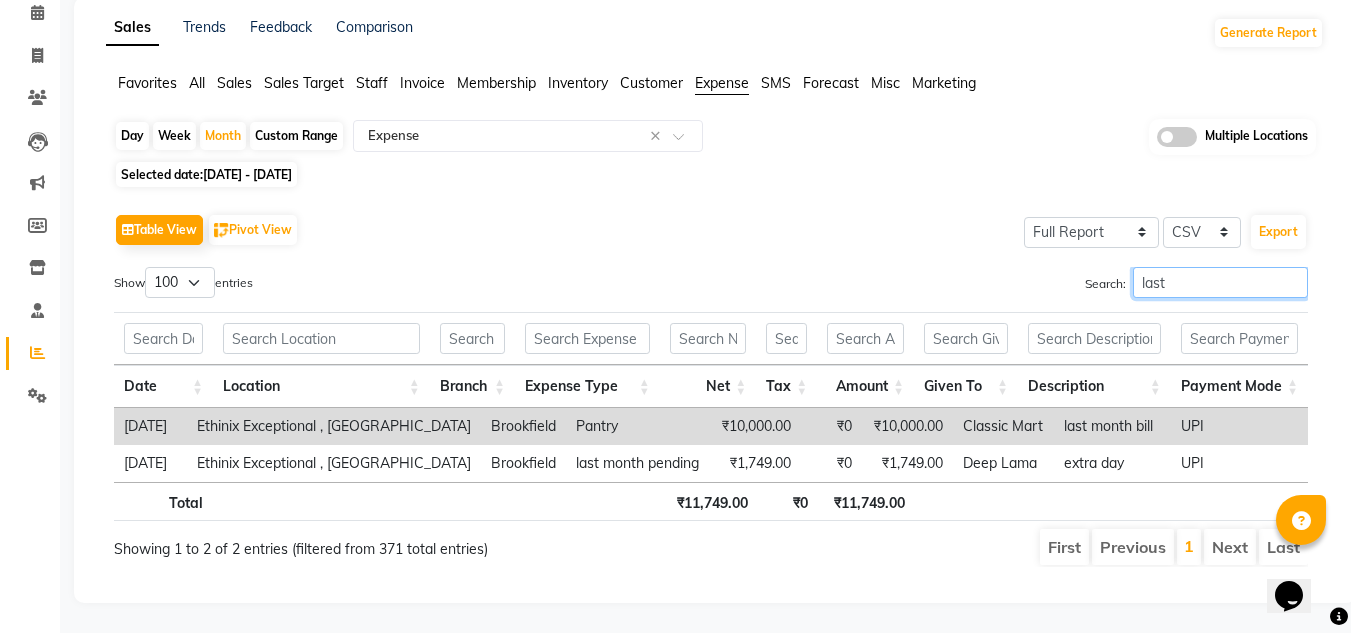 click on "last" at bounding box center [1220, 282] 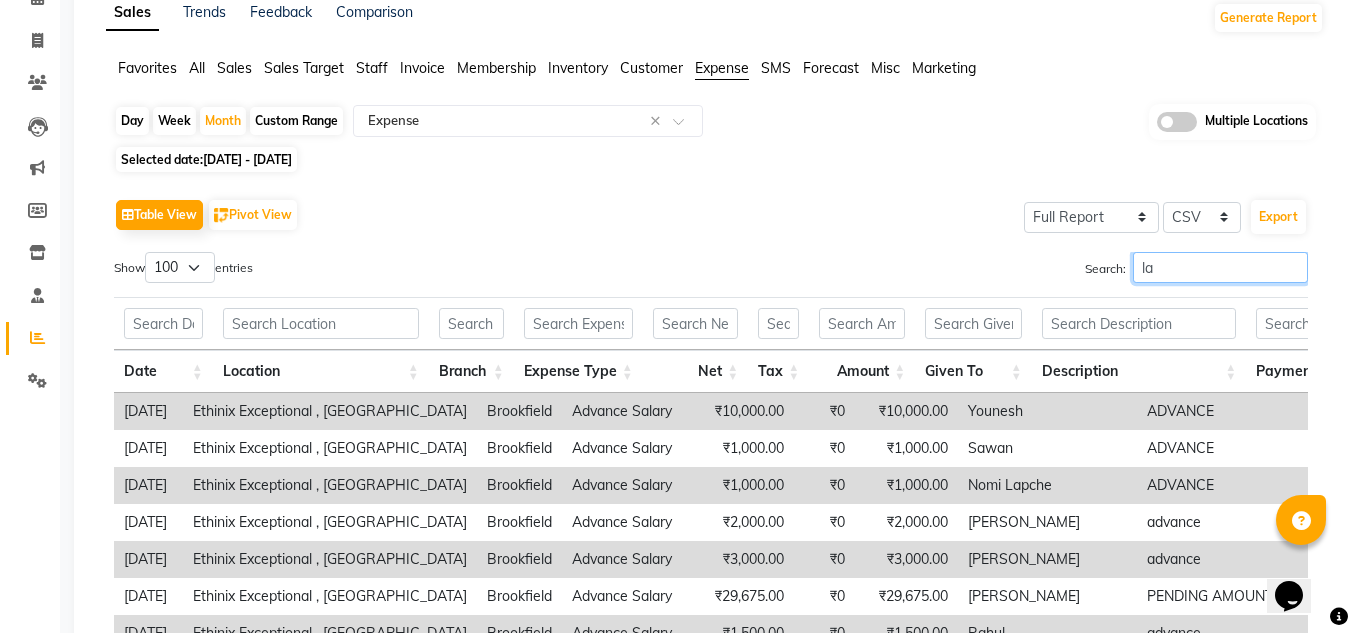 type on "l" 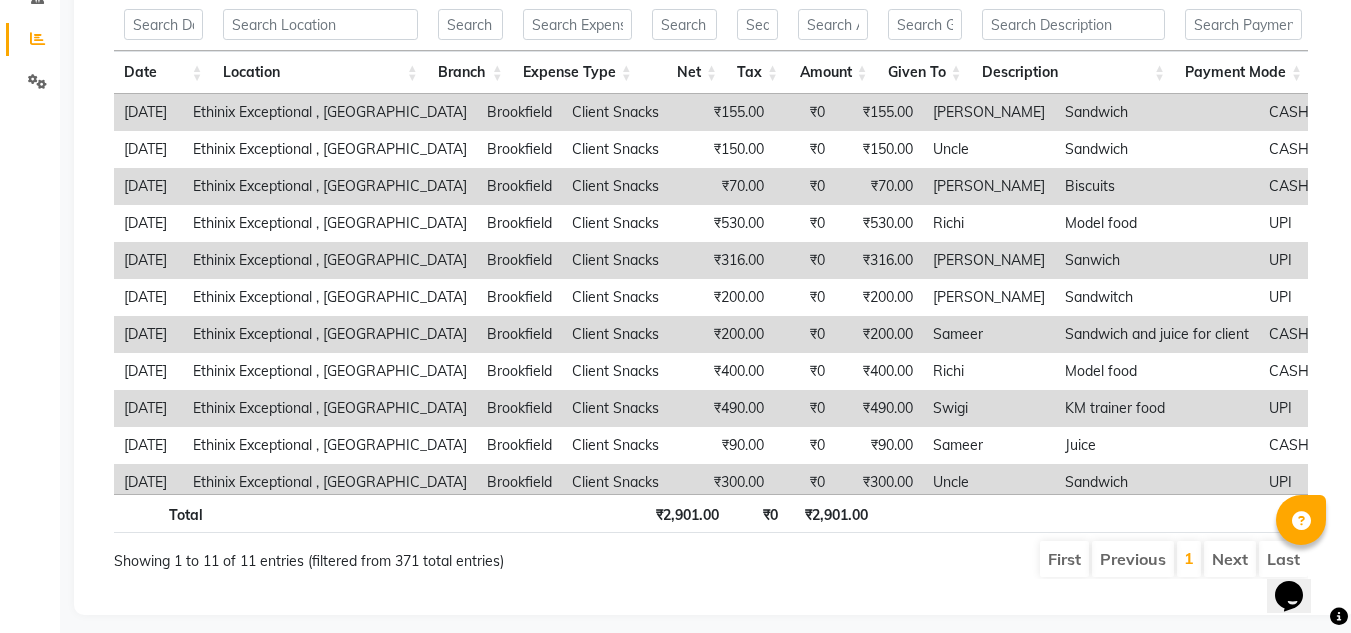 scroll, scrollTop: 415, scrollLeft: 0, axis: vertical 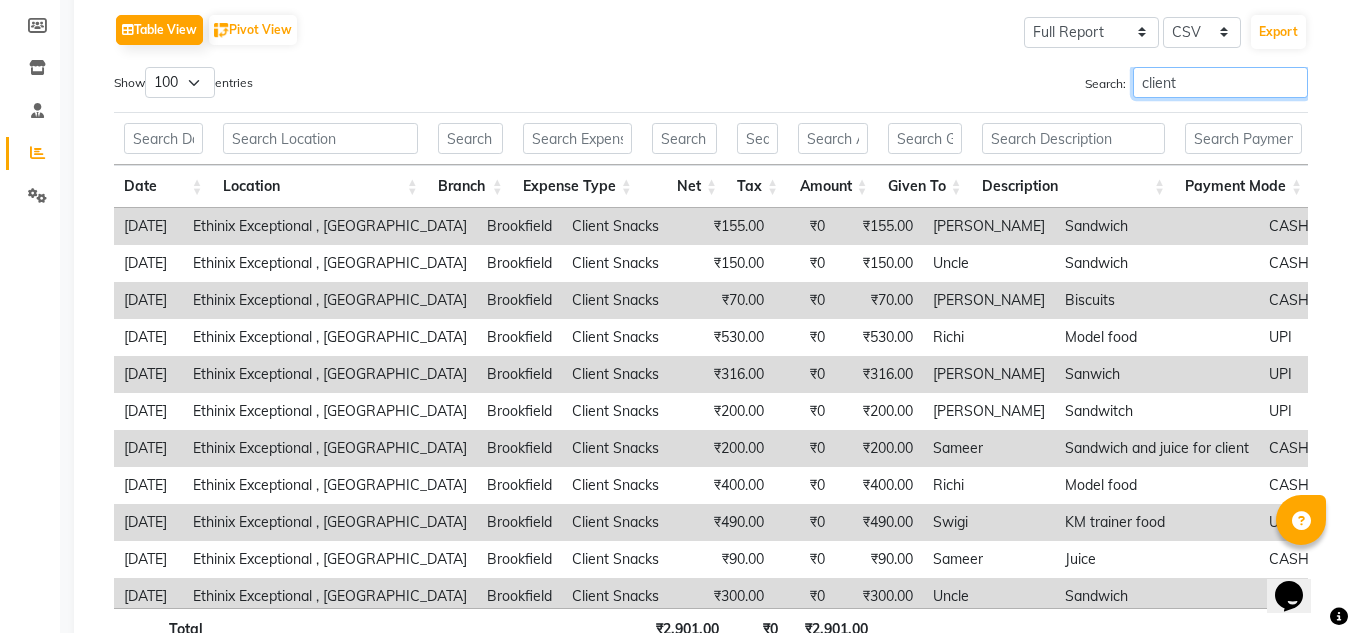 click on "client" at bounding box center (1220, 82) 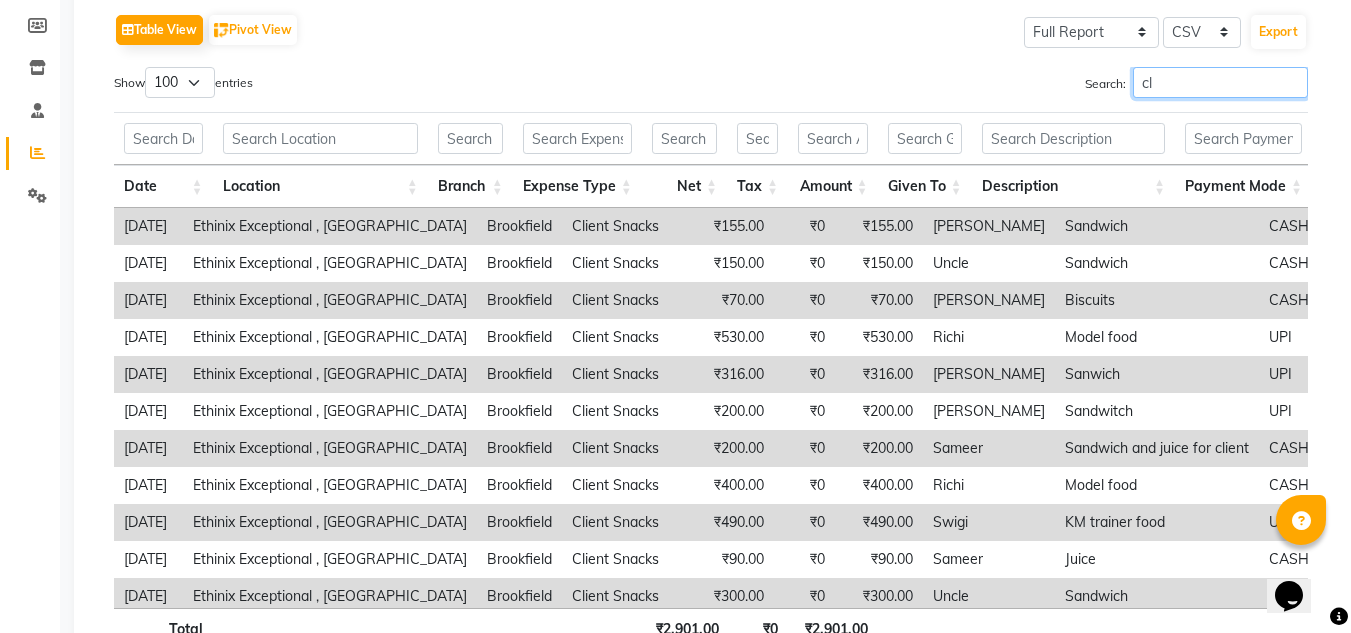 type on "c" 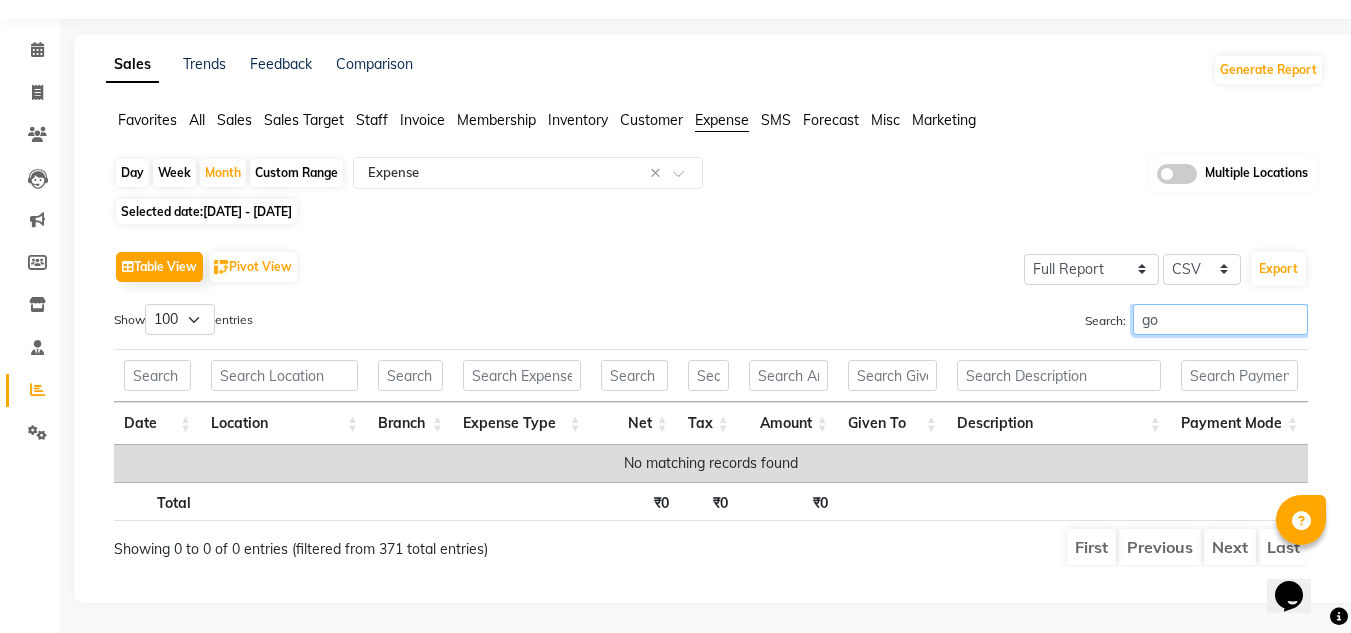 scroll, scrollTop: 68, scrollLeft: 0, axis: vertical 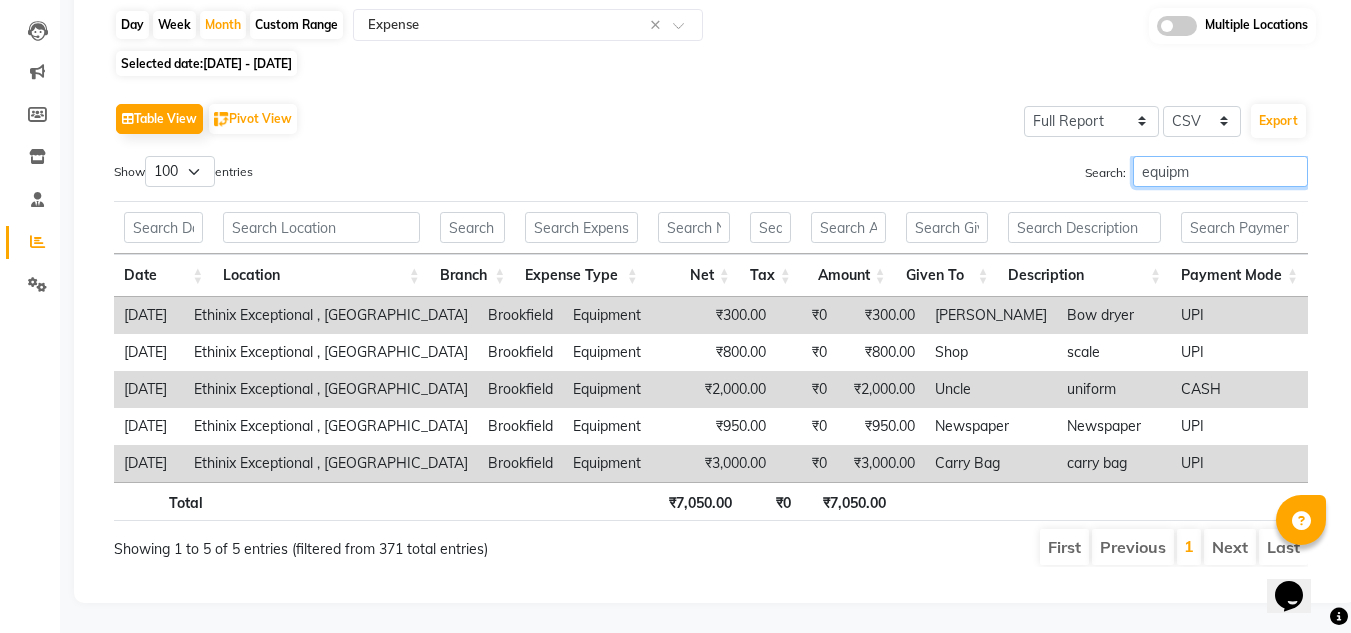 type on "equipme" 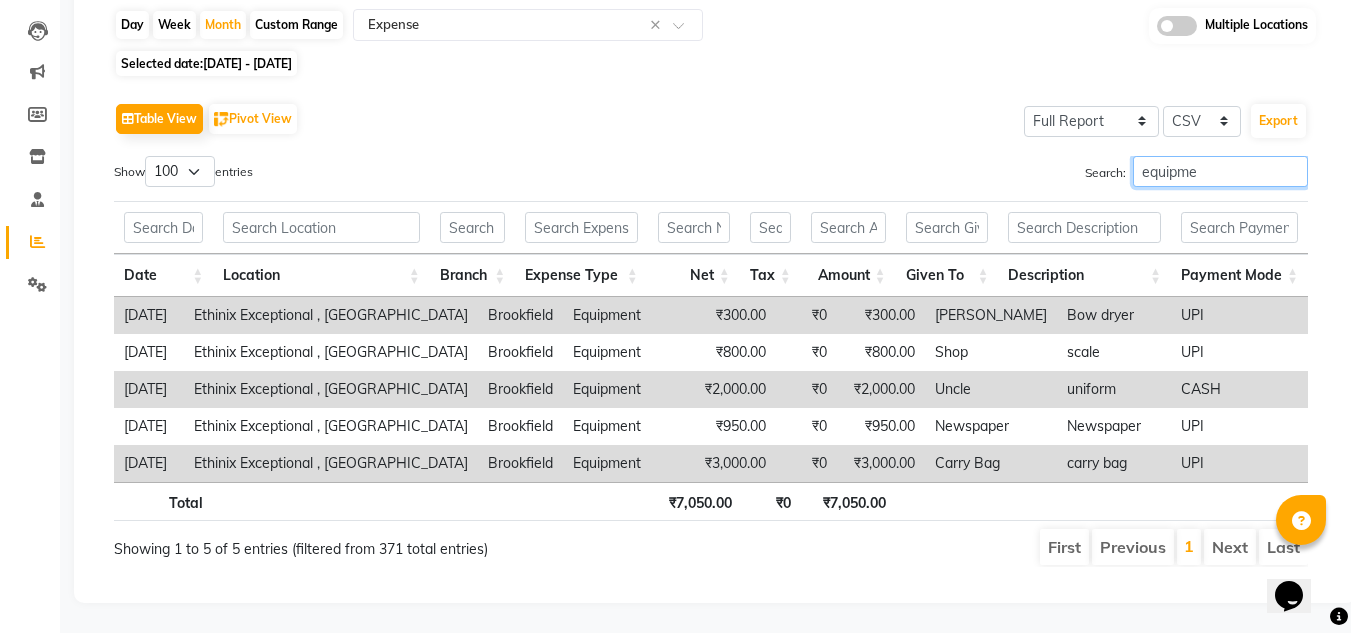 click on "equipme" at bounding box center (1220, 171) 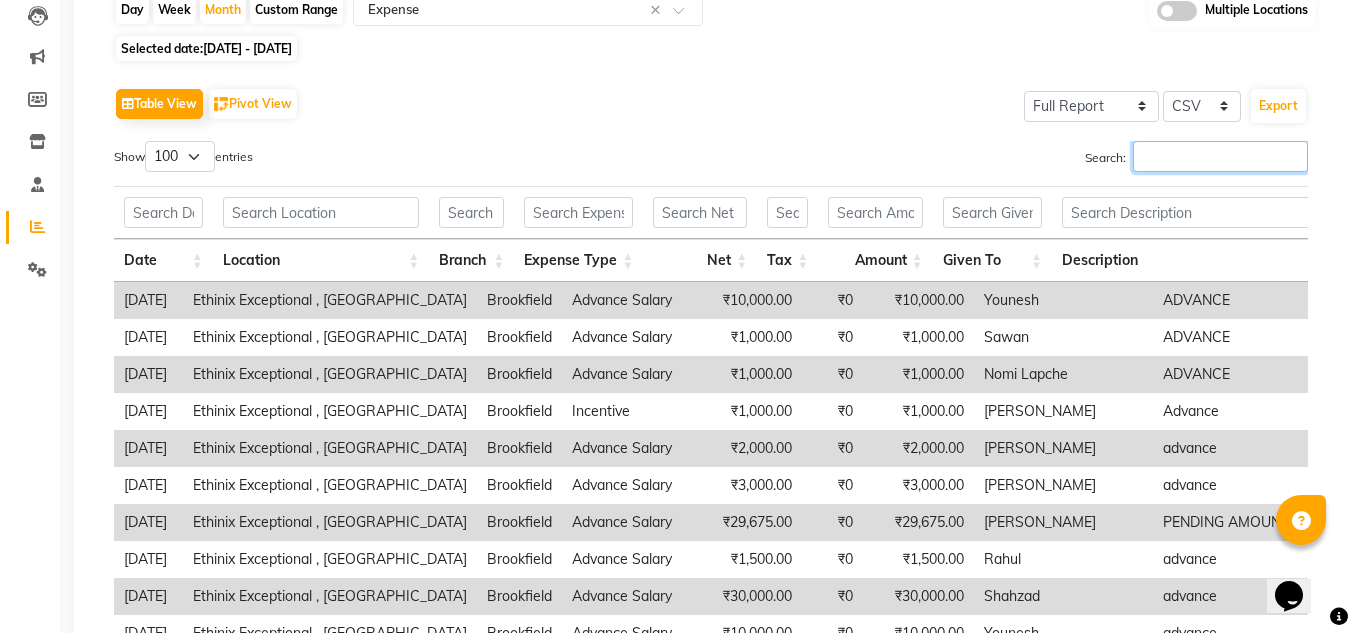 scroll, scrollTop: 290, scrollLeft: 0, axis: vertical 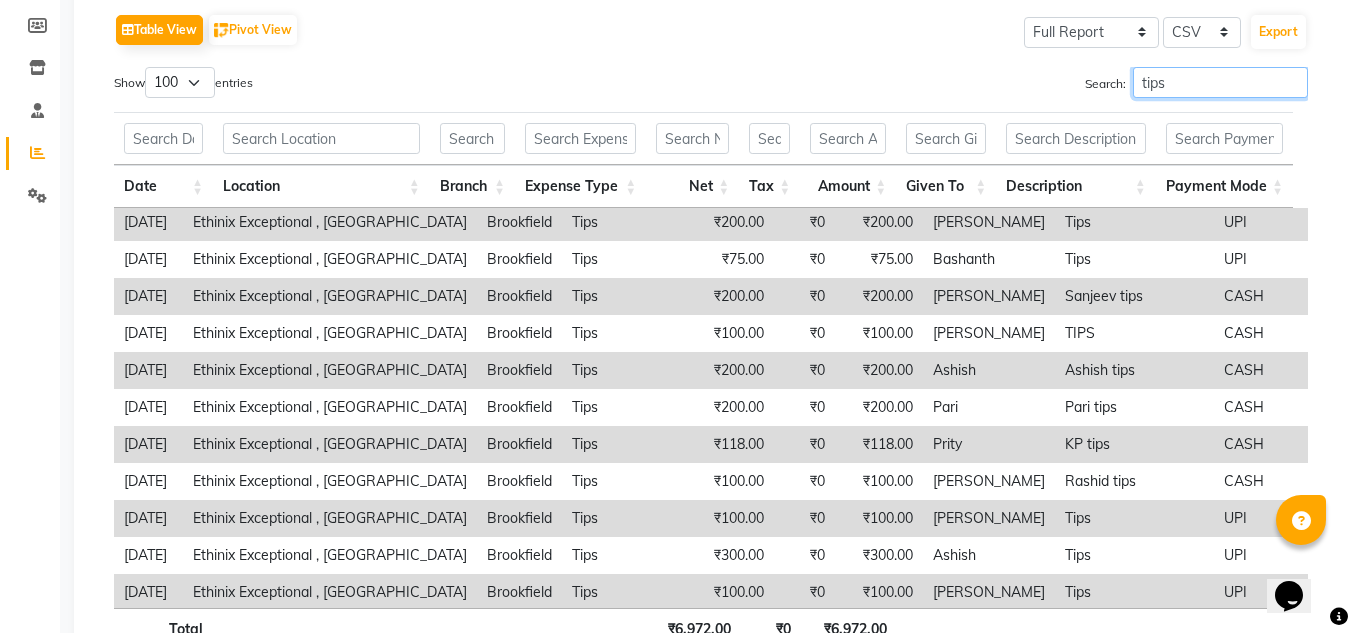 click on "tips" at bounding box center (1220, 82) 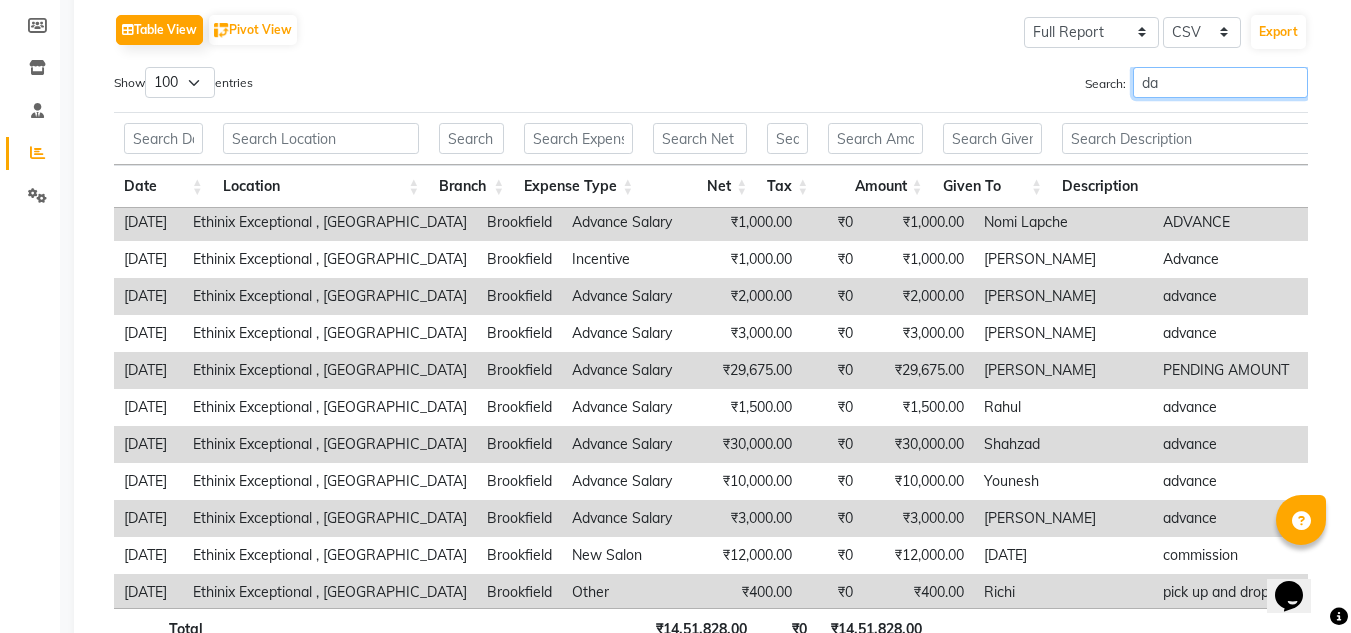 scroll, scrollTop: 0, scrollLeft: 0, axis: both 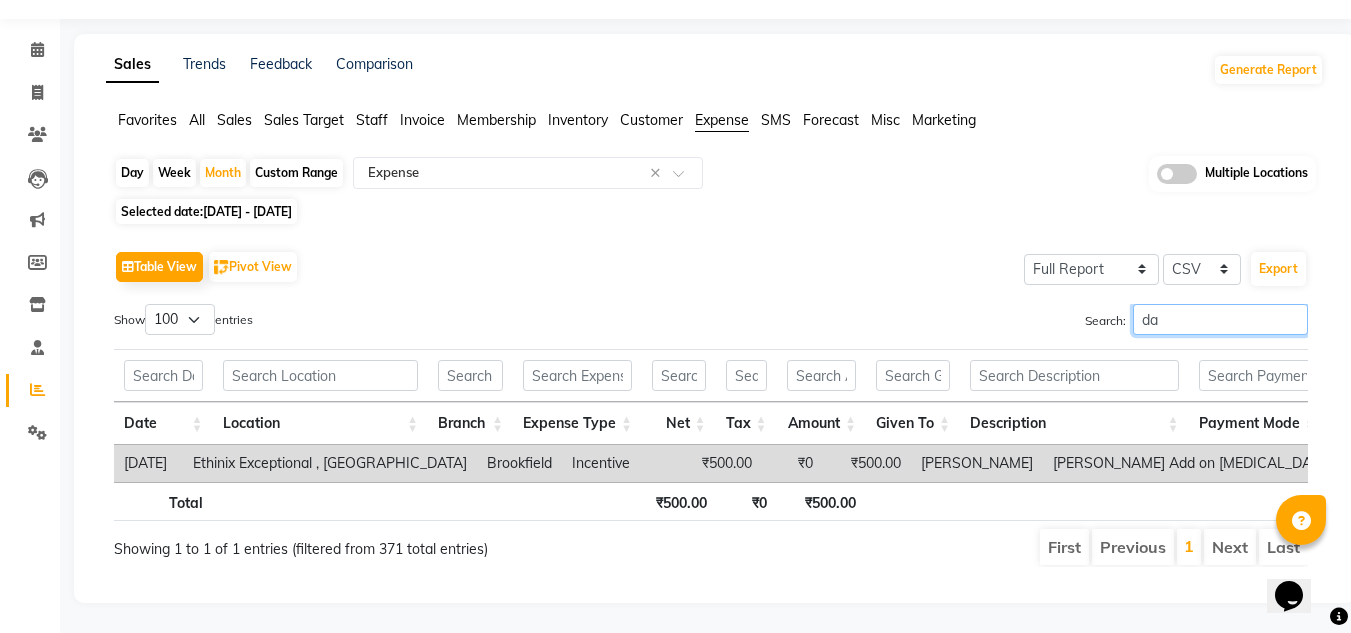 type on "d" 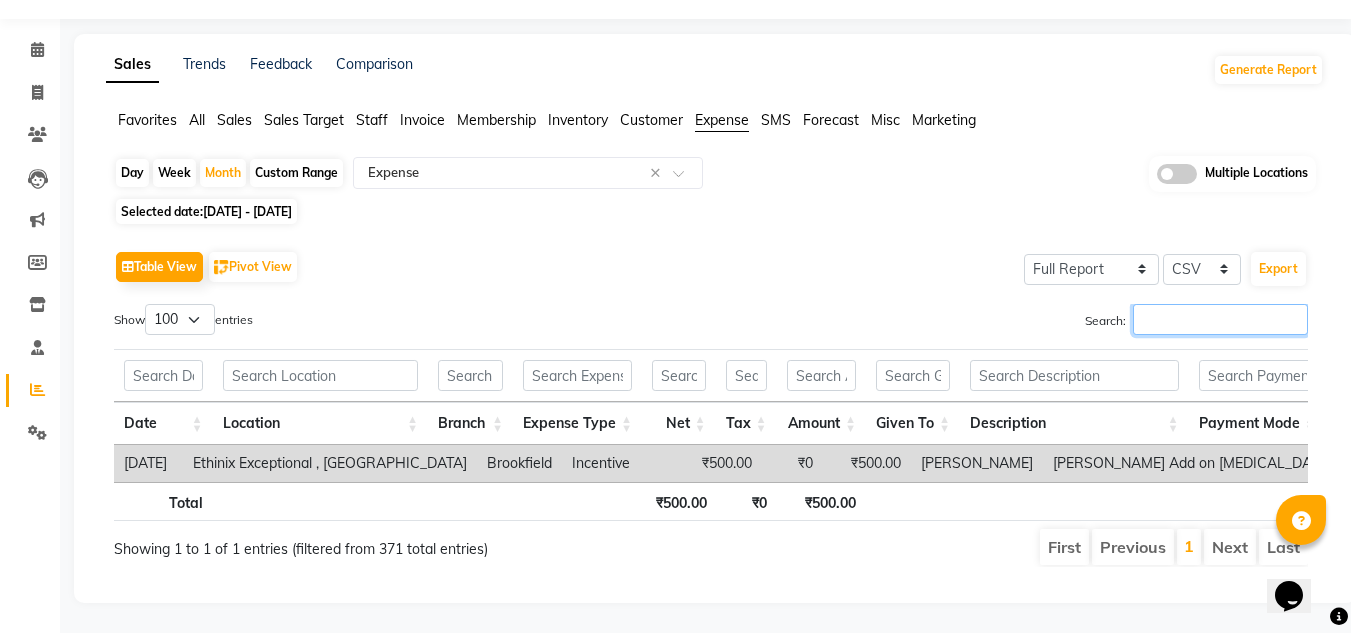 scroll, scrollTop: 290, scrollLeft: 0, axis: vertical 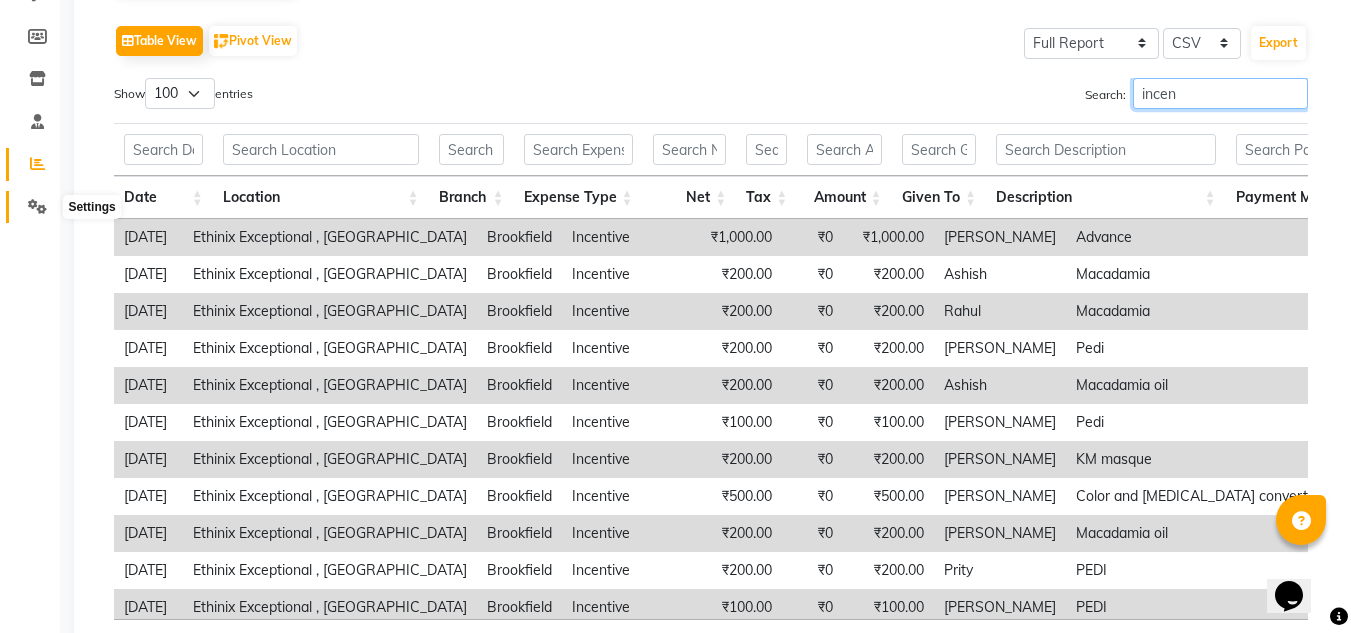 type on "incen" 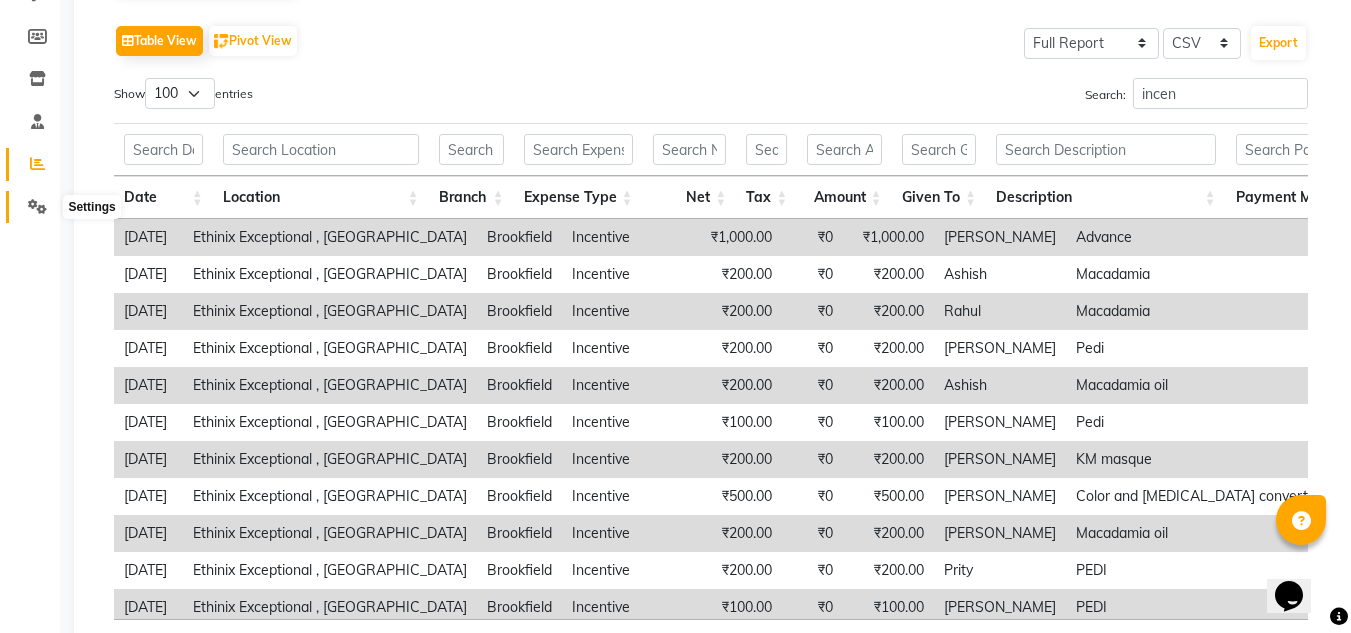 click 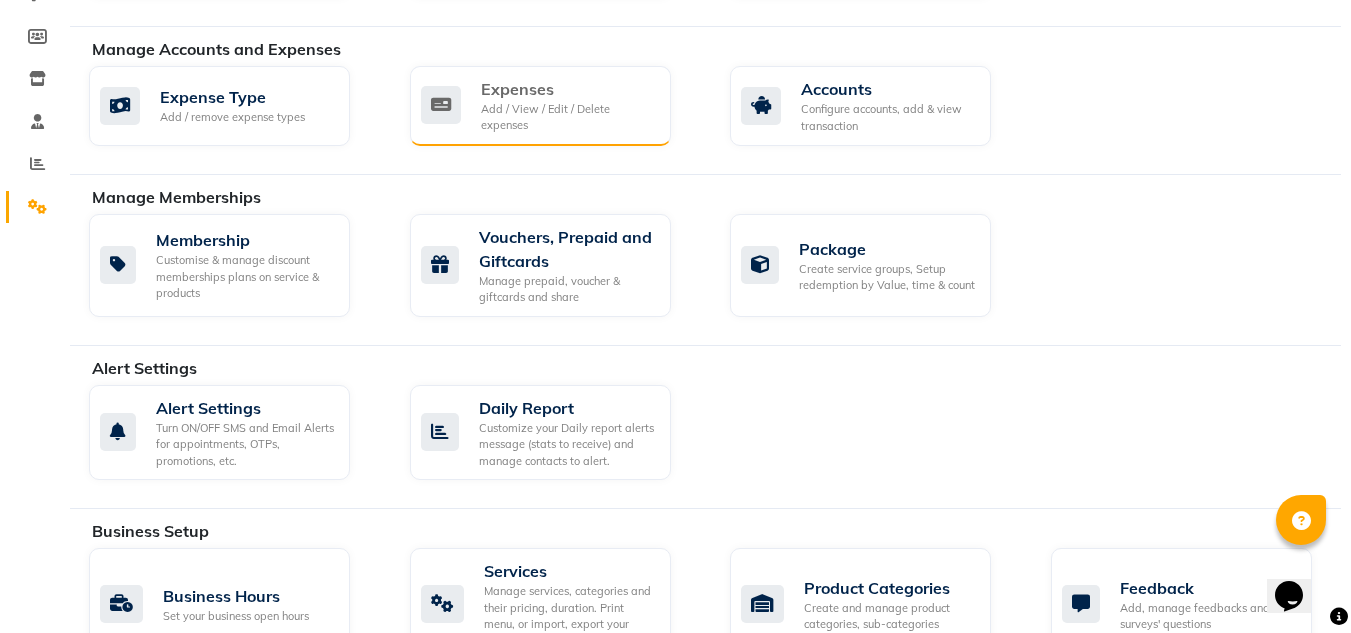 click on "Expenses" 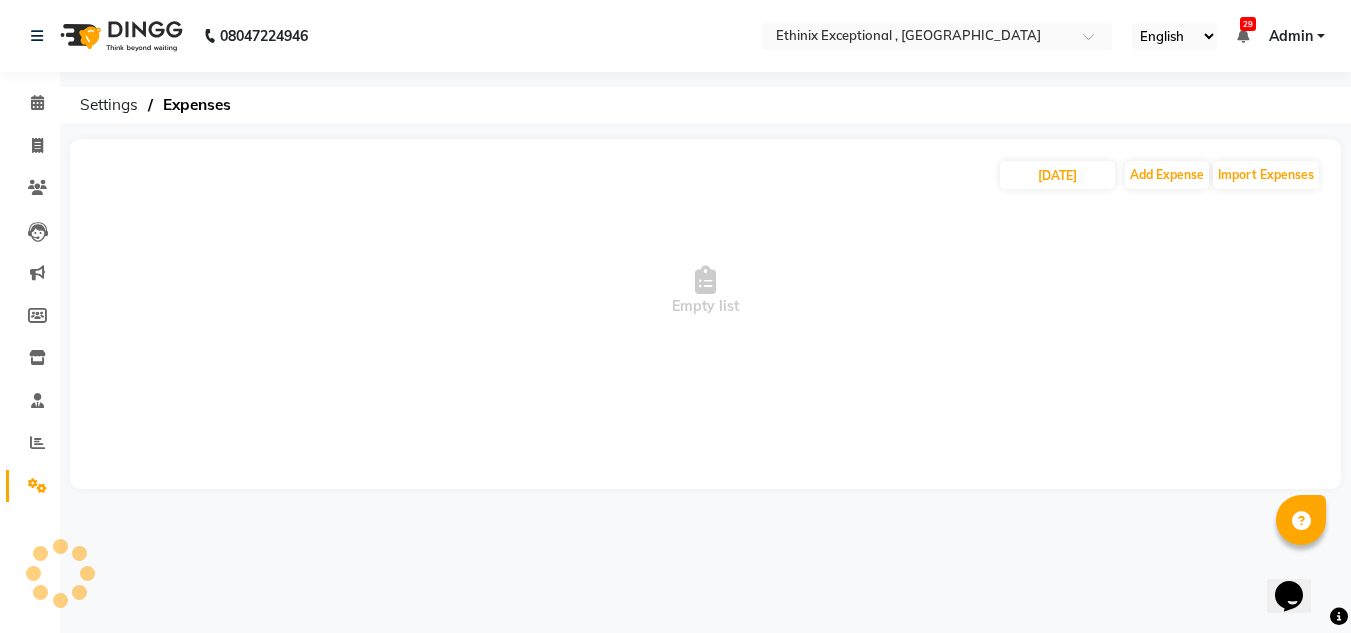 scroll, scrollTop: 0, scrollLeft: 0, axis: both 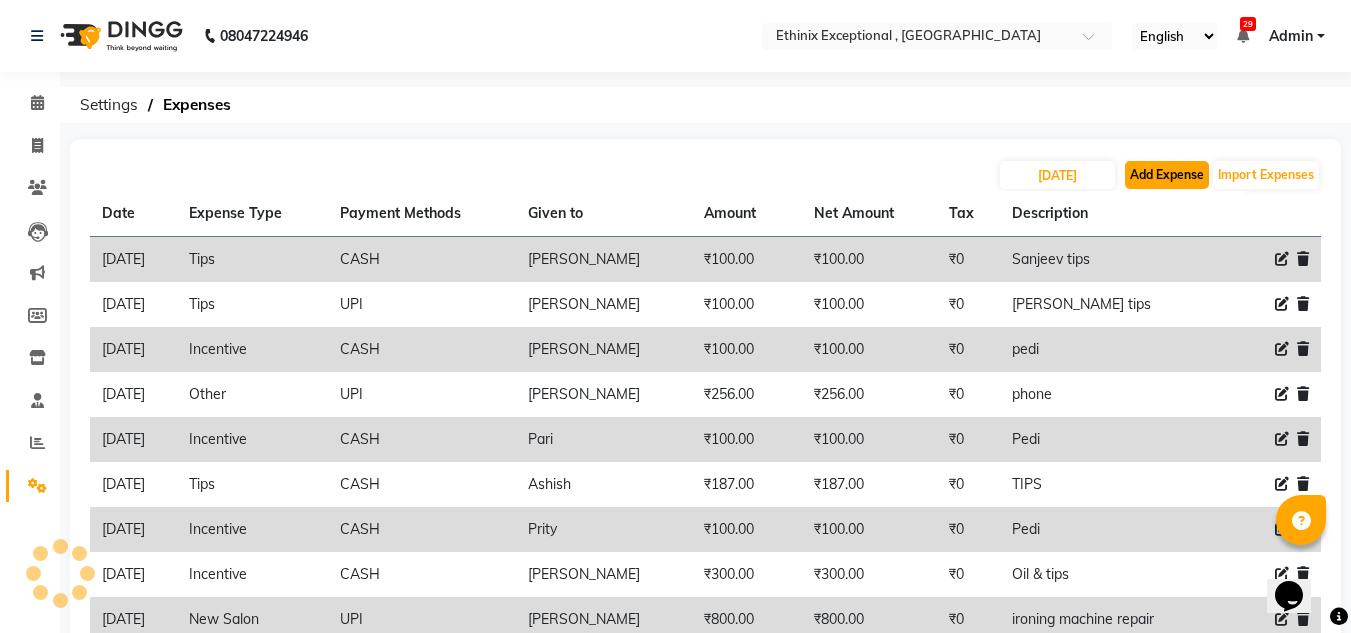 click on "Add Expense" 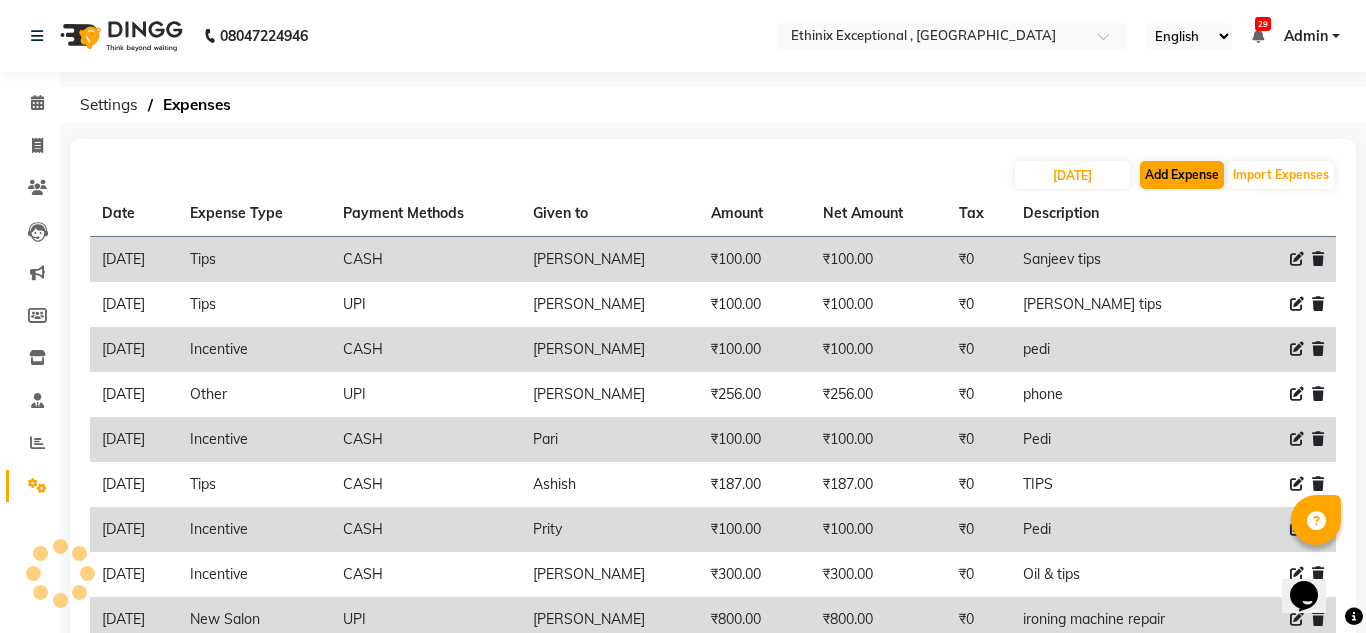 select on "1" 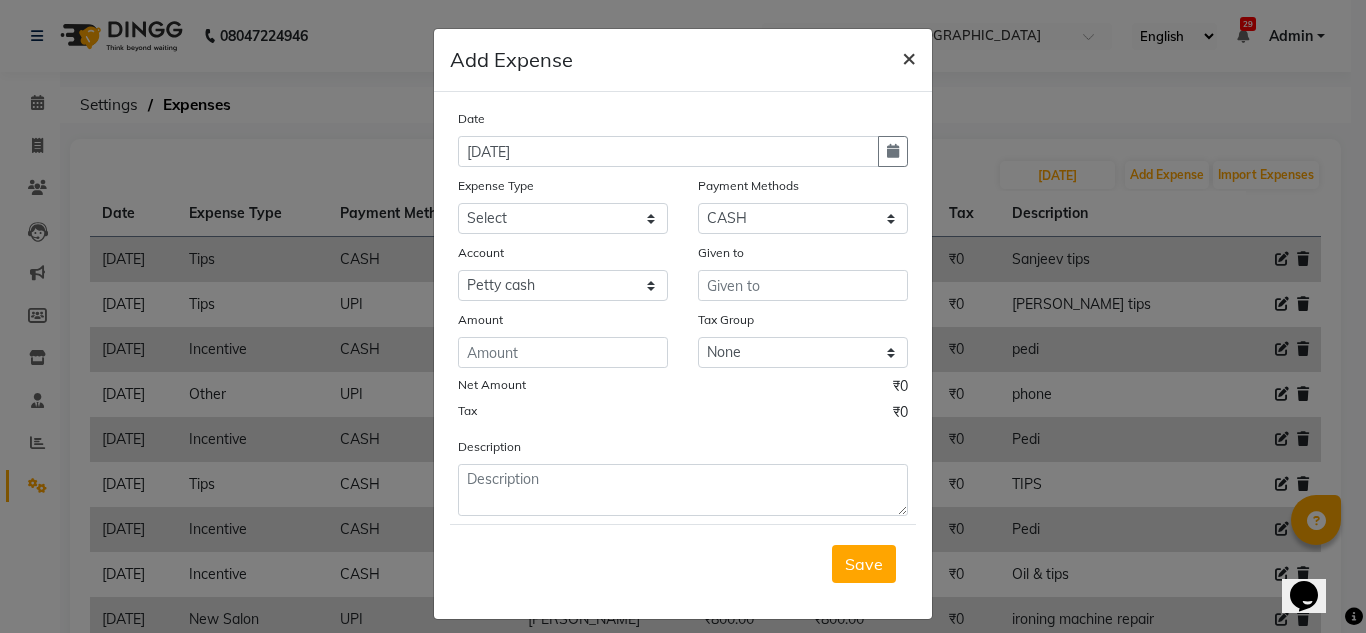 click on "×" 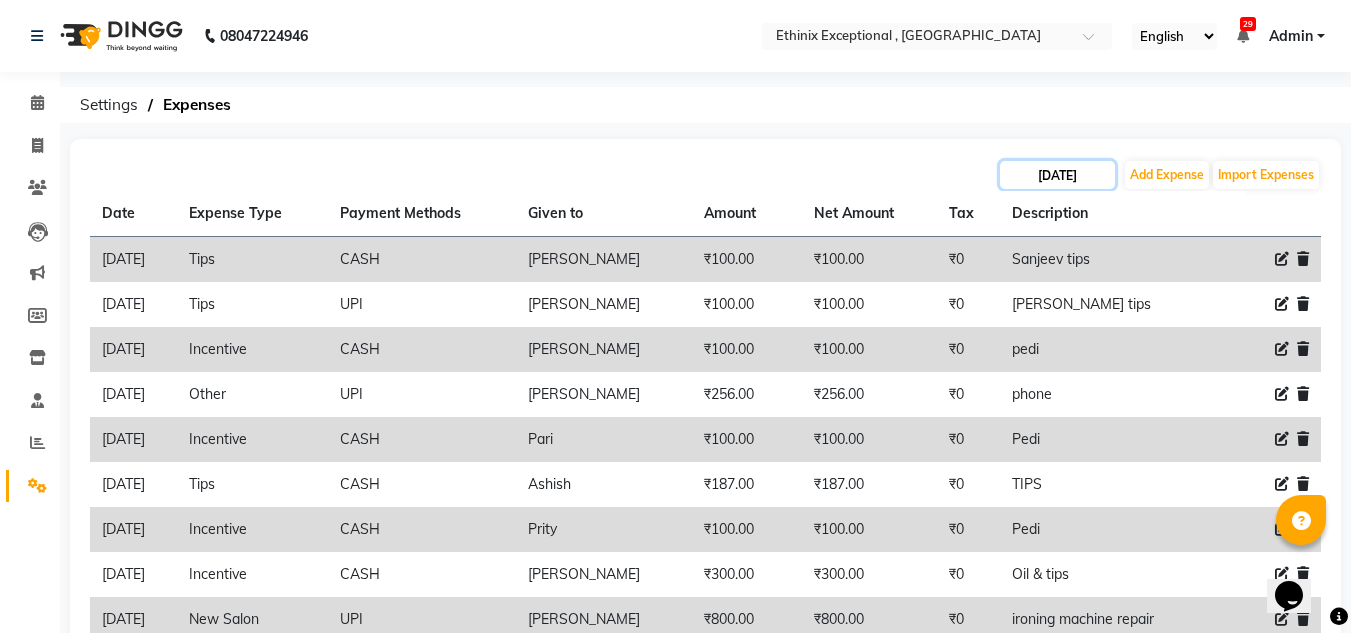 click on "[DATE]" 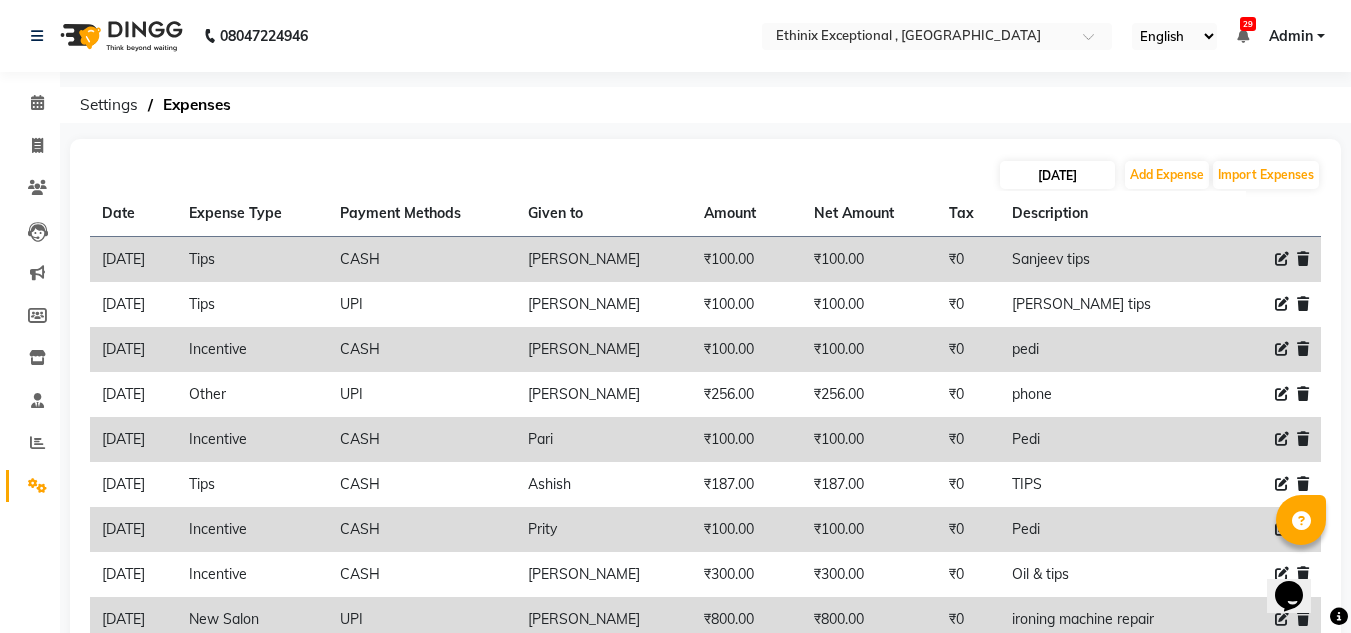 select on "7" 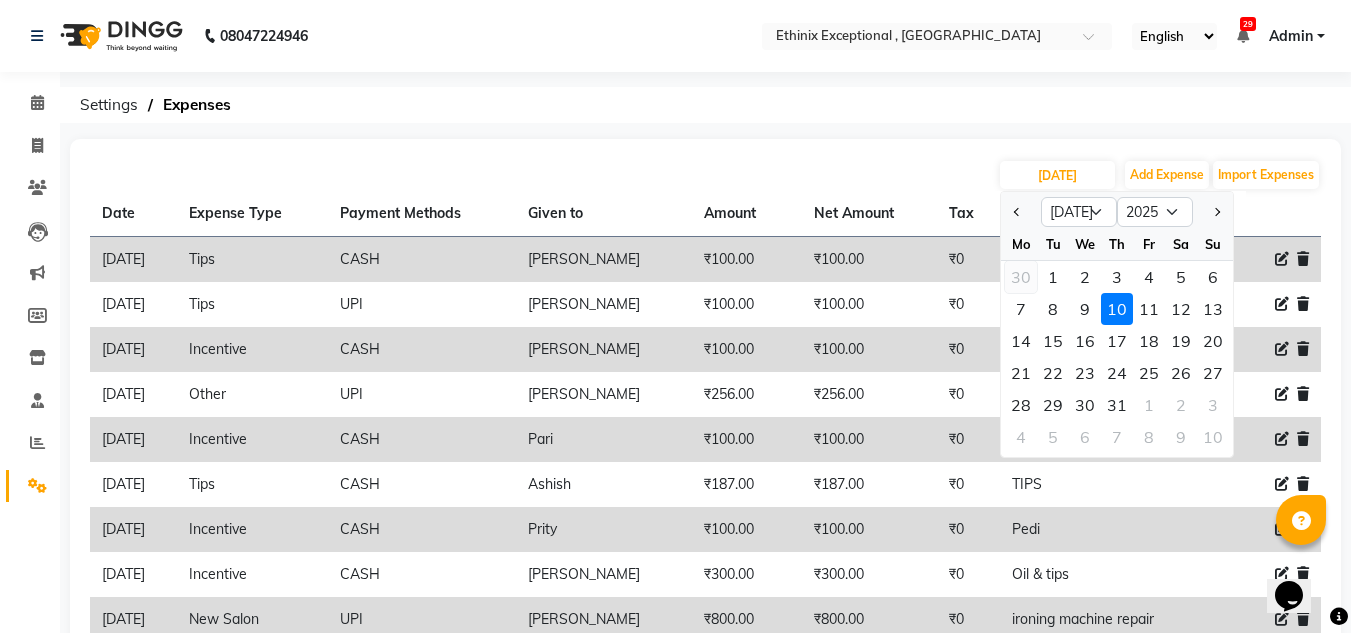 click on "30" 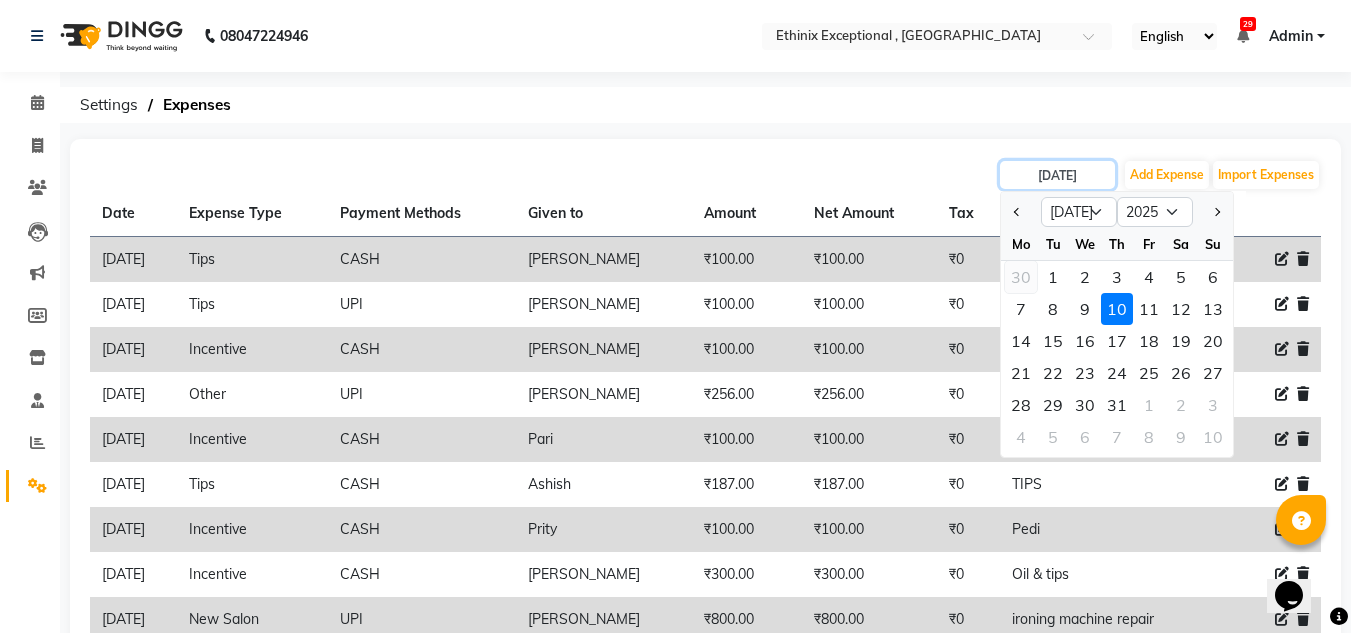 type on "[DATE]" 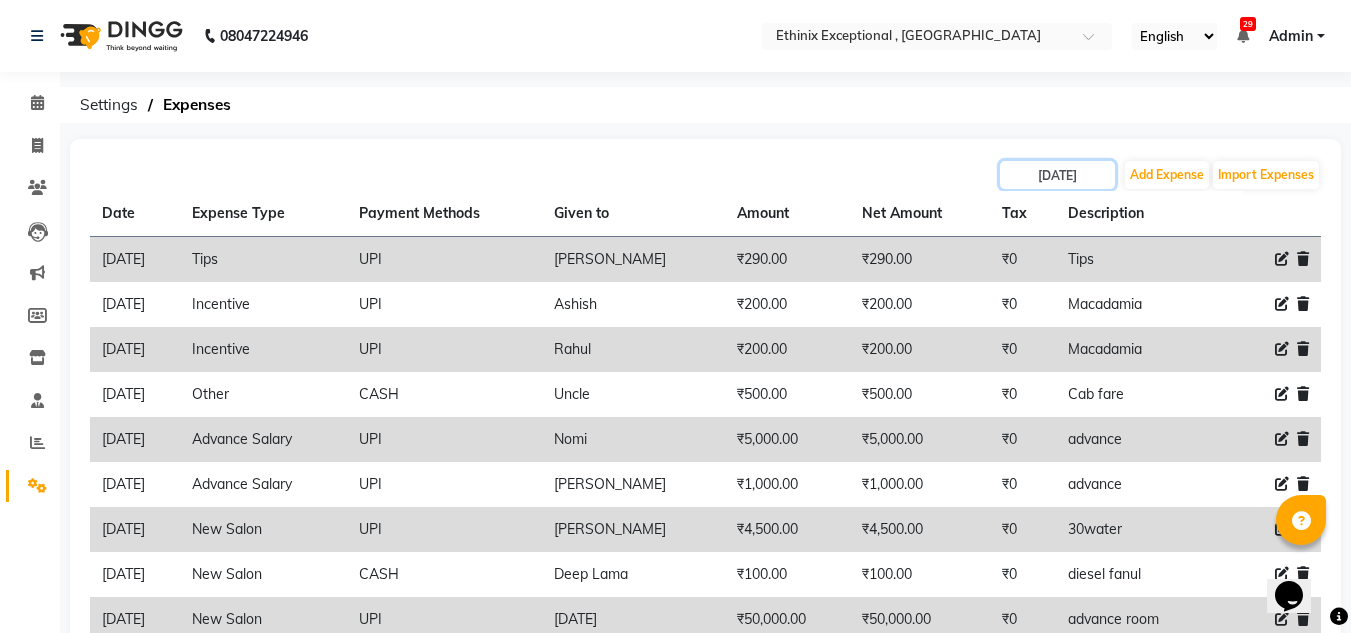 scroll, scrollTop: 163, scrollLeft: 0, axis: vertical 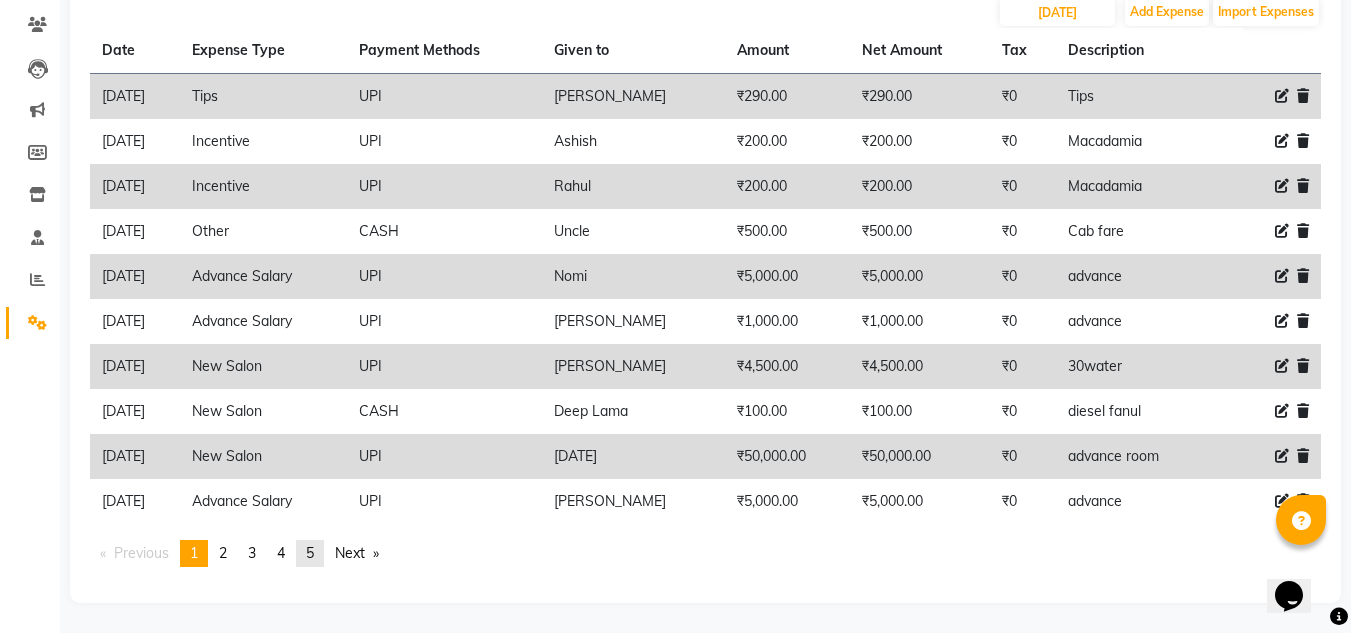 click on "page  5" at bounding box center [310, 553] 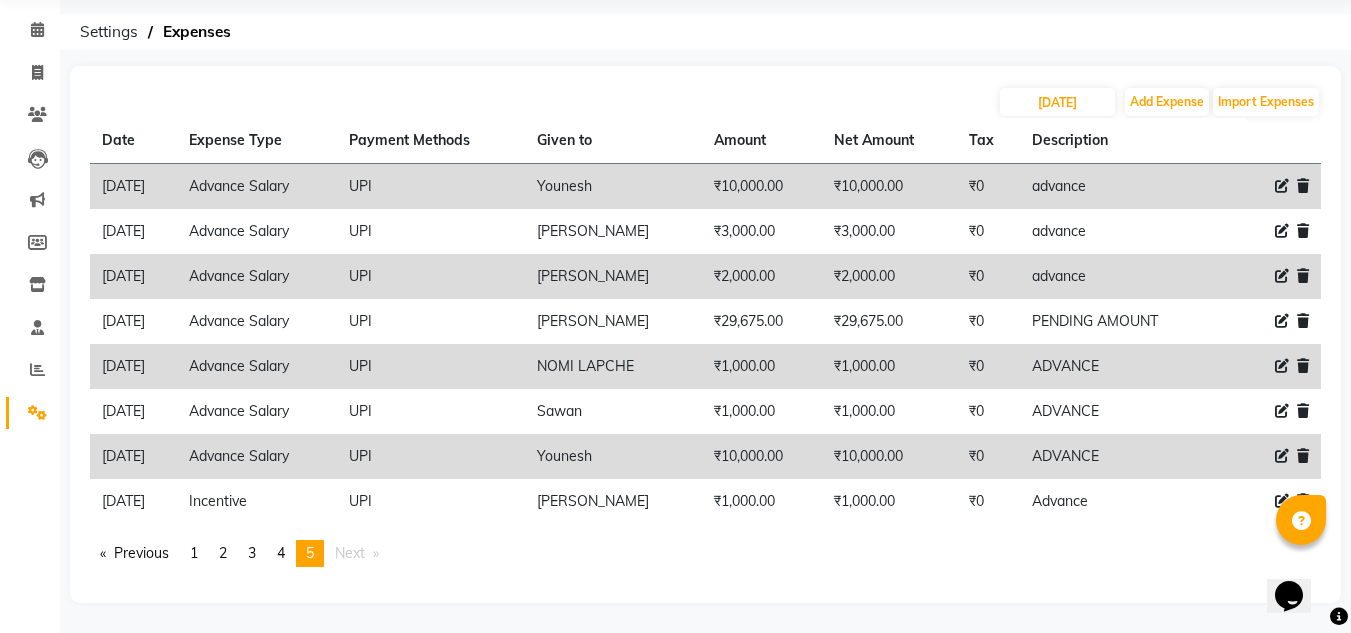 scroll, scrollTop: 73, scrollLeft: 0, axis: vertical 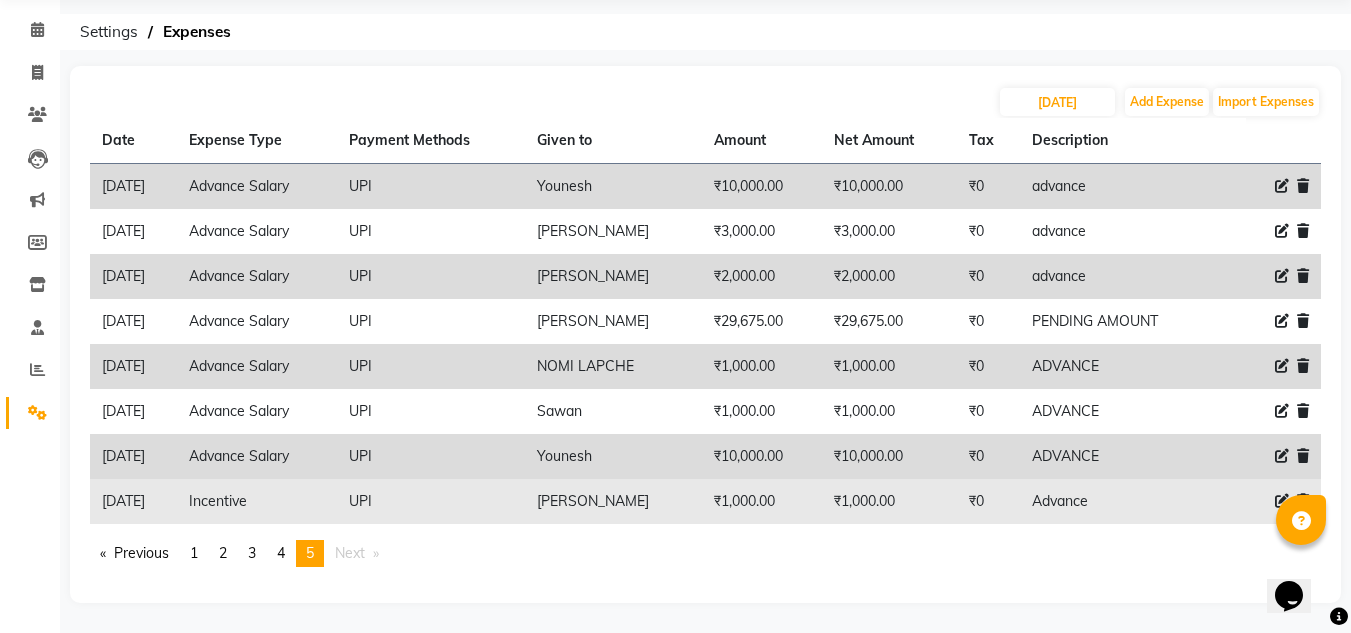 click 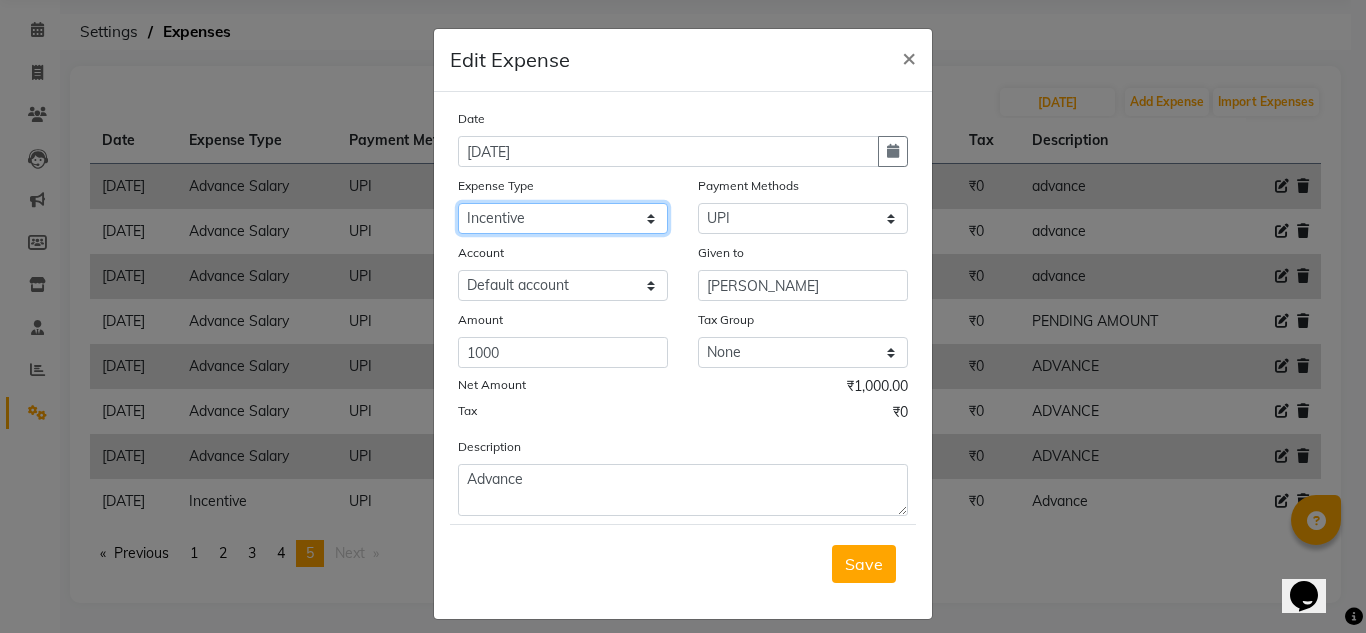 click on "Select Advance Salary Client Snacks Equipment Estate food Fuel Govt fee Incentive last month pending Maintenance Marketing MRA New Salon Other Pantry persnal aliyaka persnol Product Rent Salary Tax Tips" 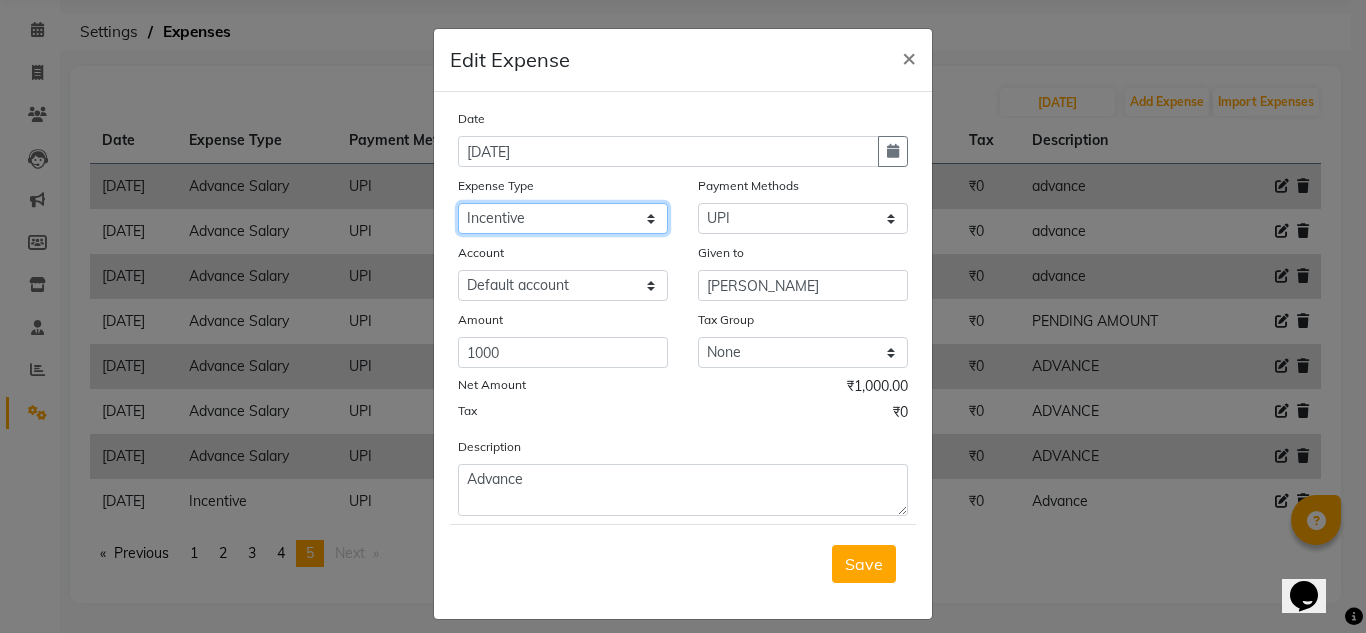 select on "3517" 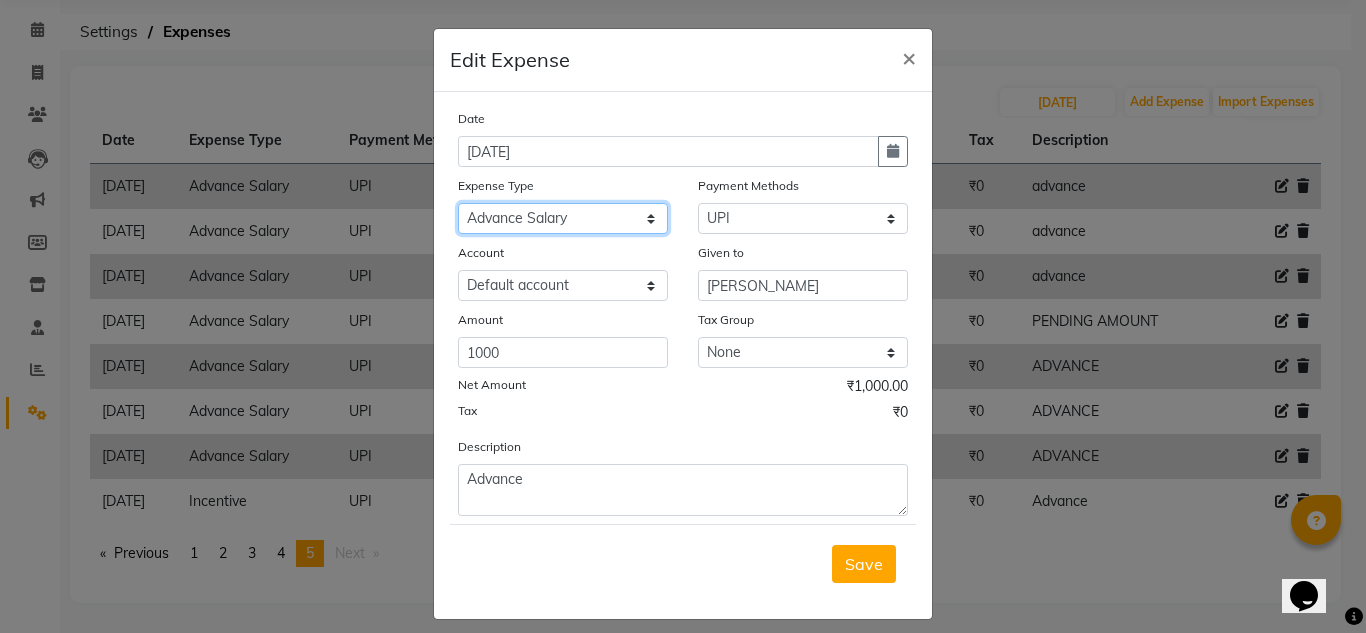 click on "Select Advance Salary Client Snacks Equipment Estate food Fuel Govt fee Incentive last month pending Maintenance Marketing MRA New Salon Other Pantry persnal aliyaka persnol Product Rent Salary Tax Tips" 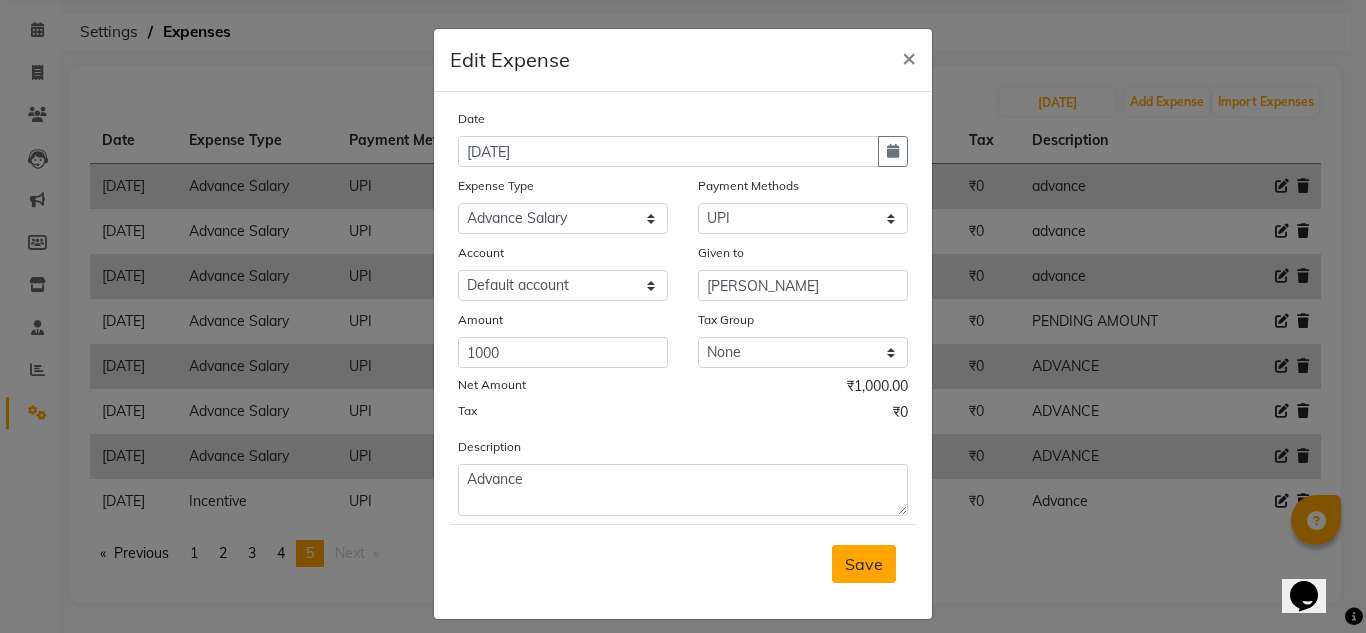 click on "Save" at bounding box center [864, 564] 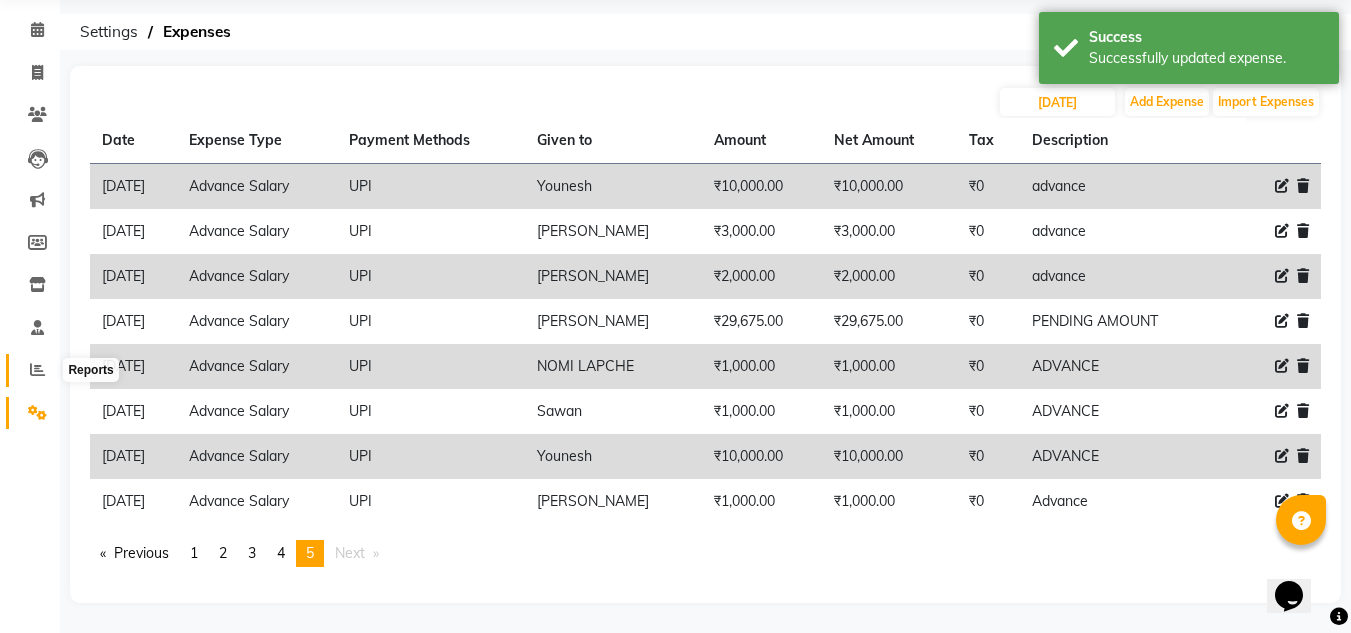 click 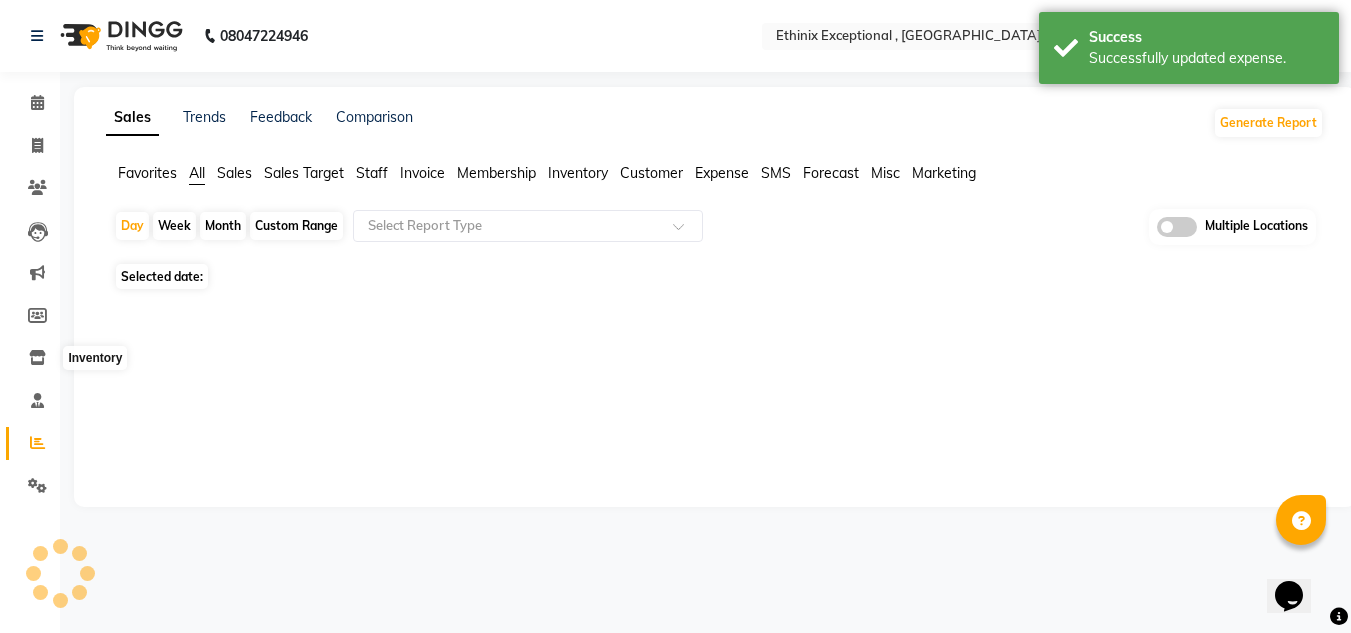 scroll, scrollTop: 0, scrollLeft: 0, axis: both 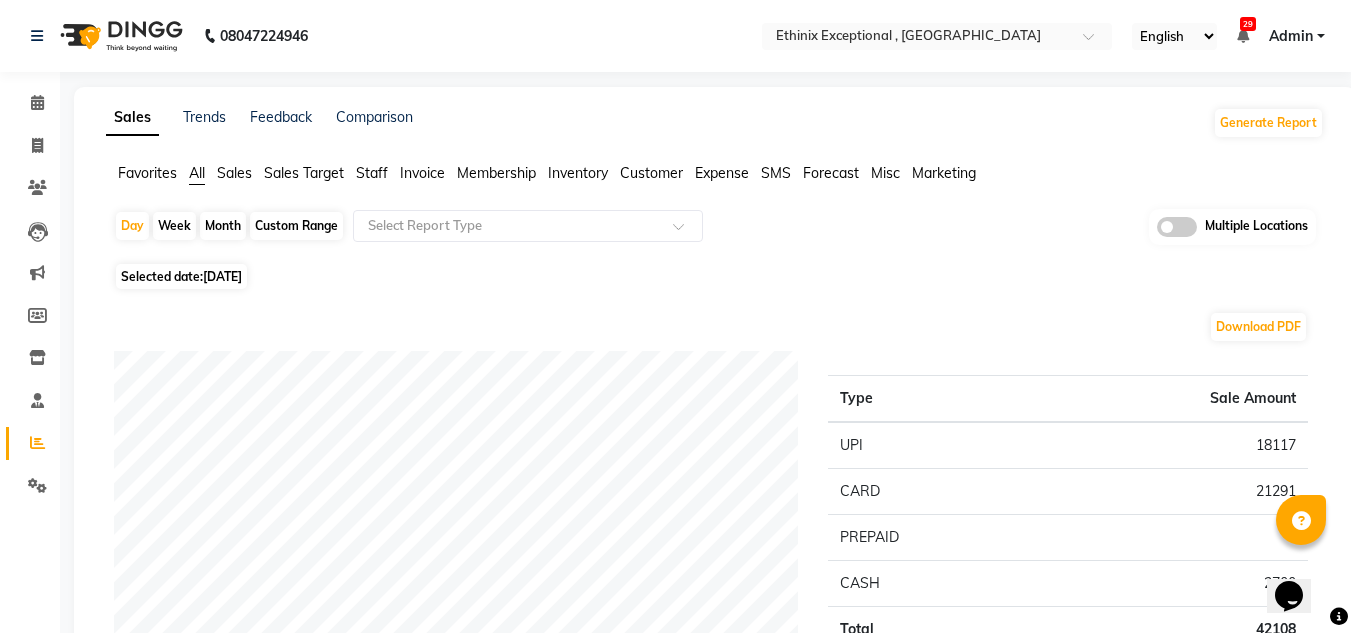 click on "Custom Range" 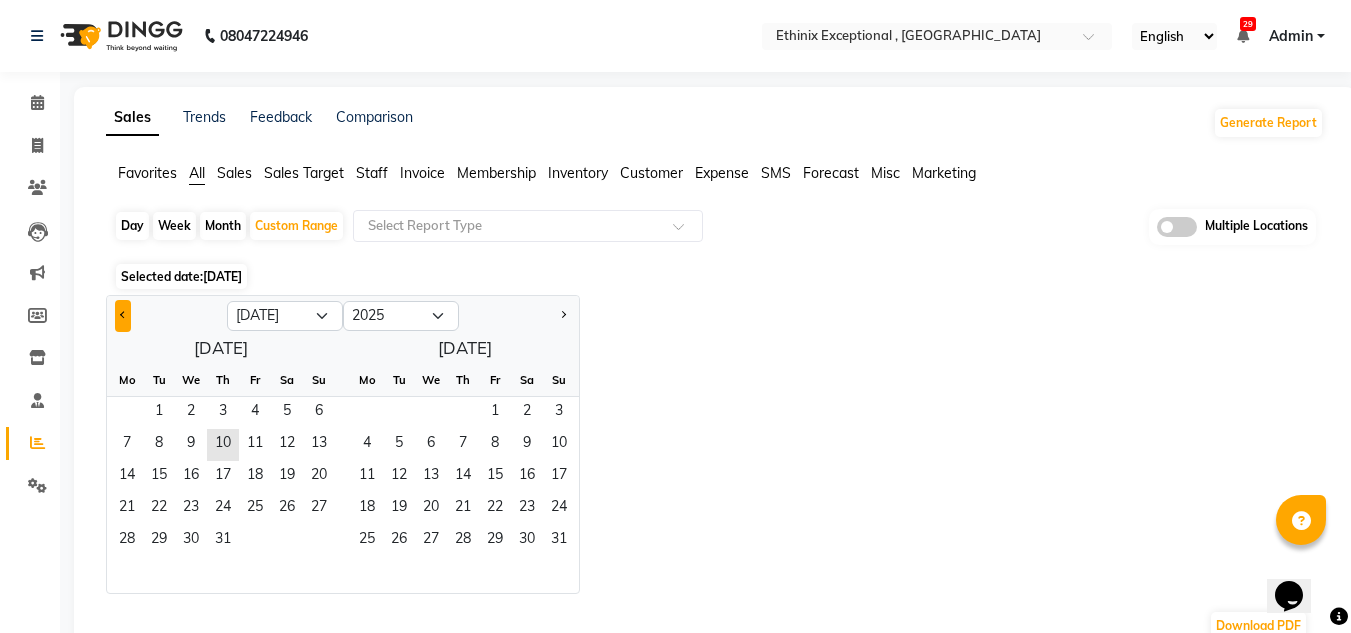click 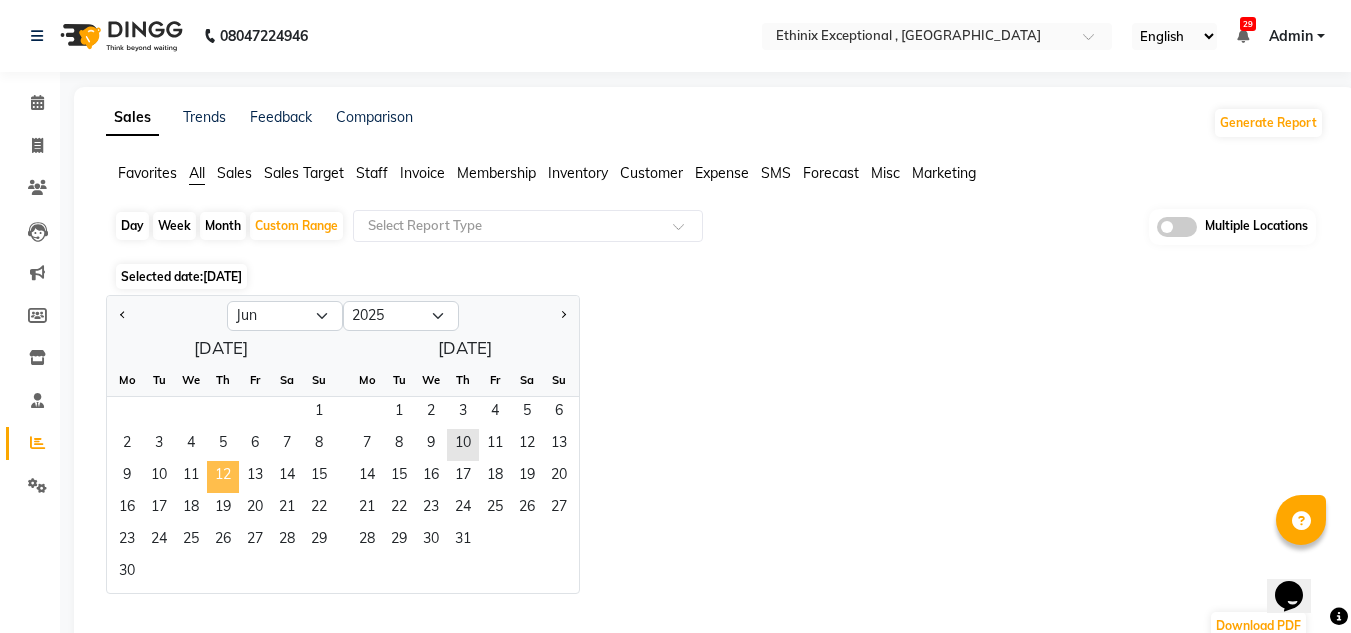 click on "12" 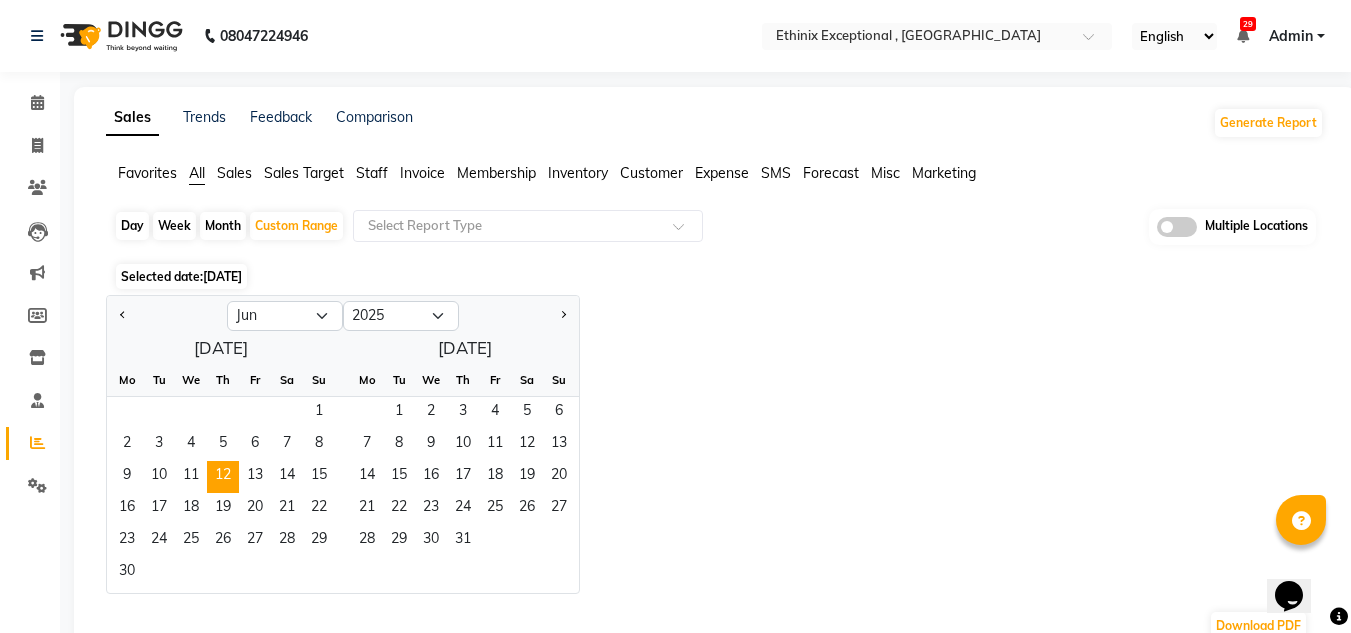 click on "Month" 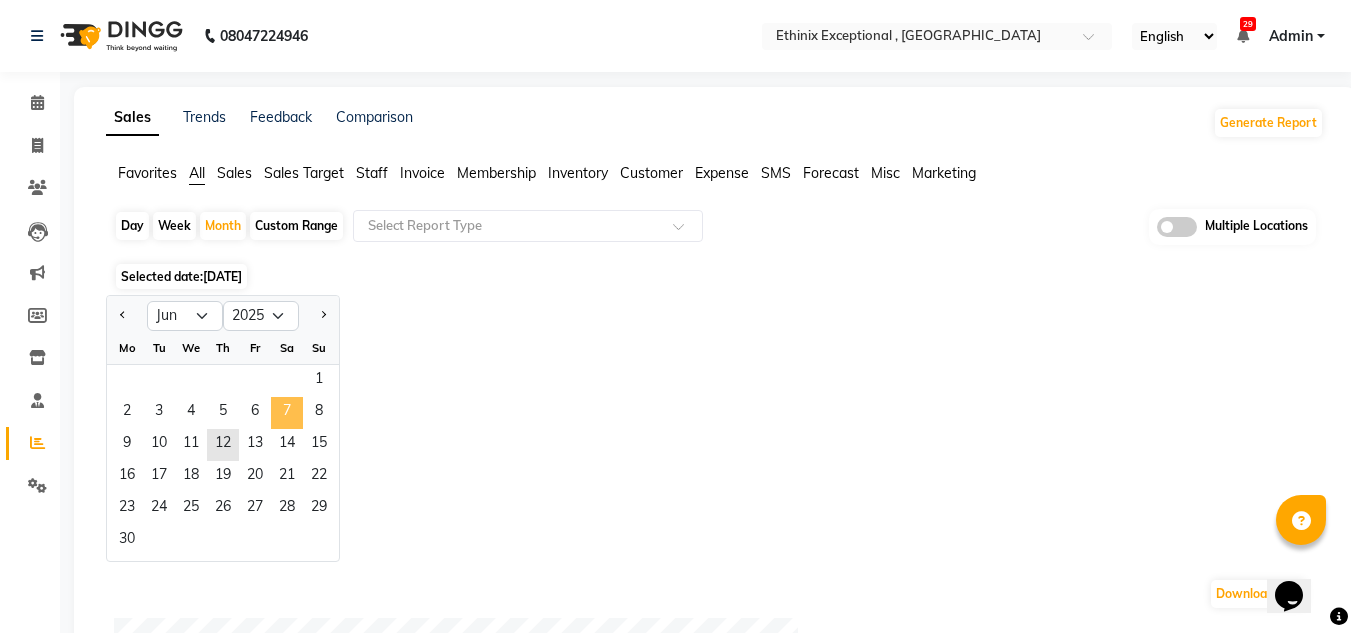 click on "7" 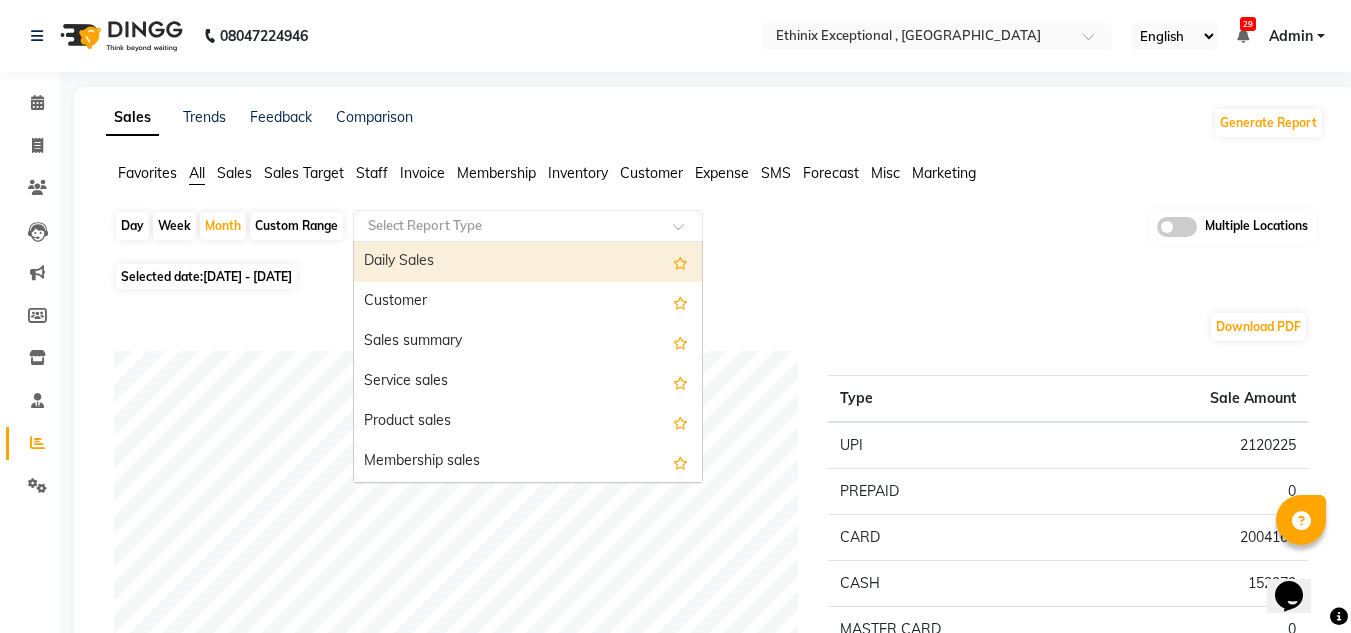 click 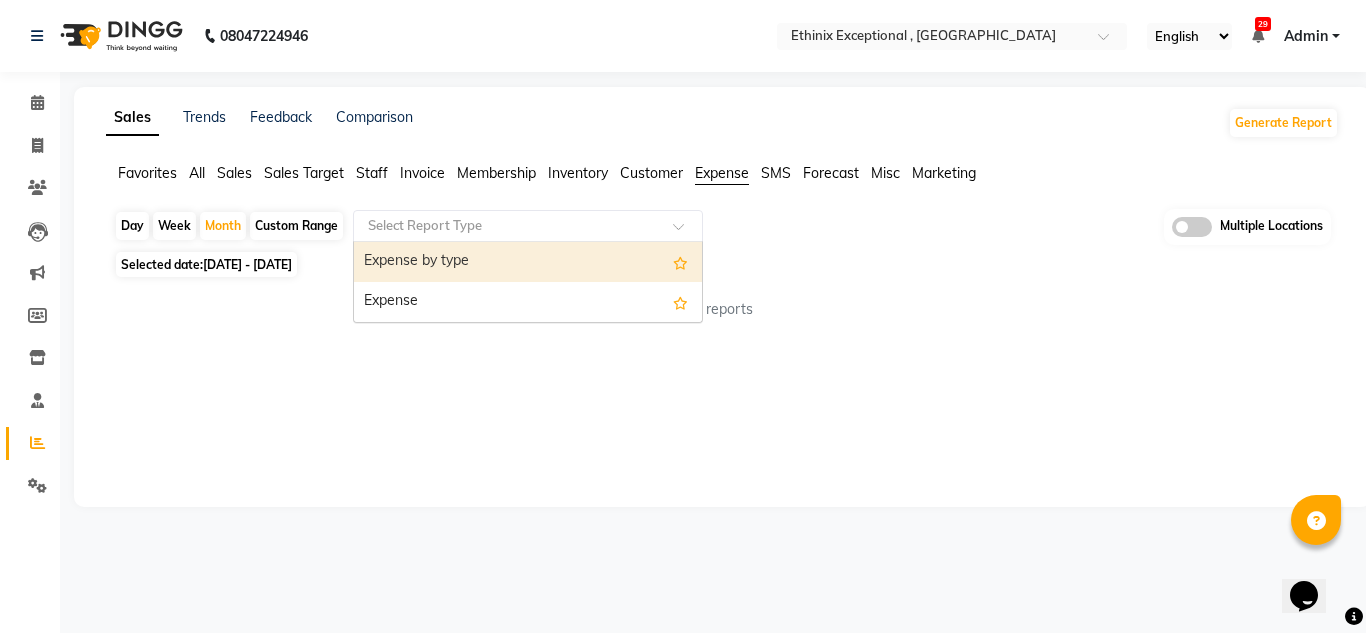 click 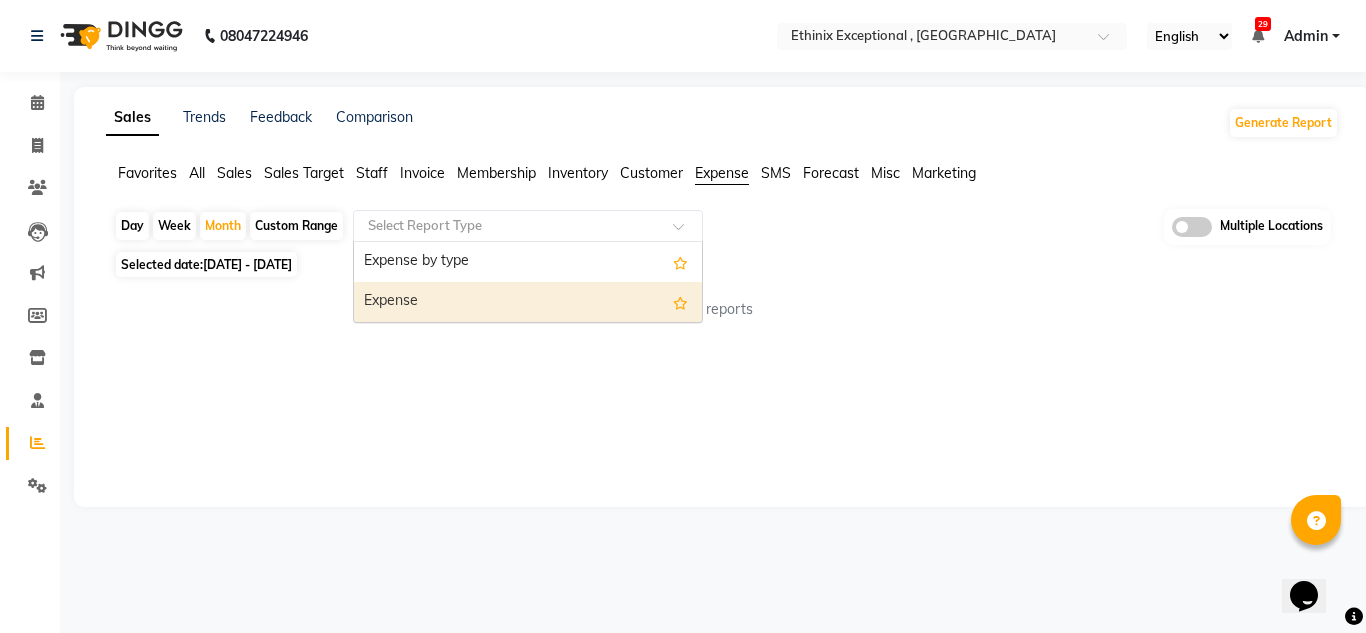 click on "Expense" at bounding box center (528, 302) 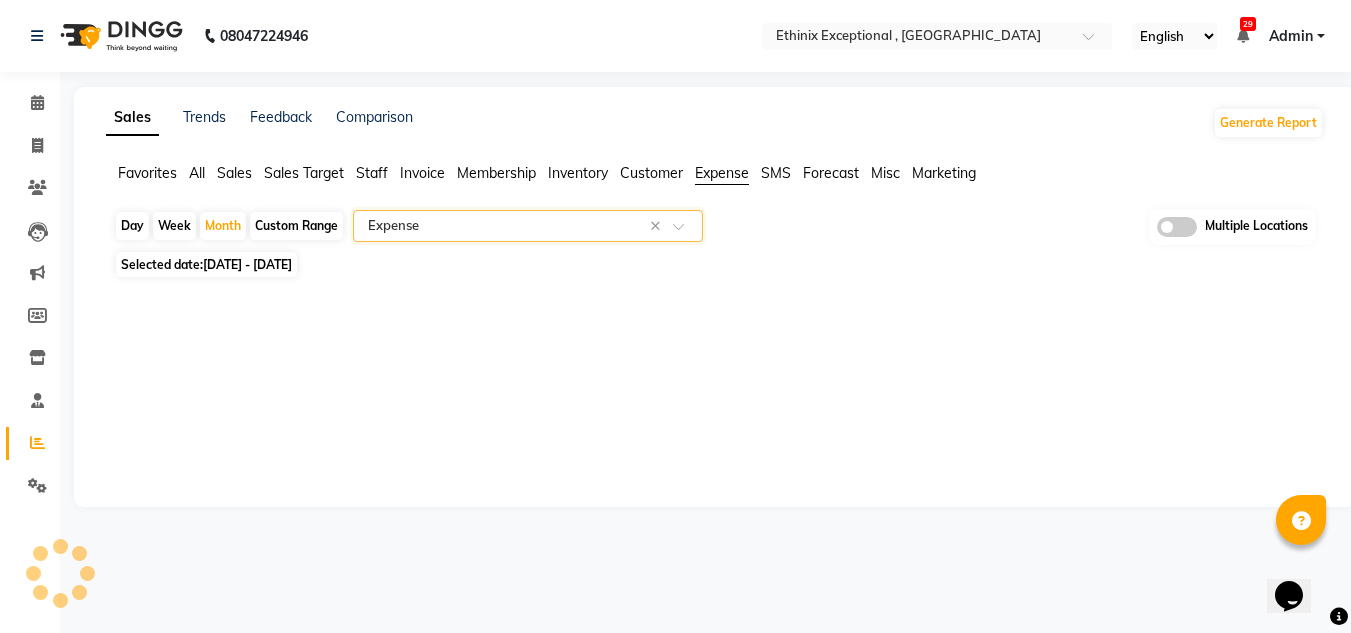 select on "full_report" 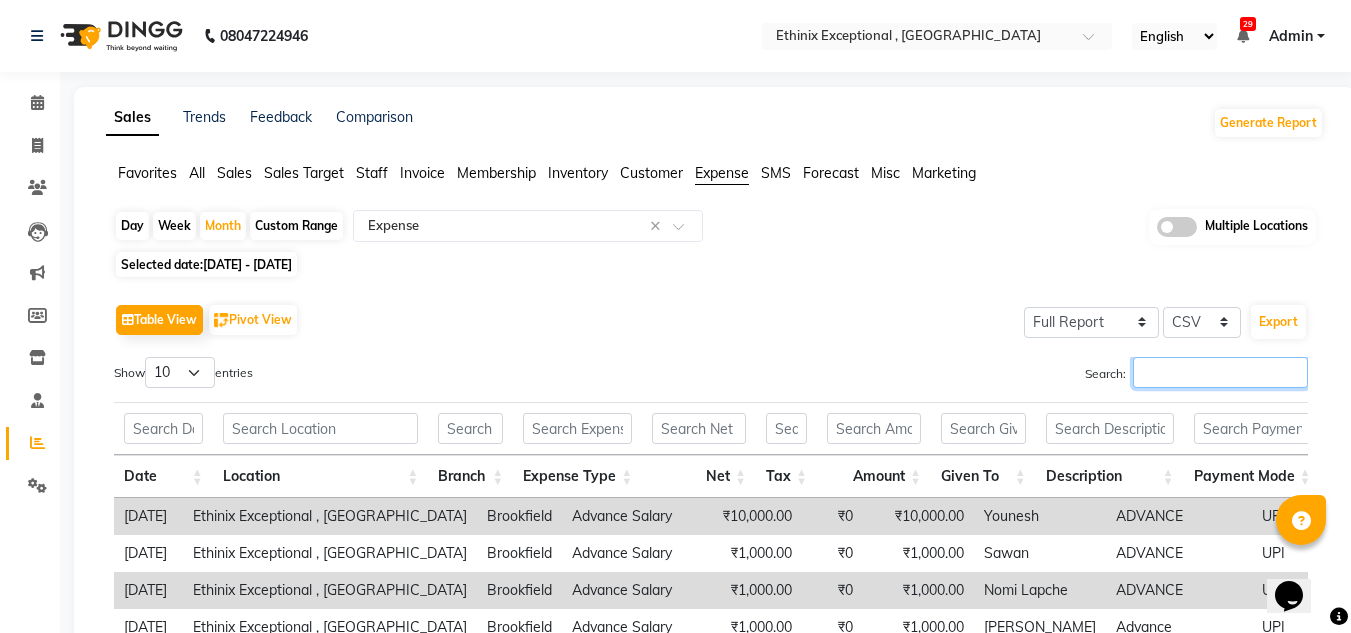 click on "Search:" at bounding box center (1220, 372) 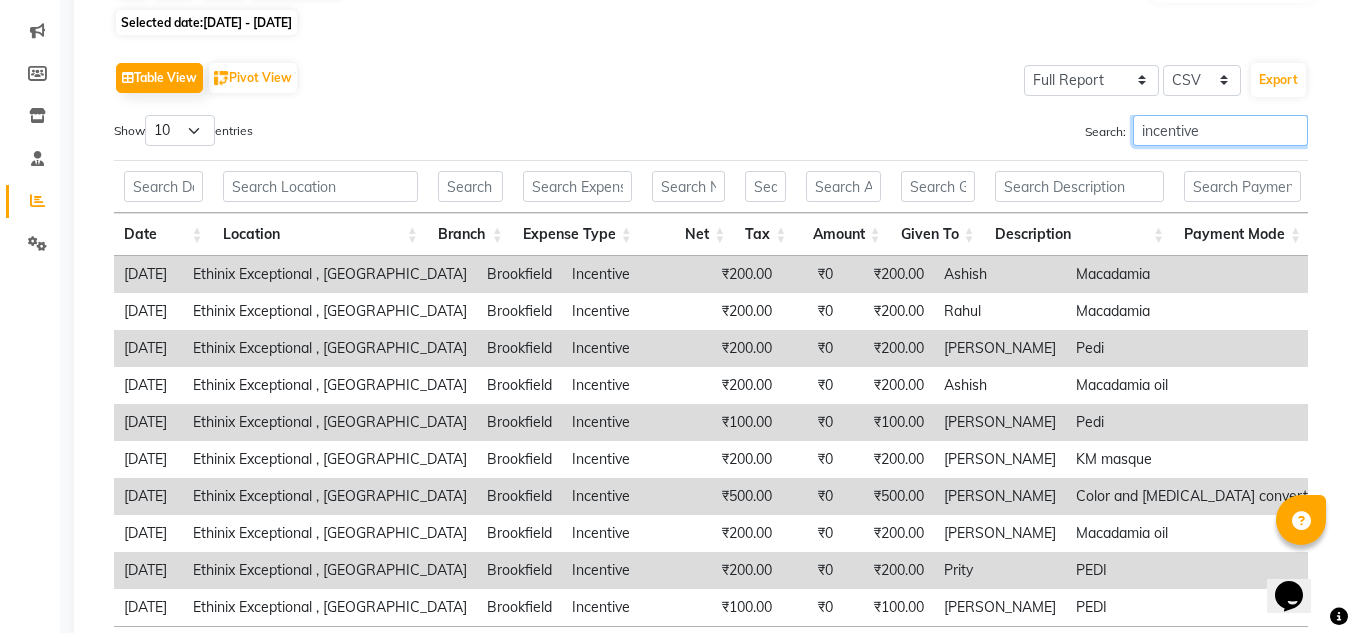 scroll, scrollTop: 241, scrollLeft: 0, axis: vertical 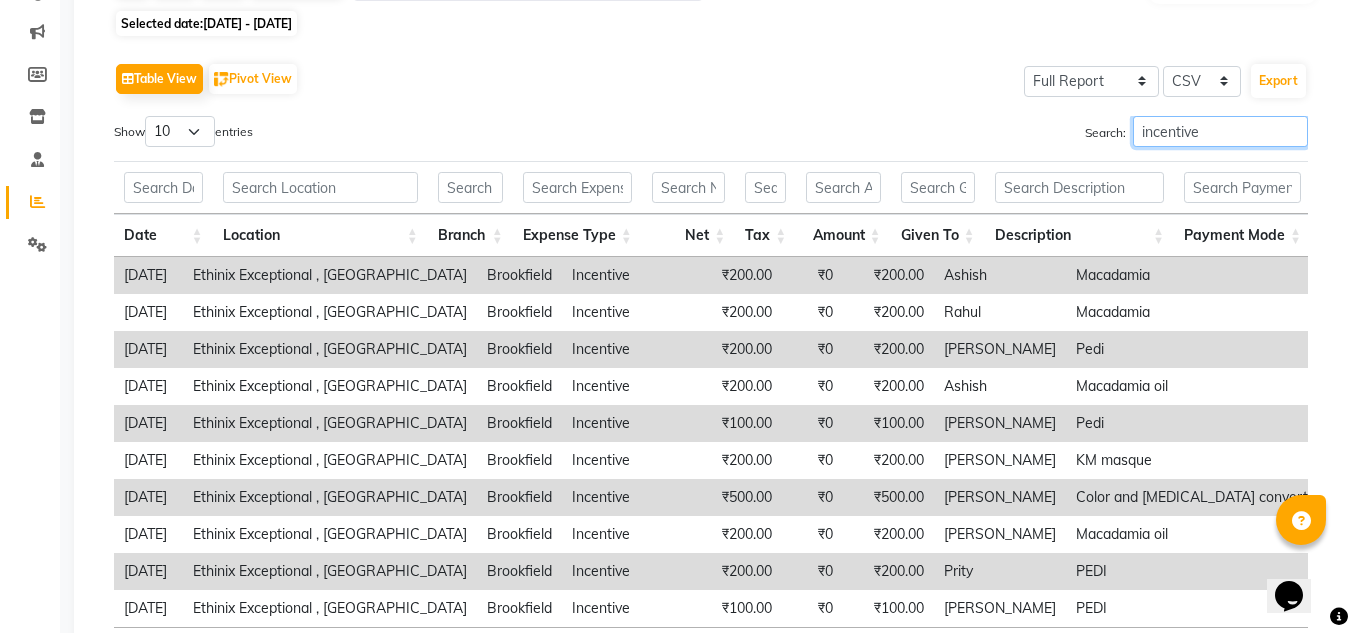 click on "incentive" at bounding box center (1220, 131) 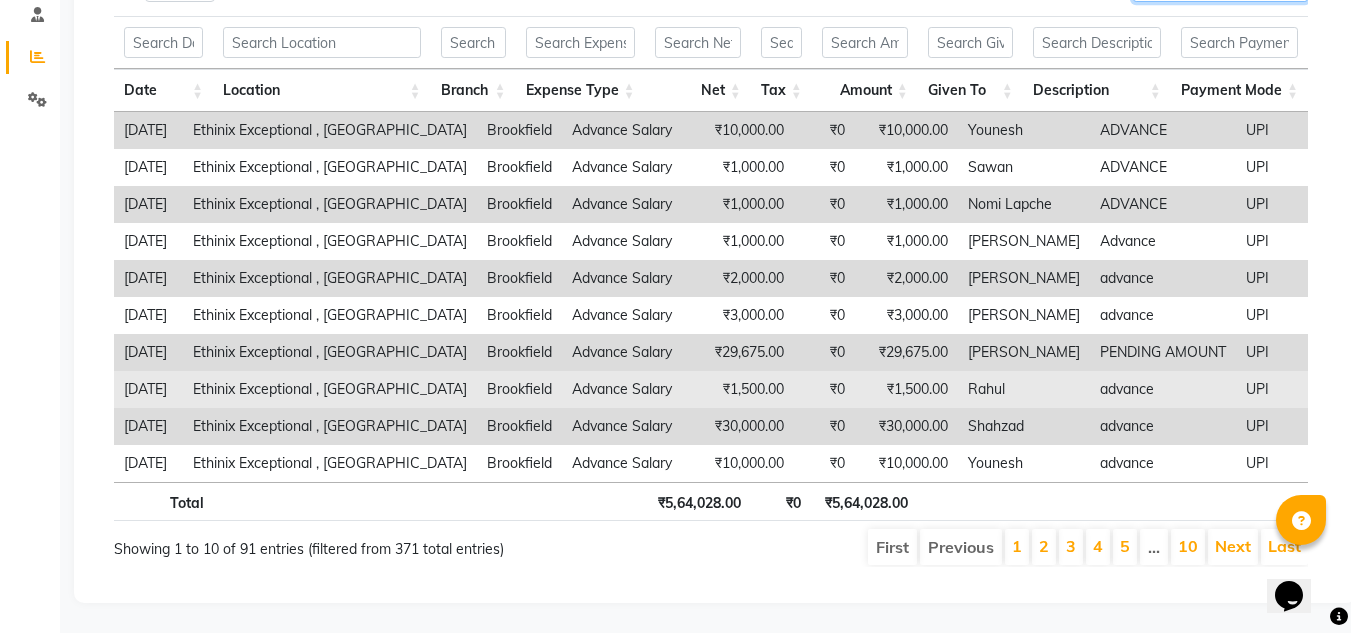 scroll, scrollTop: 401, scrollLeft: 0, axis: vertical 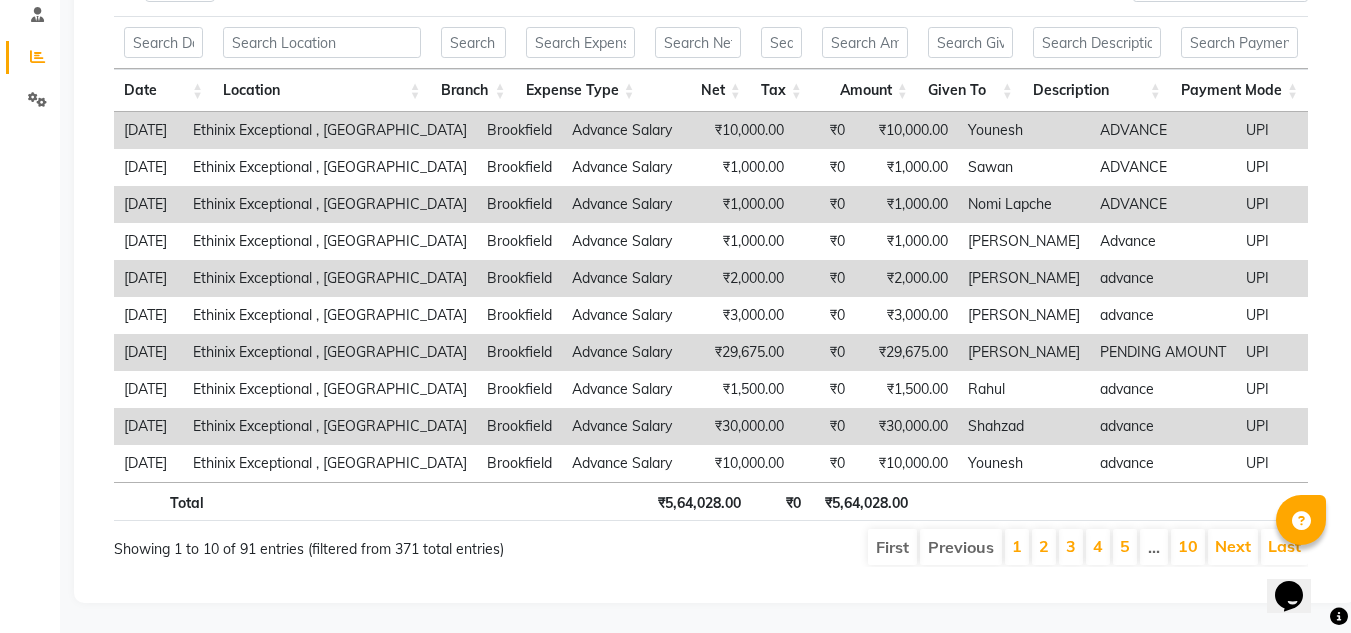 click on "[PERSON_NAME]" at bounding box center [1024, 352] 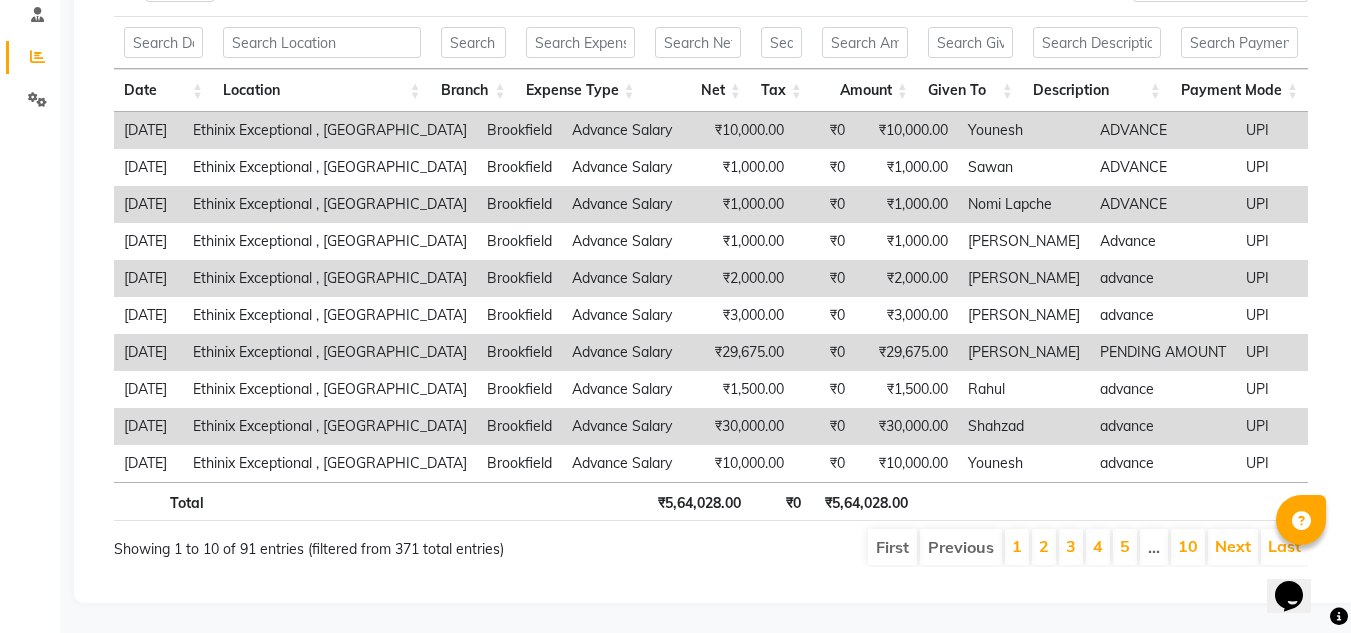 scroll, scrollTop: 0, scrollLeft: 0, axis: both 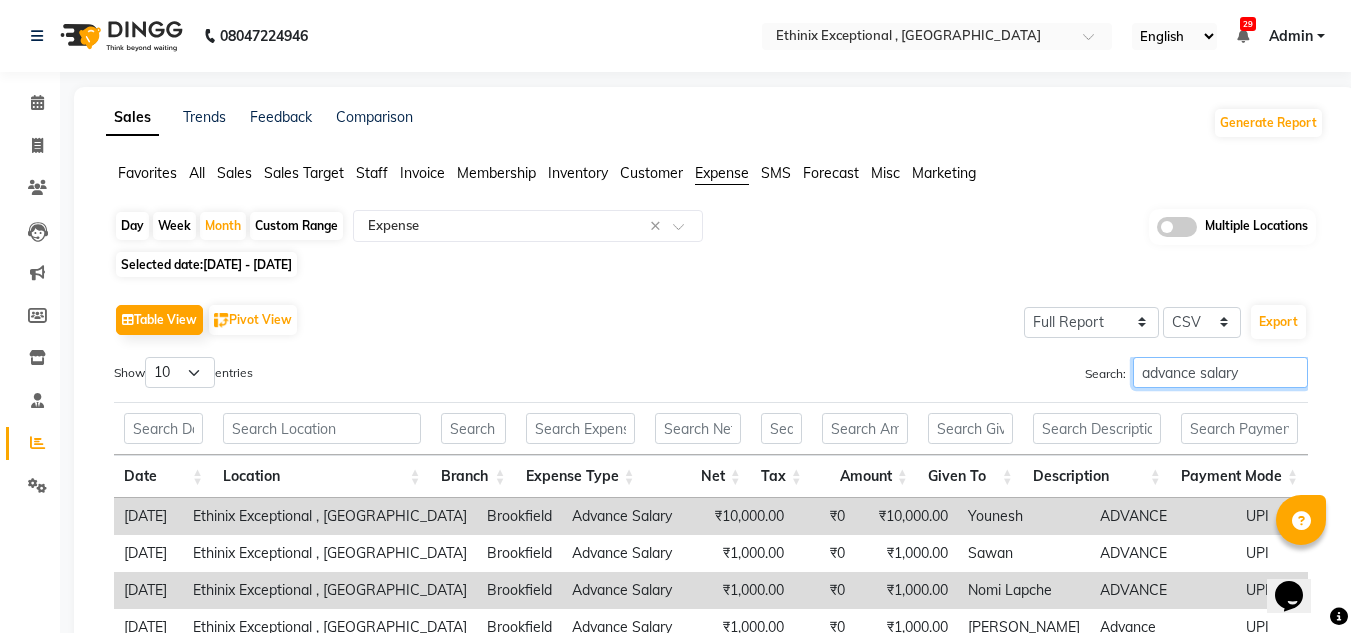 click on "advance salary" at bounding box center [1220, 372] 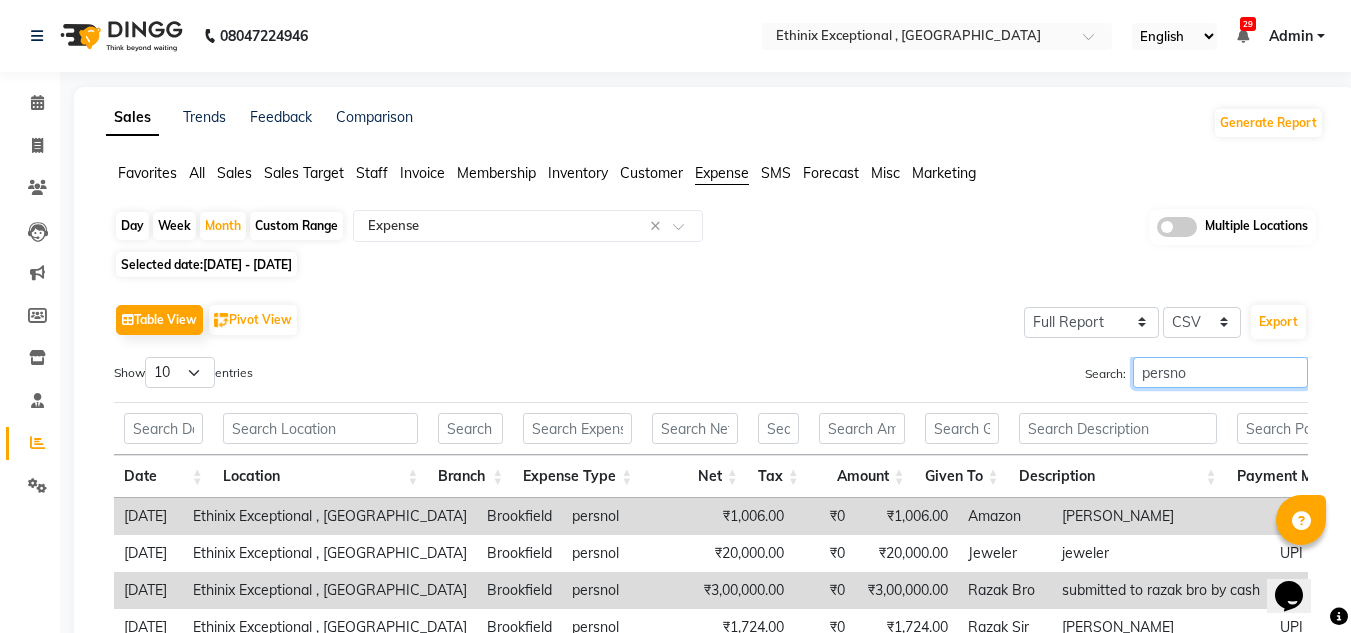 type on "persnol" 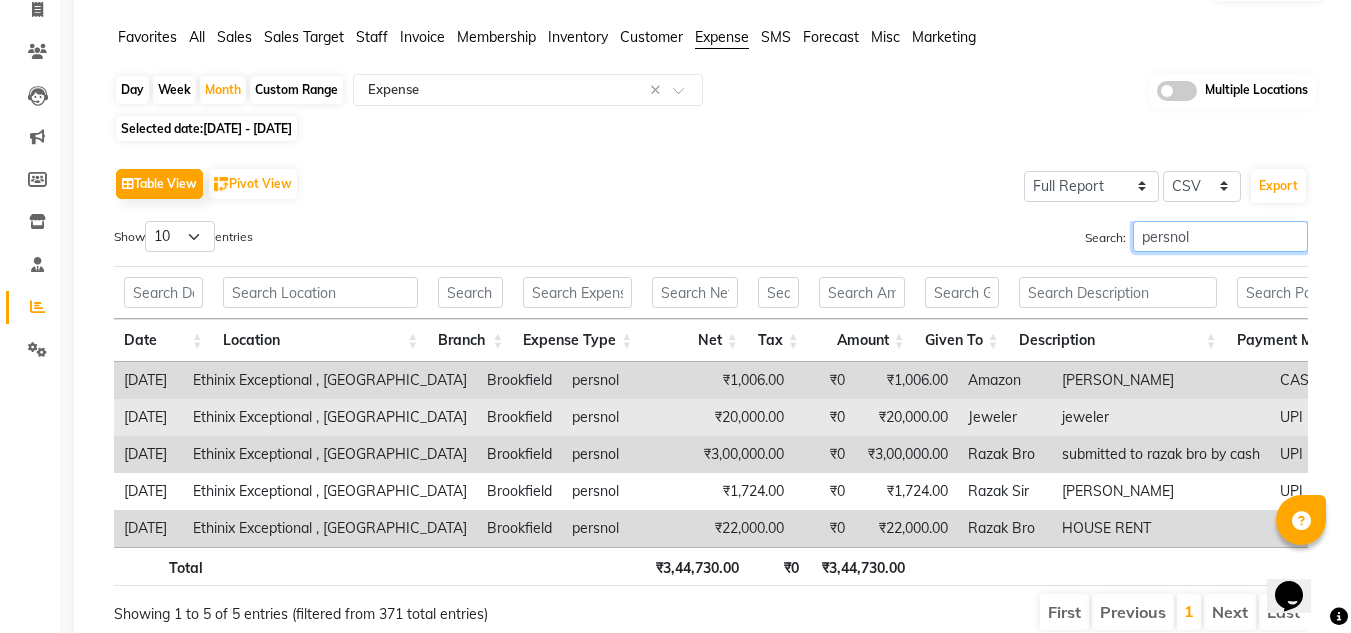 scroll, scrollTop: 138, scrollLeft: 0, axis: vertical 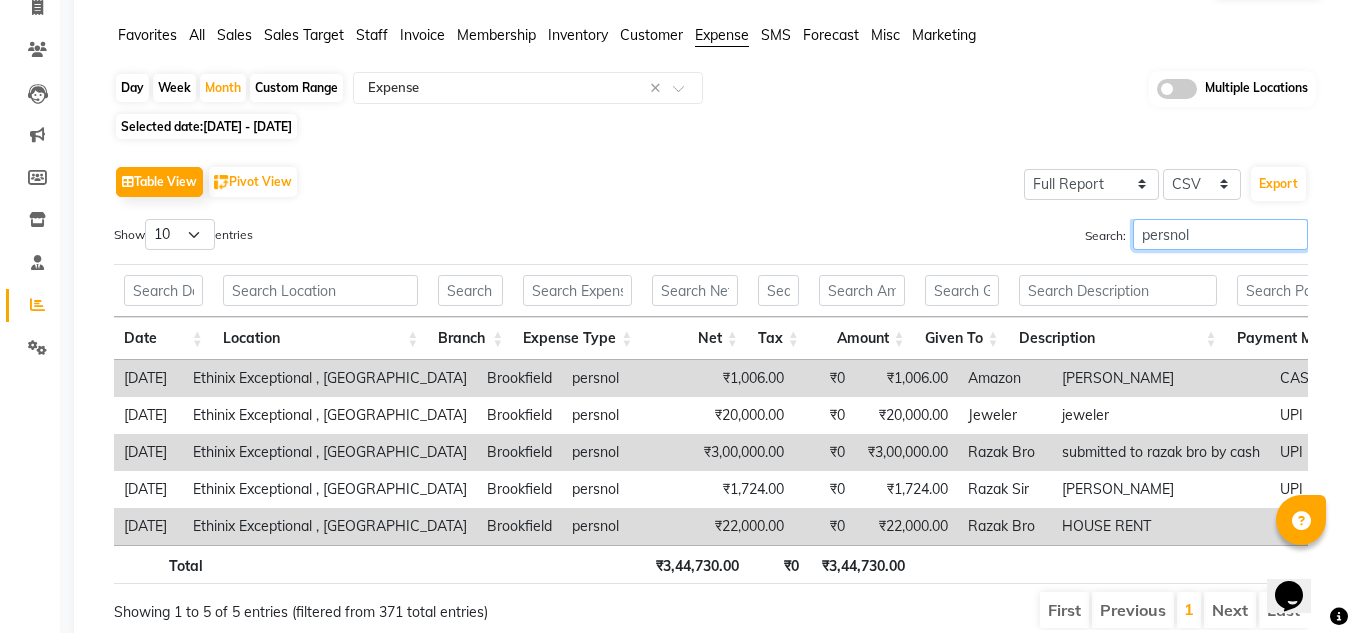 click on "persnol" at bounding box center [1220, 234] 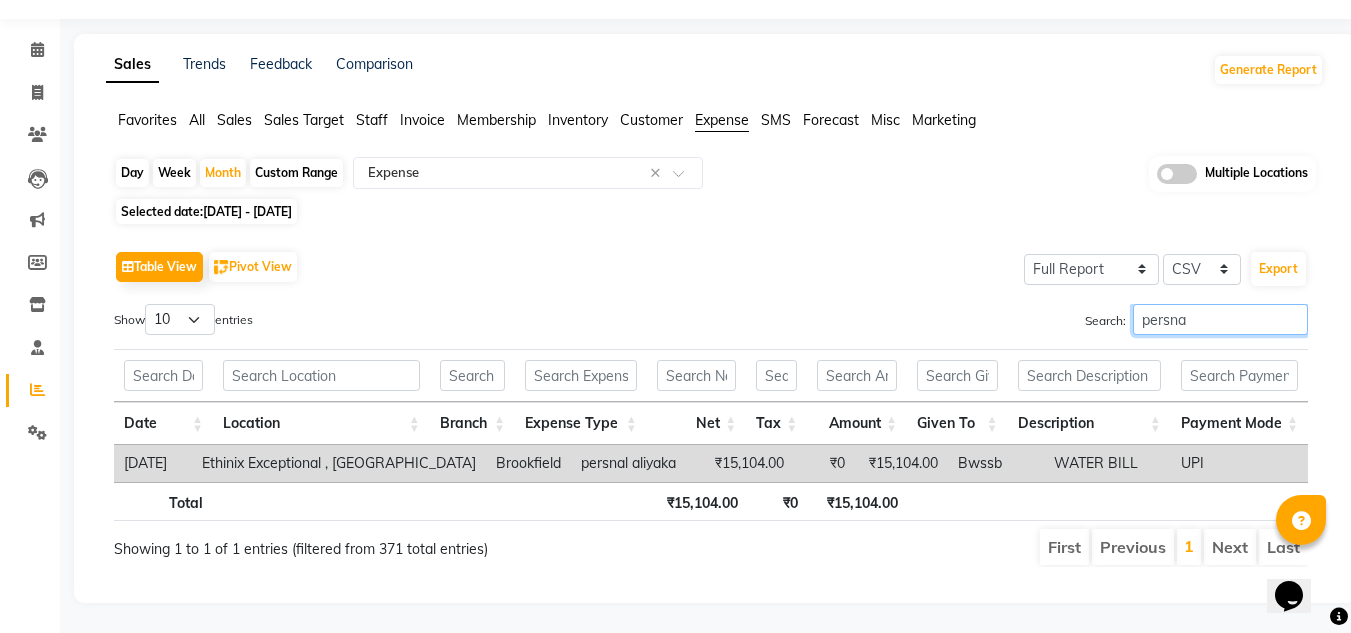 scroll, scrollTop: 68, scrollLeft: 0, axis: vertical 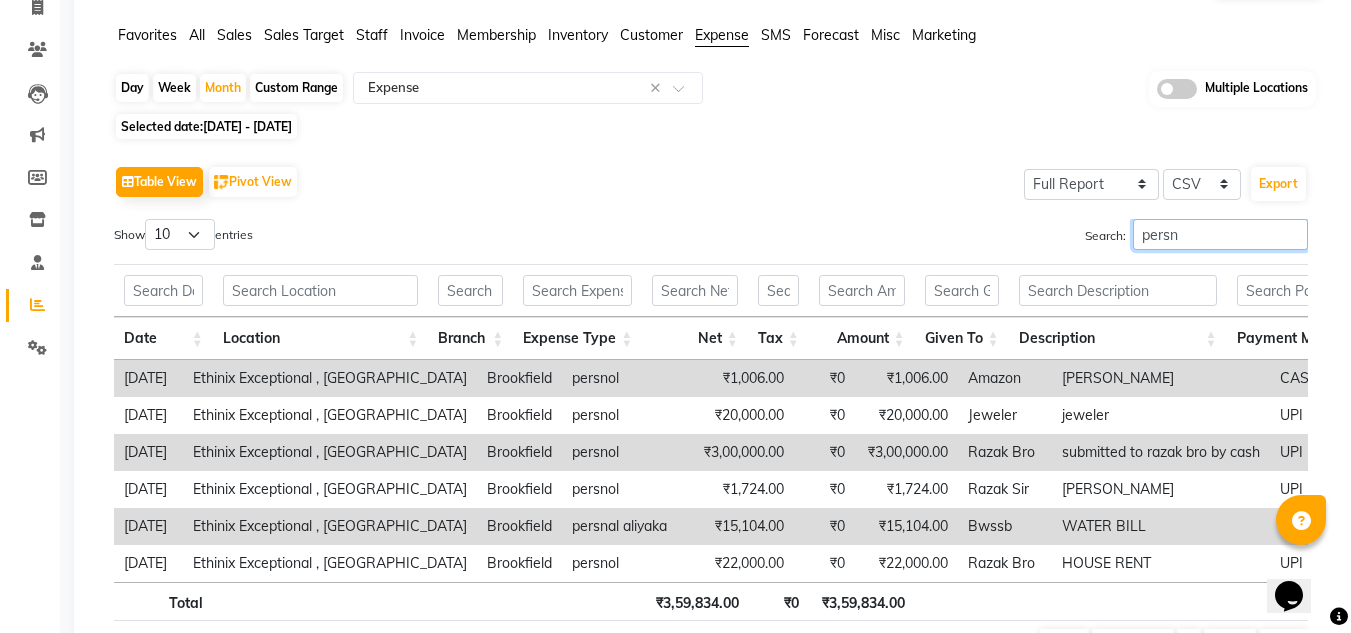 type on "persna" 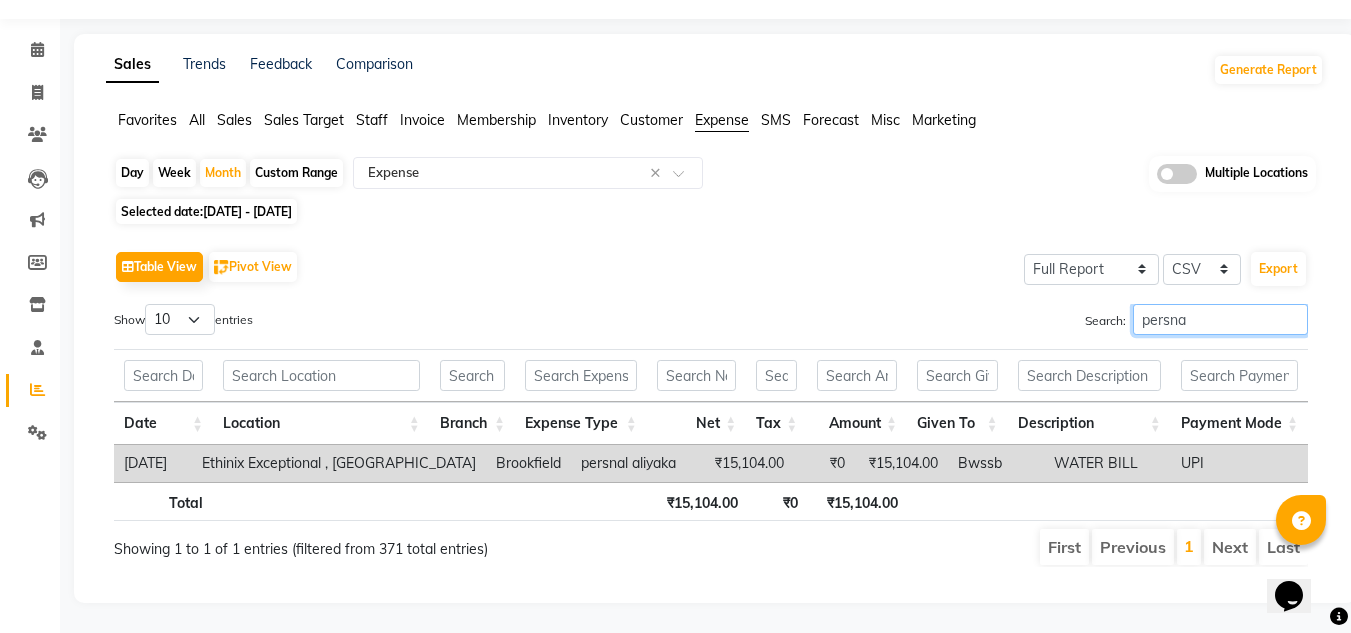 scroll, scrollTop: 68, scrollLeft: 0, axis: vertical 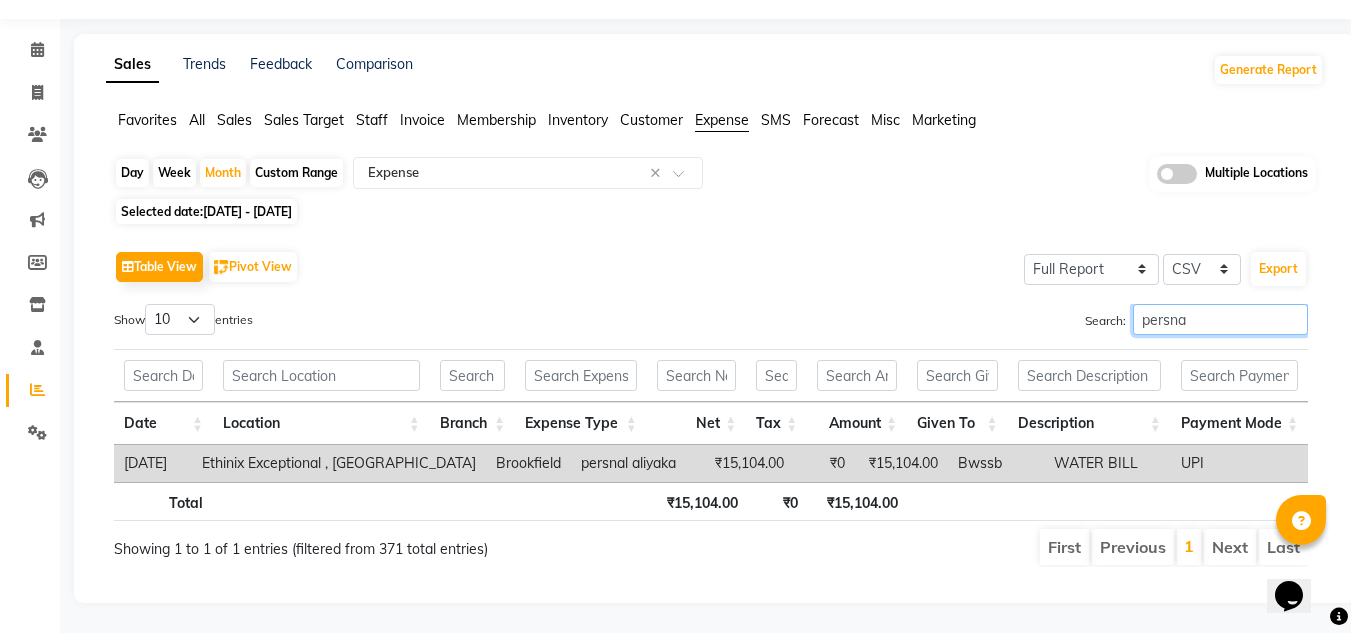 click on "persna" at bounding box center [1220, 319] 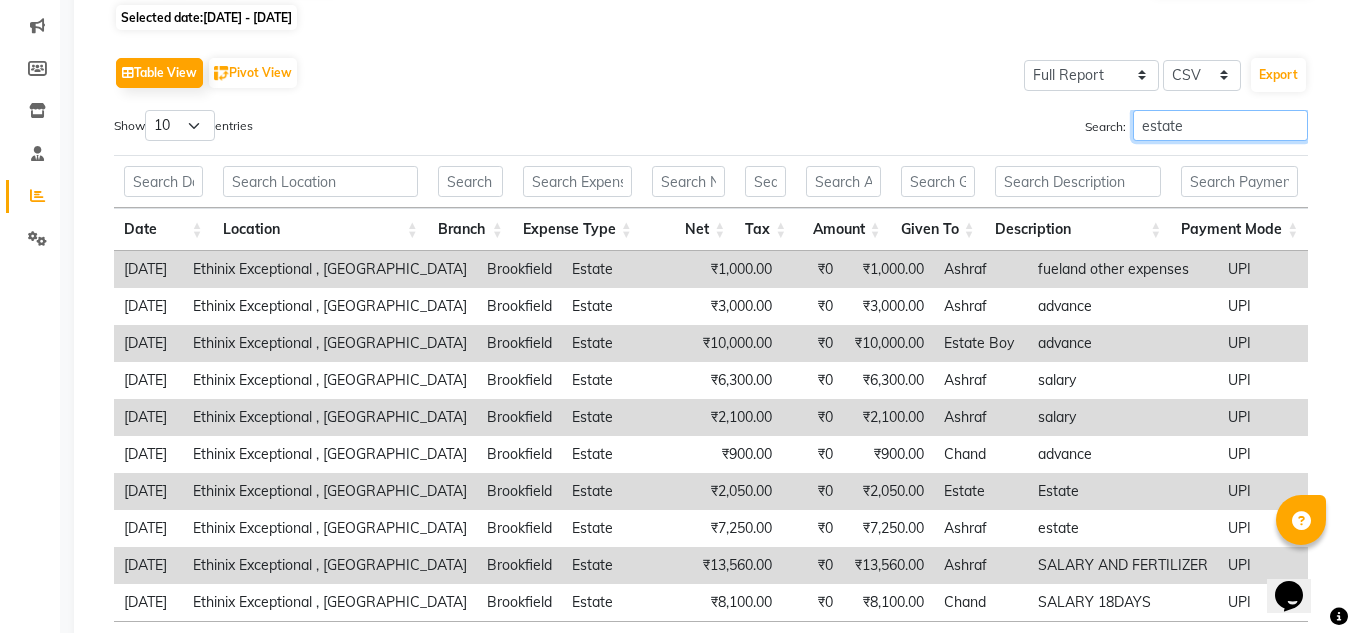 scroll, scrollTop: 238, scrollLeft: 0, axis: vertical 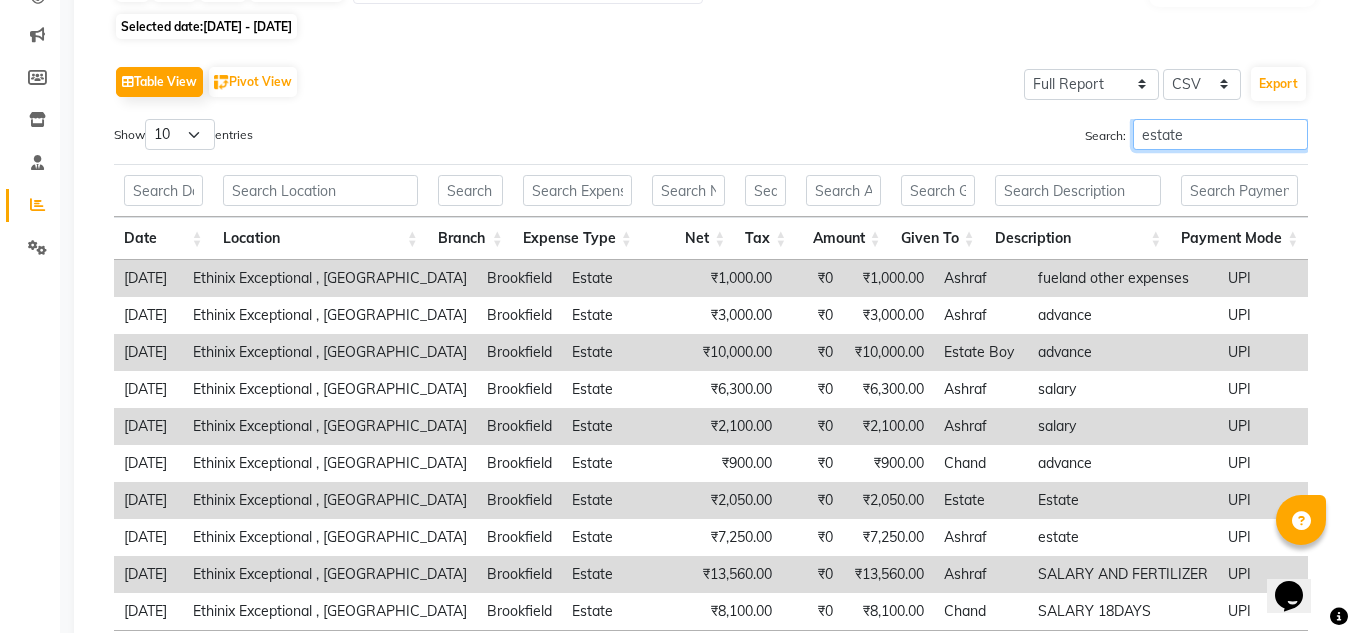 click on "estate" at bounding box center [1220, 134] 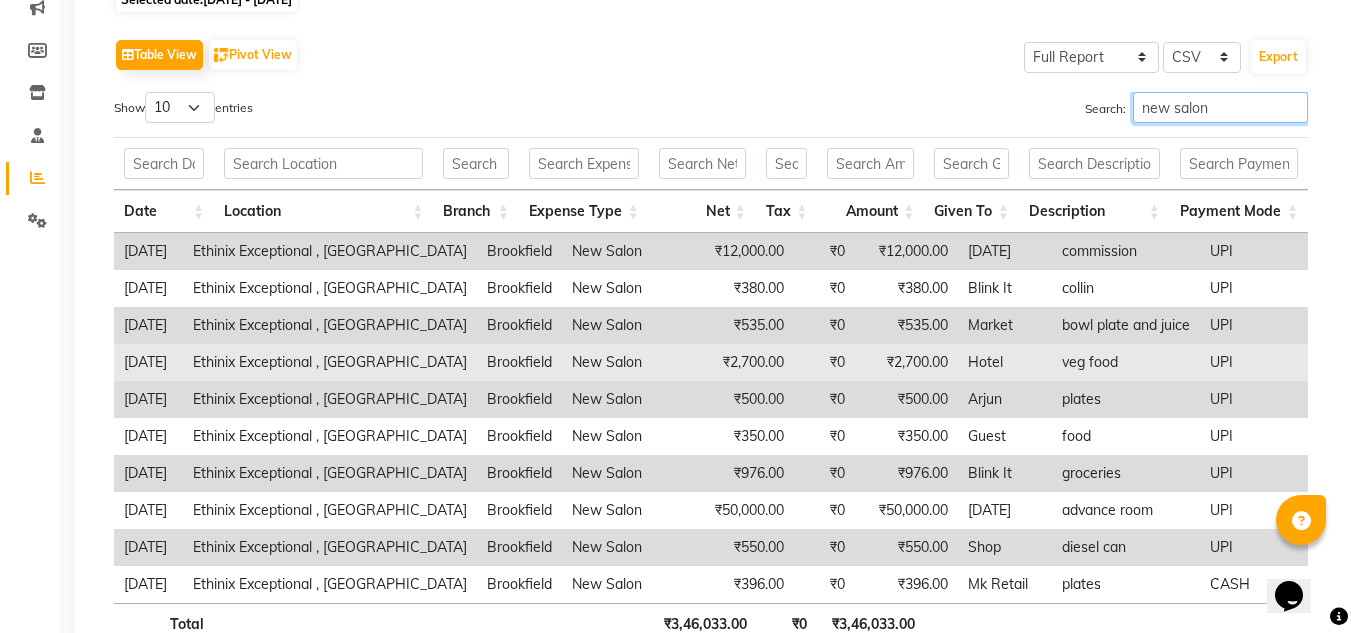 scroll, scrollTop: 260, scrollLeft: 0, axis: vertical 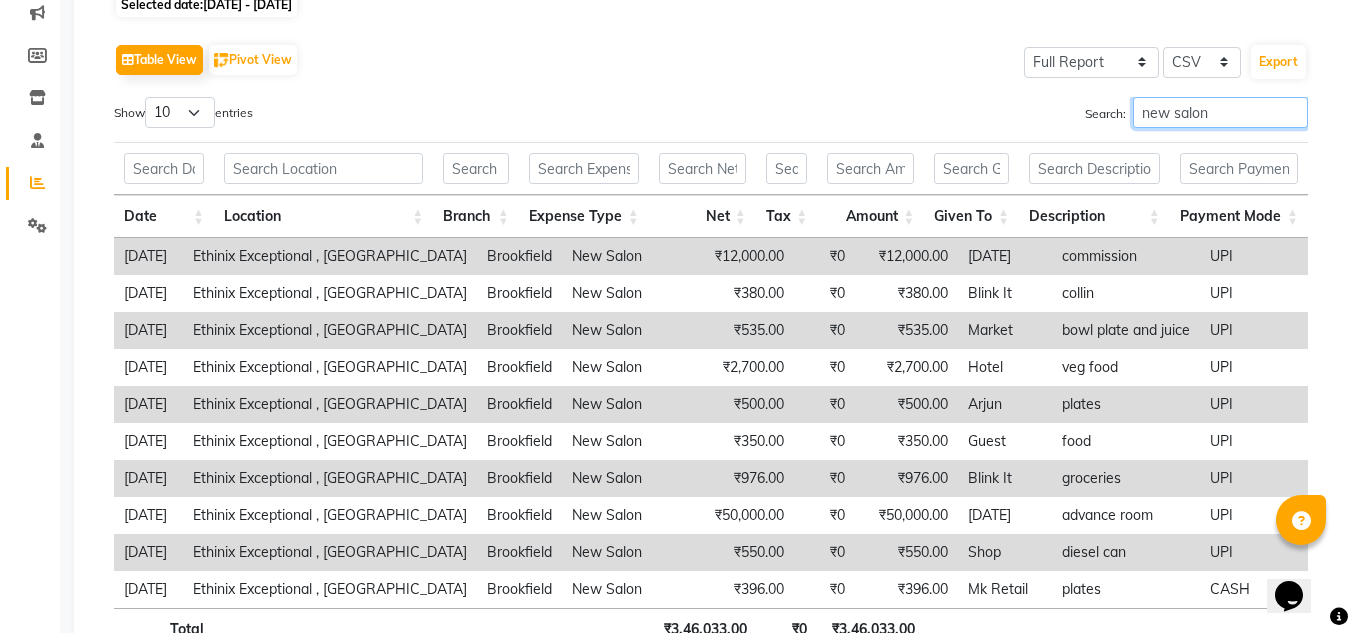 type on "new salon" 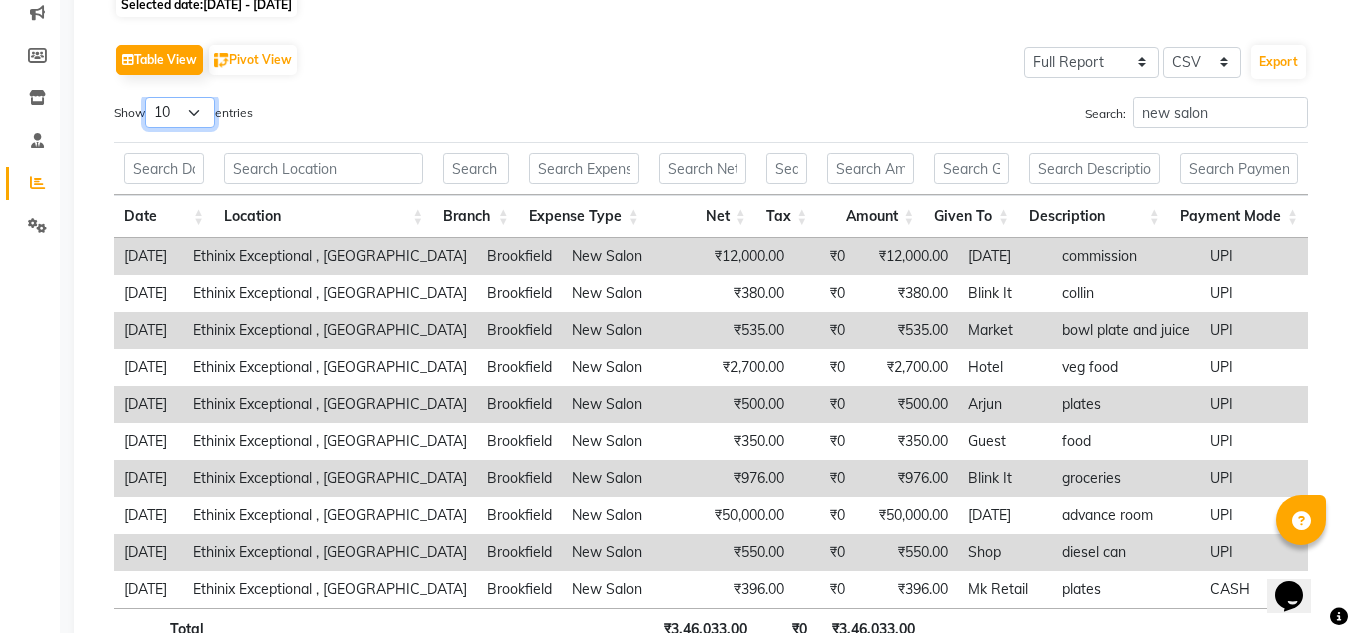 click on "10 25 50 100" at bounding box center (180, 112) 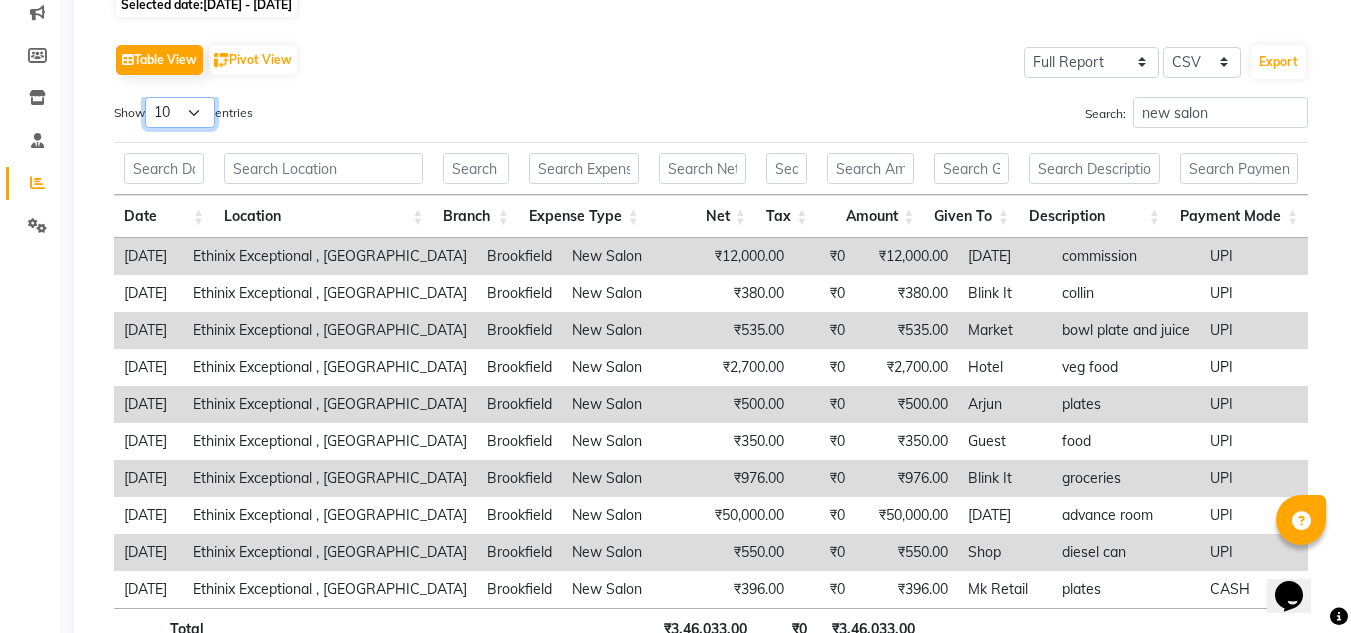 select on "100" 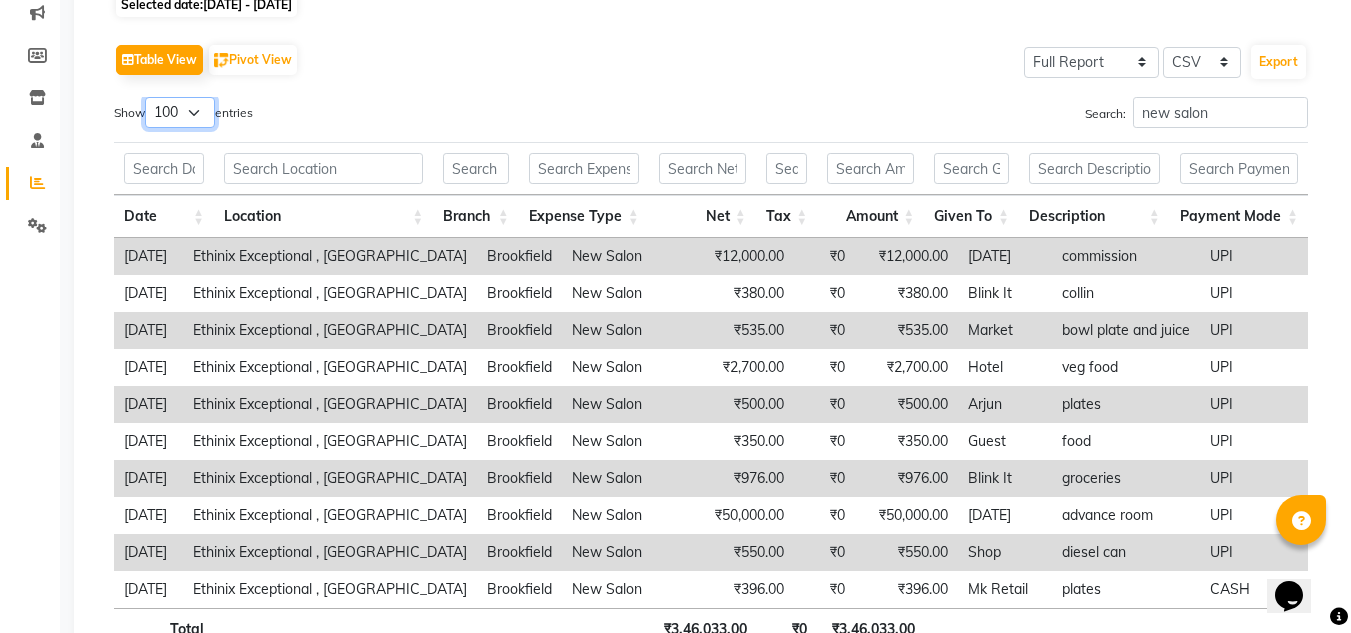 click on "10 25 50 100" at bounding box center [180, 112] 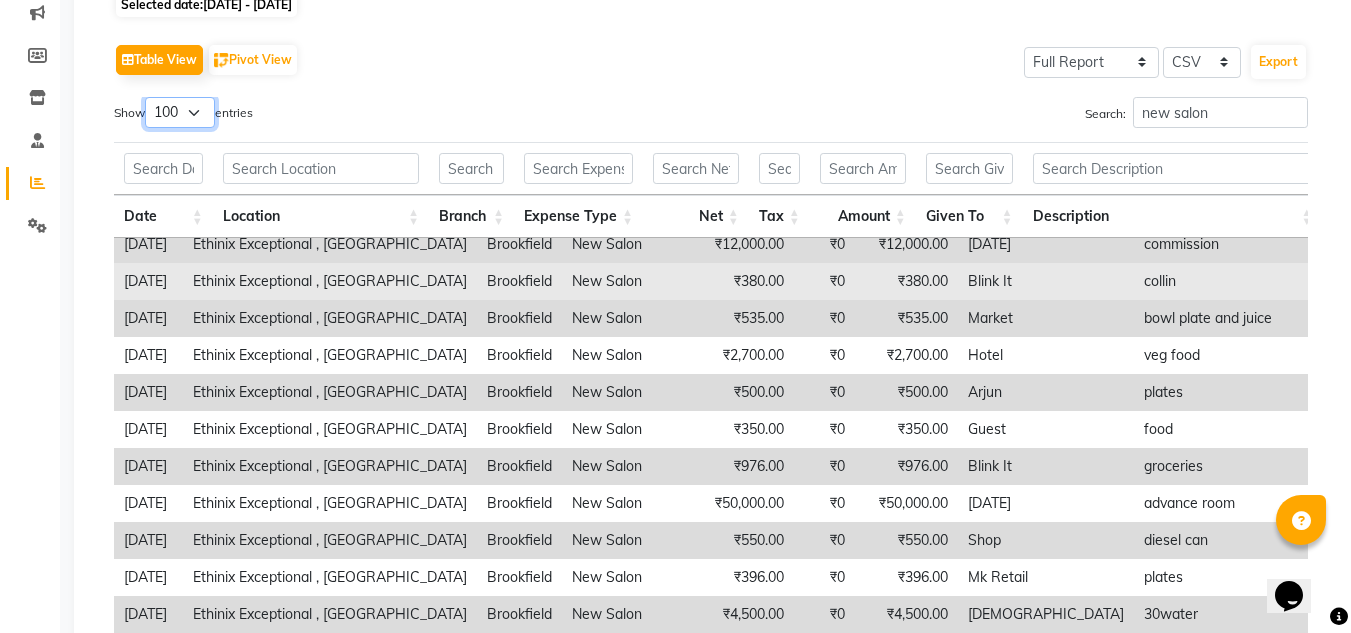 scroll, scrollTop: 0, scrollLeft: 0, axis: both 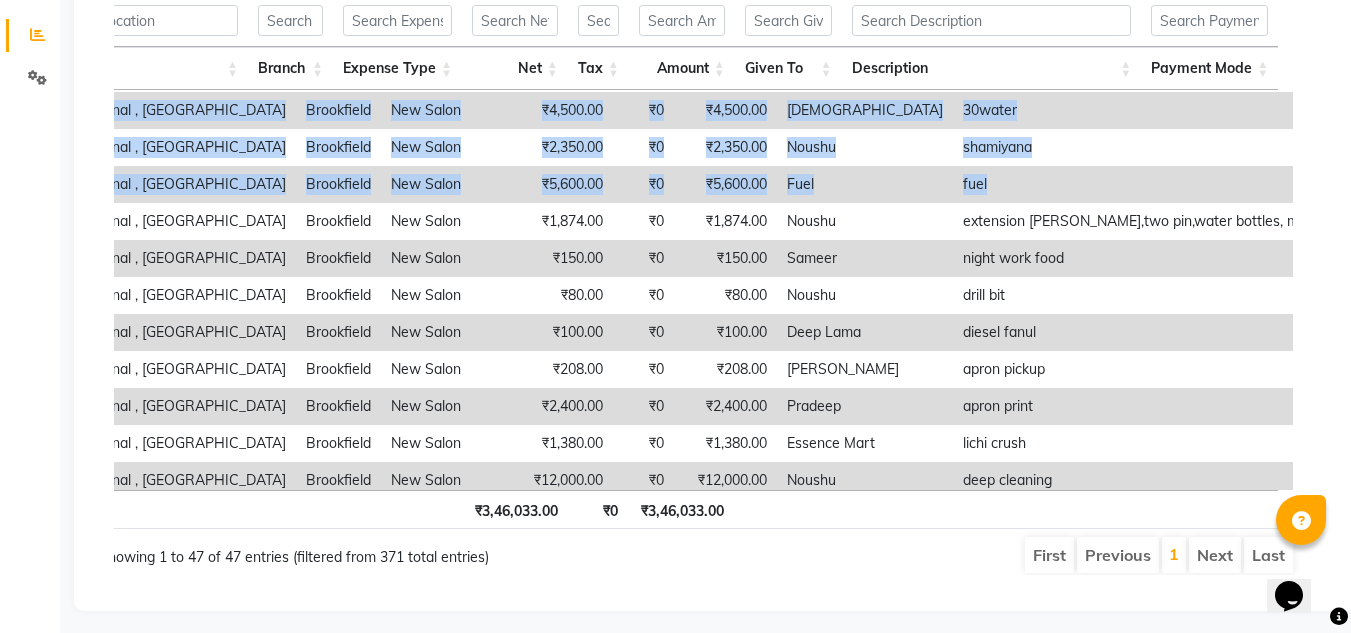 drag, startPoint x: 1292, startPoint y: 200, endPoint x: 1289, endPoint y: 214, distance: 14.3178215 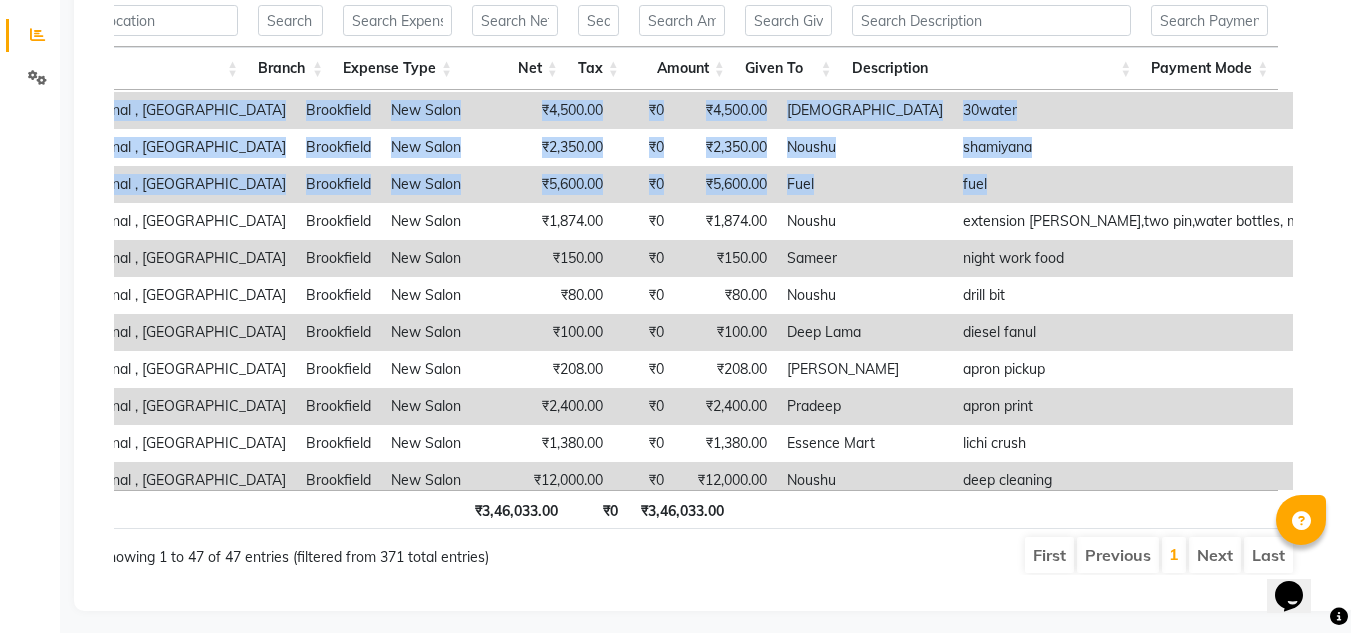 click on "Date Location Branch Expense Type Net Tax Amount Given To Description Payment Mode Total ₹3,46,033.00 ₹0 ₹3,46,033.00 [DATE]  Ethinix Exceptional , [GEOGRAPHIC_DATA] New Salon ₹12,000.00 ₹0 ₹12,000.00 [DATE] commission UPI [DATE]  Ethinix Exceptional , Brookfield [GEOGRAPHIC_DATA] New Salon ₹380.00 ₹0 ₹380.00 Blink It collin UPI [DATE]  Ethinix Exceptional , [GEOGRAPHIC_DATA] New Salon ₹535.00 ₹0 ₹535.00 Market bowl plate and juice UPI [DATE]  Ethinix Exceptional , [GEOGRAPHIC_DATA] New Salon ₹2,700.00 ₹0 ₹2,700.00 Hotel veg food UPI [DATE]  Ethinix Exceptional , [GEOGRAPHIC_DATA] New Salon ₹500.00 ₹0 ₹500.00 Arjun plates UPI [DATE]  Ethinix Exceptional , Brookfield Brookfield New Salon ₹350.00 ₹0 ₹350.00 Guest food UPI [DATE]  Ethinix Exceptional , [GEOGRAPHIC_DATA] New Salon ₹976.00 ₹0 ₹976.00 Blink It groceries UPI [DATE]  Ethinix Exceptional , [GEOGRAPHIC_DATA] New Salon ₹50,000.00 ₹0 ₹50,000.00 [DATE] UPI" at bounding box center [696, 290] 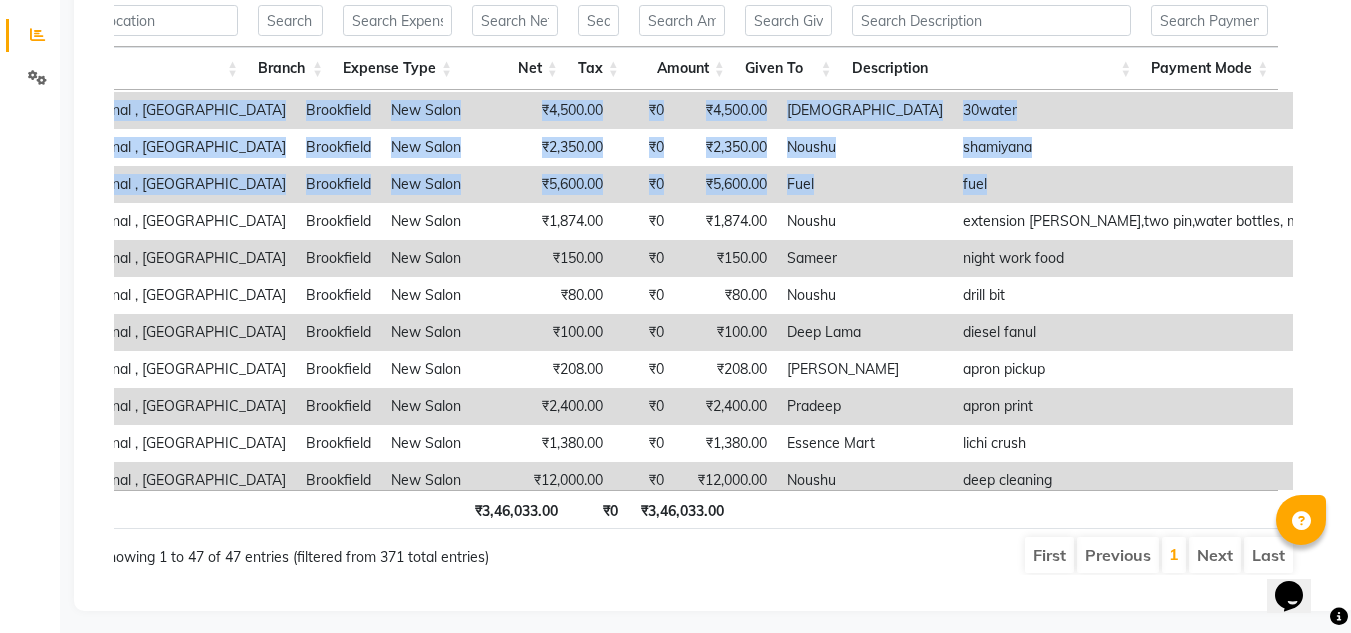 click on "night work food" at bounding box center [1140, 258] 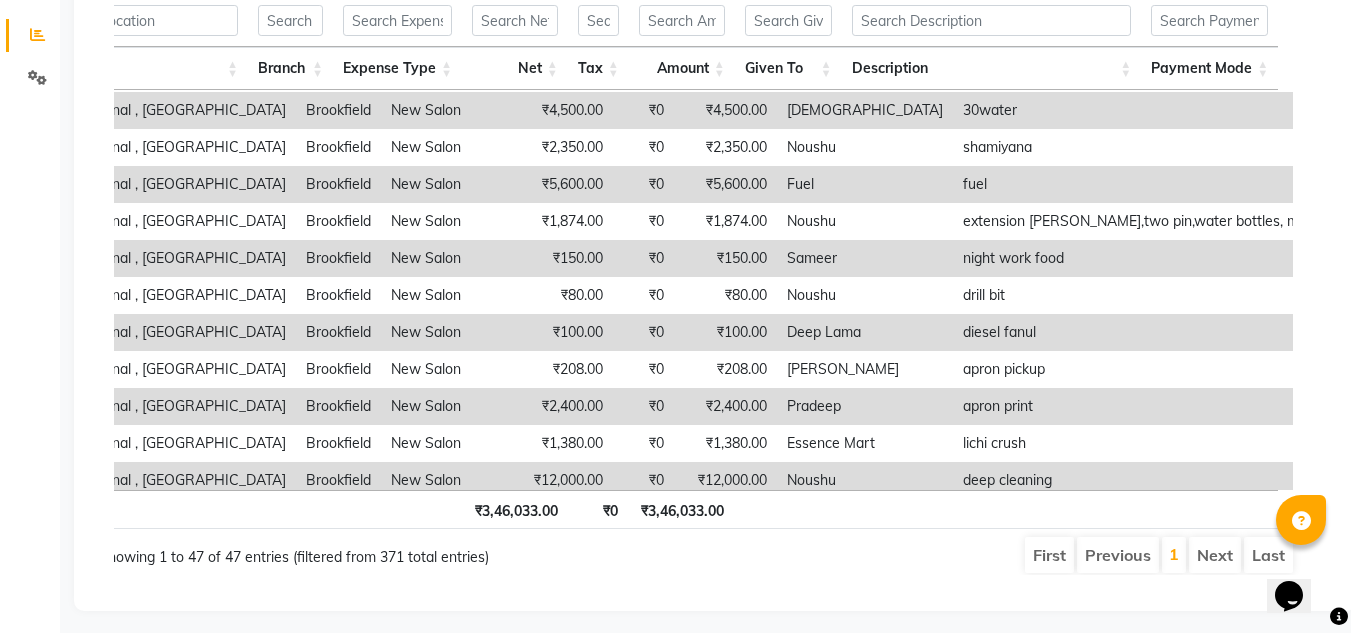 scroll, scrollTop: 368, scrollLeft: 165, axis: both 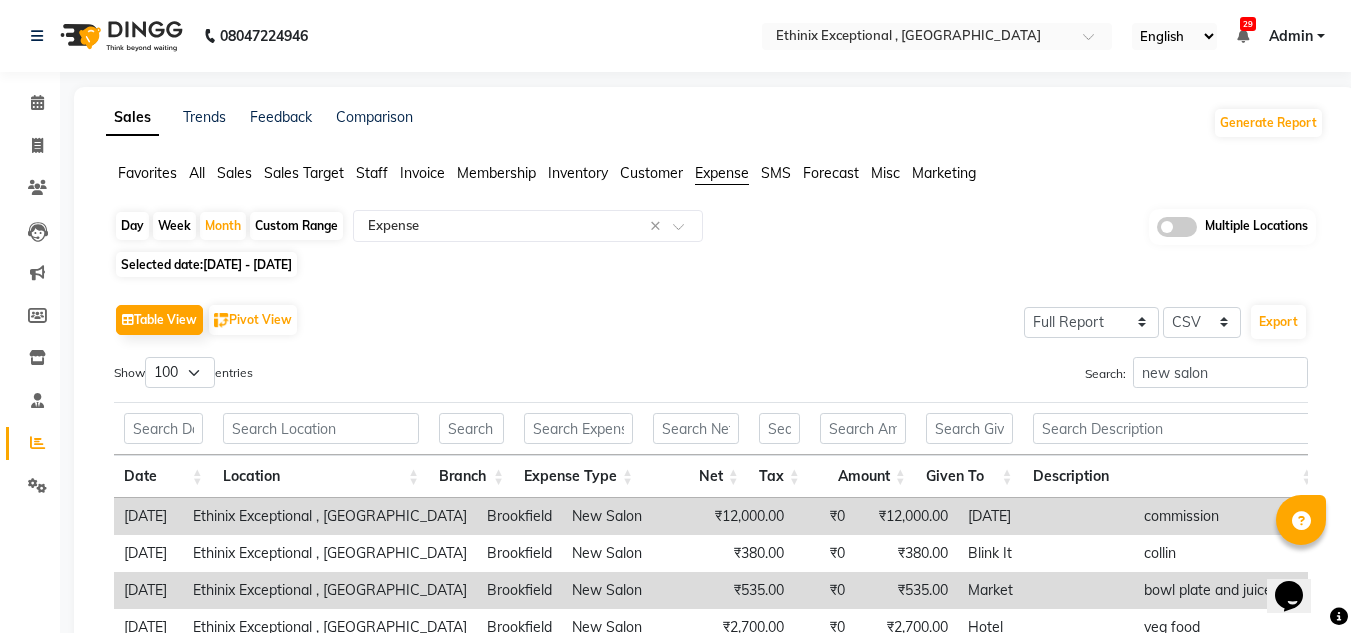 click on "[DATE] - [DATE]" 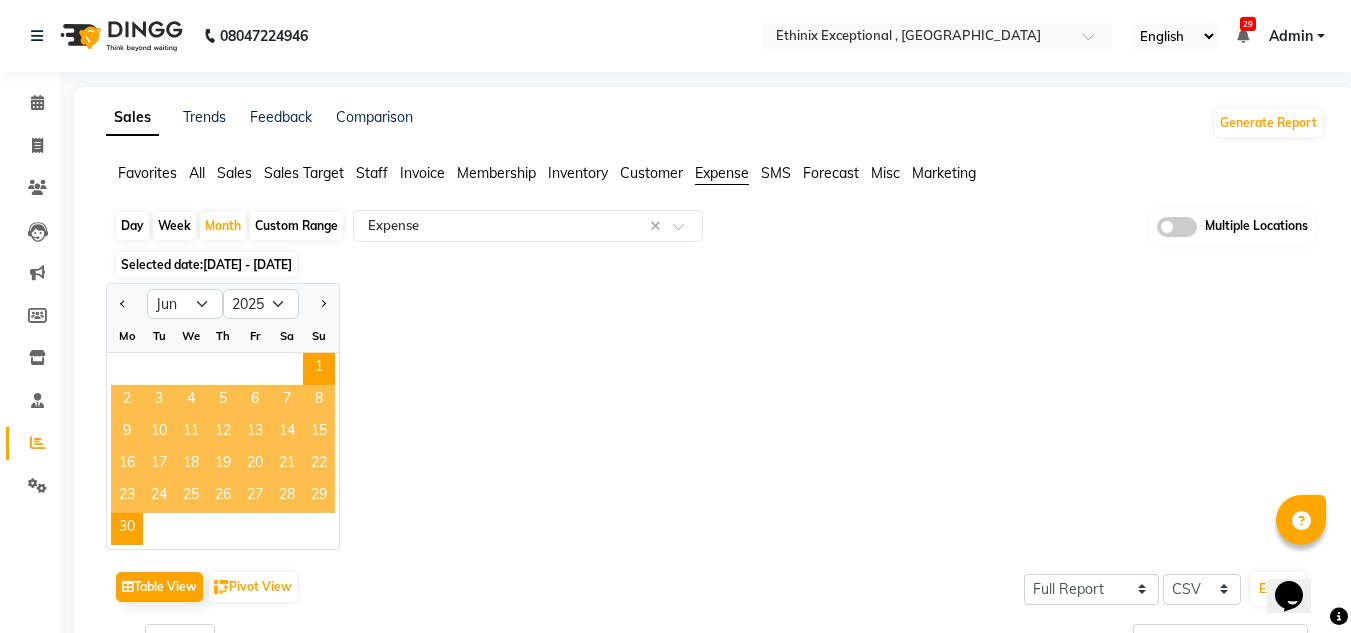 click on "19" 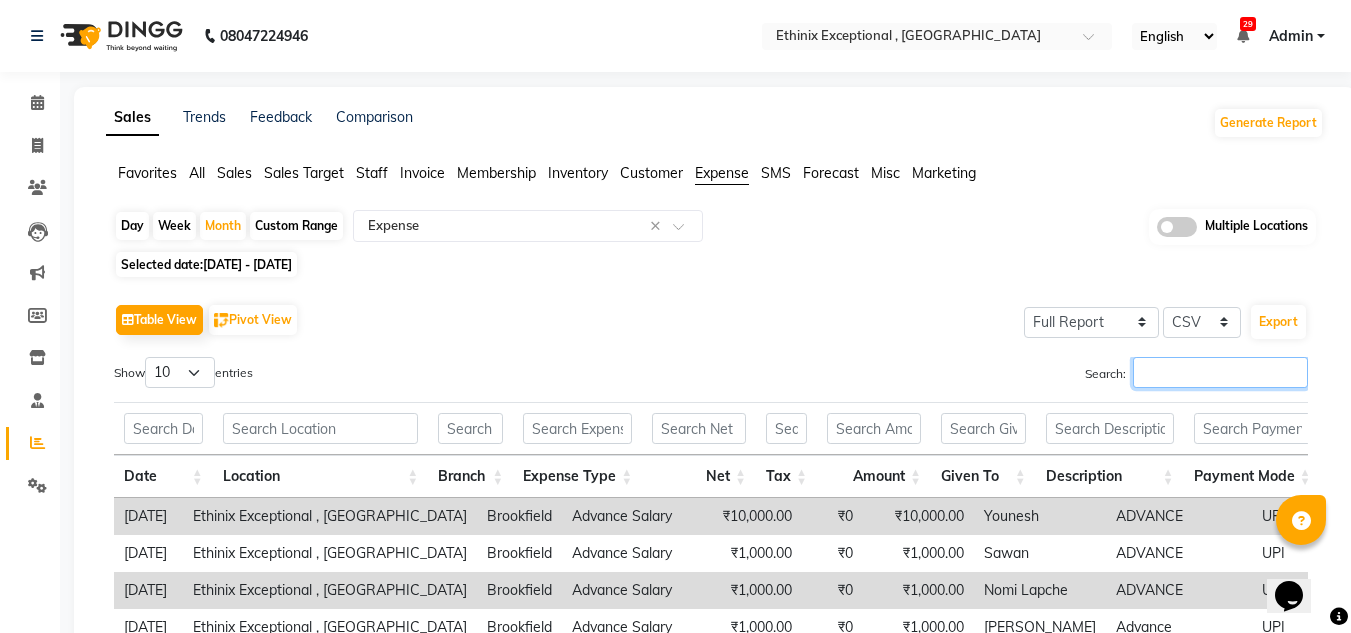 click on "Search:" at bounding box center (1220, 372) 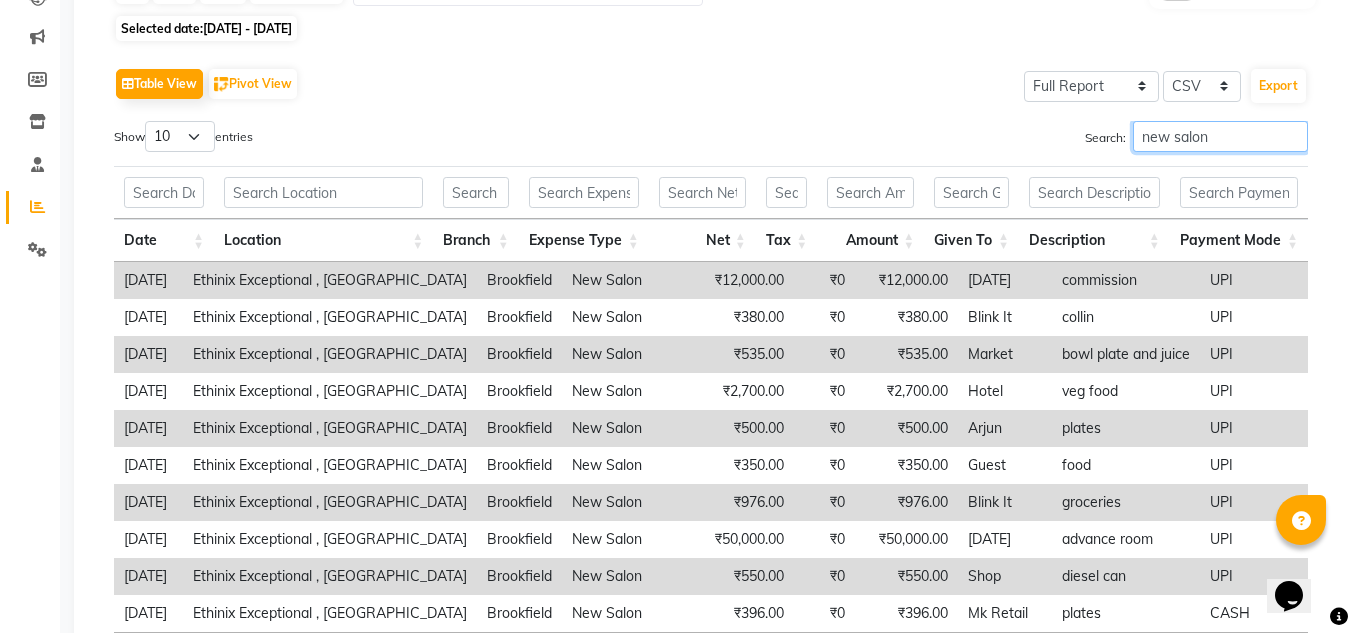 scroll, scrollTop: 216, scrollLeft: 0, axis: vertical 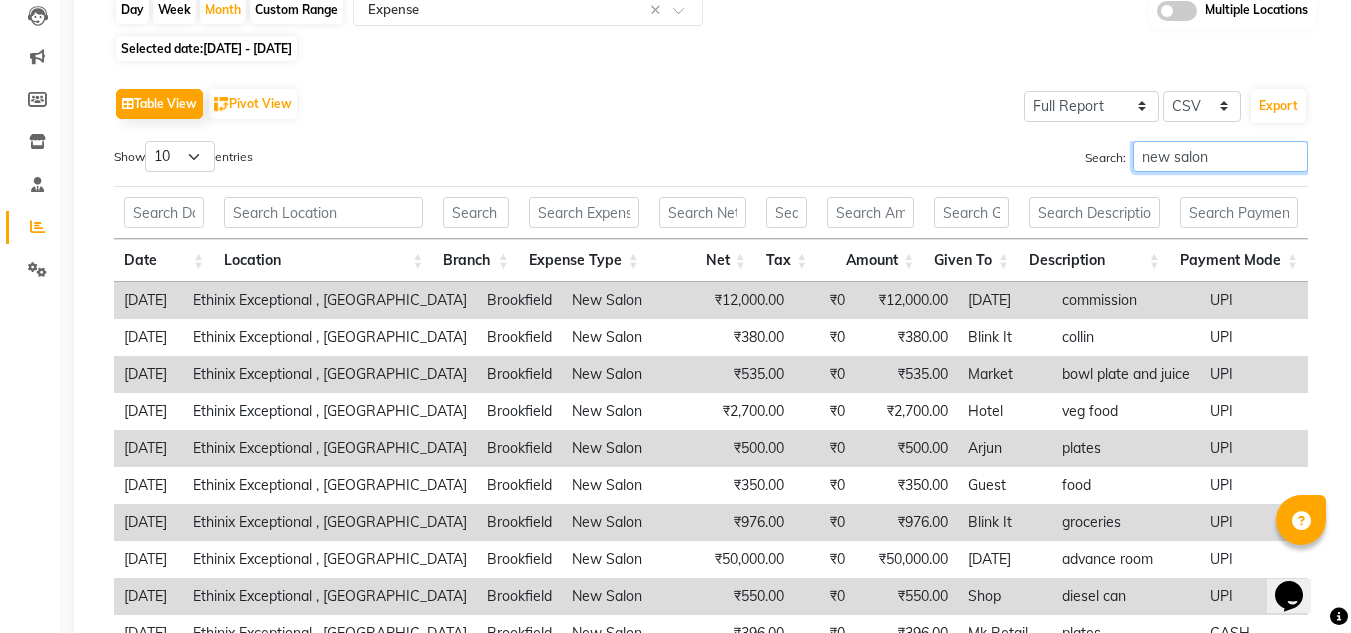 type on "new salon" 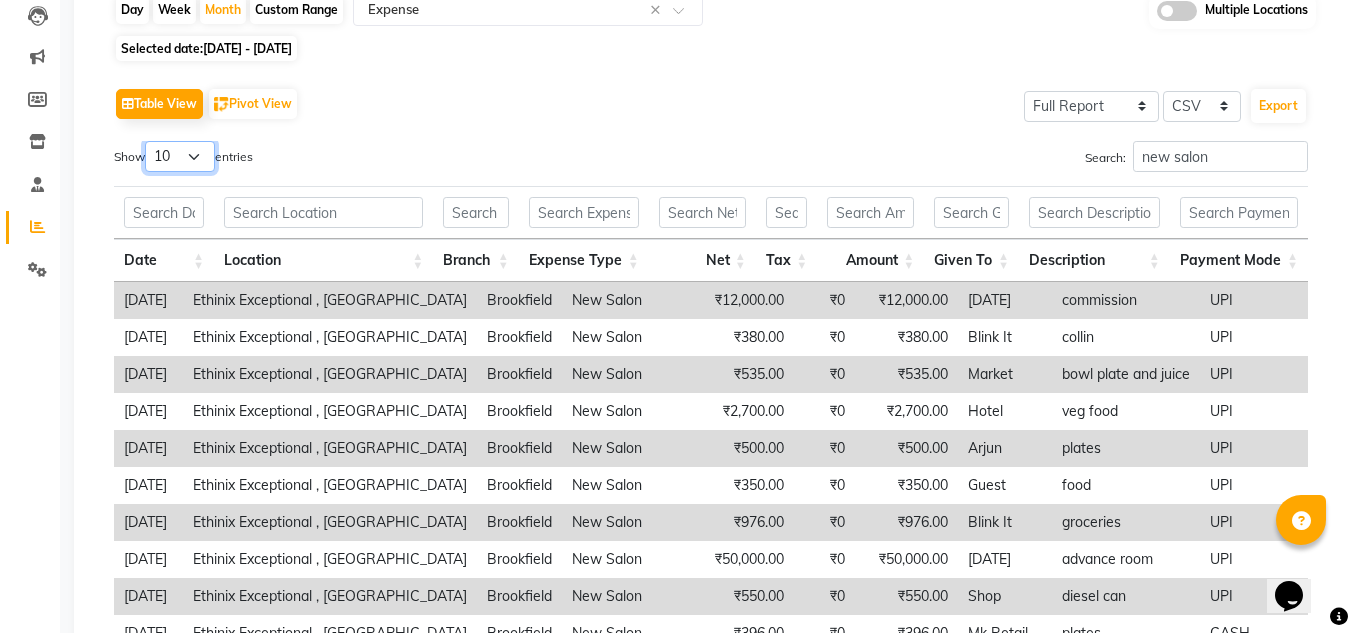 click on "10 25 50 100" at bounding box center [180, 156] 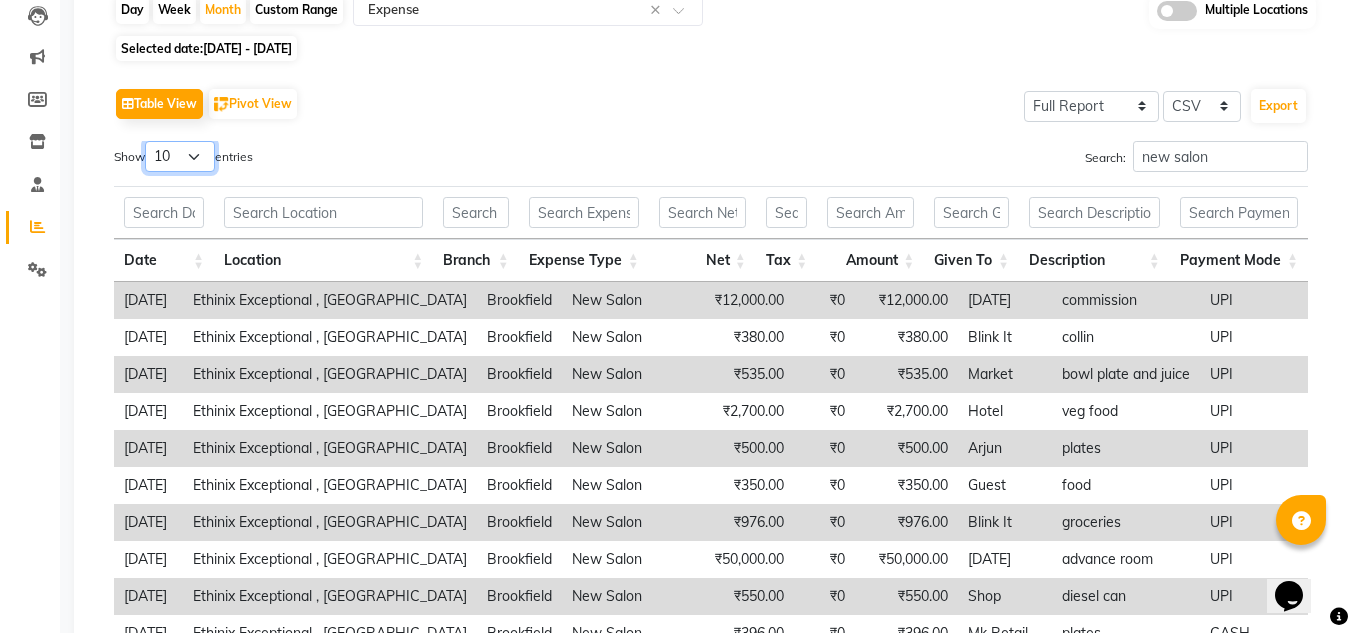 select on "100" 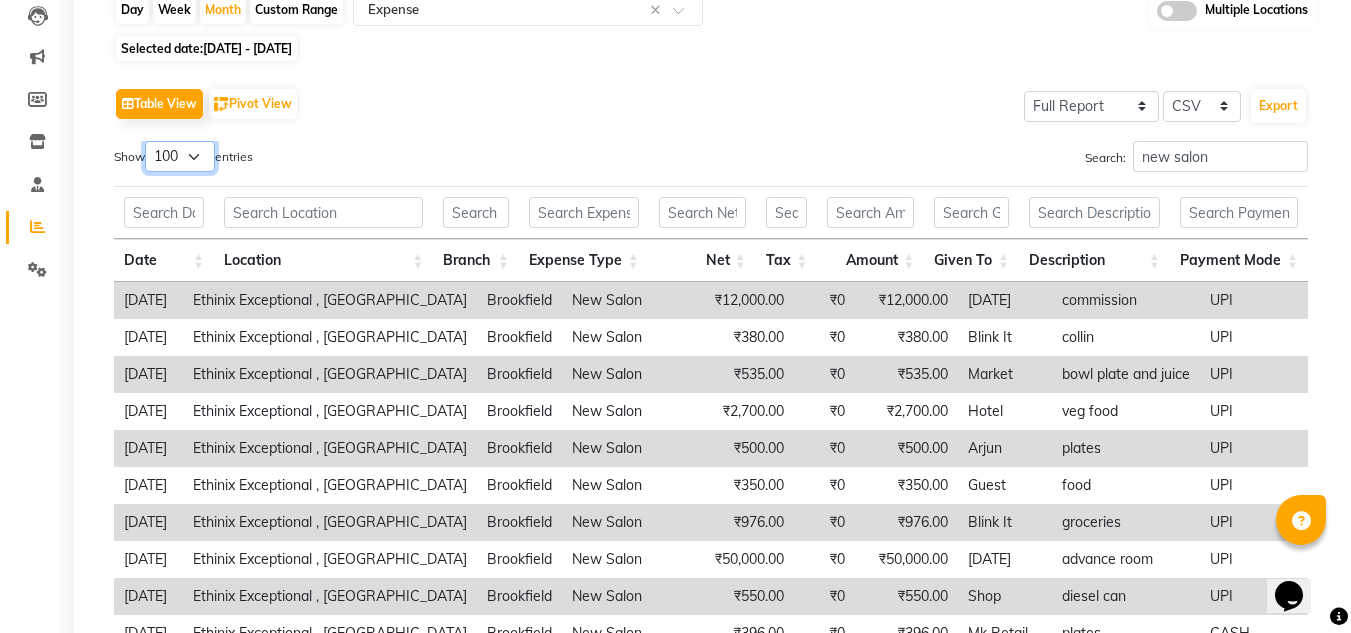 click on "10 25 50 100" at bounding box center (180, 156) 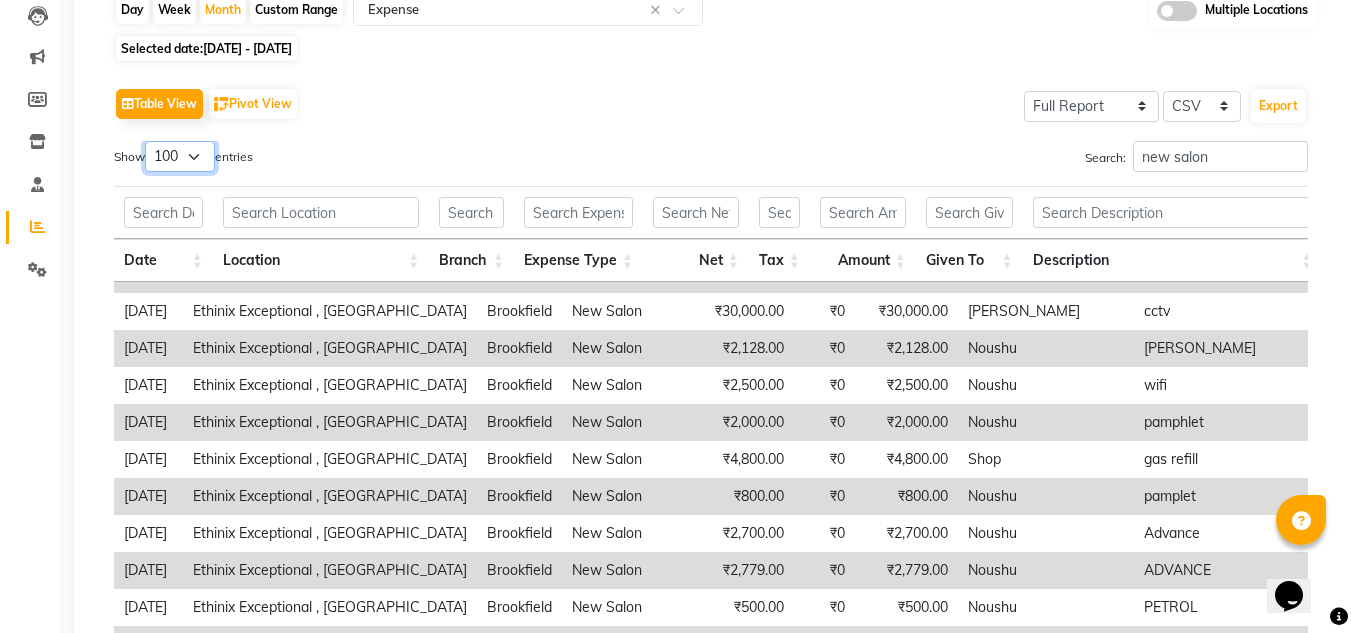 scroll, scrollTop: 1317, scrollLeft: 0, axis: vertical 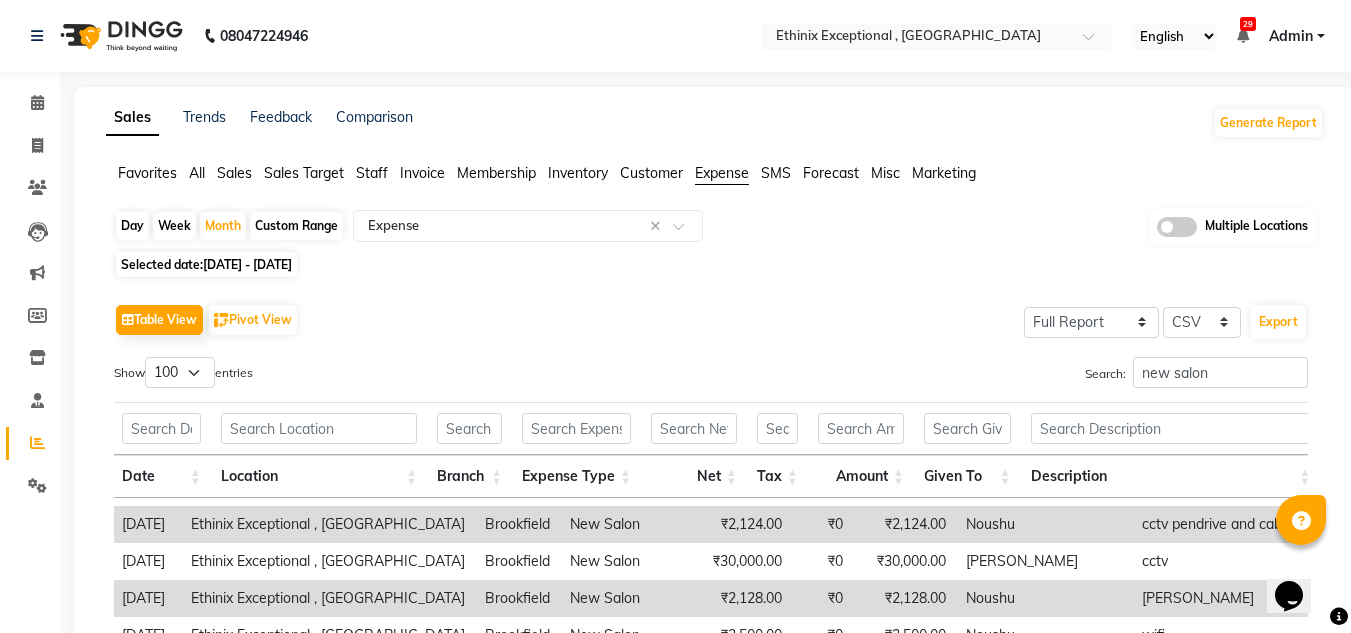click on "Selected date:  [DATE] - [DATE]" 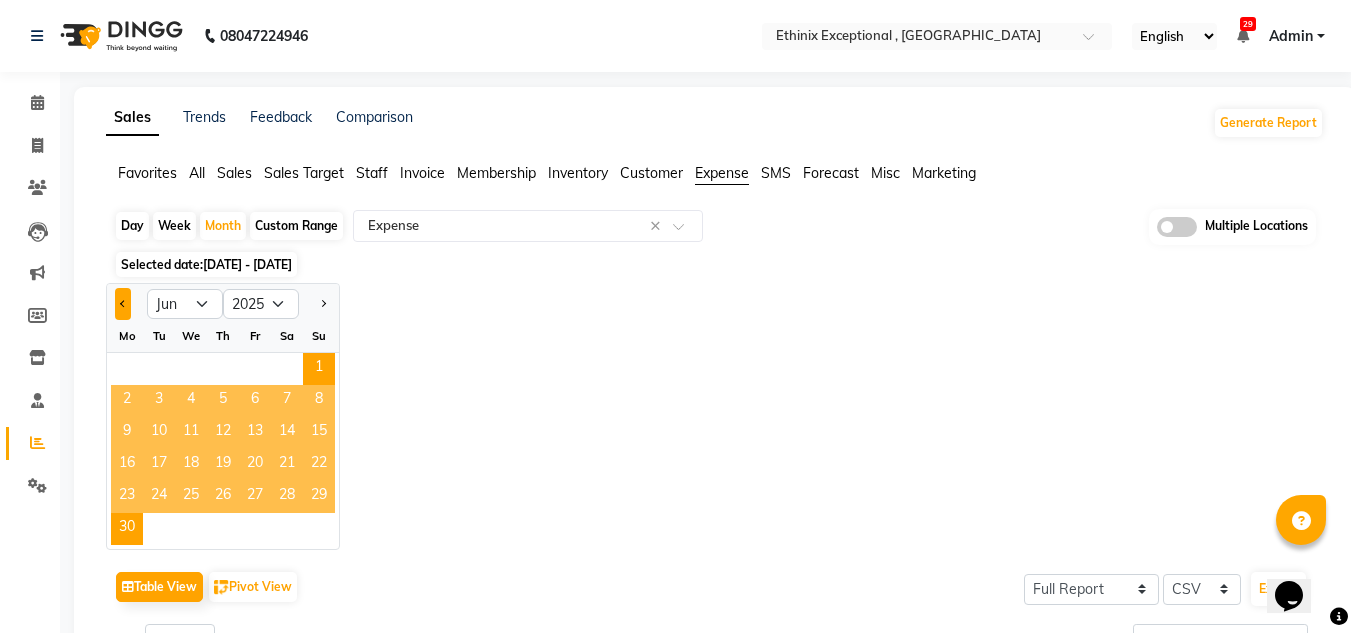 click 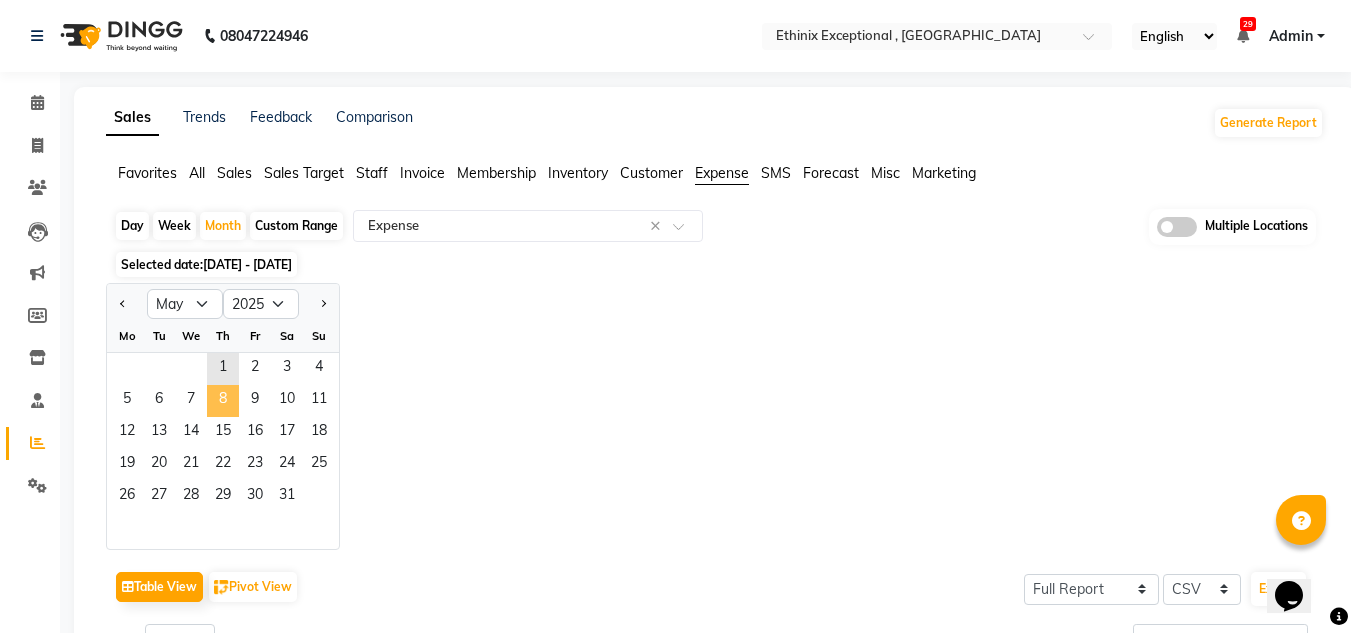 click on "8" 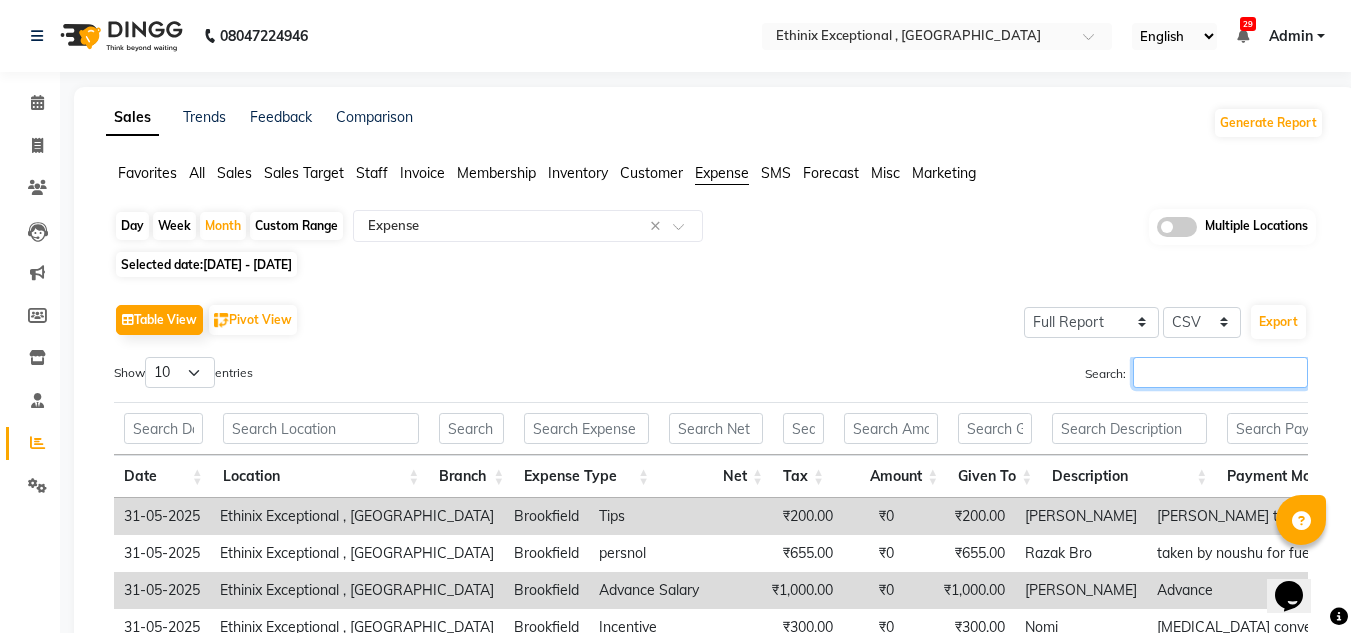 click on "Search:" at bounding box center [1220, 372] 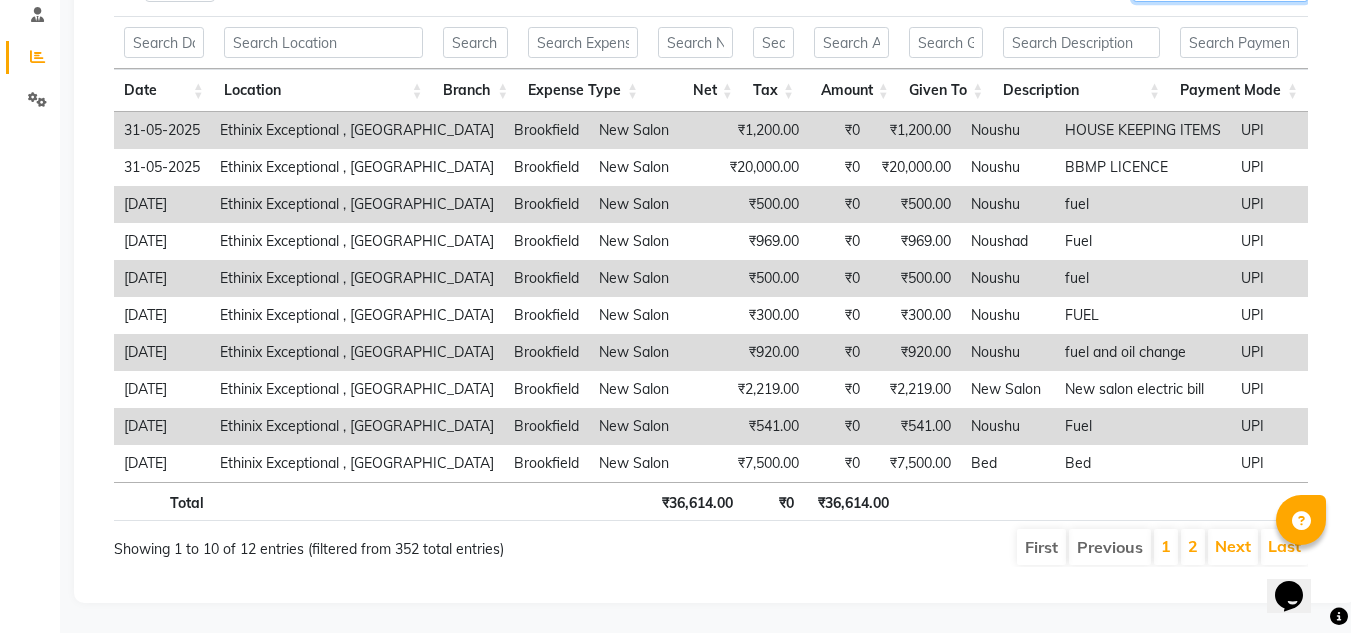 scroll, scrollTop: 401, scrollLeft: 0, axis: vertical 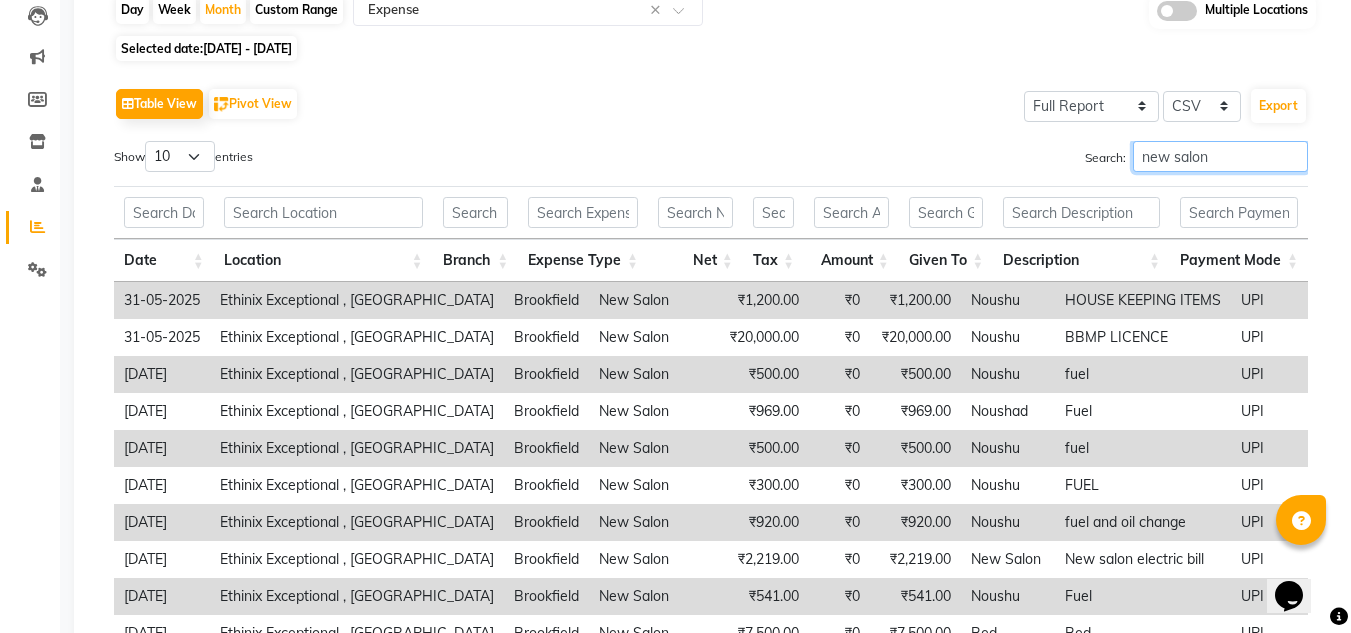 type on "new salon" 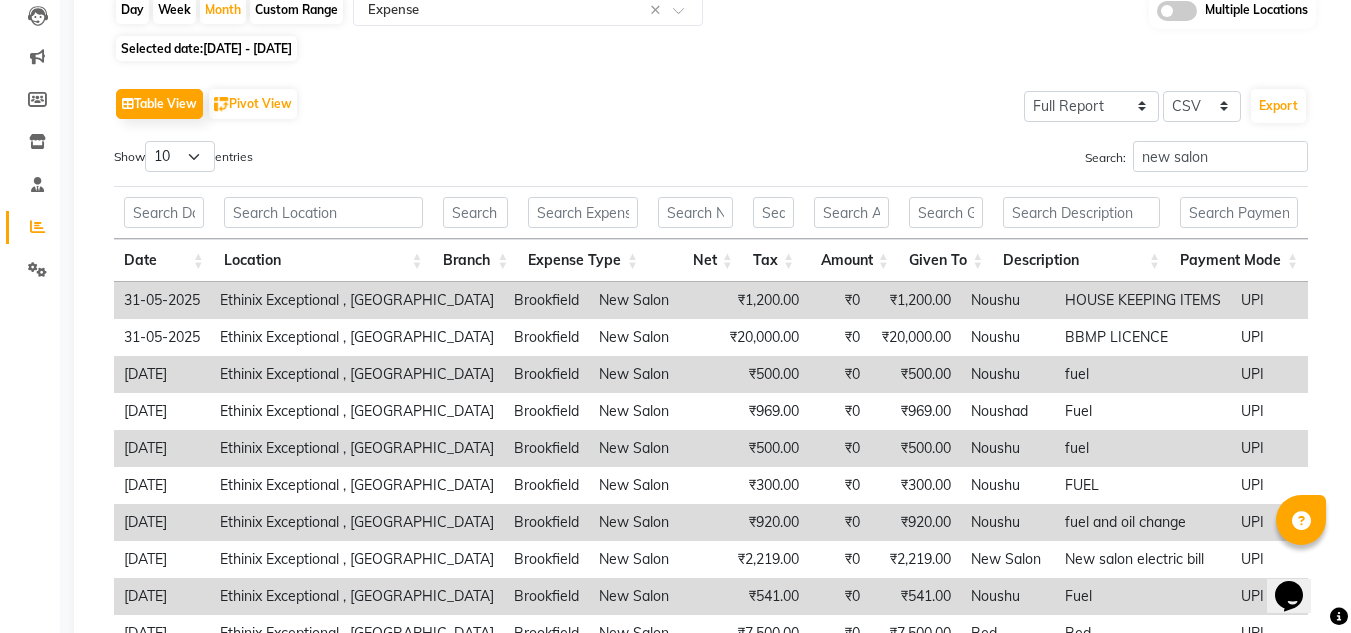 click on "[DATE] - [DATE]" 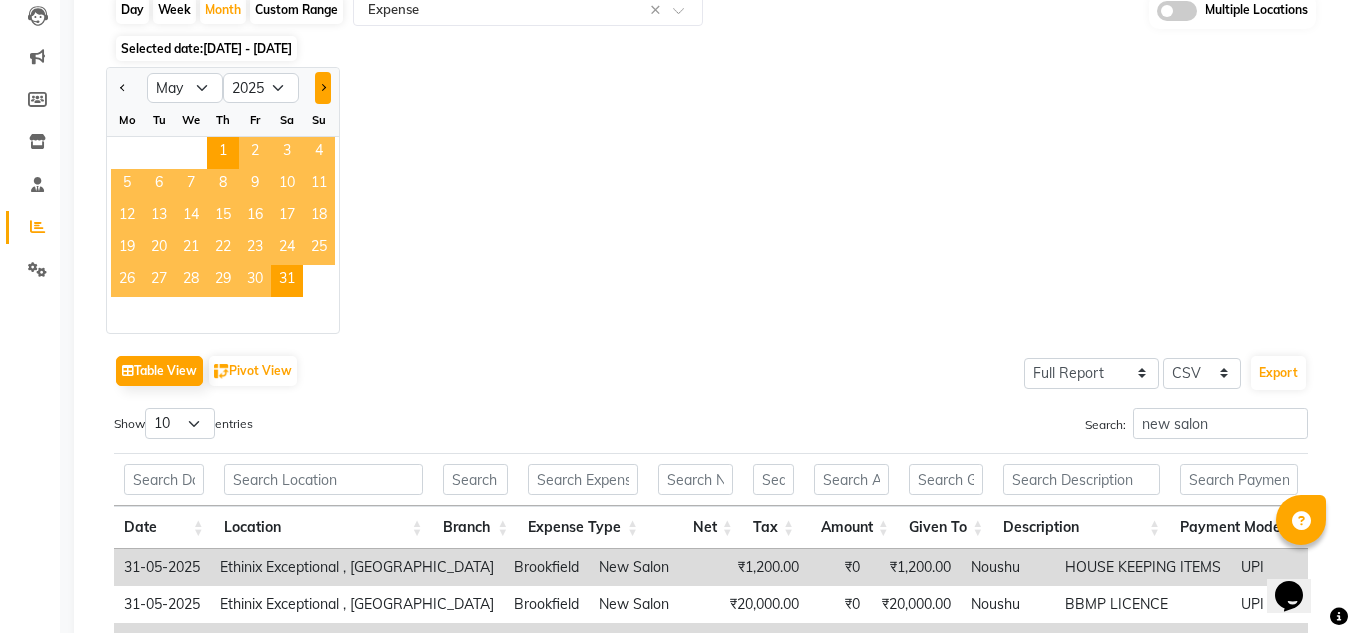 click 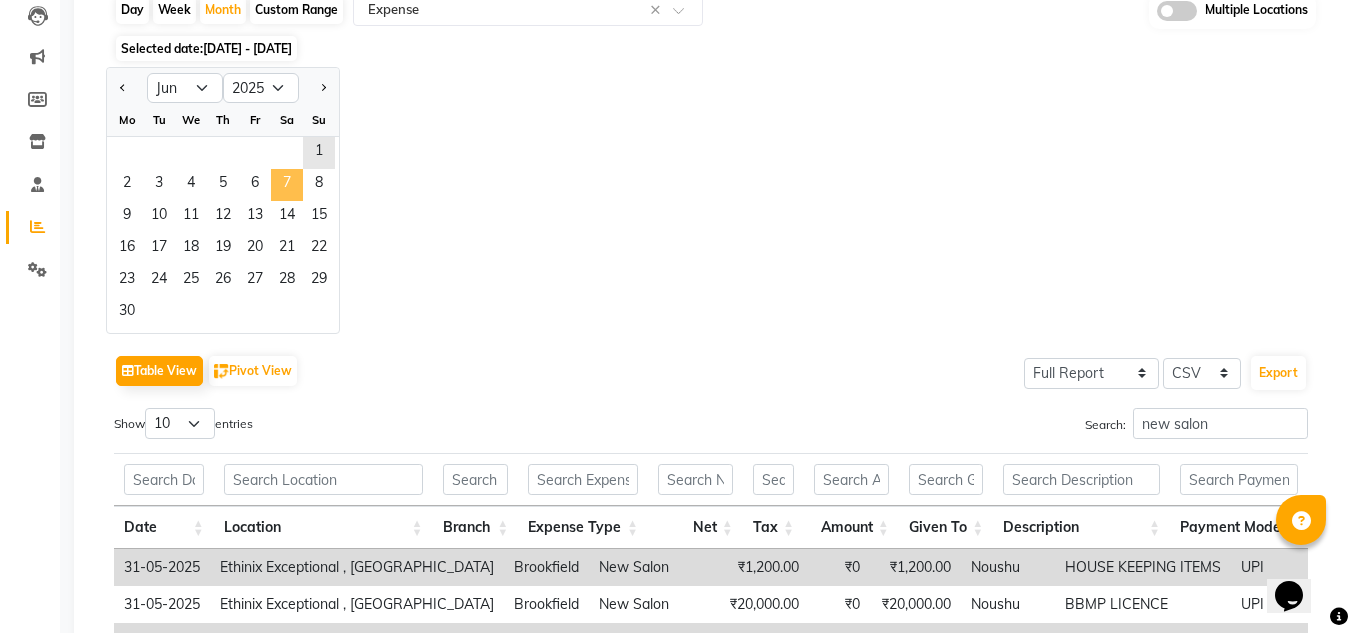 click on "7" 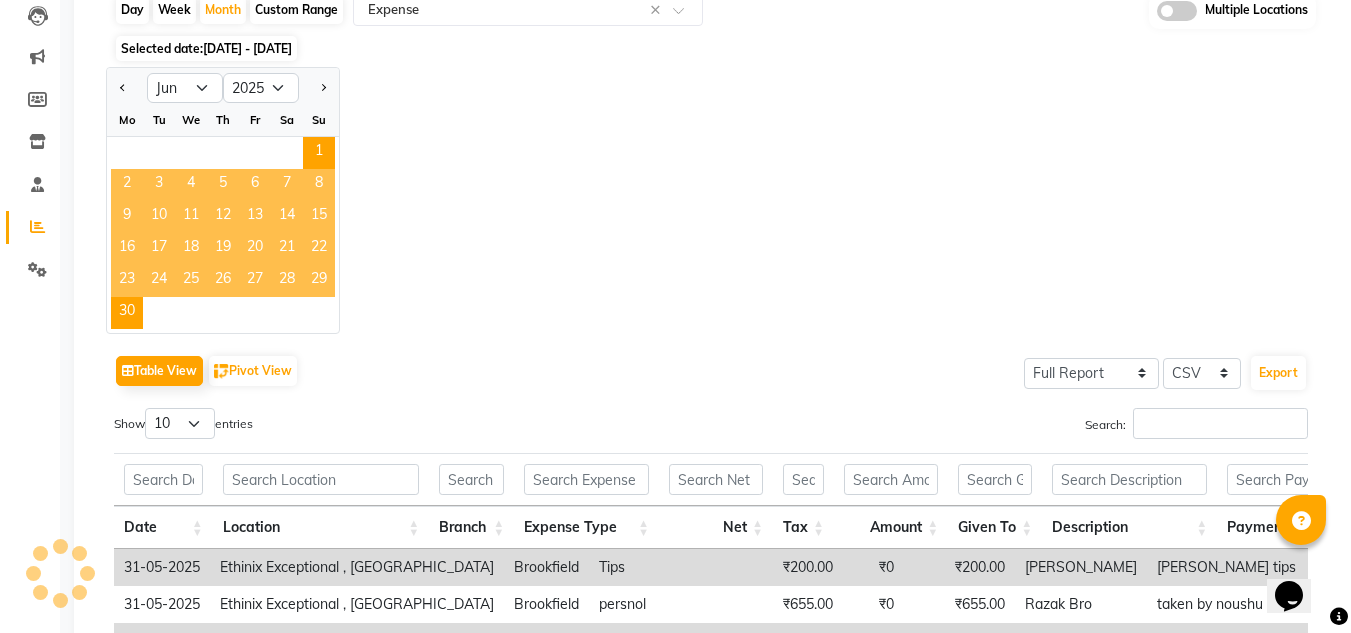 scroll, scrollTop: 0, scrollLeft: 0, axis: both 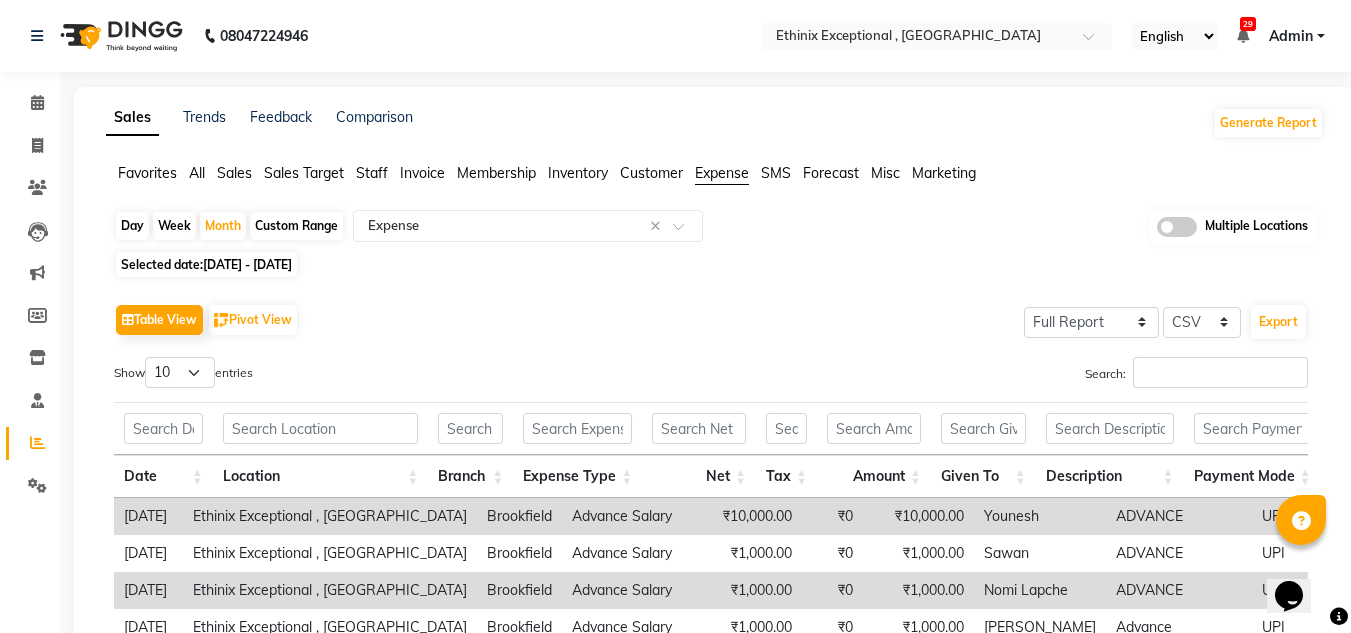 click on "Selected date:  [DATE] - [DATE]" 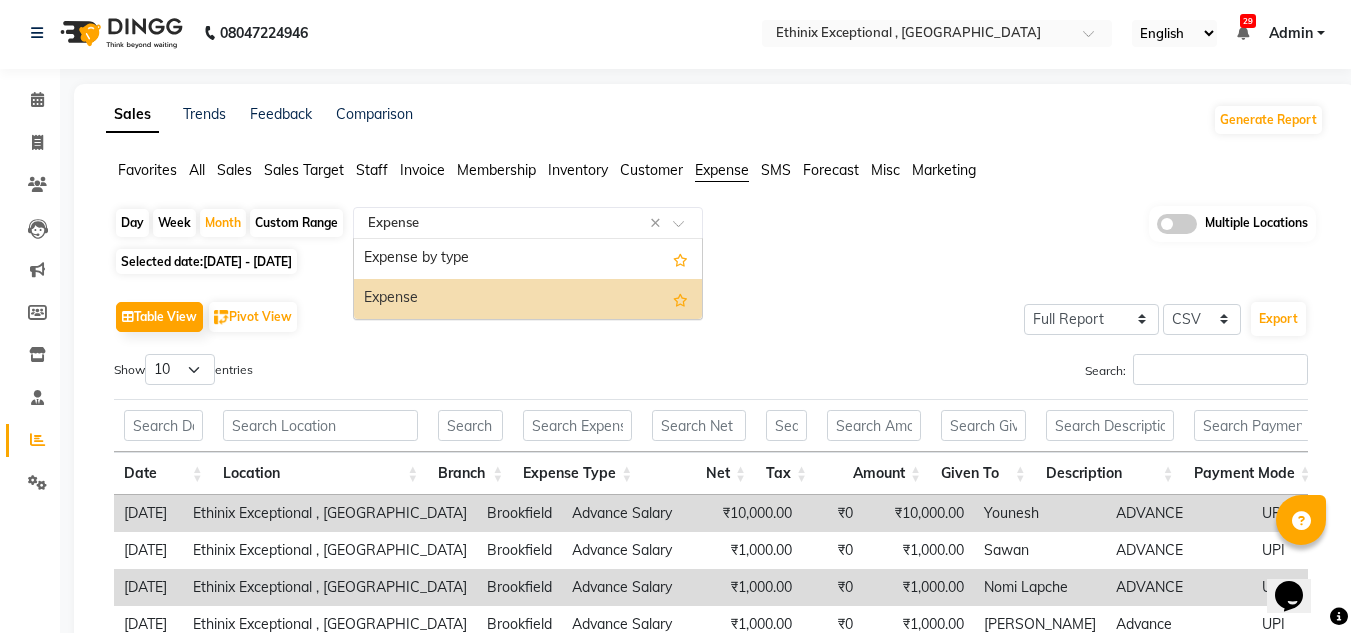 click 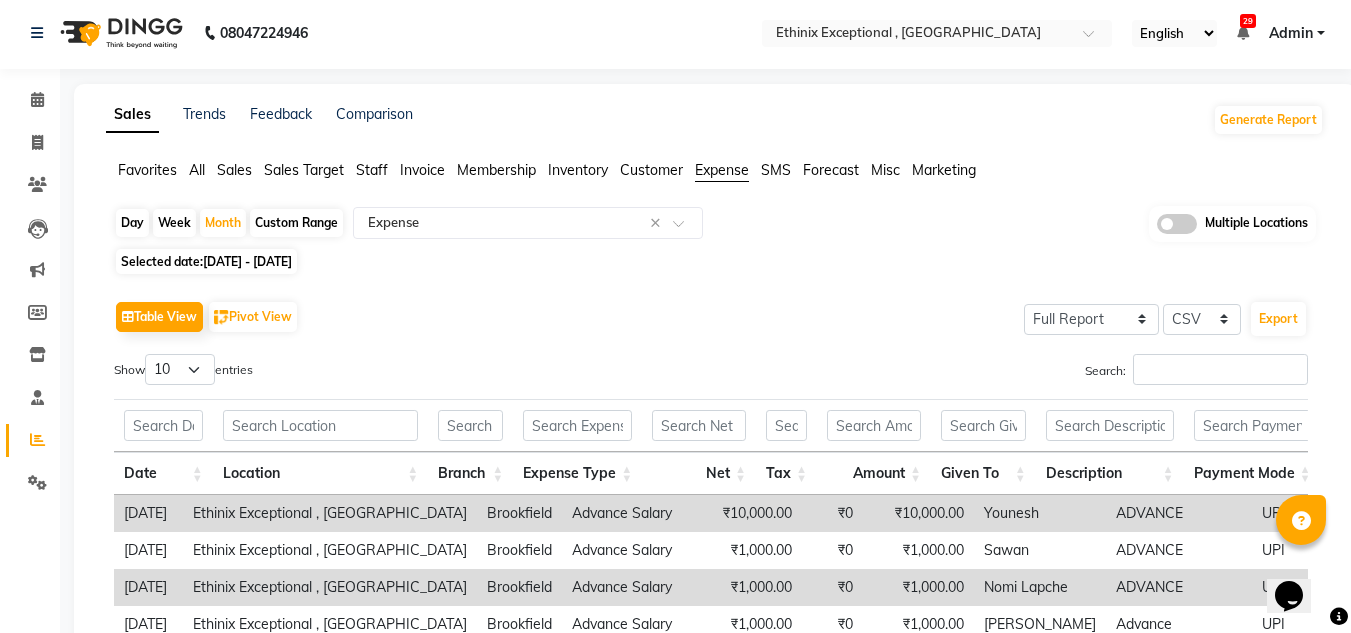 click on "Custom Range" 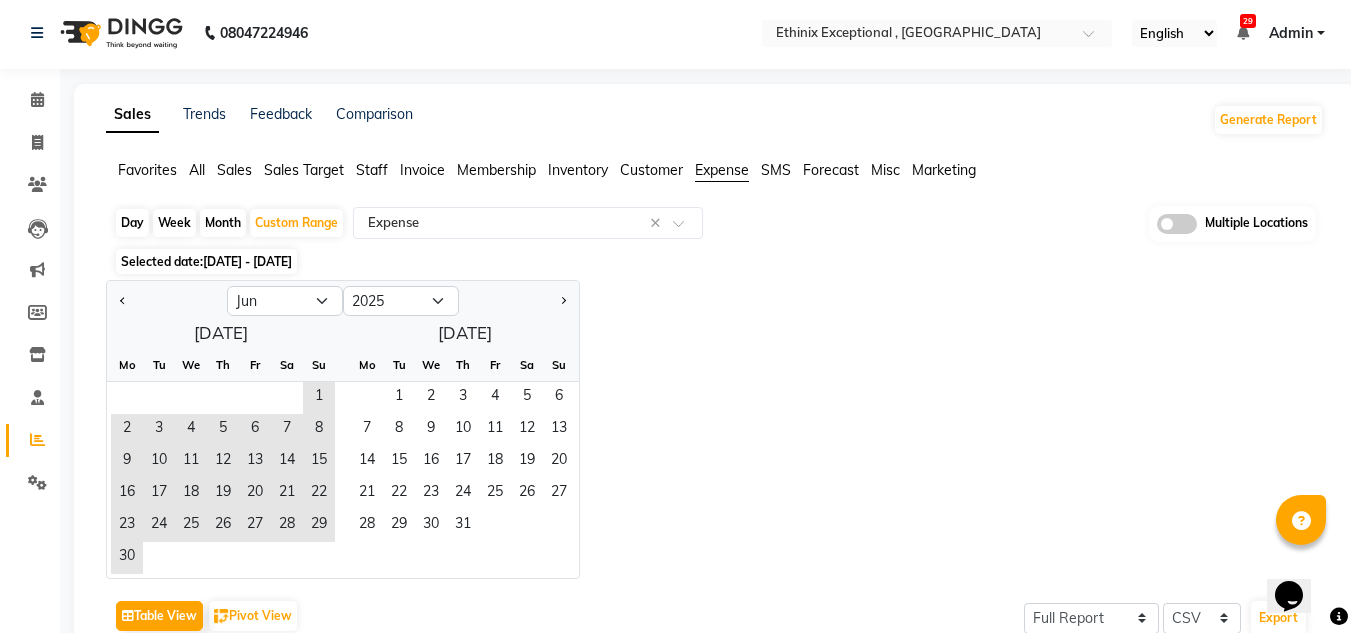 click on "Selected date:  [DATE] - [DATE]" 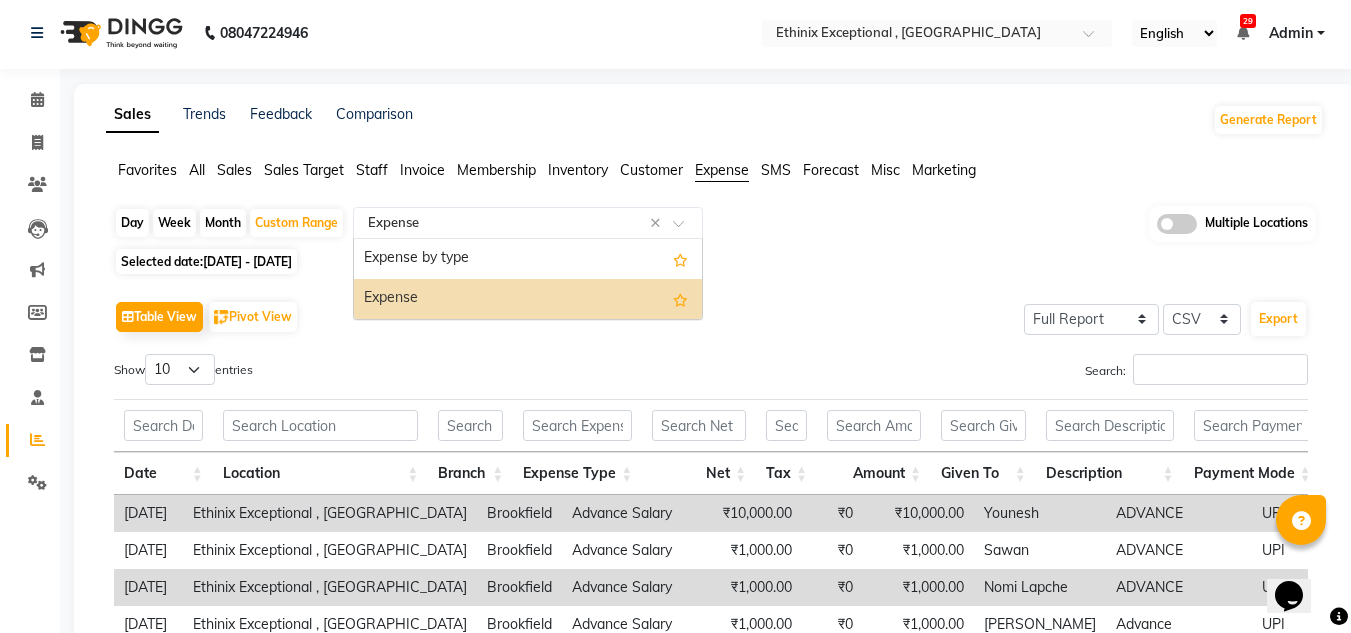 click 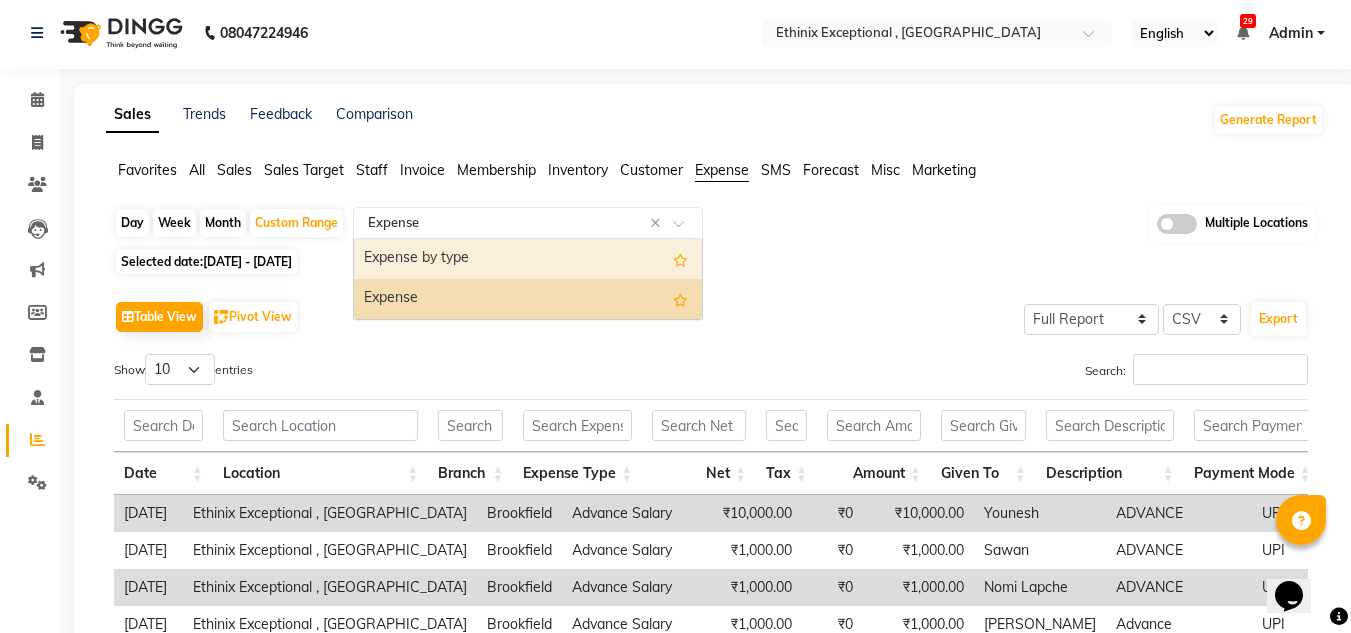 click on "Expense by type" at bounding box center [528, 259] 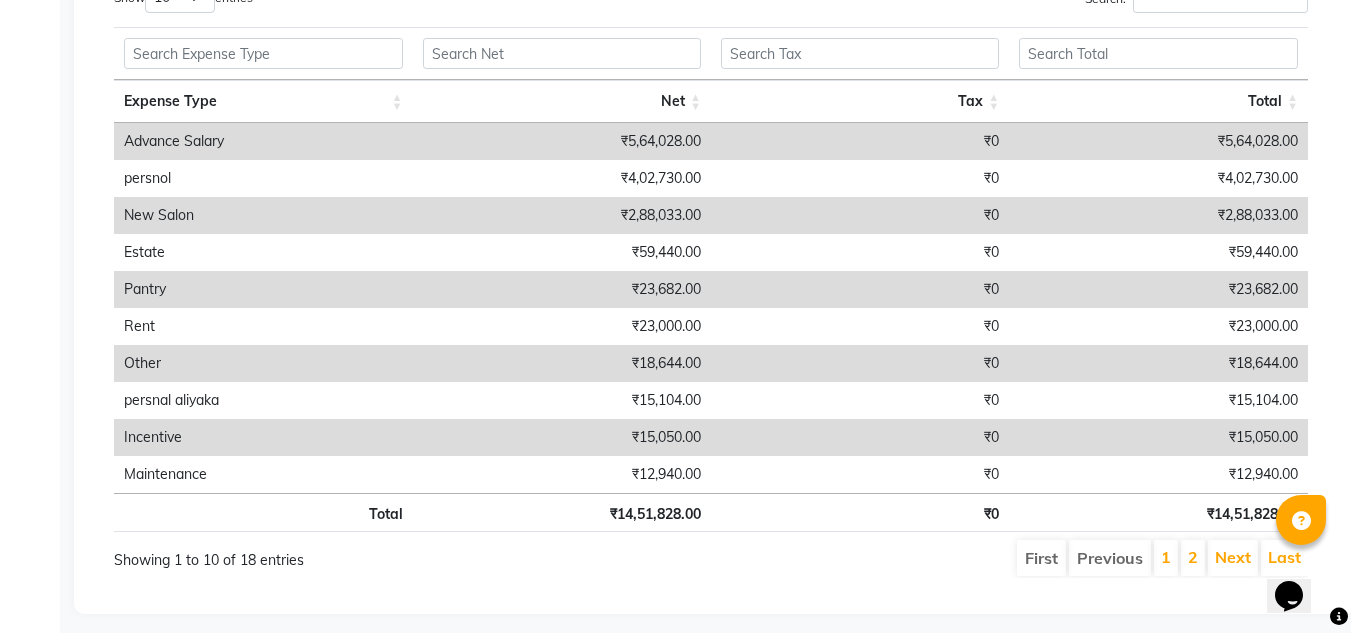 scroll, scrollTop: 1125, scrollLeft: 0, axis: vertical 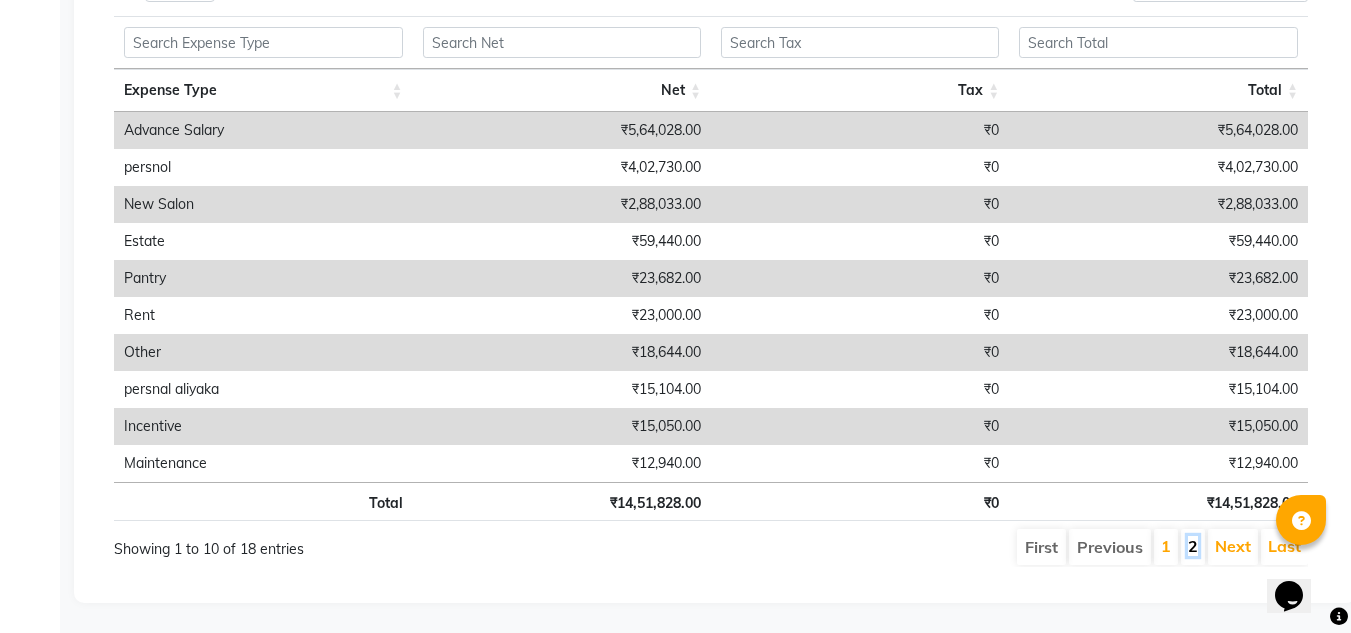 click on "2" at bounding box center (1193, 546) 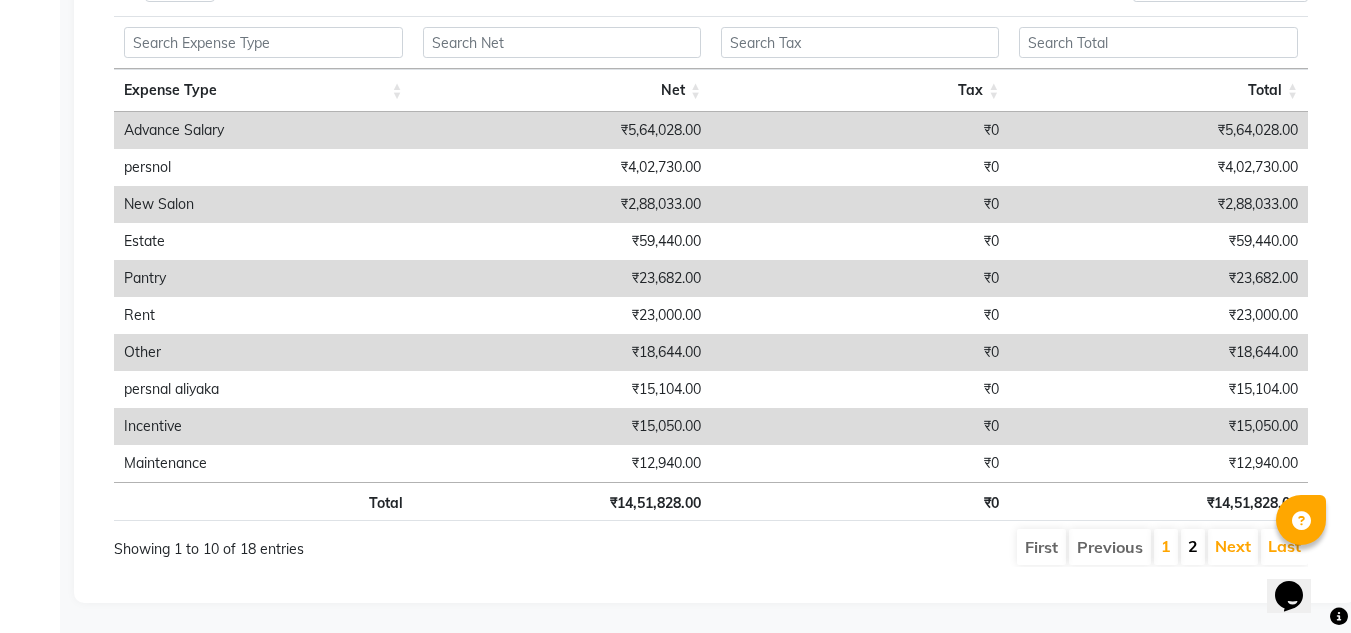 scroll, scrollTop: 1051, scrollLeft: 0, axis: vertical 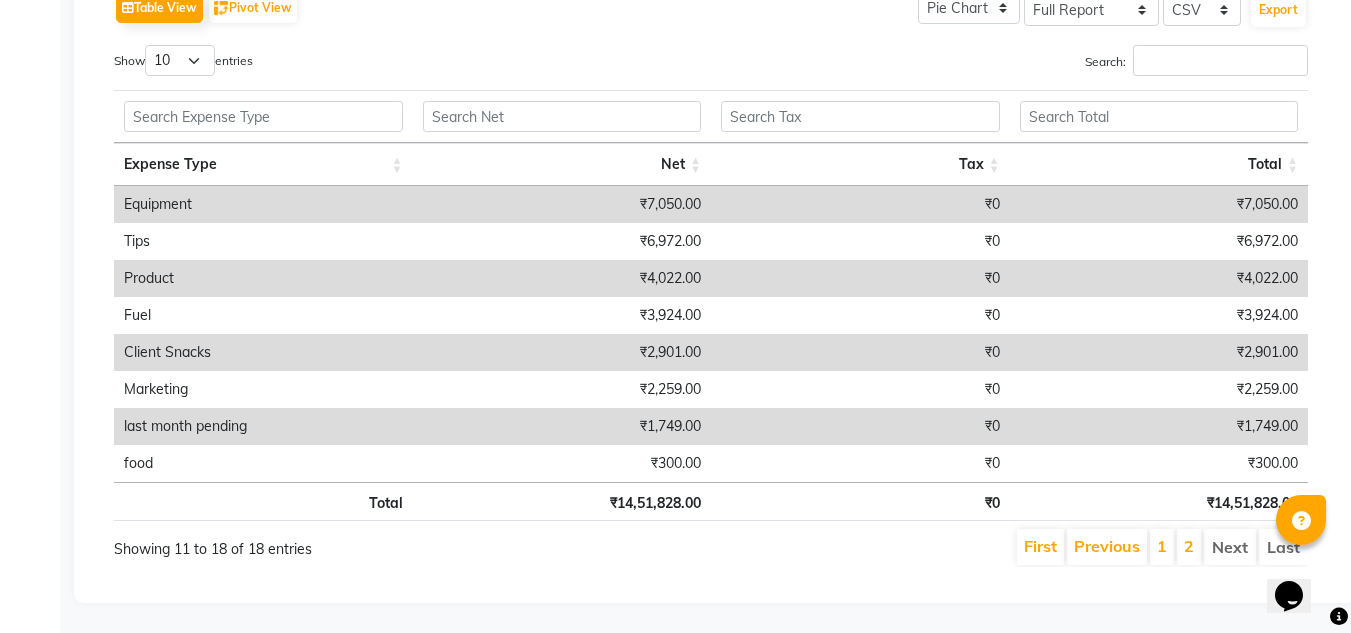 click on "₹14,51,828.00" at bounding box center [562, 501] 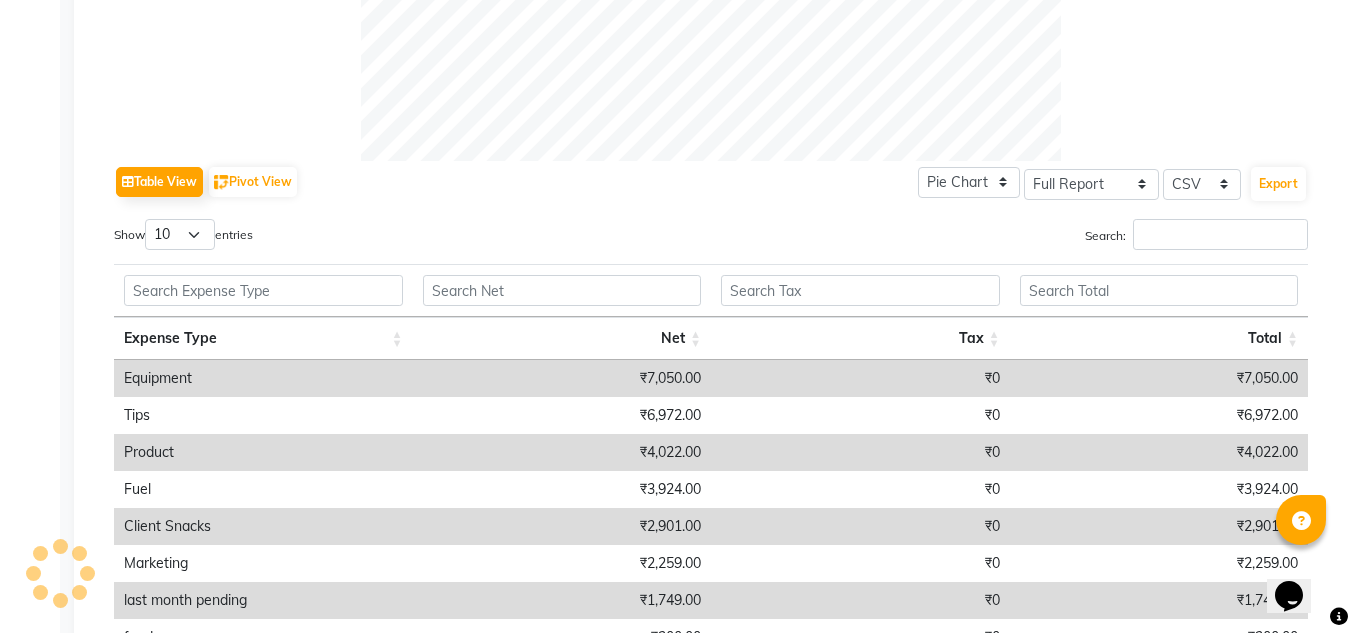 scroll, scrollTop: 1051, scrollLeft: 0, axis: vertical 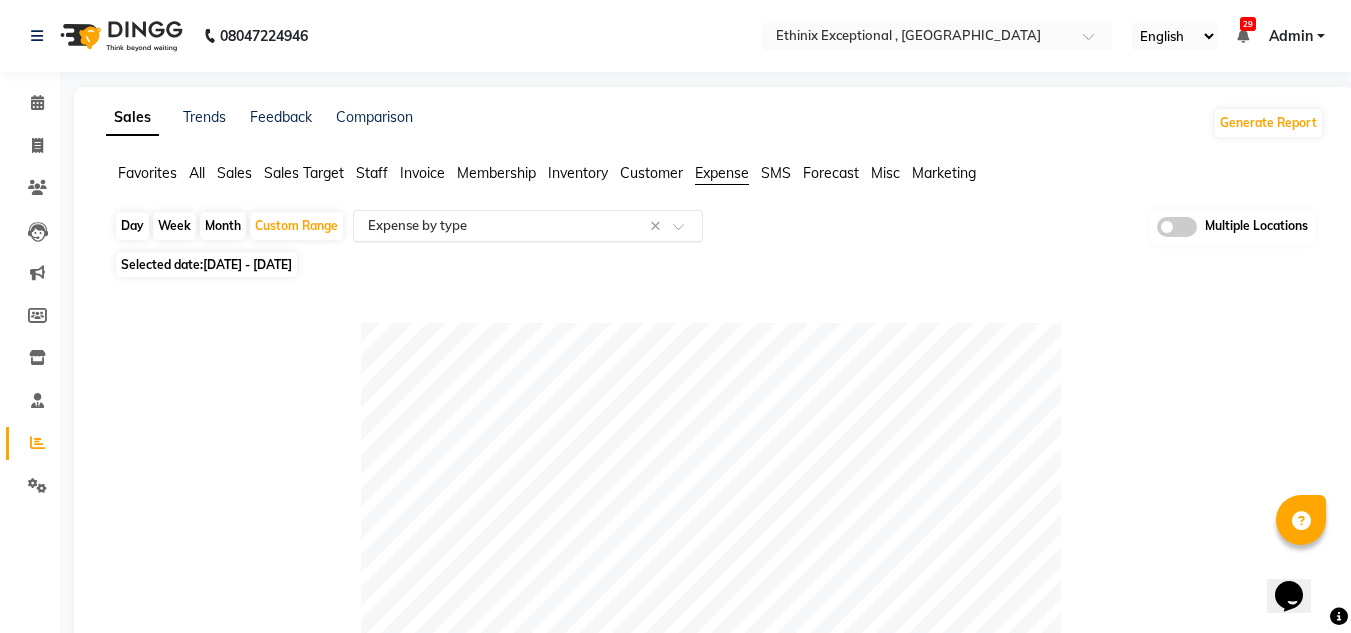 click 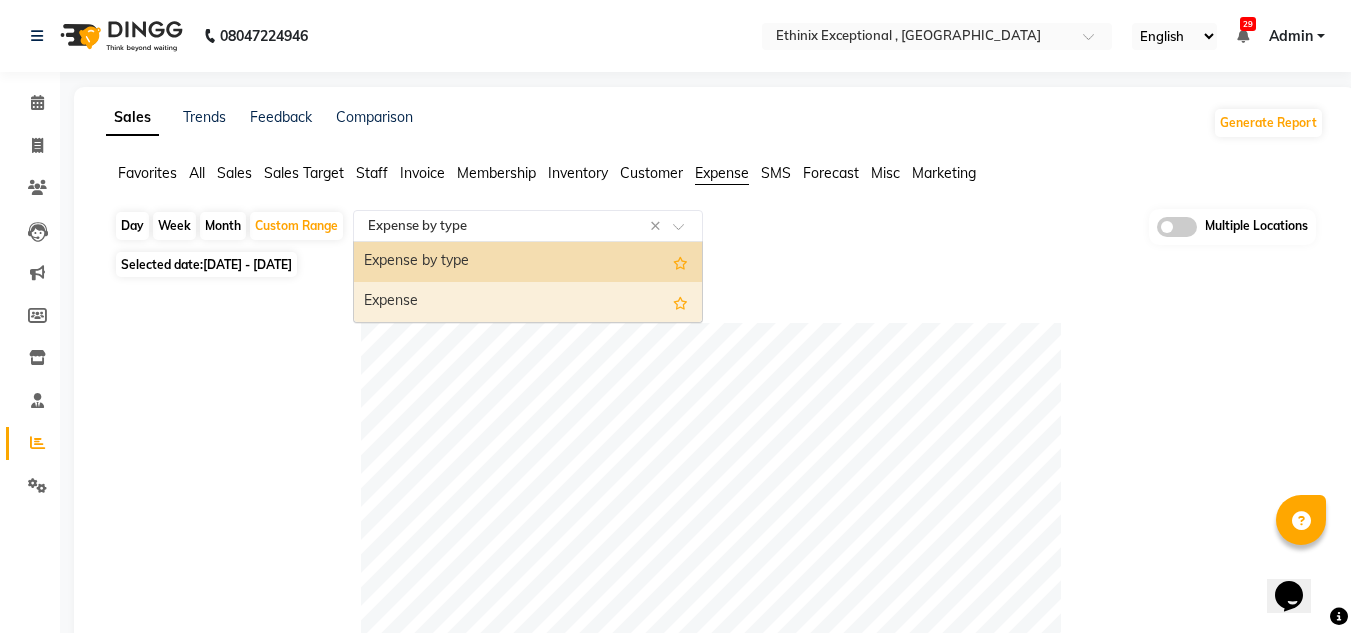 click on "Expense" at bounding box center [528, 302] 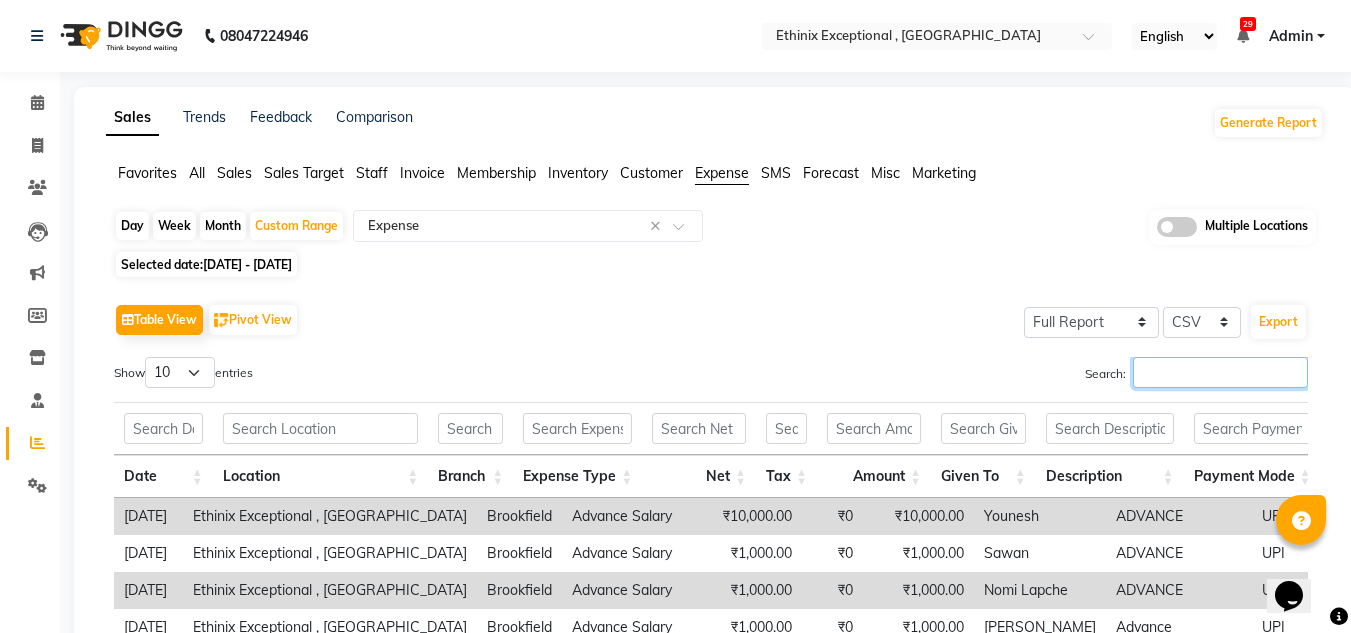 click on "Search:" at bounding box center [1220, 372] 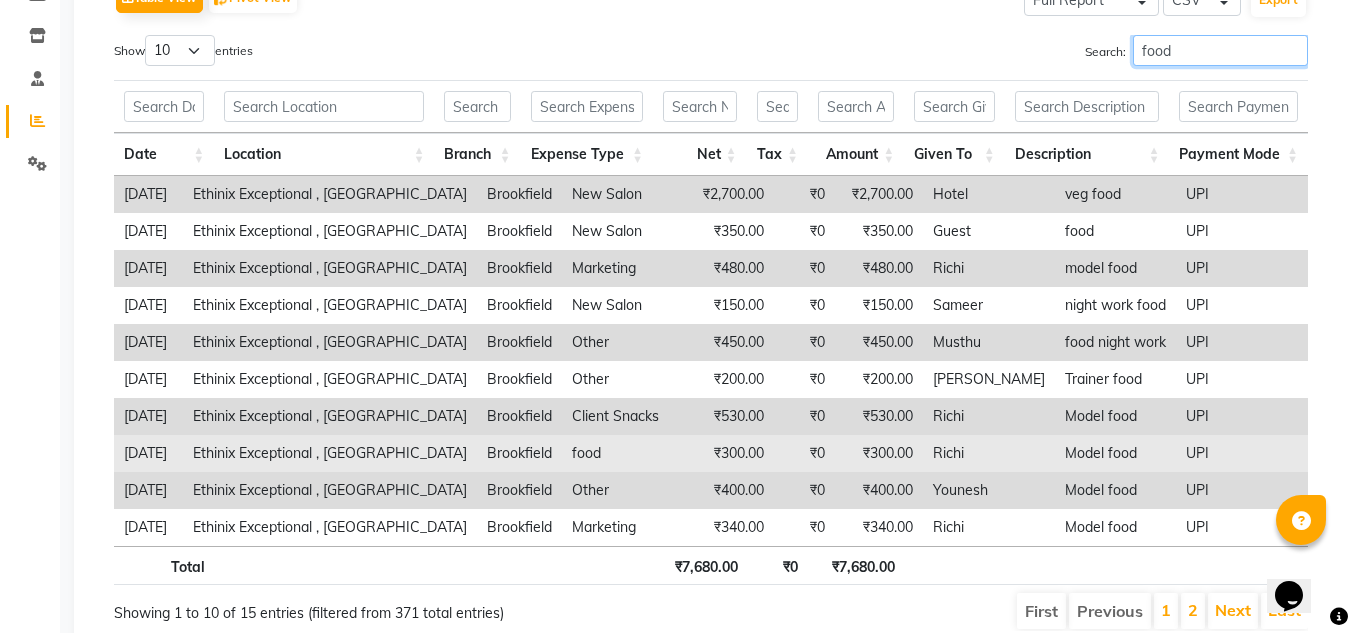 scroll, scrollTop: 323, scrollLeft: 0, axis: vertical 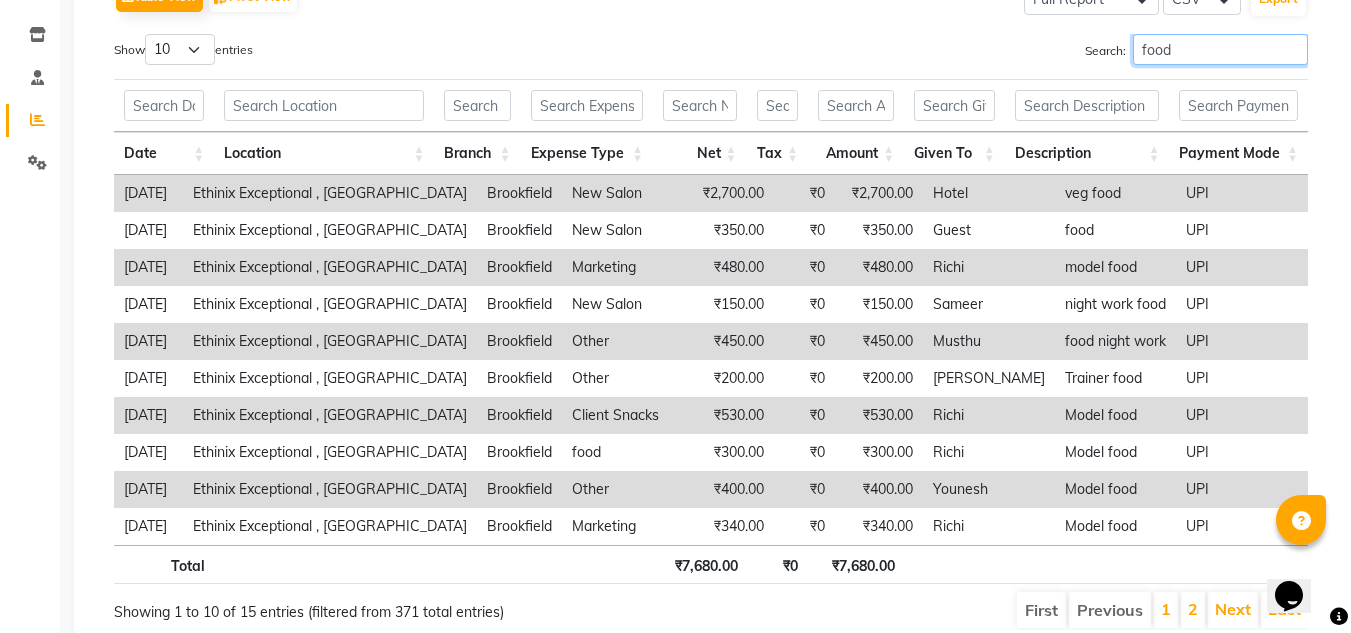 type on "food" 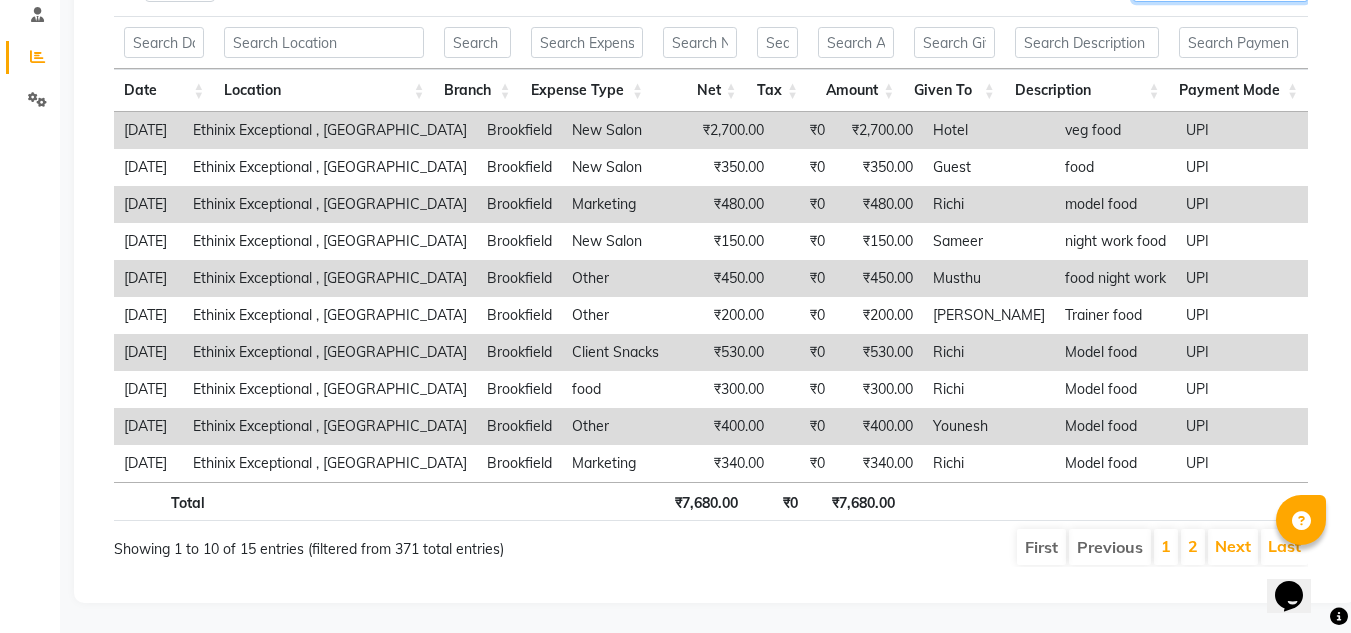 scroll, scrollTop: 0, scrollLeft: 0, axis: both 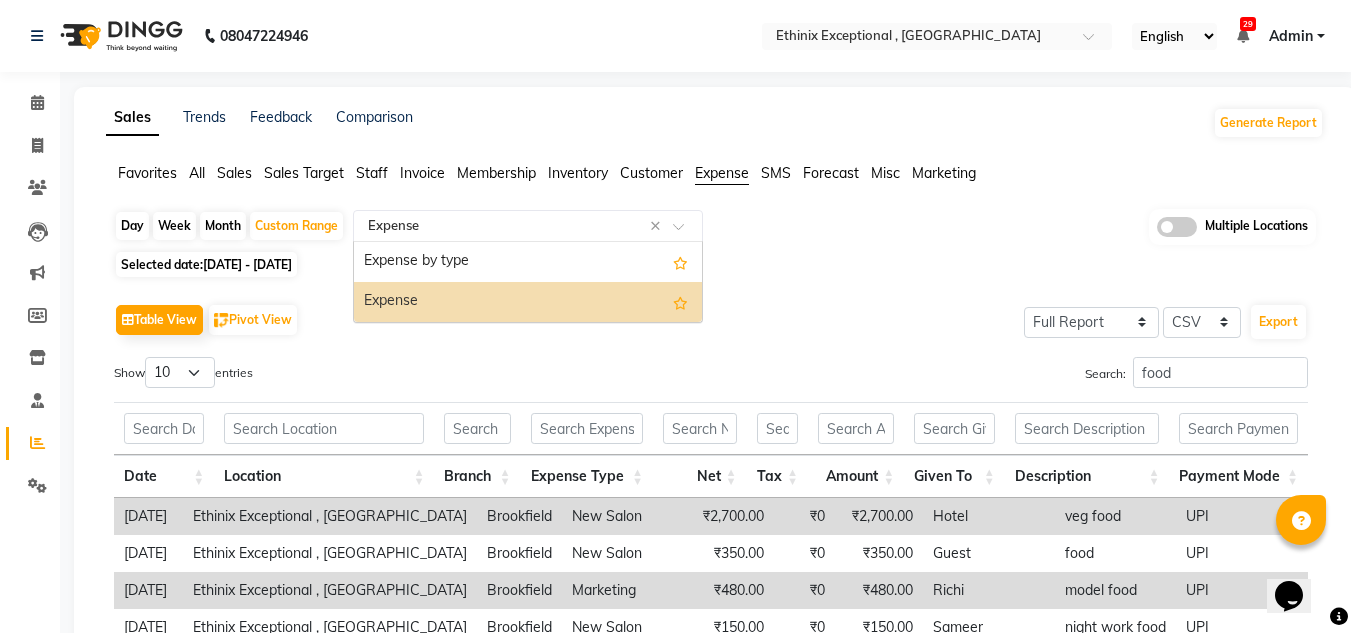 click 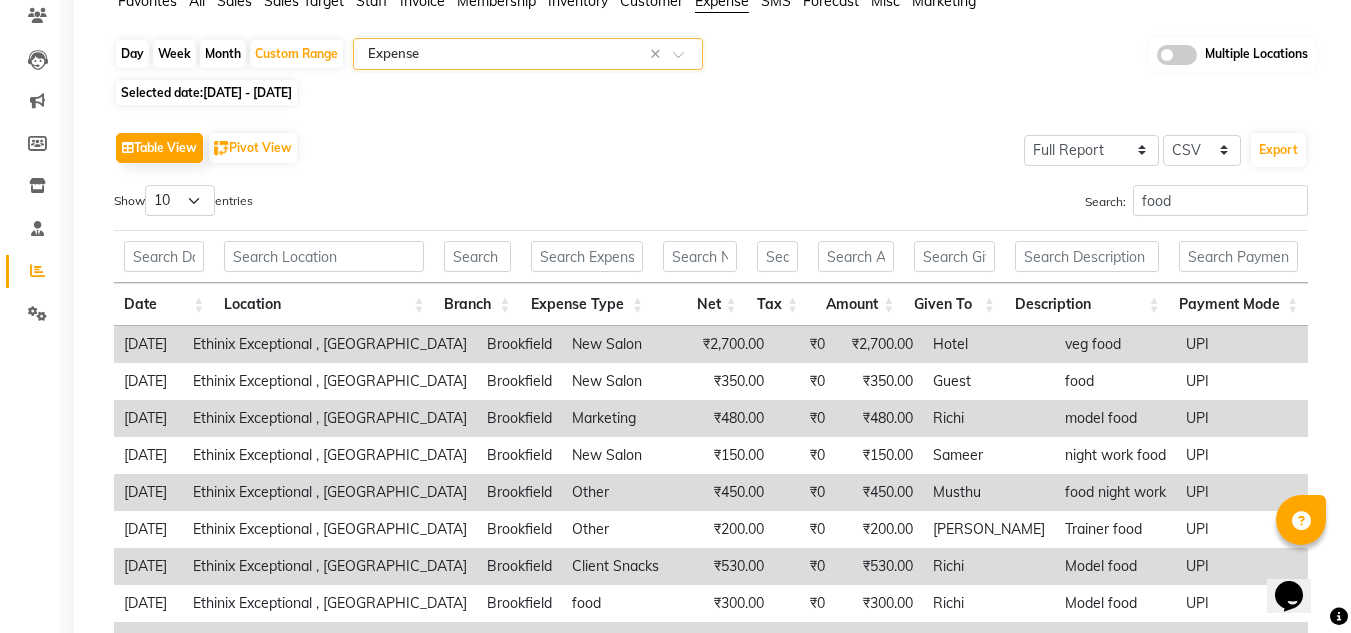 scroll, scrollTop: 174, scrollLeft: 0, axis: vertical 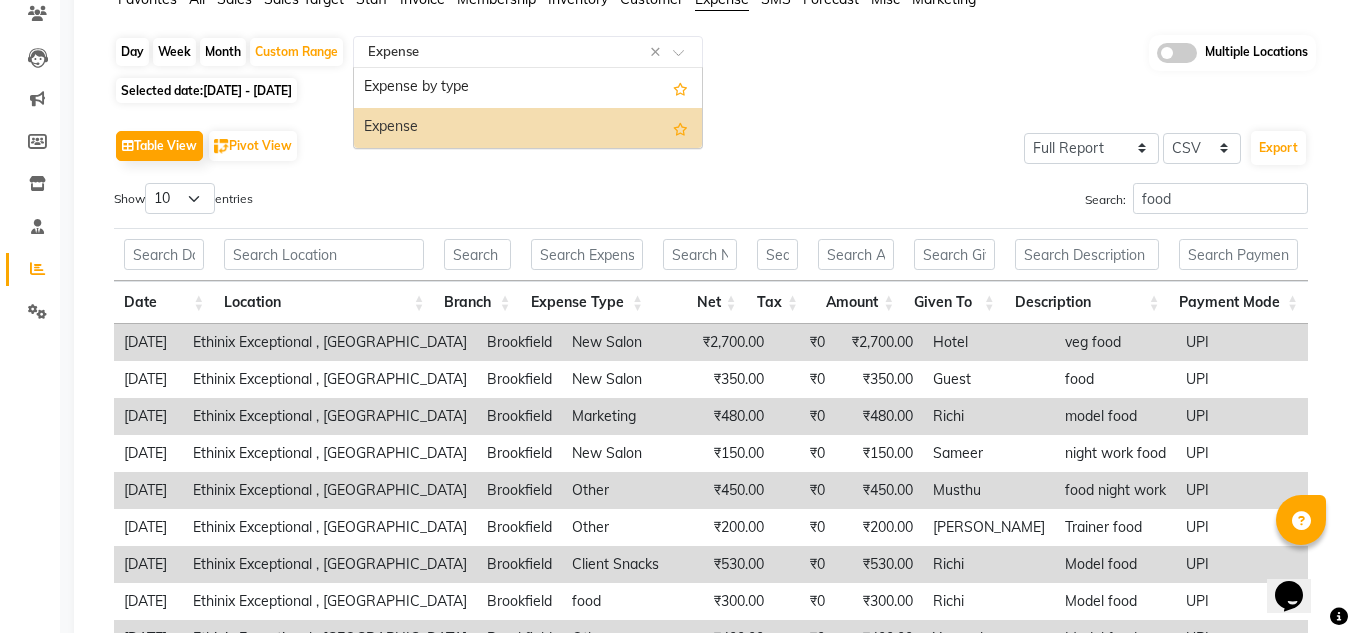 click 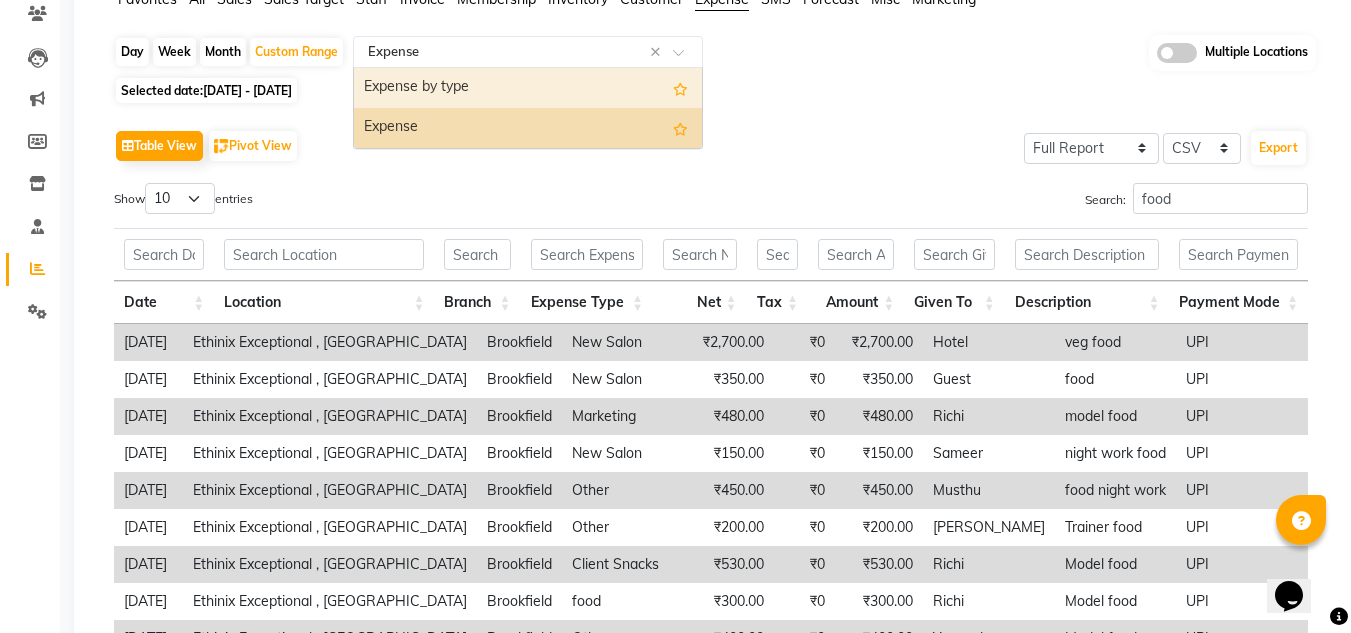 click on "Expense by type" at bounding box center [528, 88] 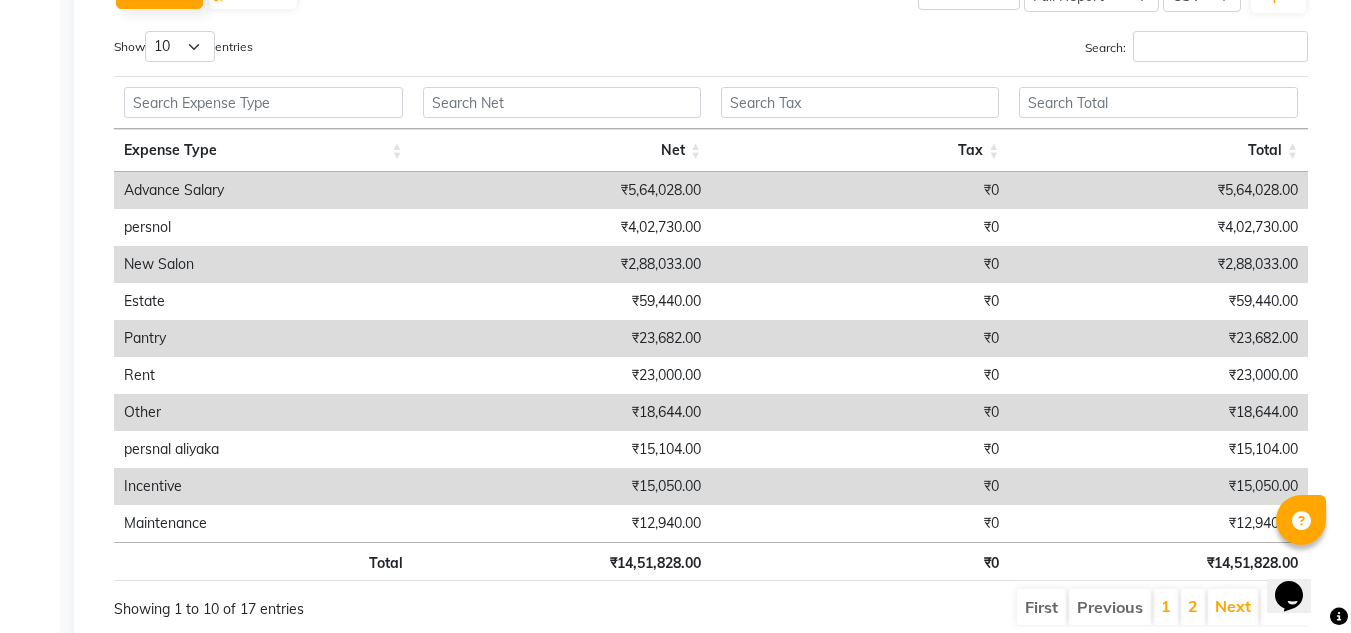 scroll, scrollTop: 1125, scrollLeft: 0, axis: vertical 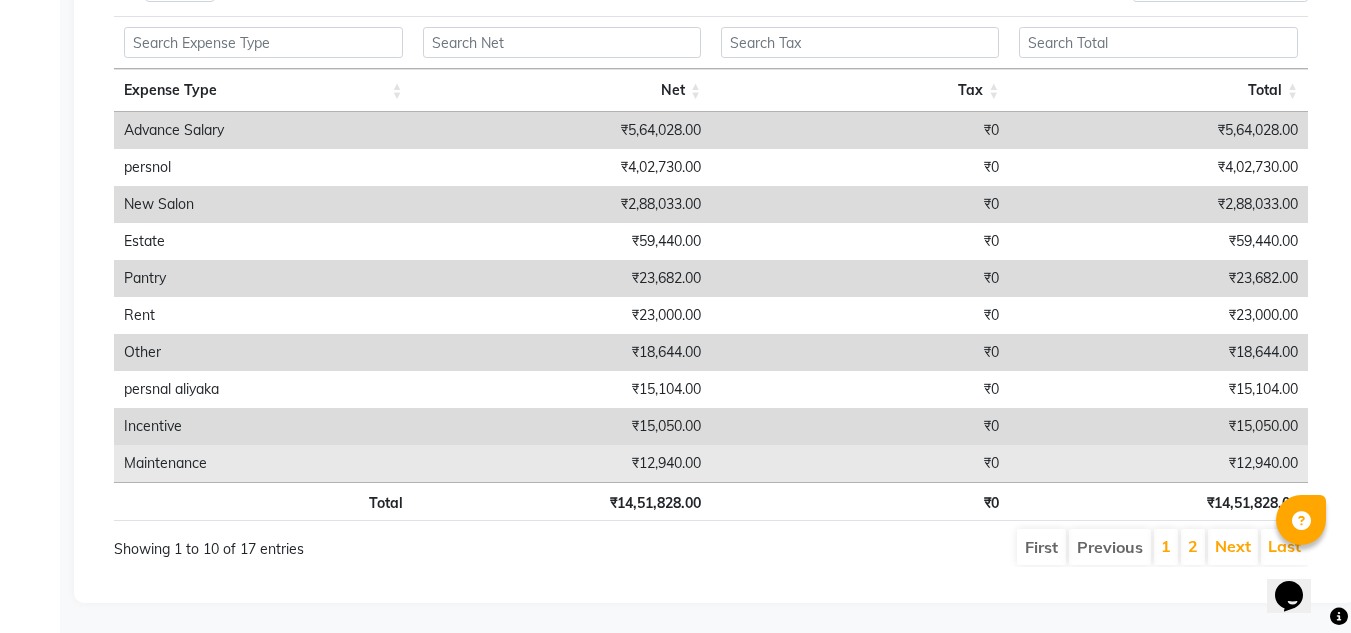 click on "₹12,940.00" at bounding box center (1158, 463) 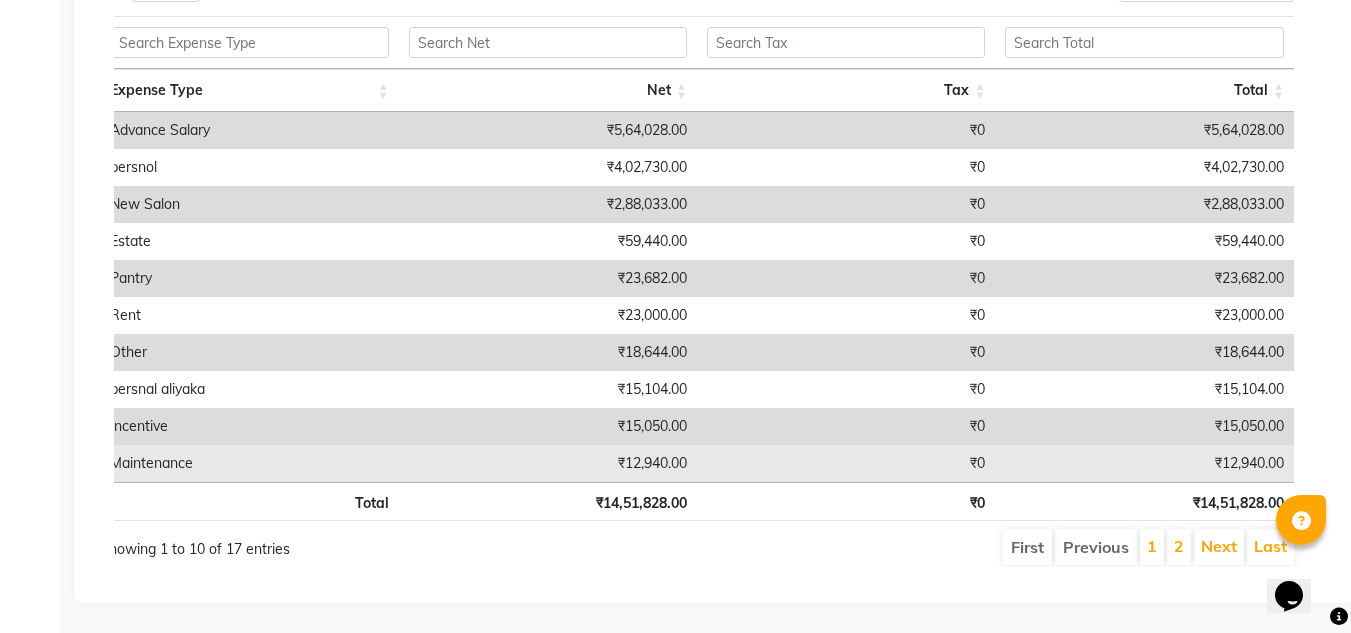 scroll, scrollTop: 0, scrollLeft: 0, axis: both 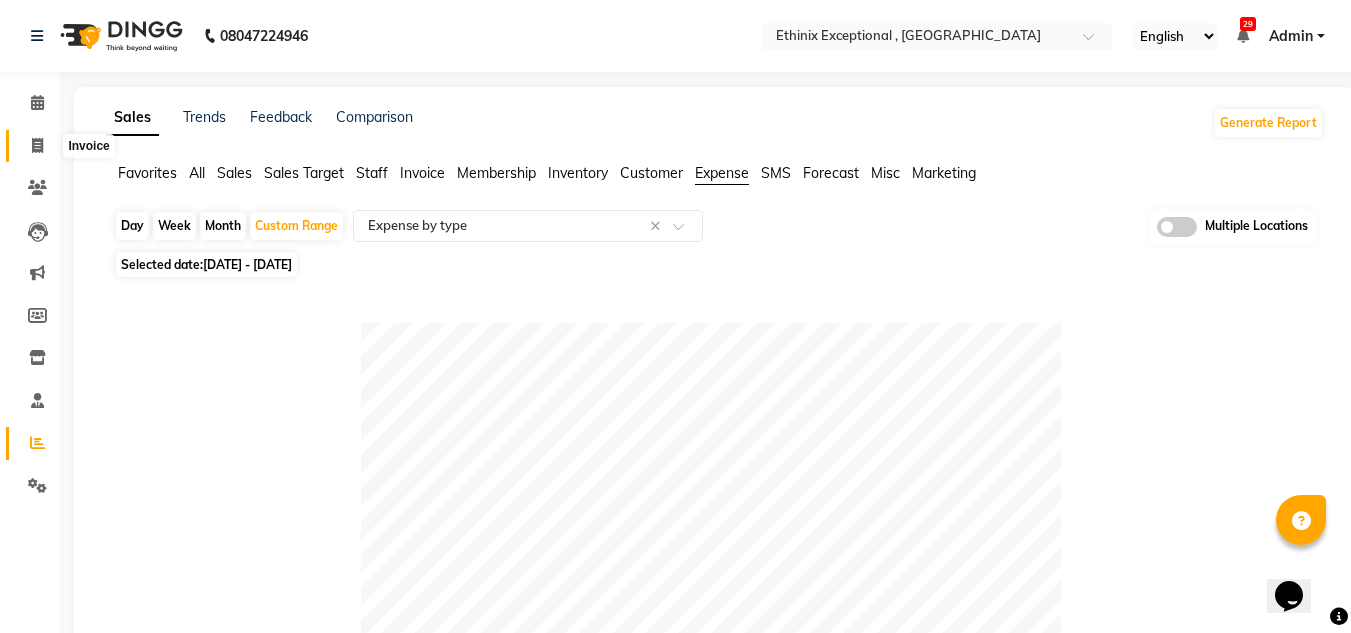 click 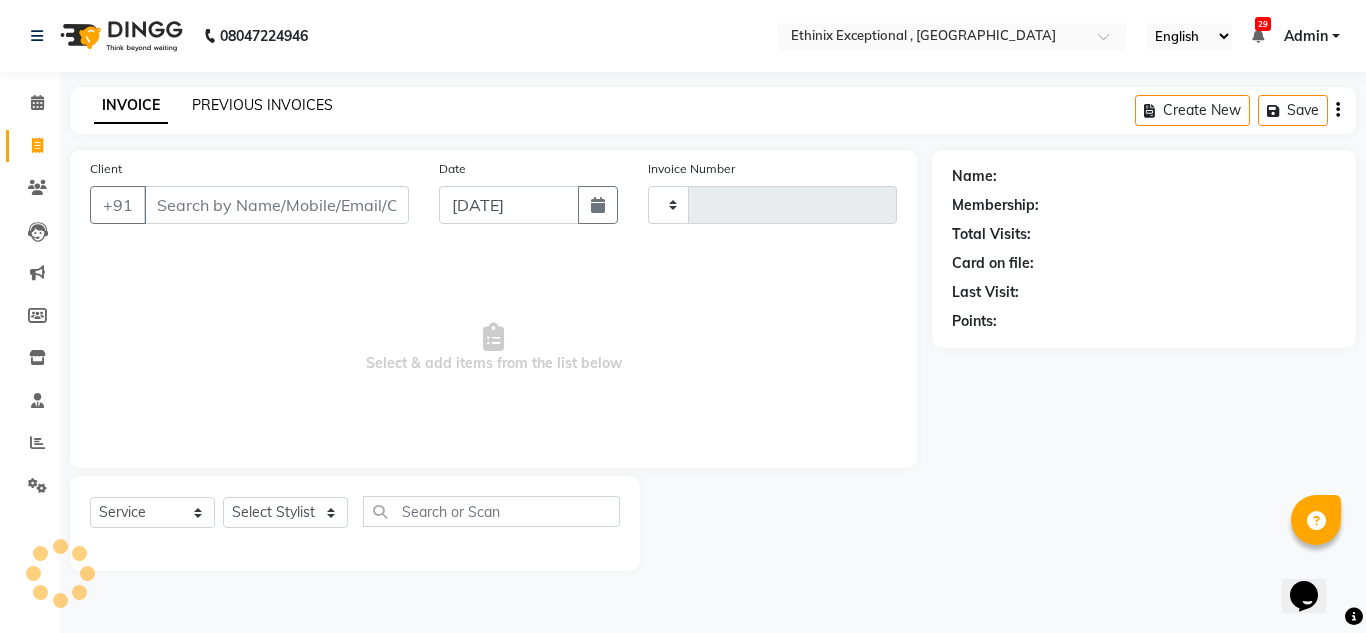 click on "PREVIOUS INVOICES" 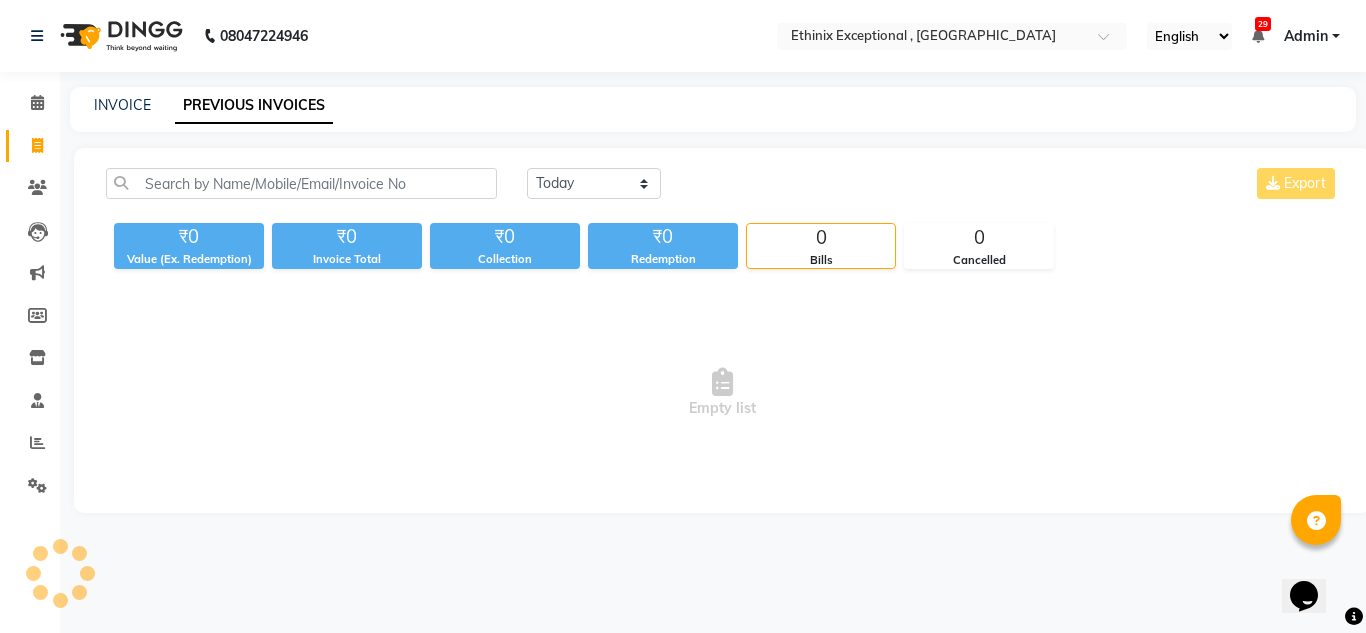 click on "[DATE] [DATE] Custom Range Export ₹0 Value (Ex. Redemption) ₹0 Invoice Total  ₹0 Collection ₹0 Redemption 0 Bills 0 Cancelled  Empty list" 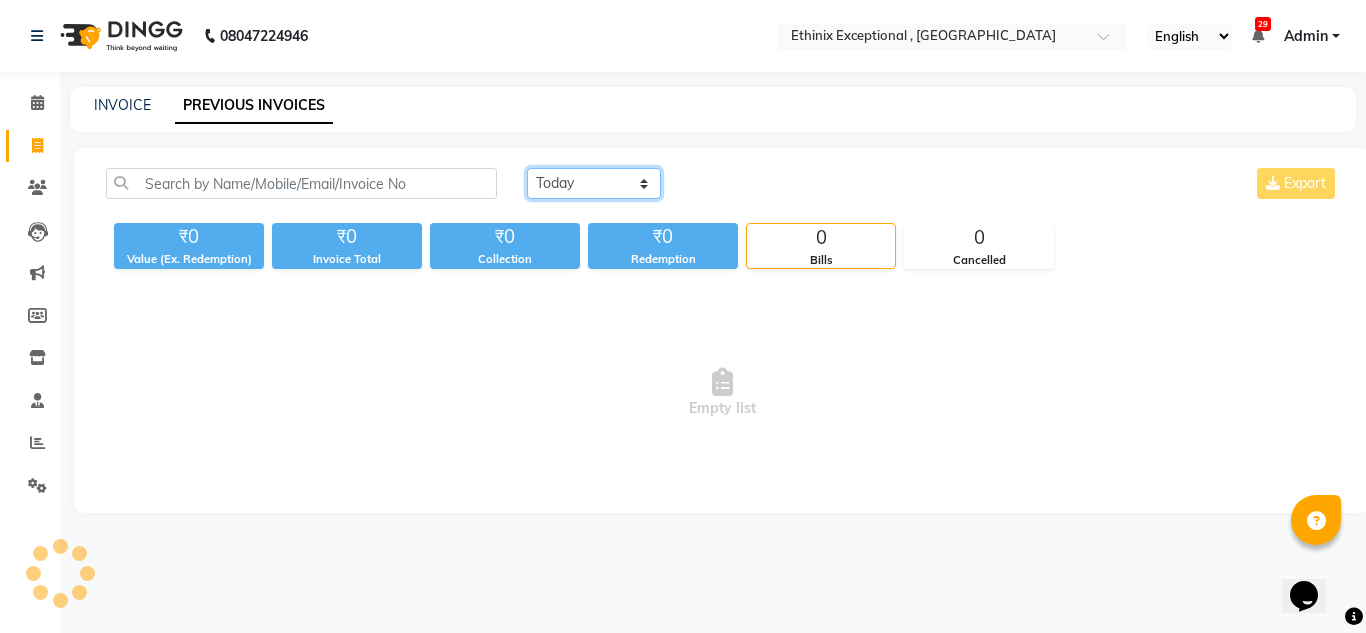 click on "[DATE] [DATE] Custom Range" 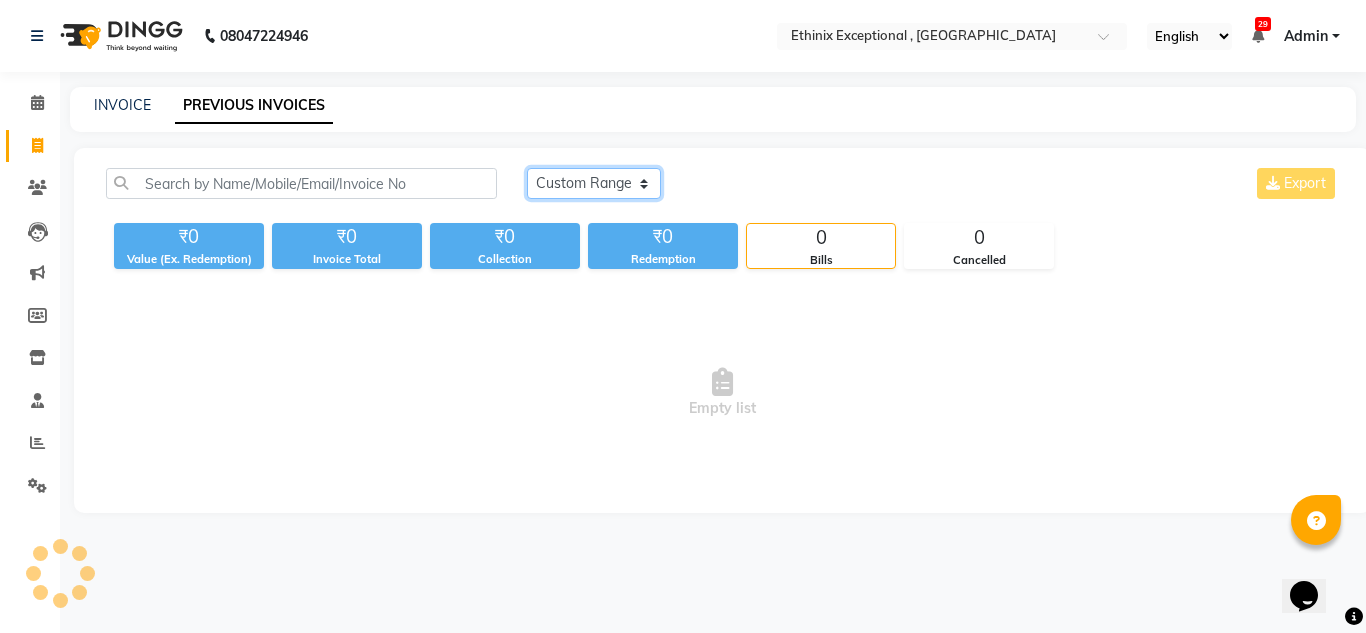 click on "[DATE] [DATE] Custom Range" 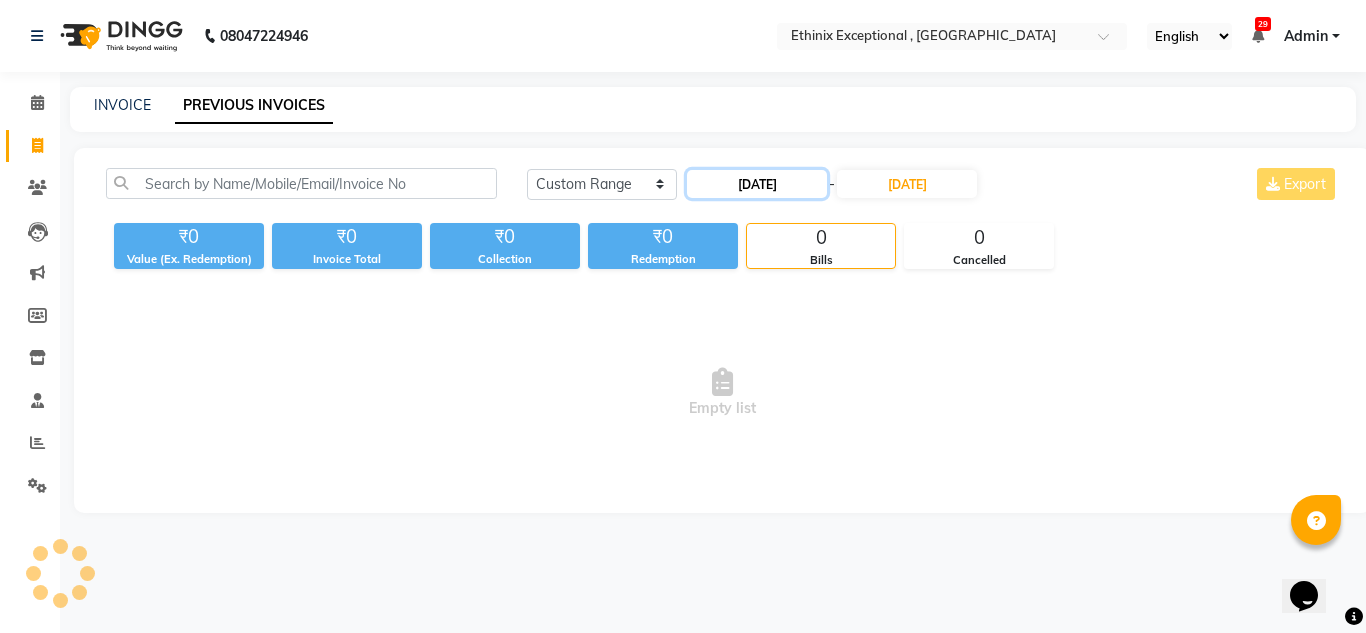 click on "[DATE]" 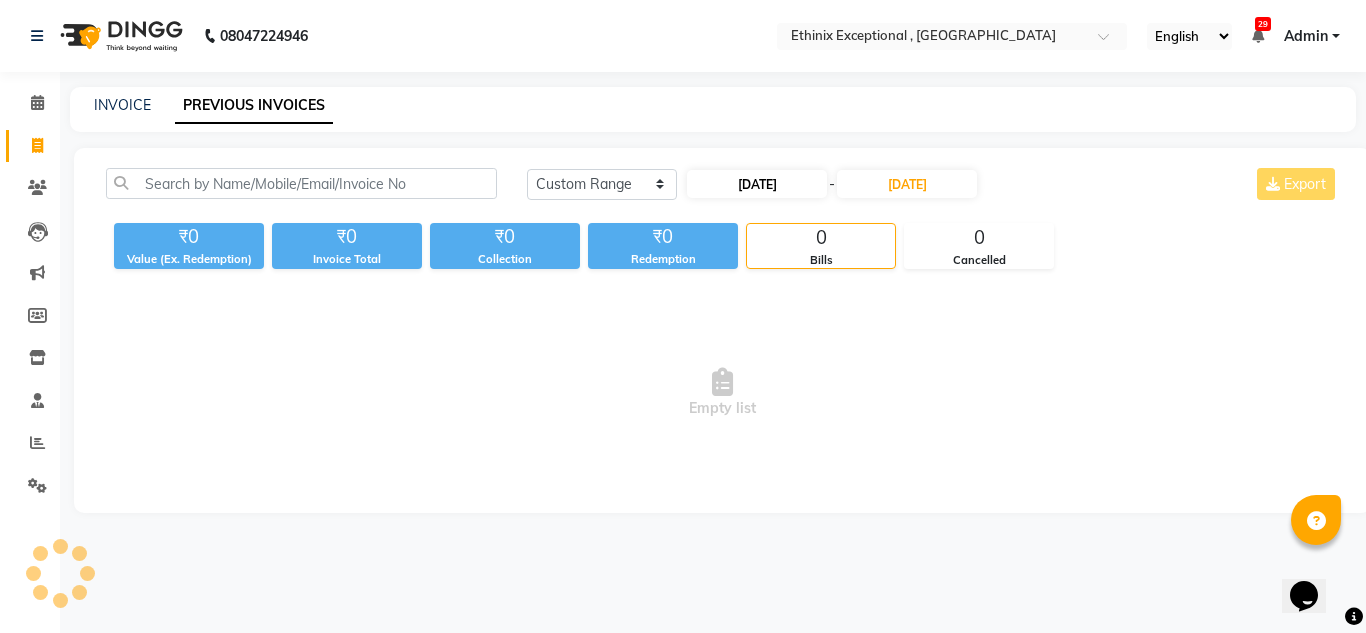 select on "7" 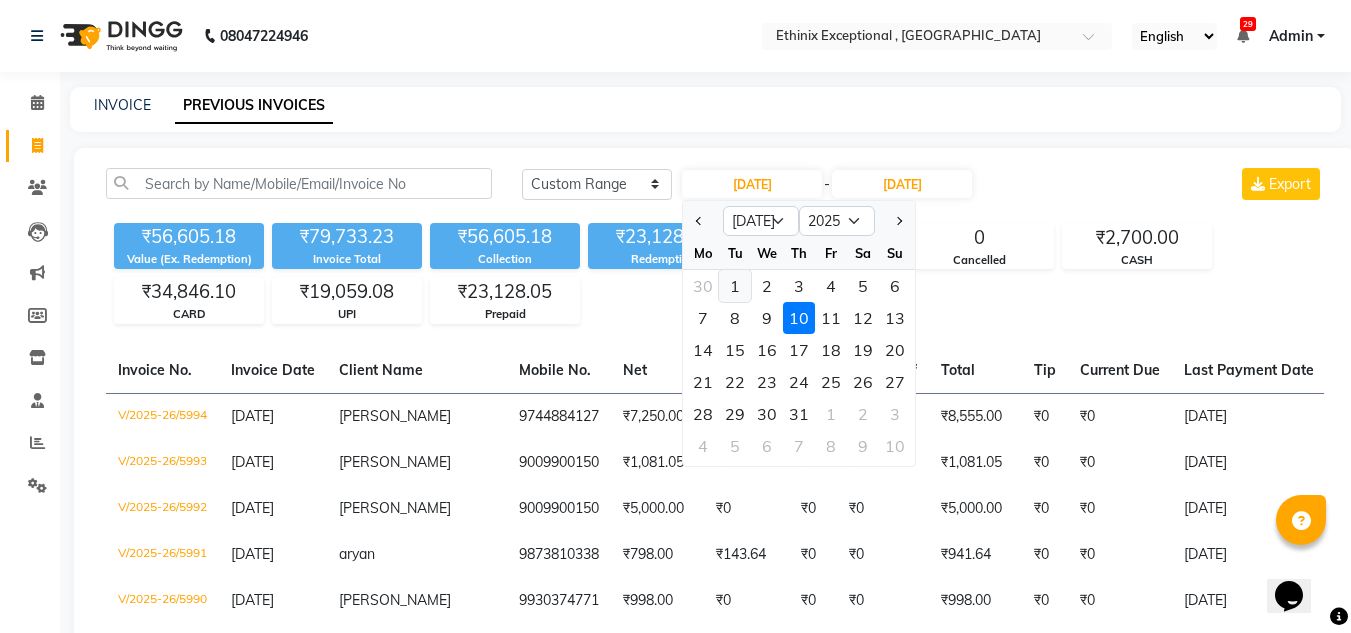 click on "1" 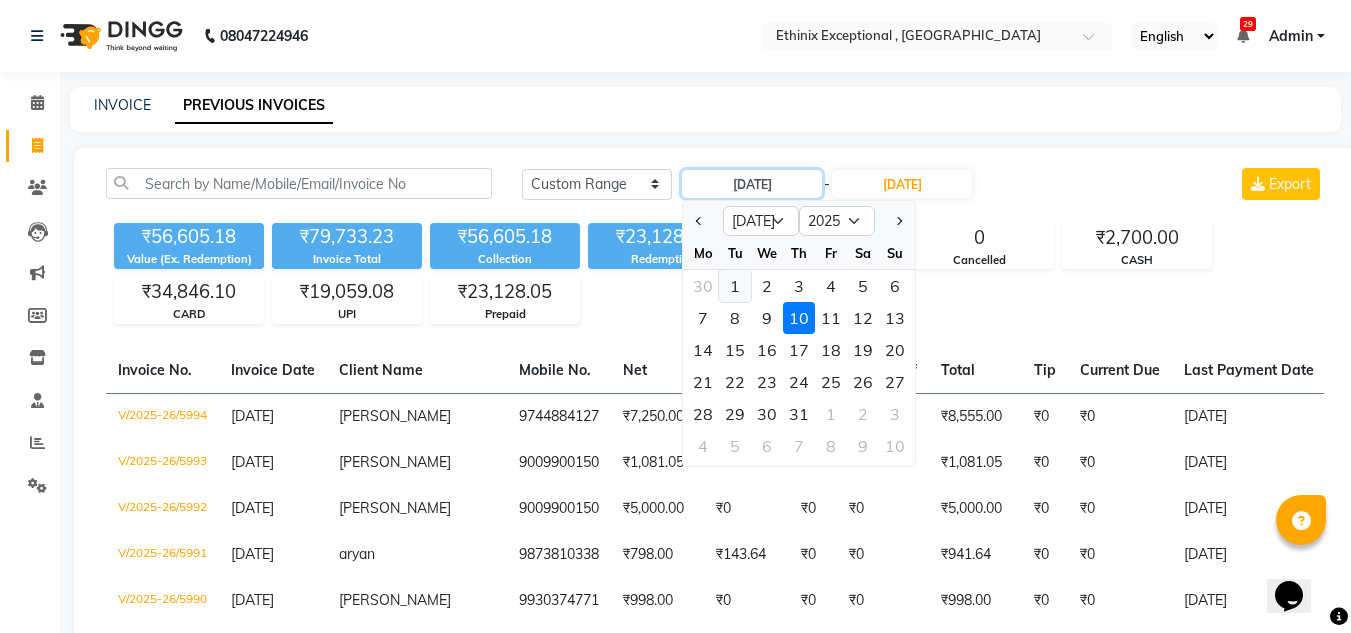 type on "01-07-2025" 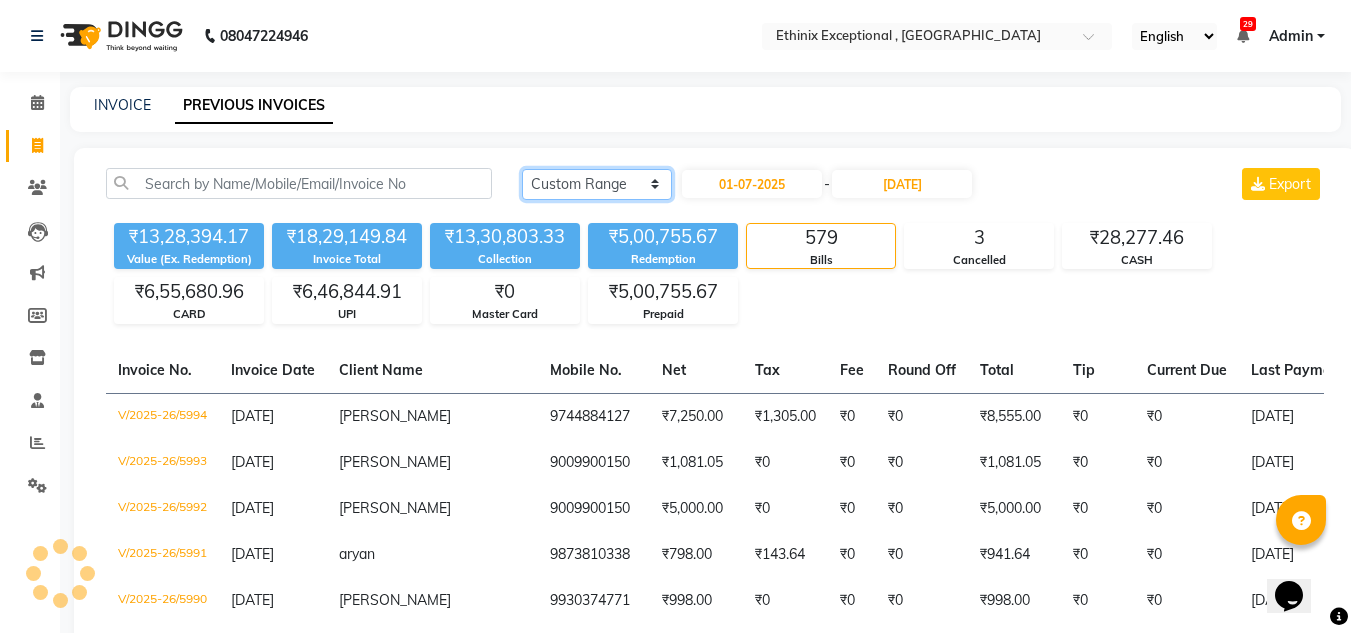 click on "[DATE] [DATE] Custom Range" 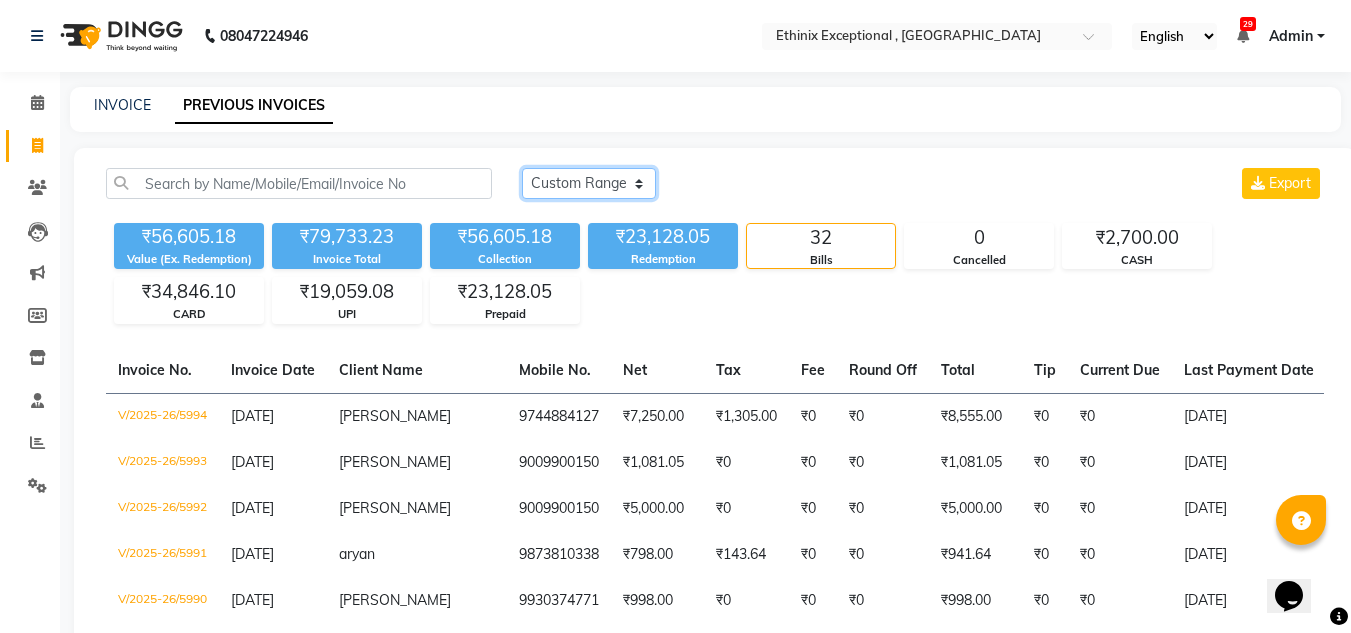 click on "[DATE] [DATE] Custom Range" 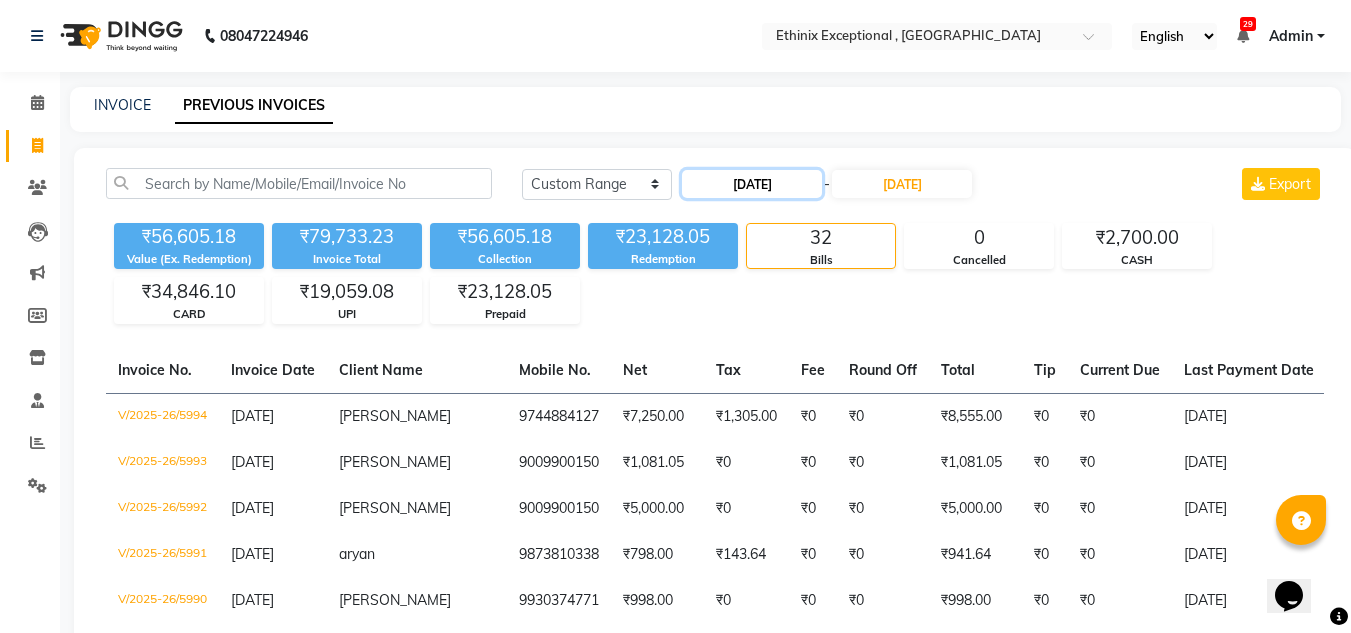click on "[DATE]" 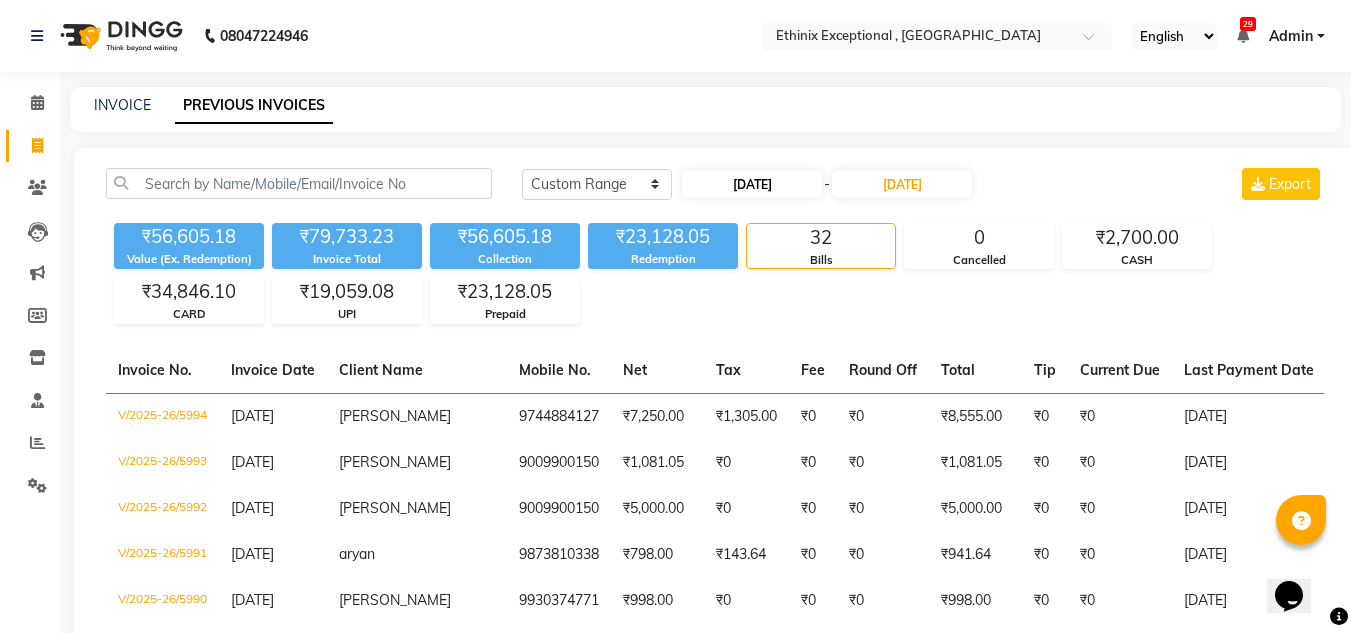 select on "7" 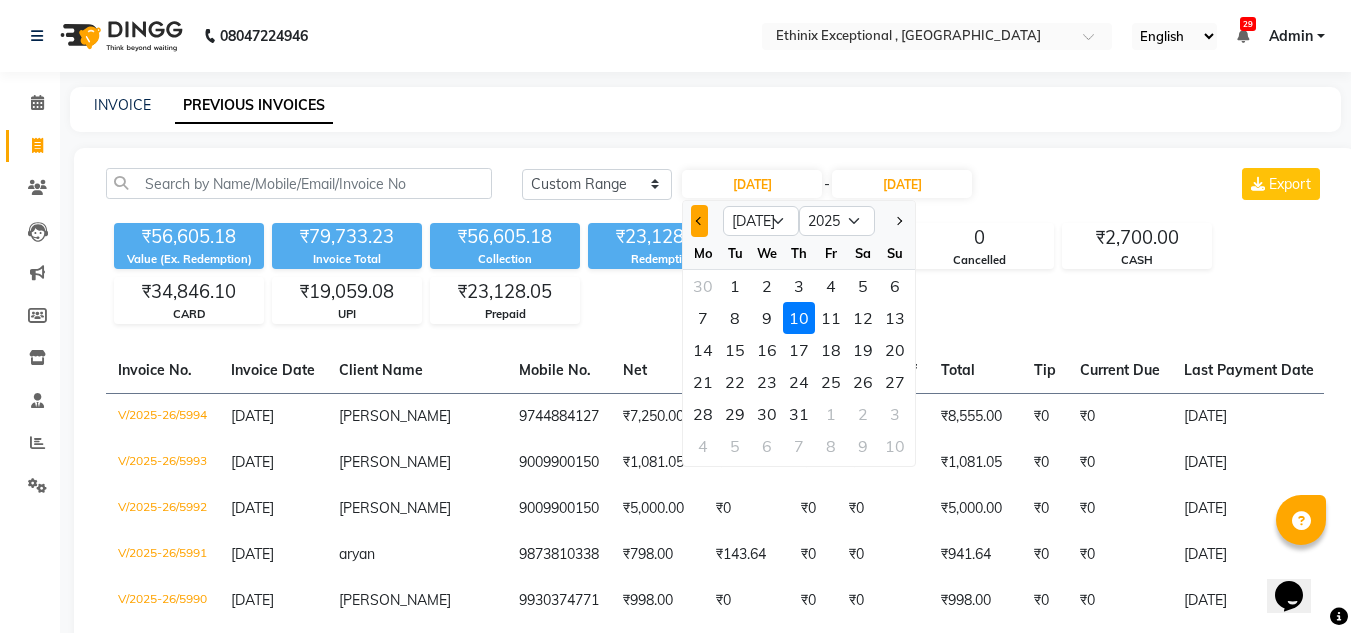 click 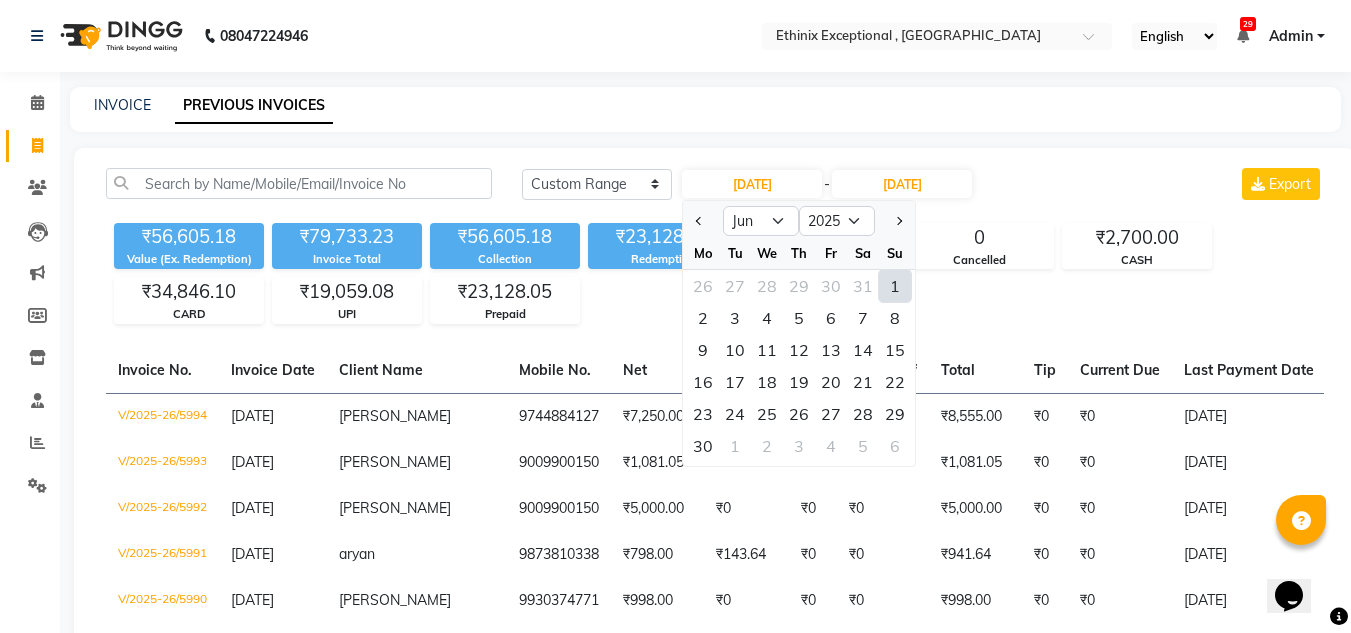click on "1" 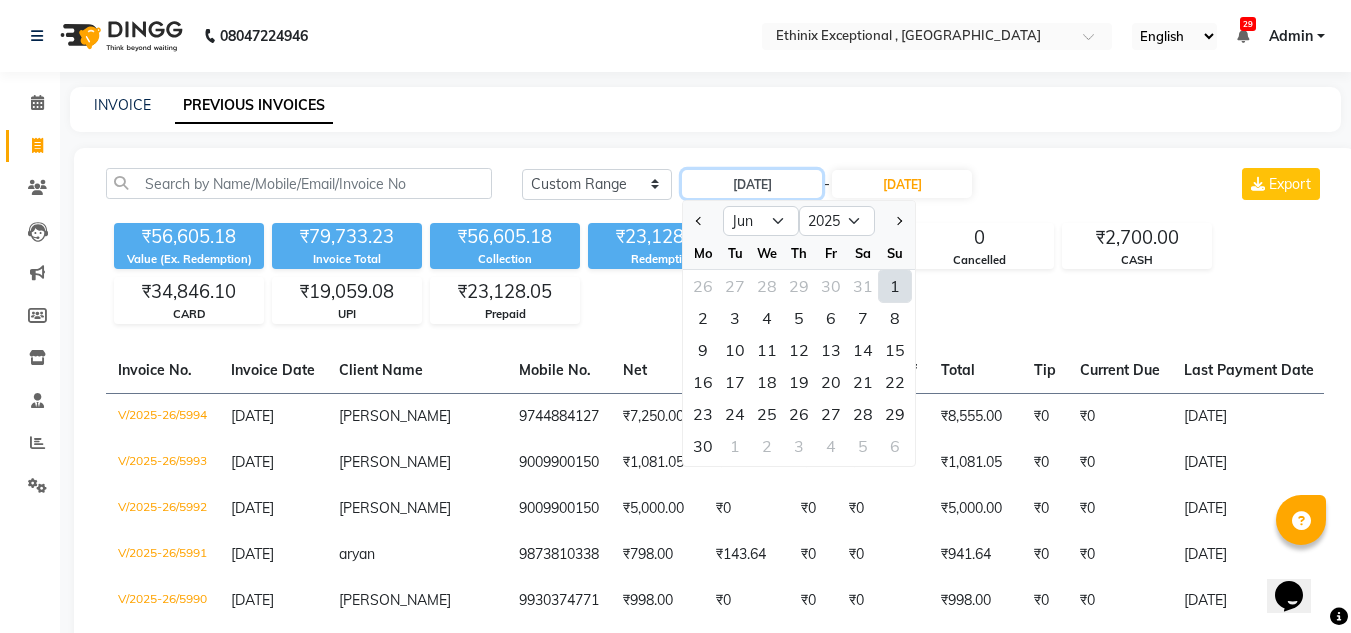 type on "[DATE]" 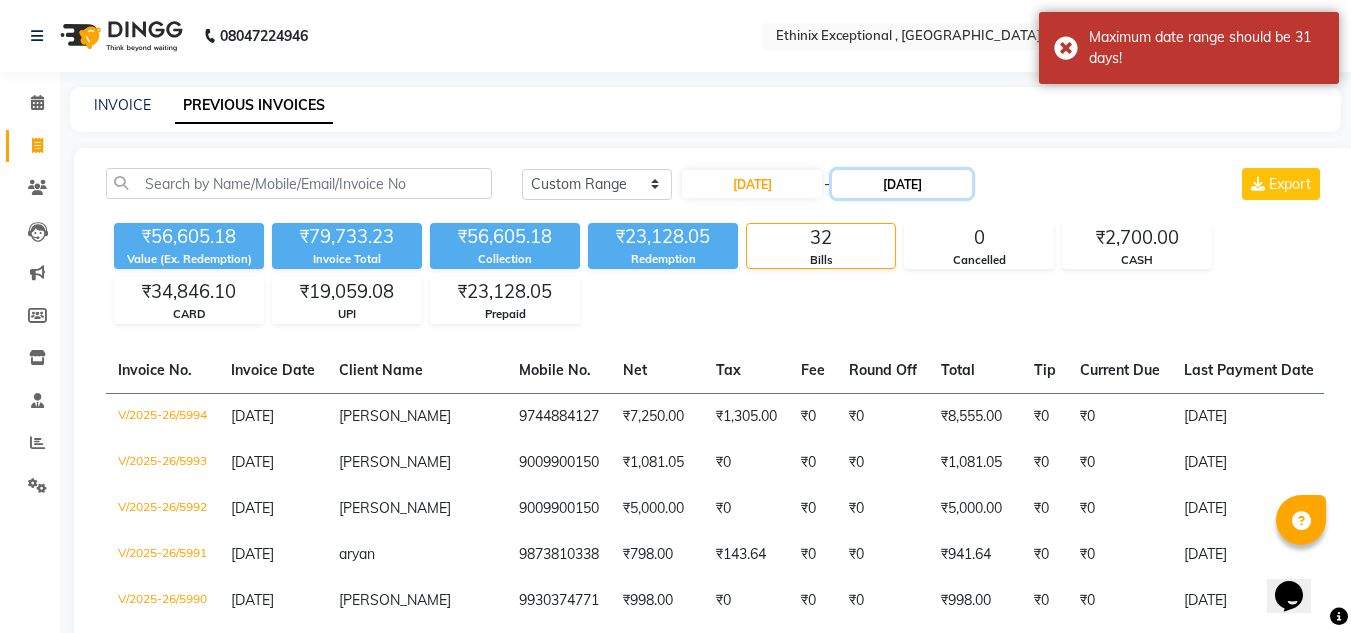 click on "[DATE]" 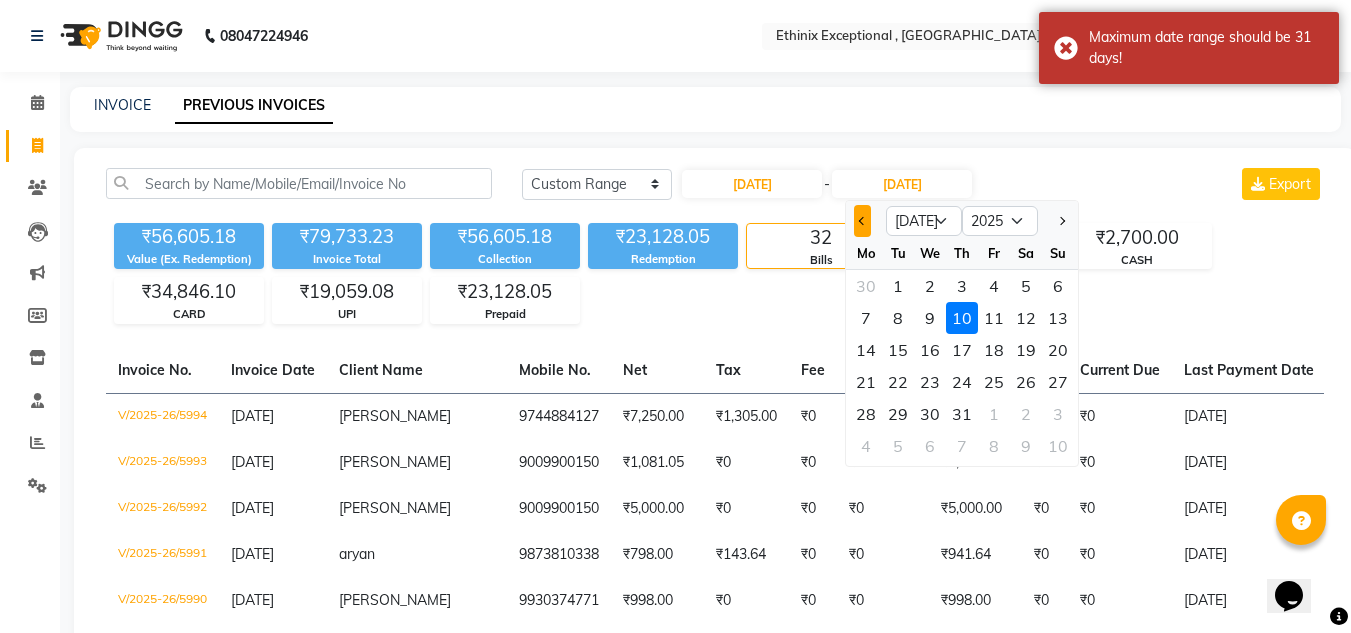 click 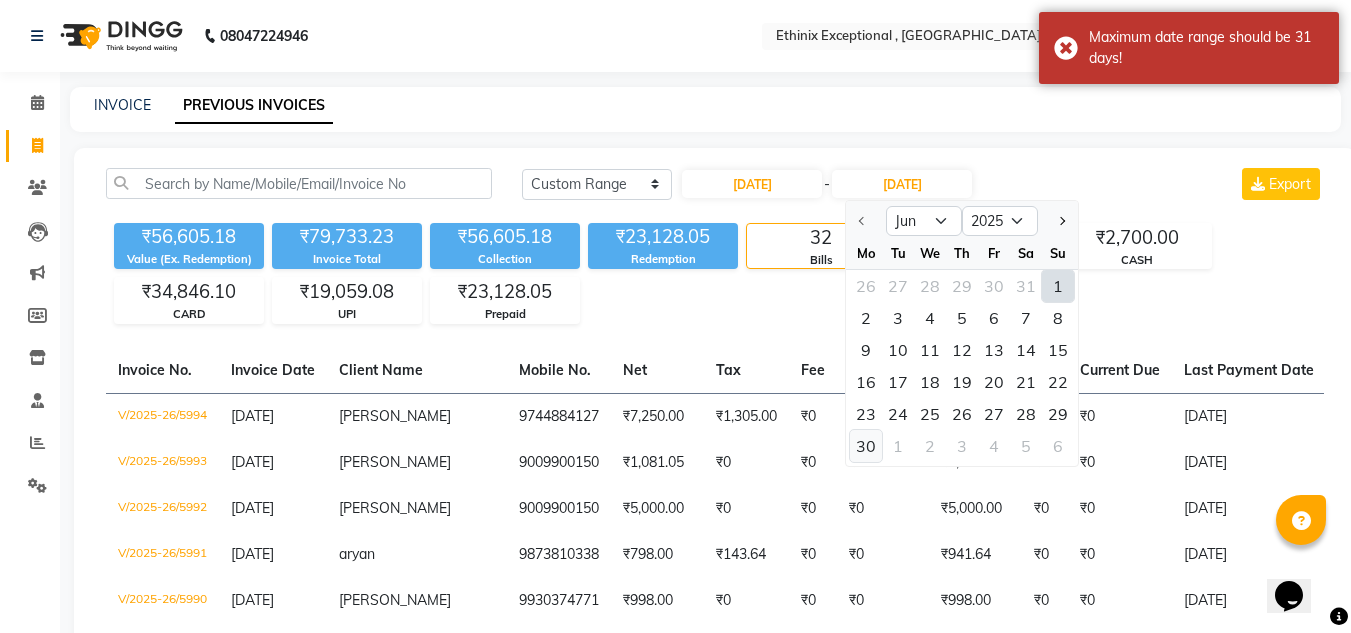 click on "30" 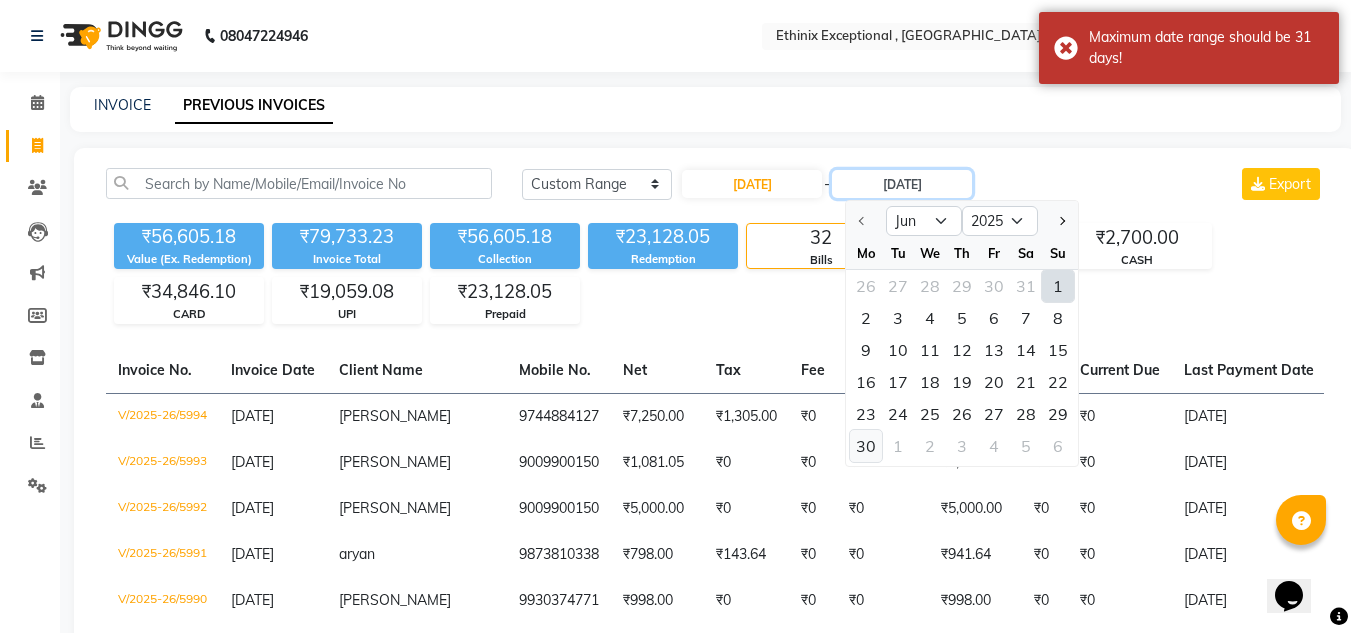 type on "[DATE]" 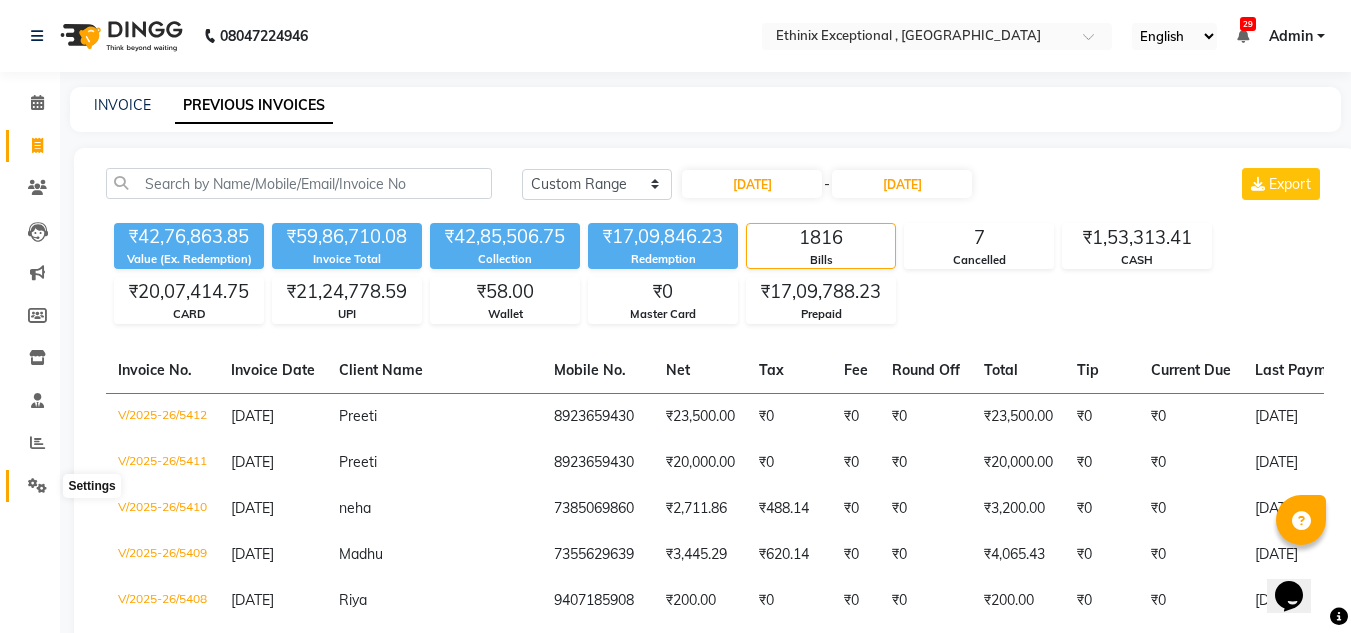 click 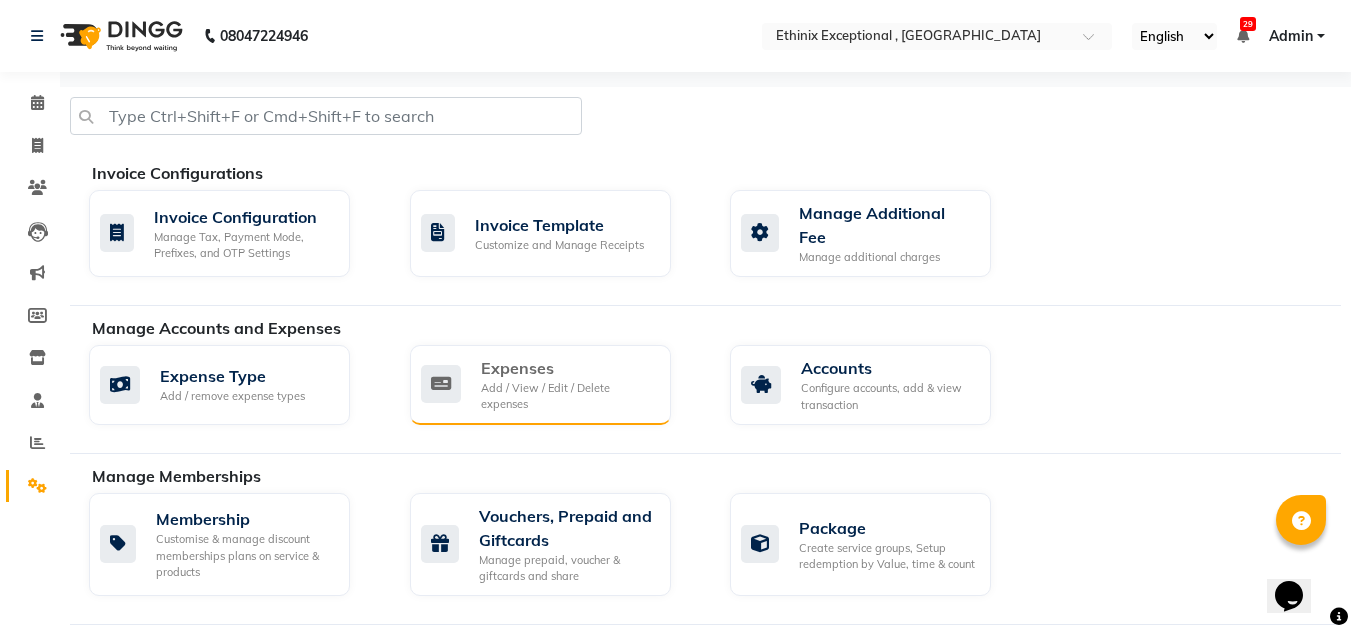 click on "Add / View / Edit / Delete expenses" 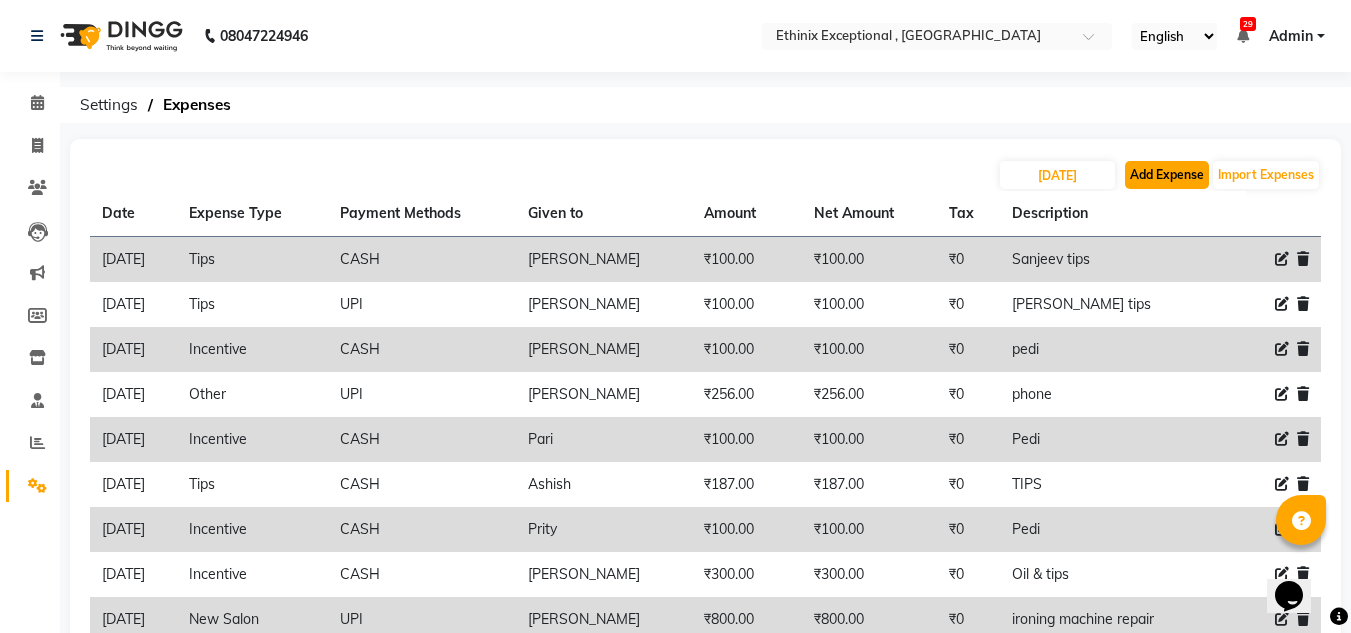 click on "Add Expense" 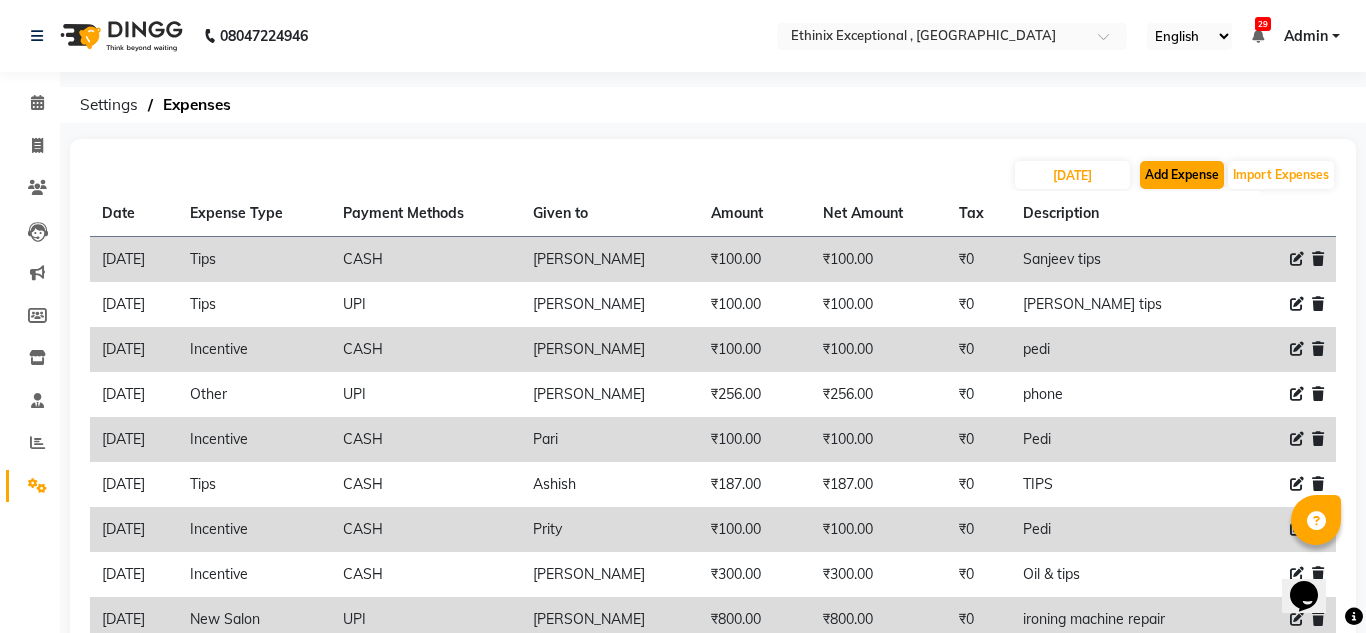 select on "1" 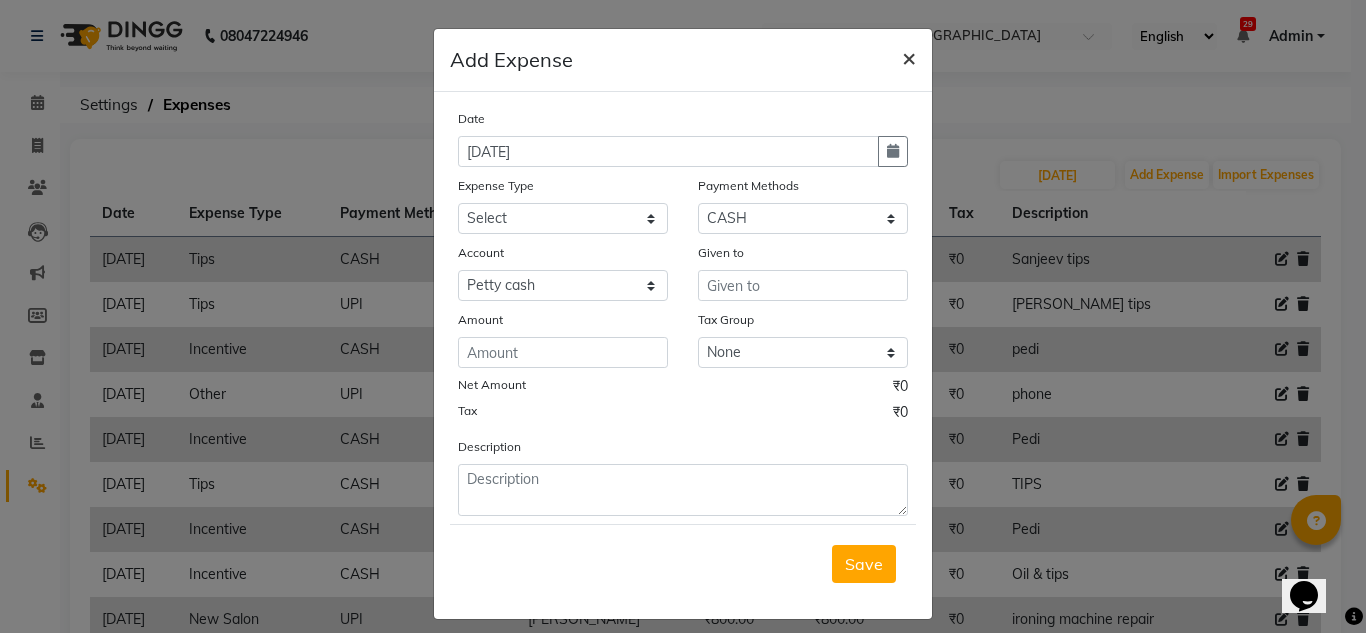 click on "×" 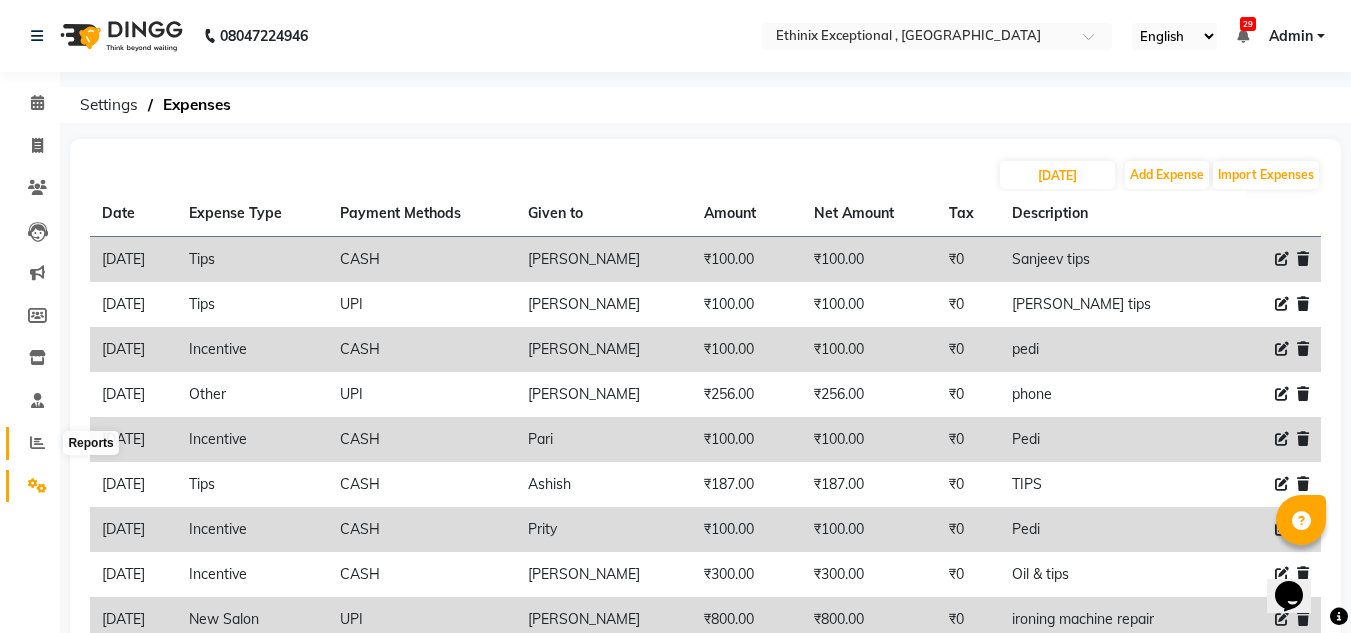 click 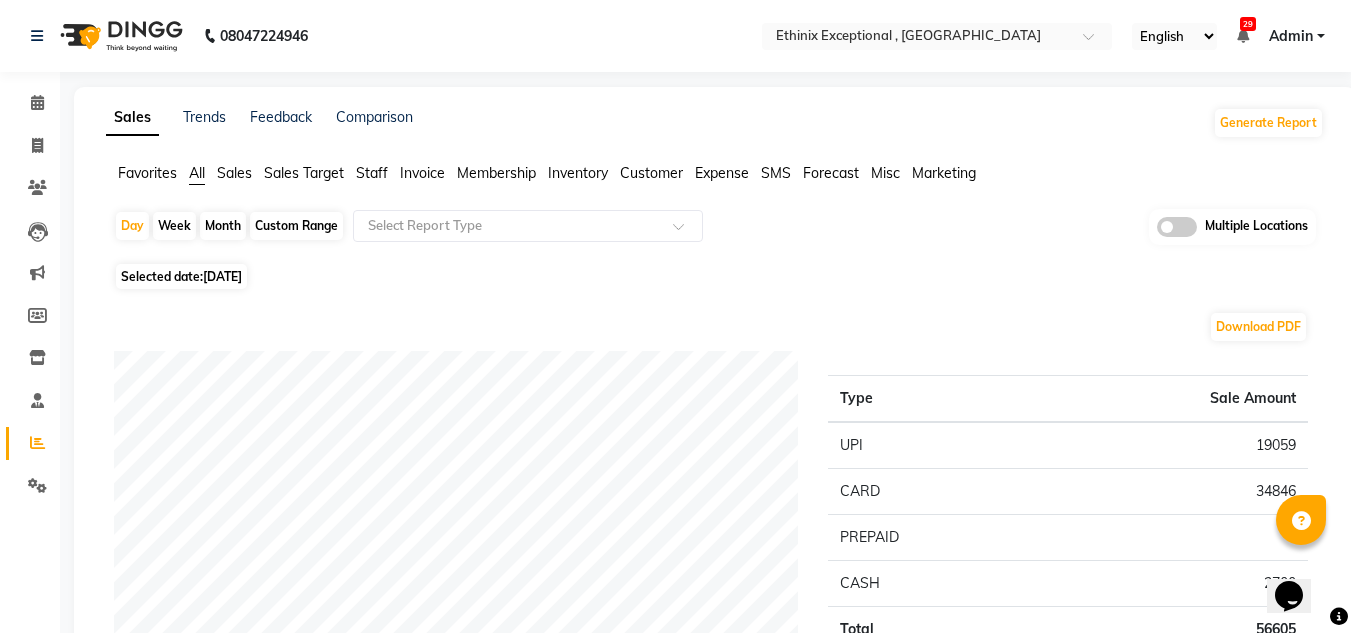 click on "Expense" 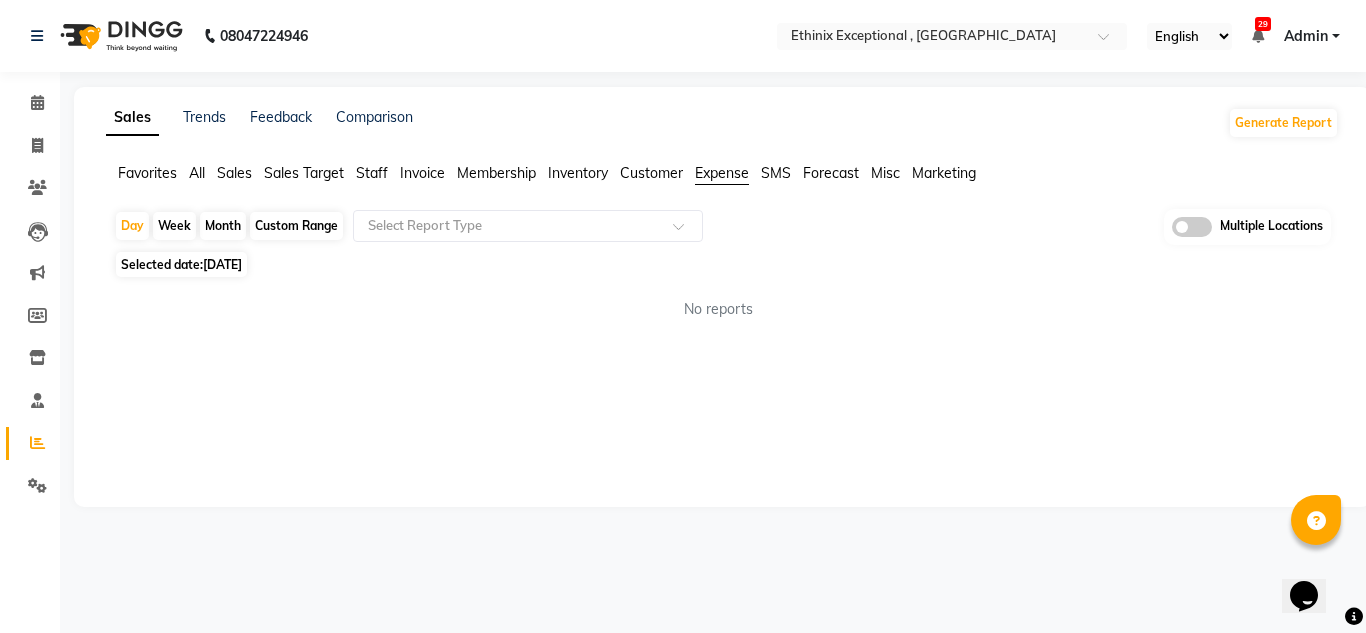 click on "Month" 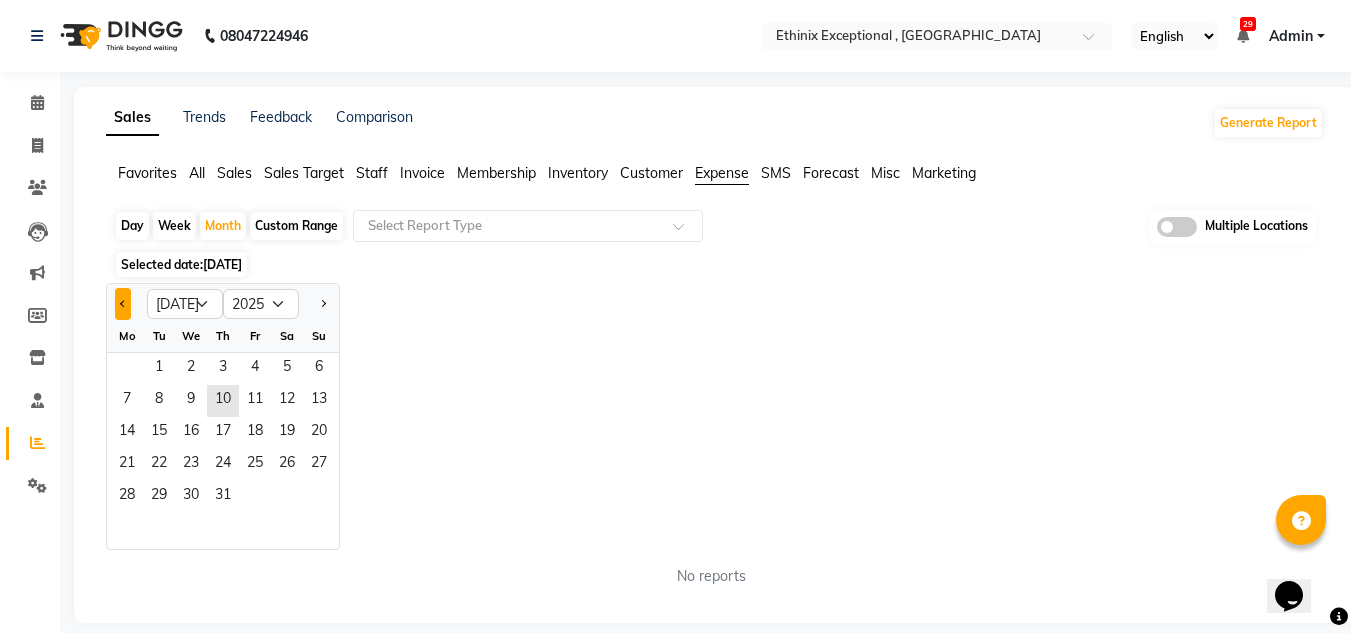 click 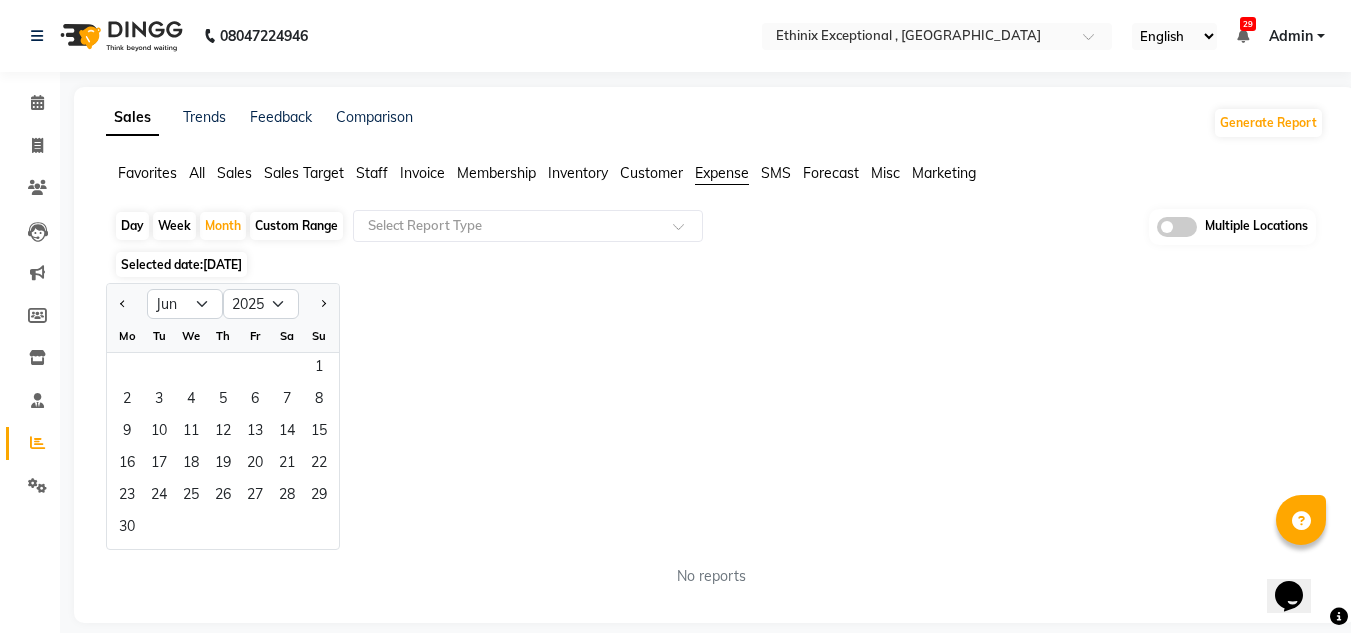 click on "1" 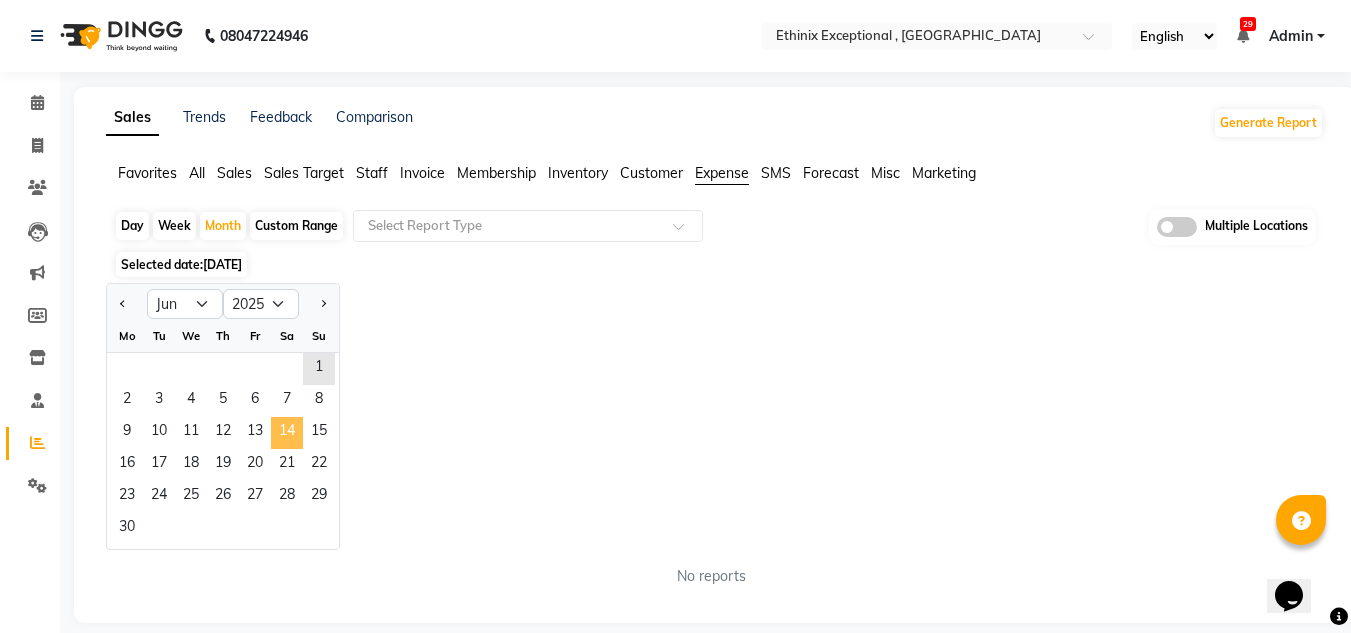 click on "14" 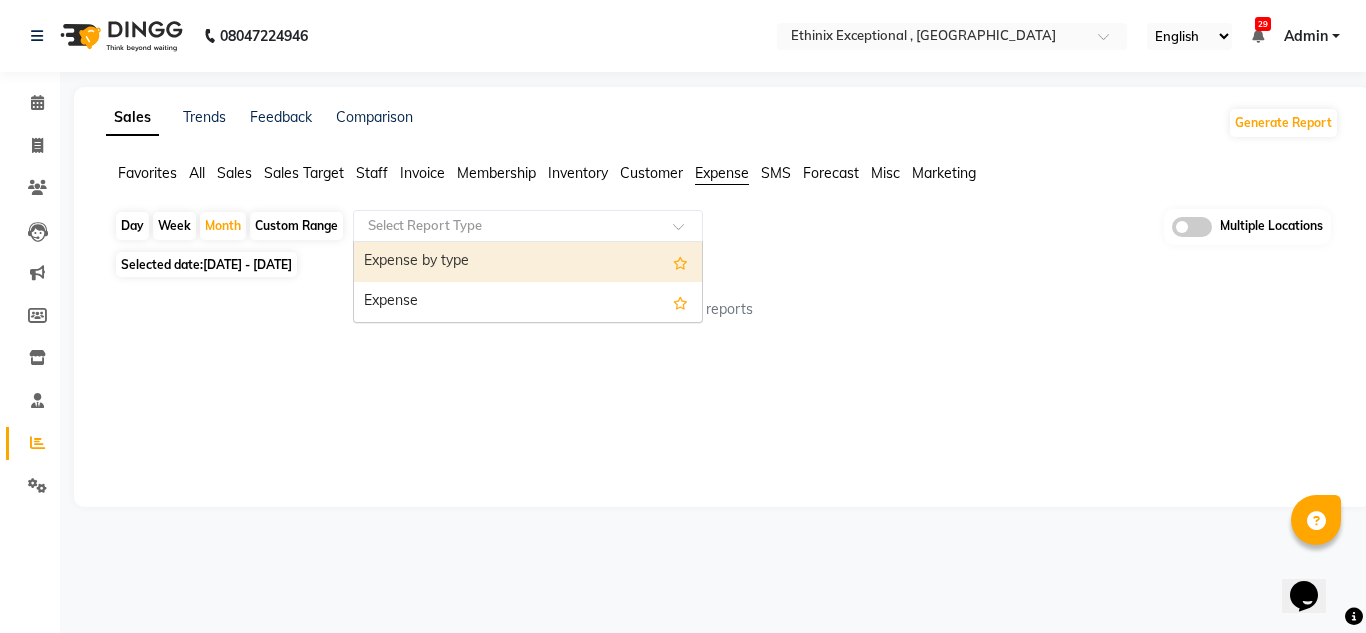 click 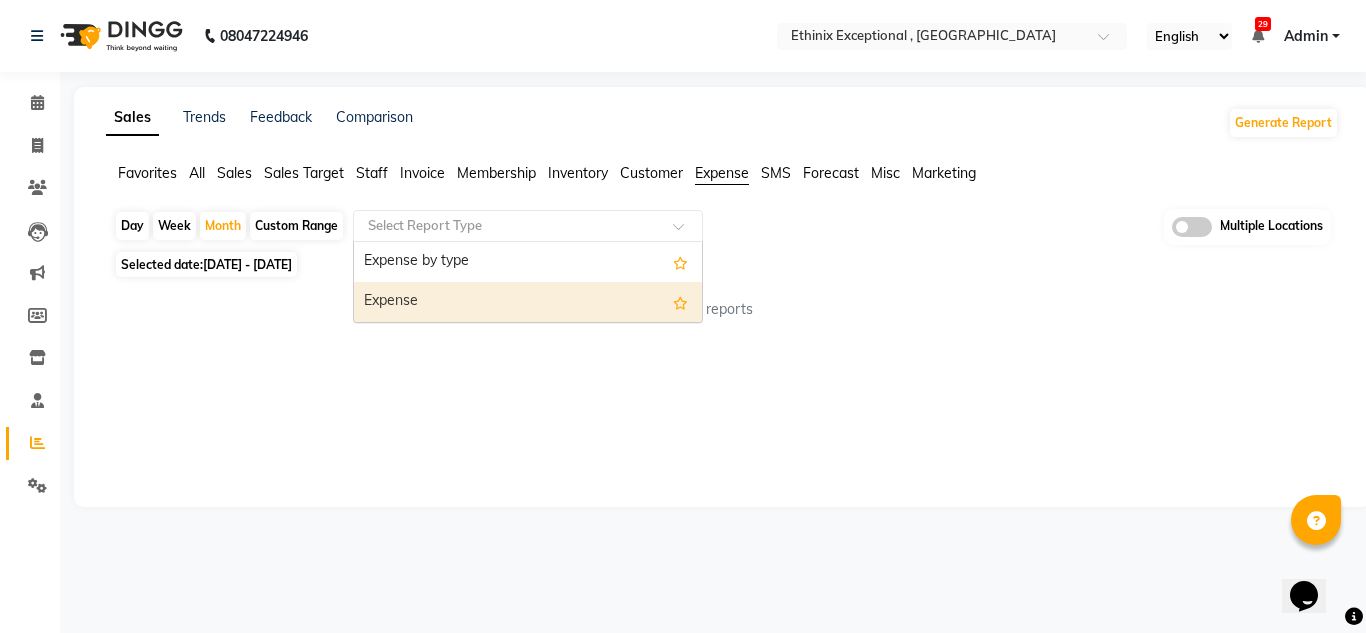 click on "Expense" at bounding box center [528, 302] 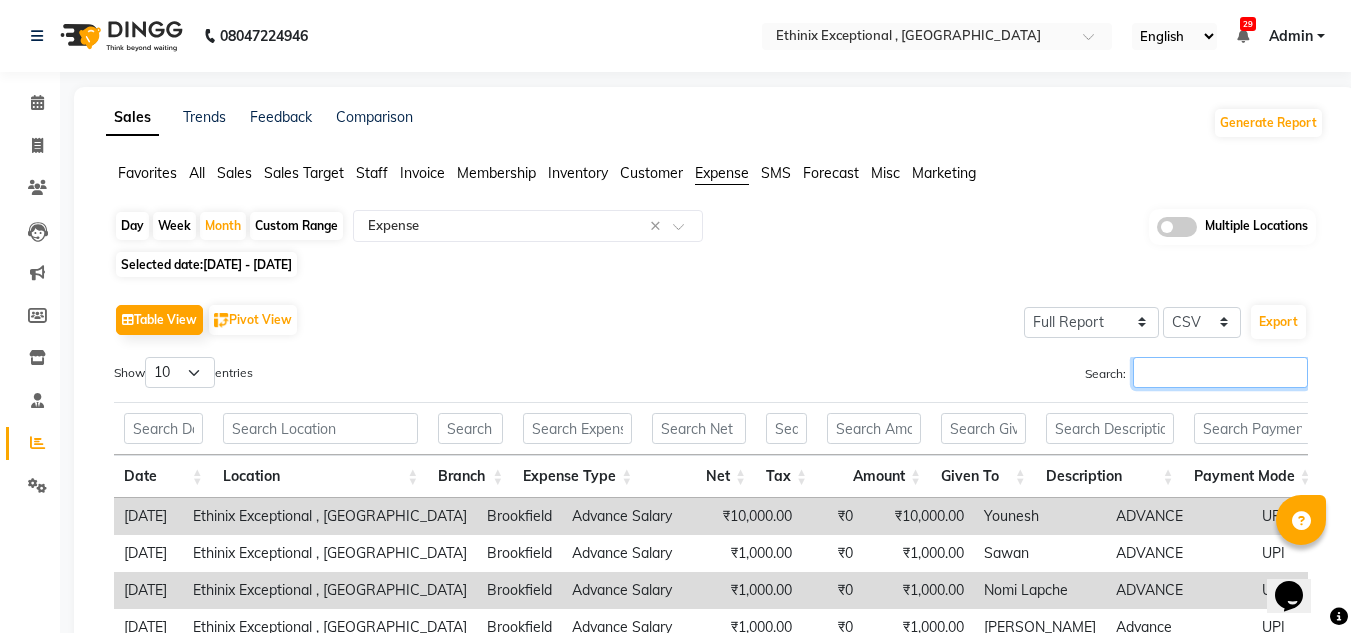 click on "Search:" at bounding box center [1220, 372] 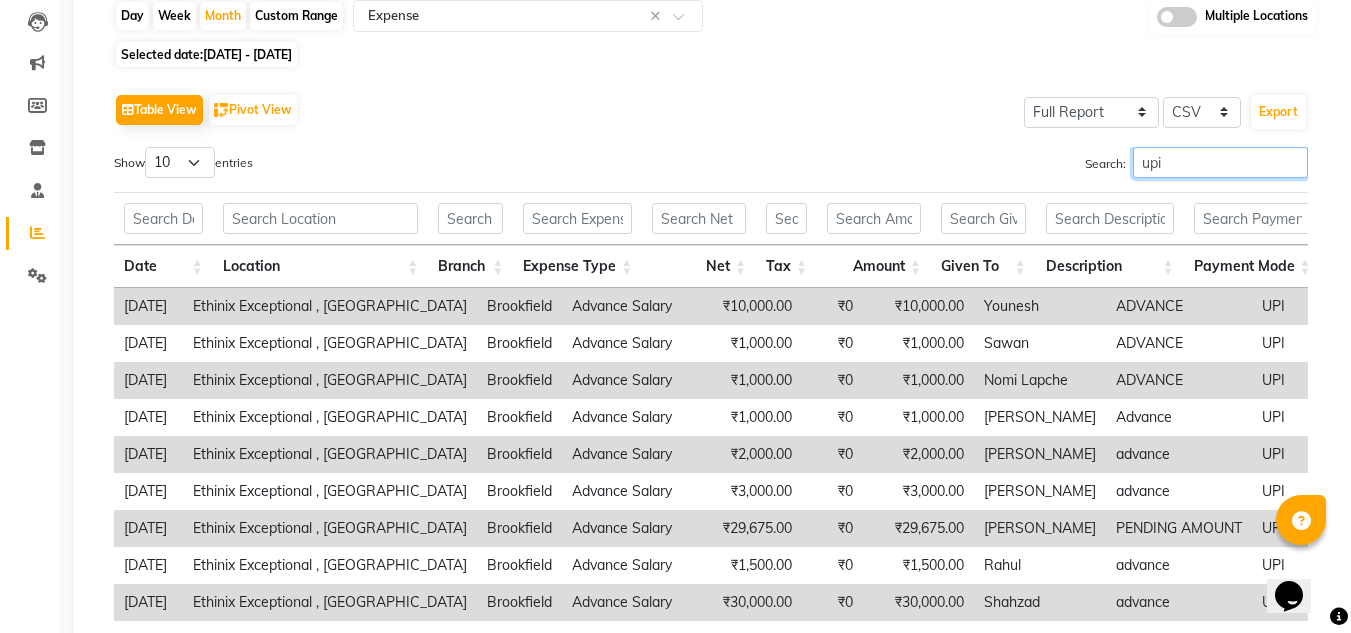 scroll, scrollTop: 209, scrollLeft: 0, axis: vertical 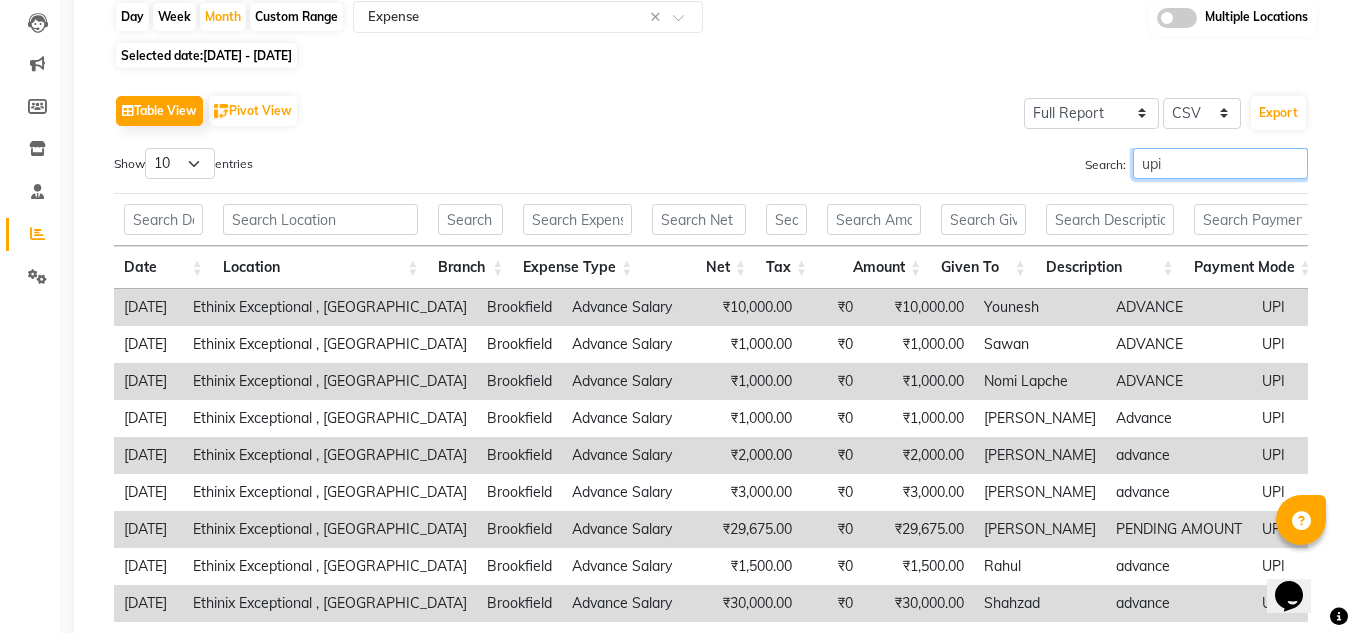 click on "upi" at bounding box center (1220, 163) 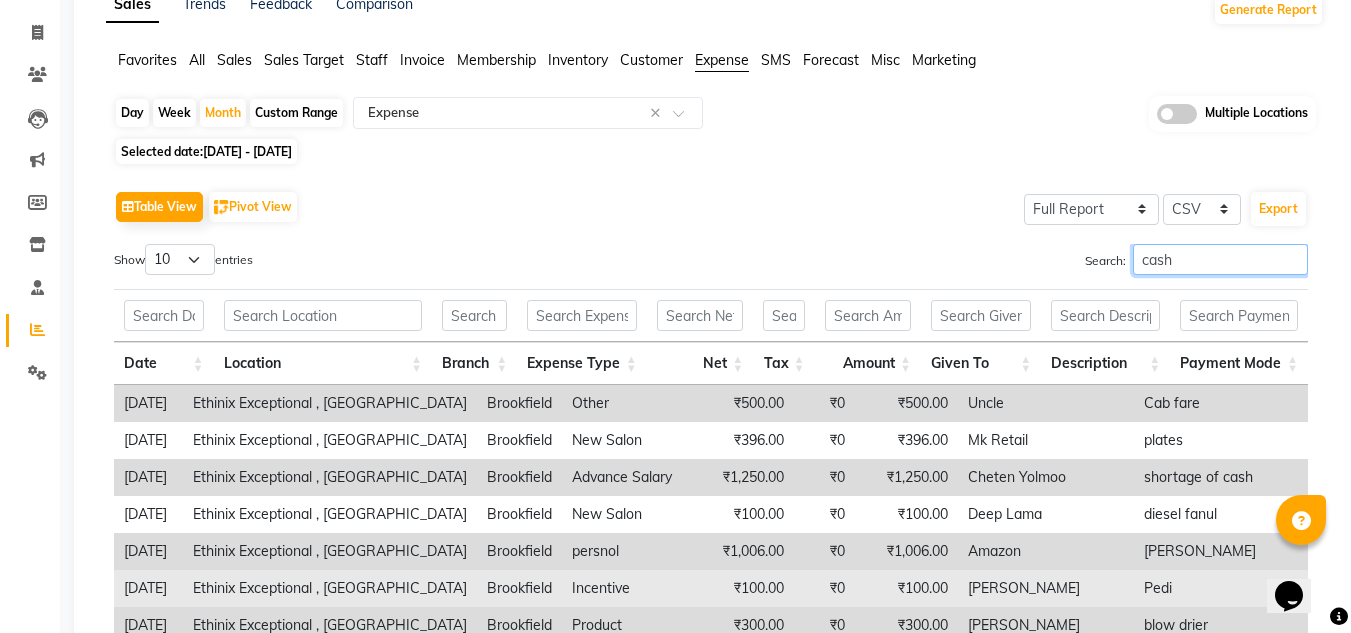 scroll, scrollTop: 76, scrollLeft: 0, axis: vertical 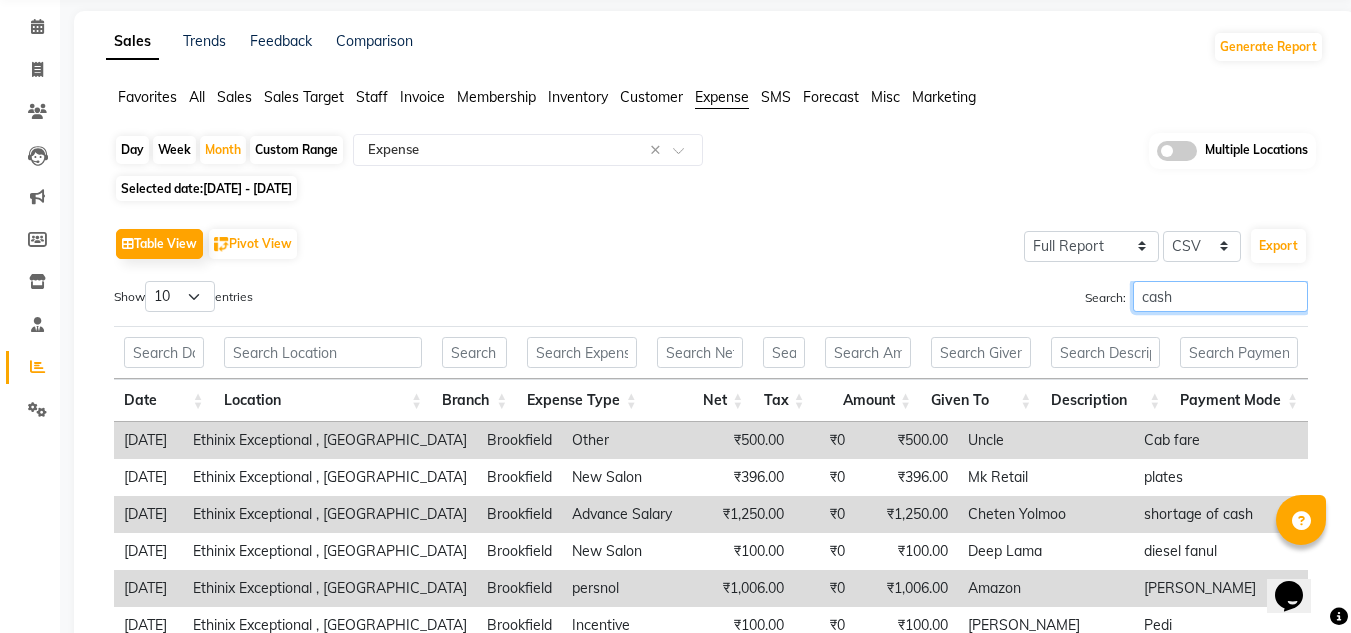 type on "cash" 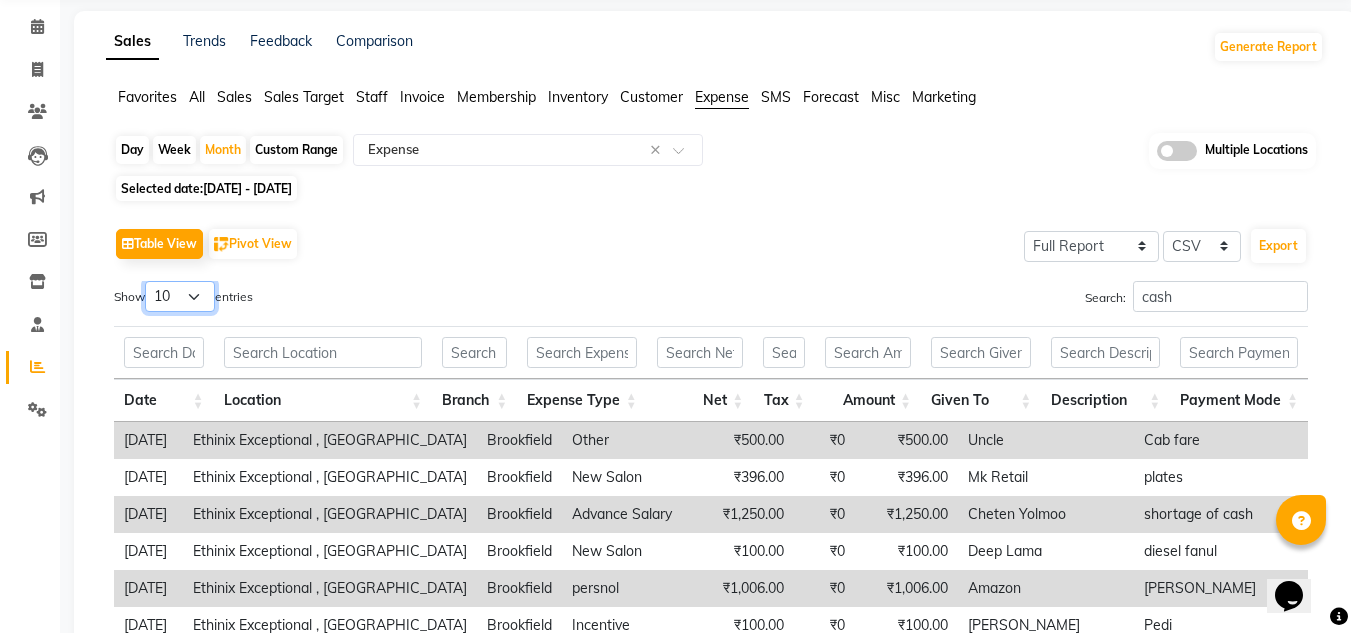 click on "10 25 50 100" at bounding box center (180, 296) 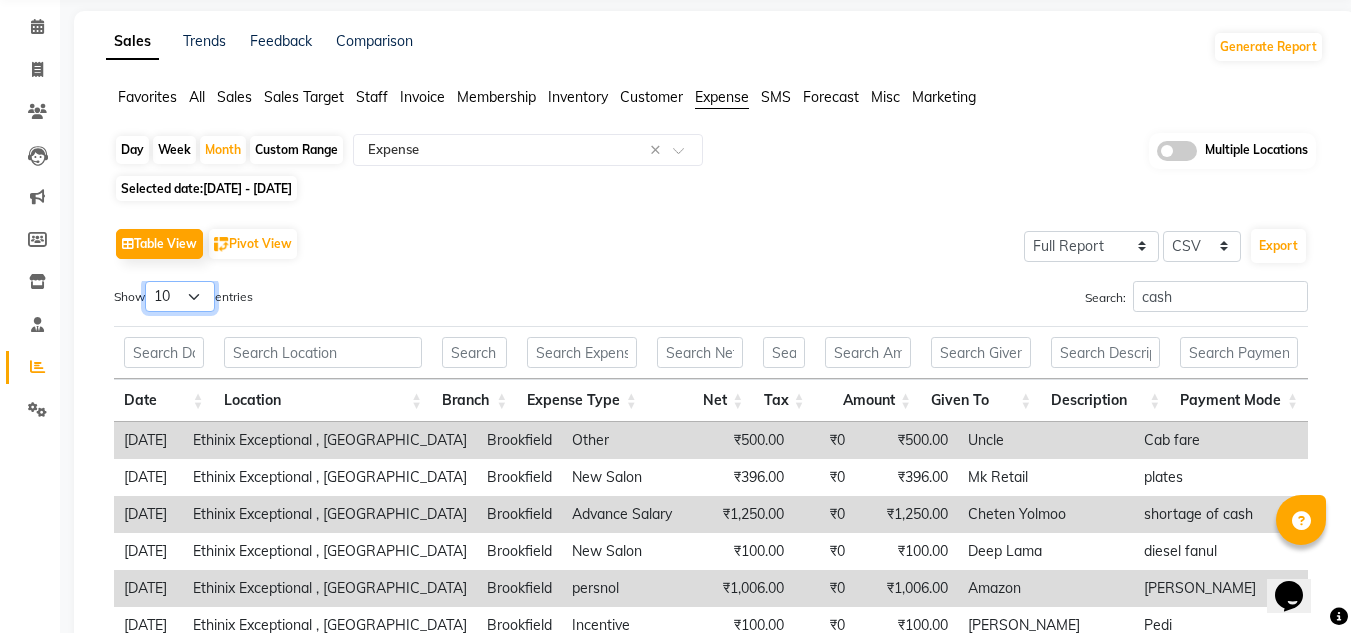 select on "100" 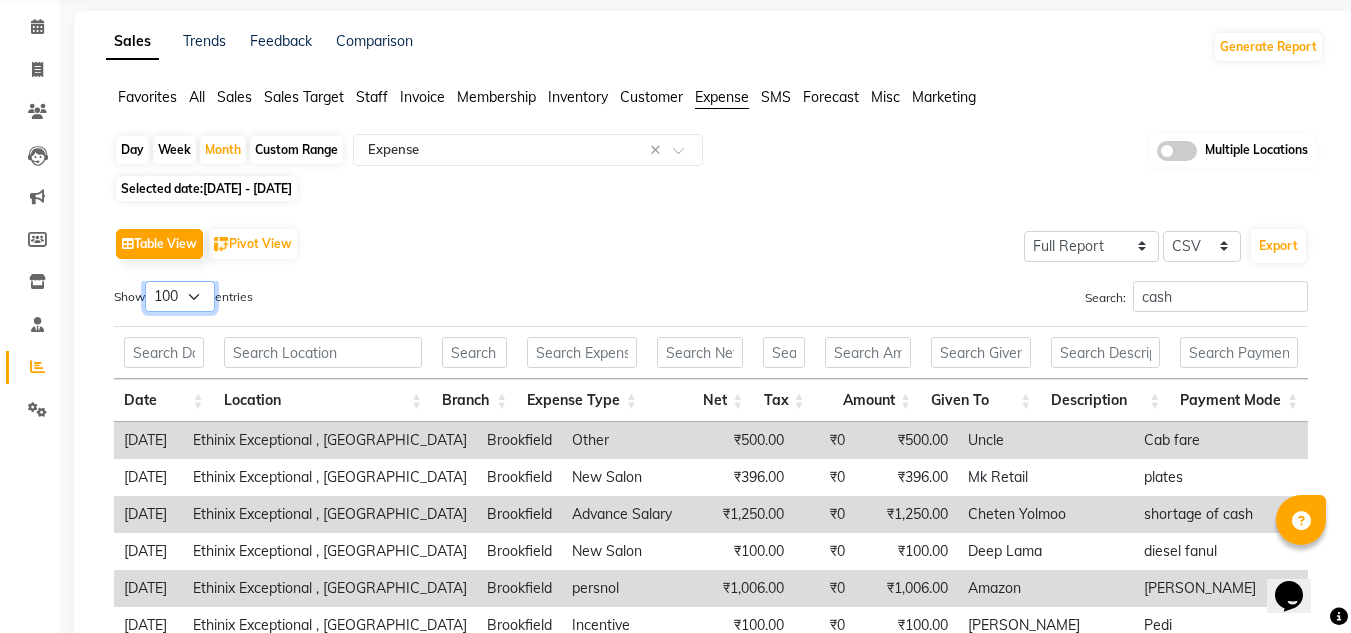 click on "10 25 50 100" at bounding box center (180, 296) 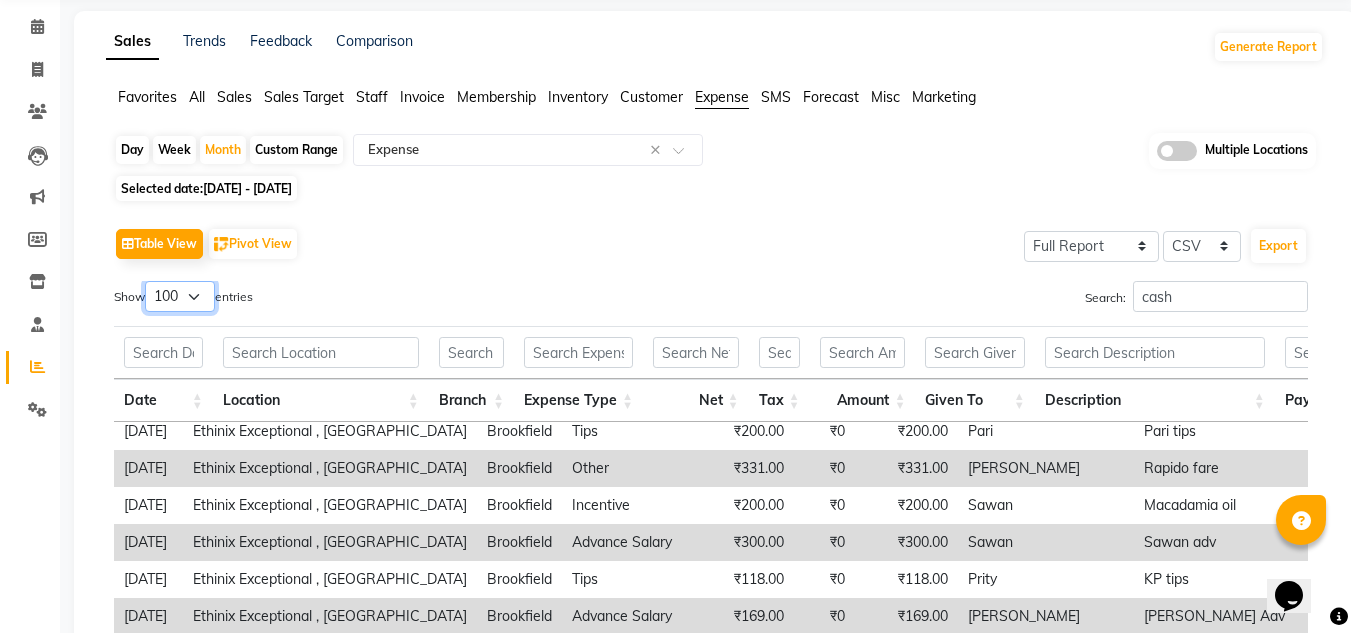 scroll, scrollTop: 786, scrollLeft: 119, axis: both 